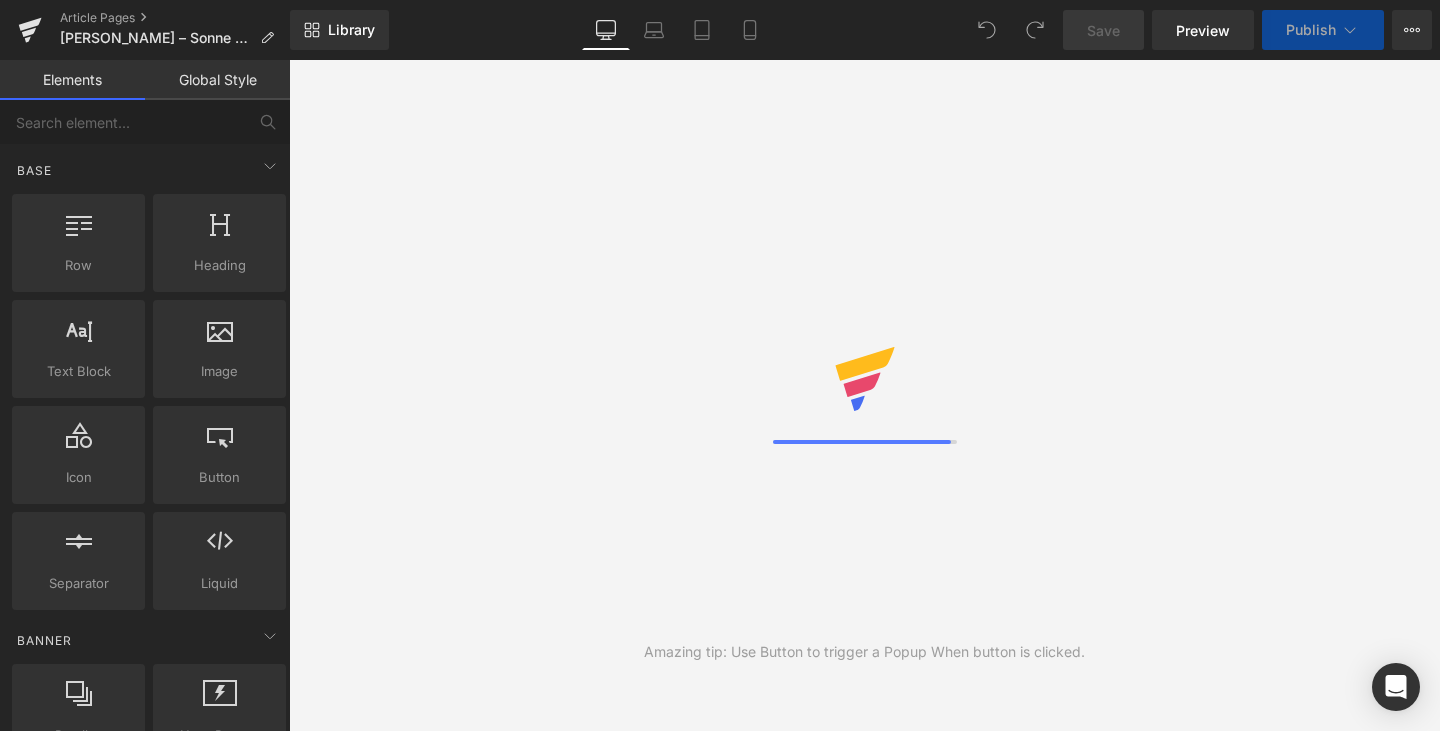 scroll, scrollTop: 0, scrollLeft: 0, axis: both 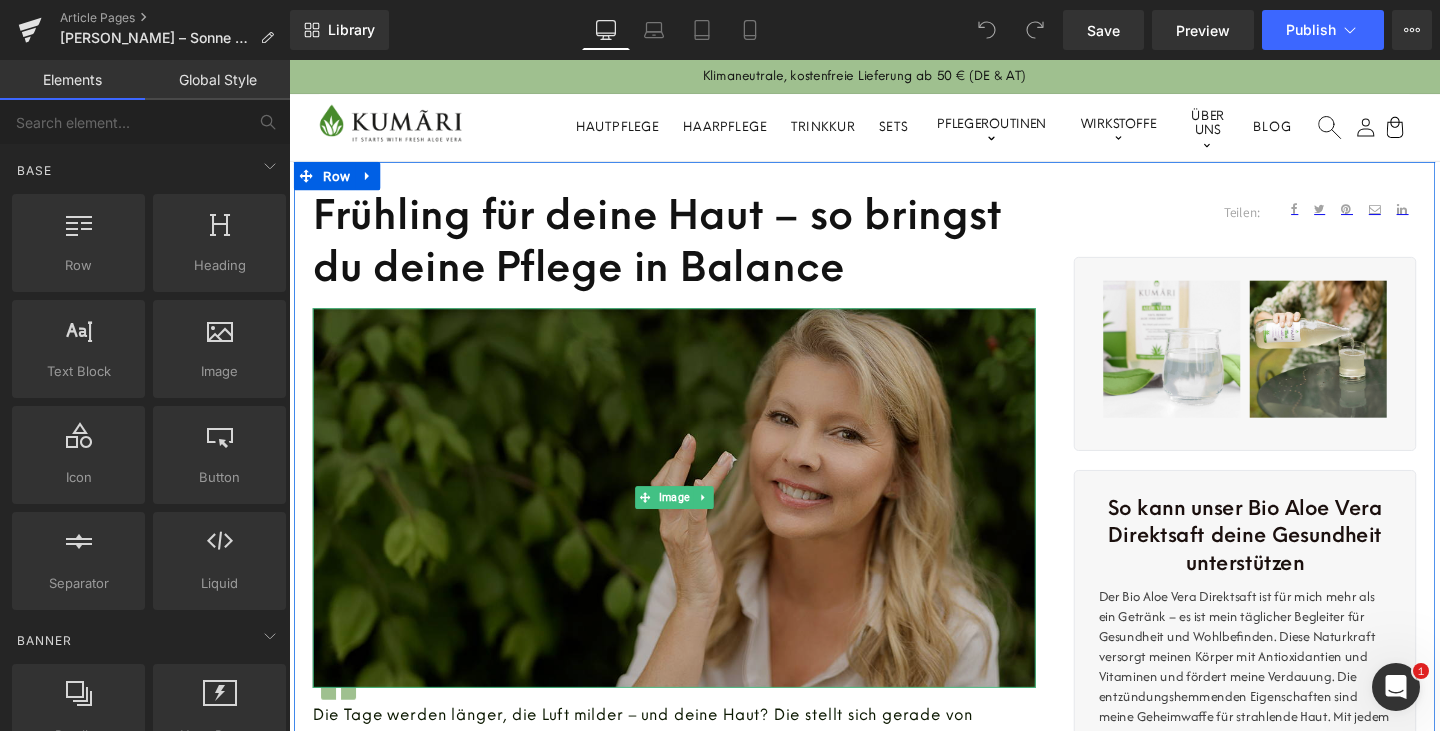 click at bounding box center [694, 520] 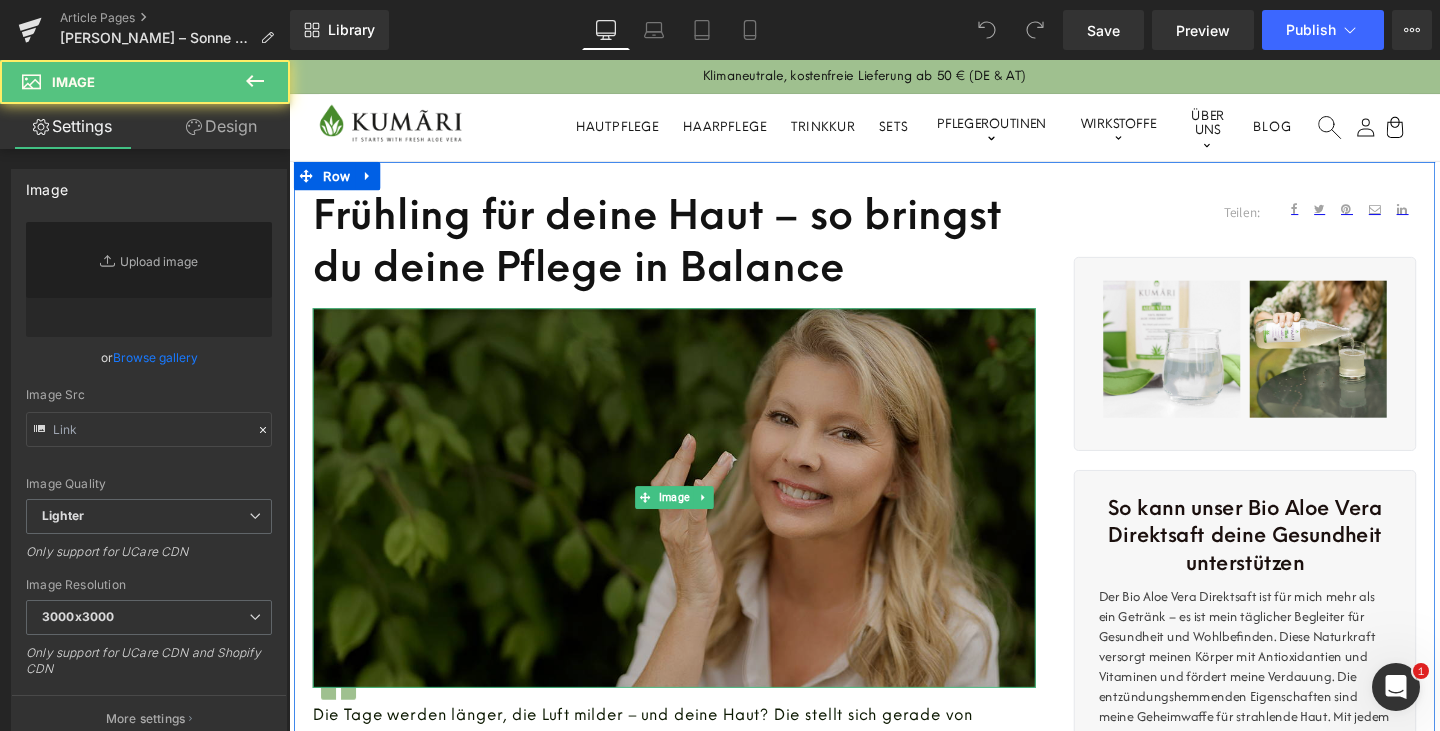 type on "[URL][DOMAIN_NAME]" 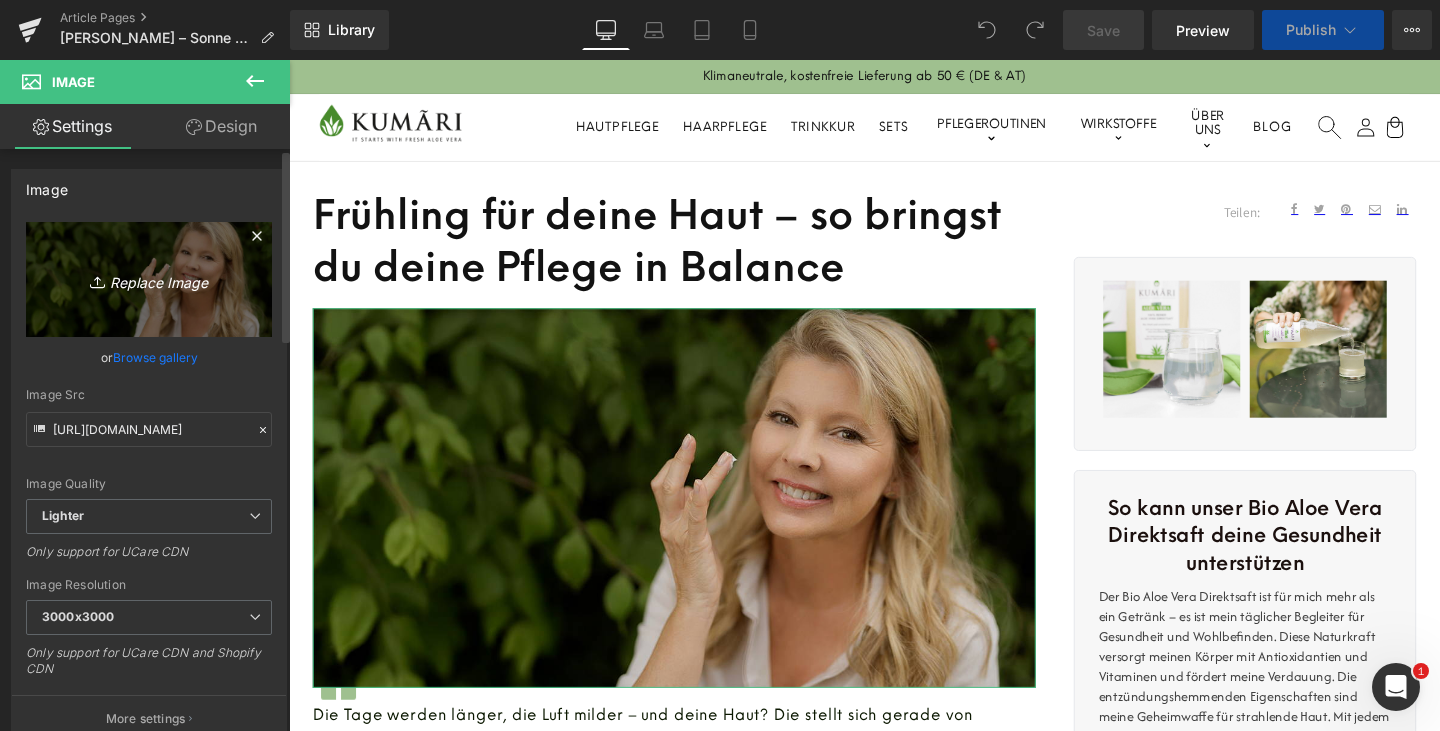 click on "Replace Image" at bounding box center [149, 279] 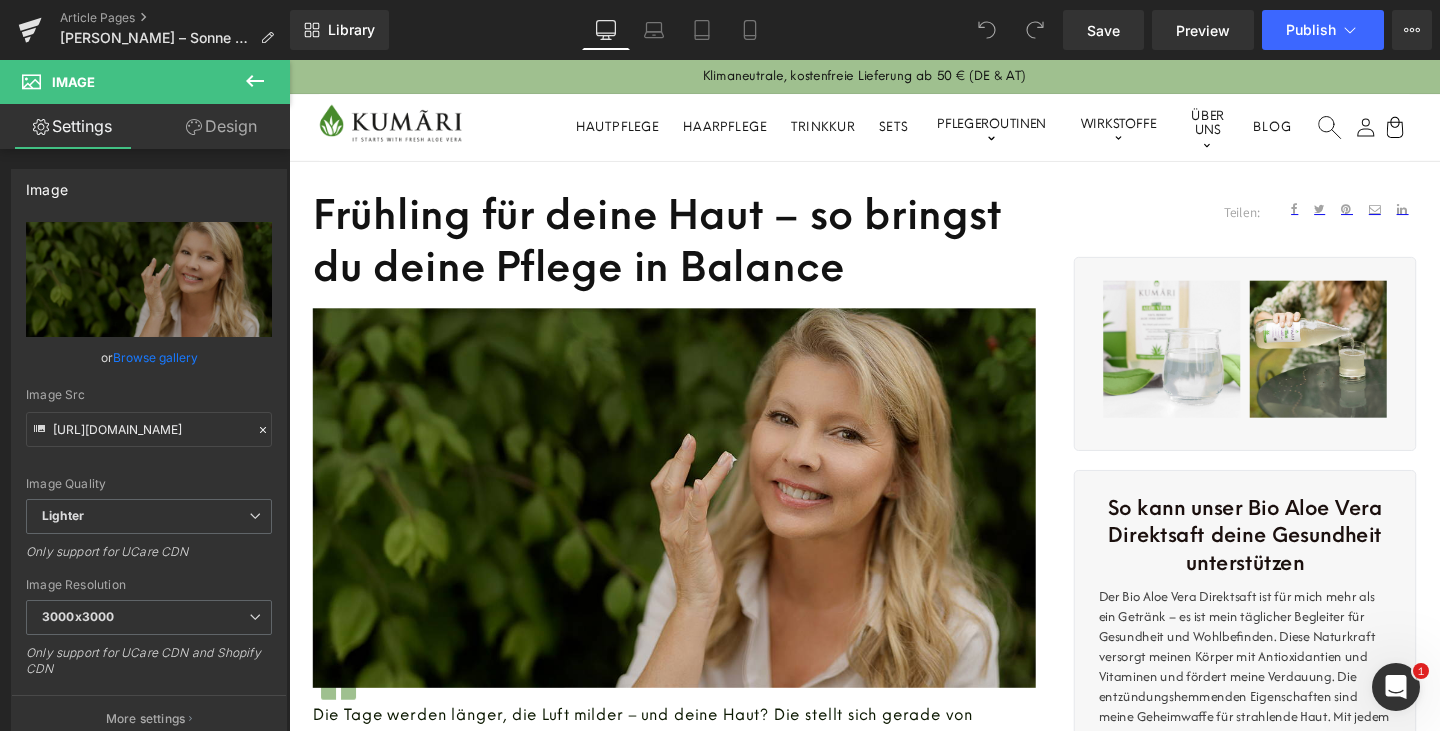 type on "C:\fakepath\250717_Blogbeitrag.jpg" 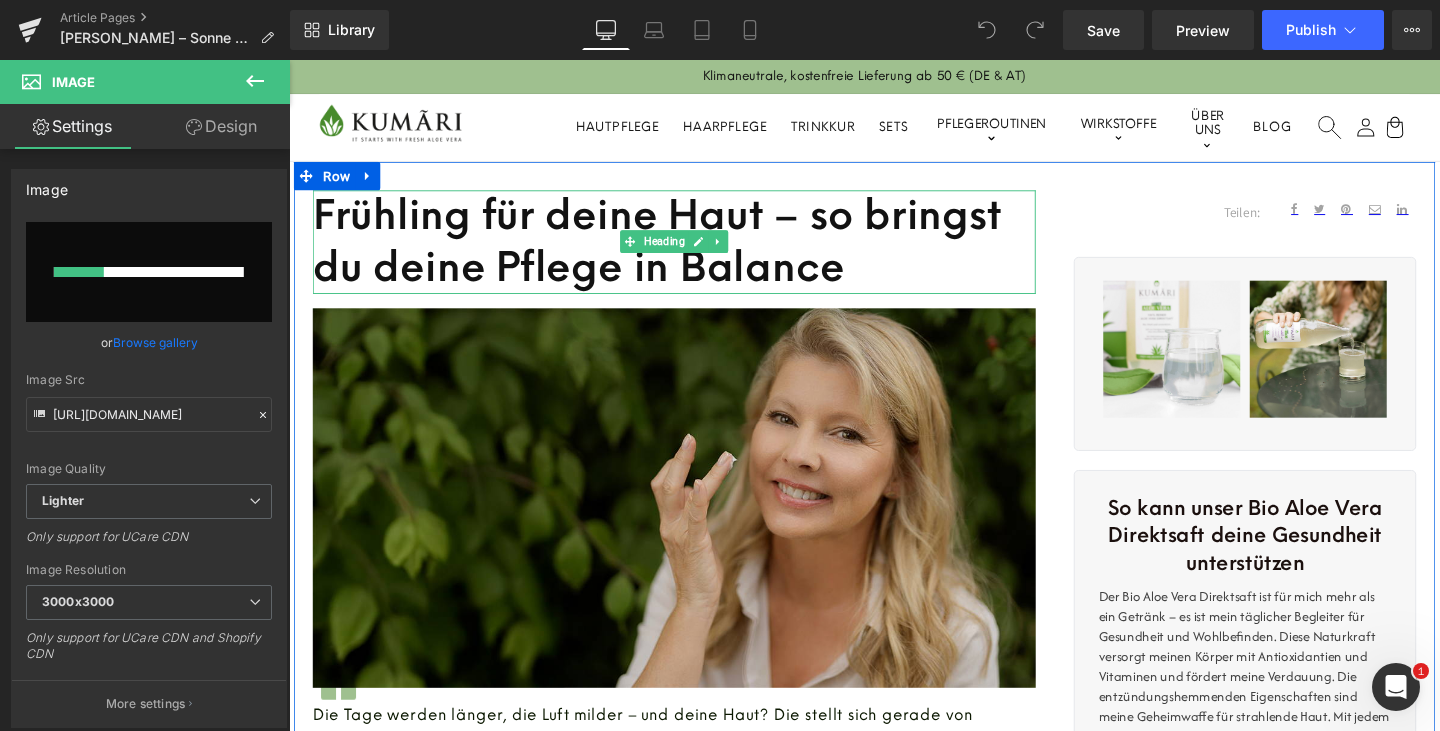click on "Frühling für deine Haut – so bringst du deine Pflege in Balance" at bounding box center (694, 251) 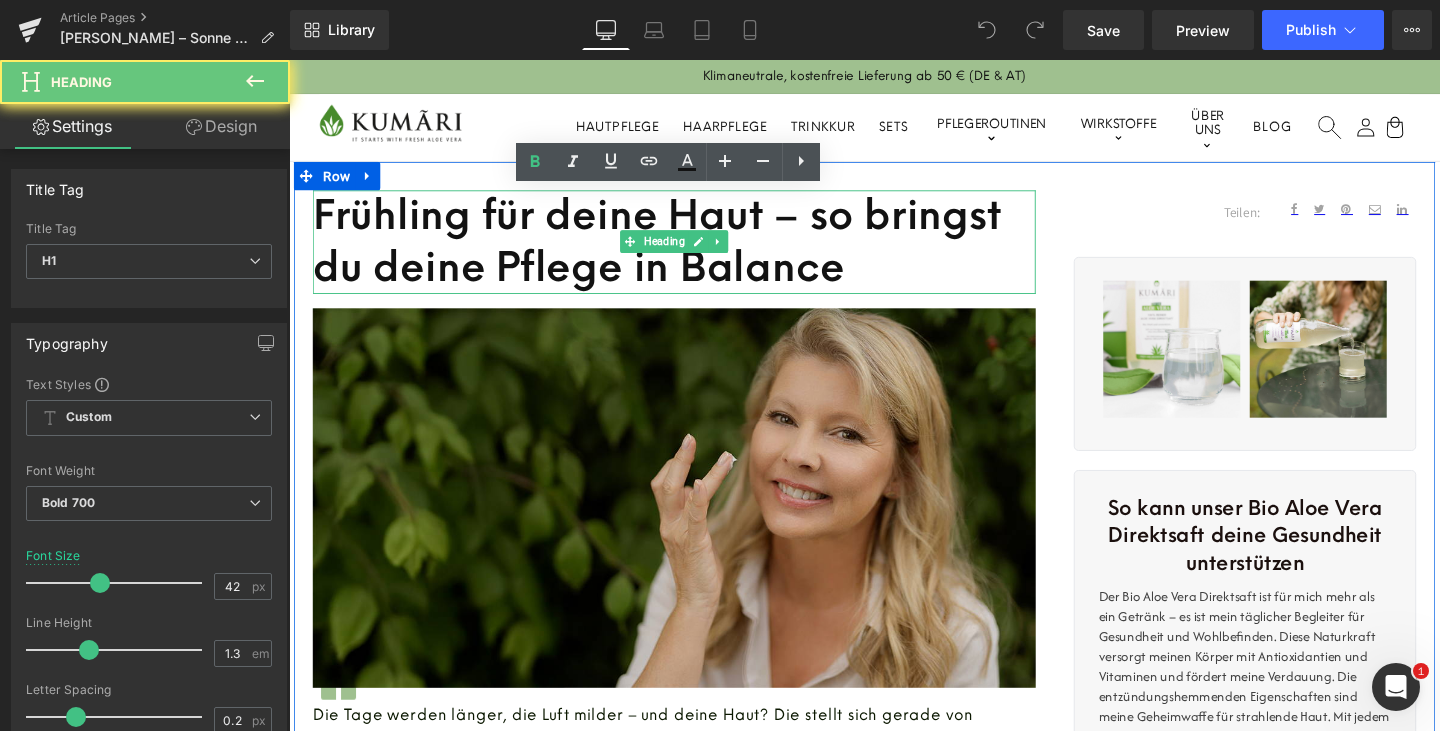 click on "Frühling für deine Haut – so bringst du deine Pflege in Balance" at bounding box center (694, 251) 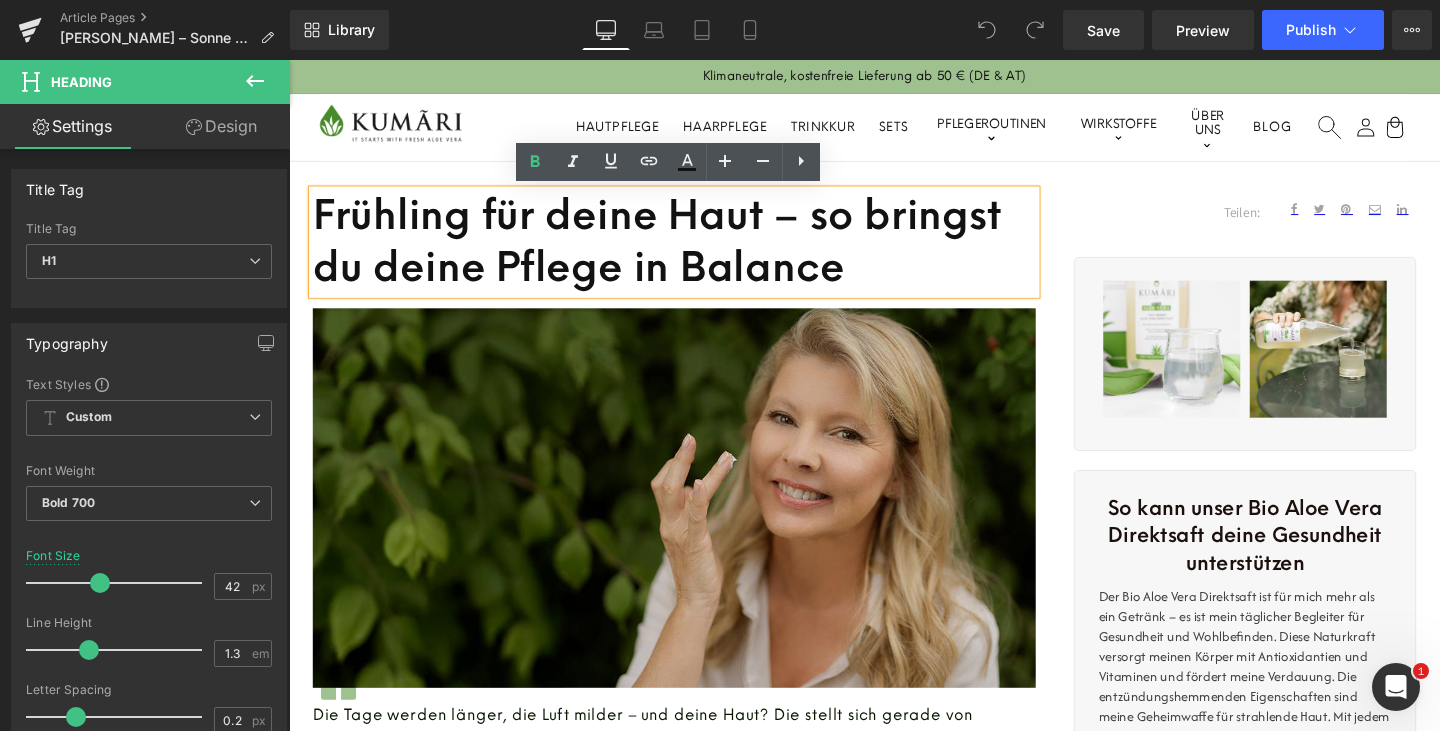 type 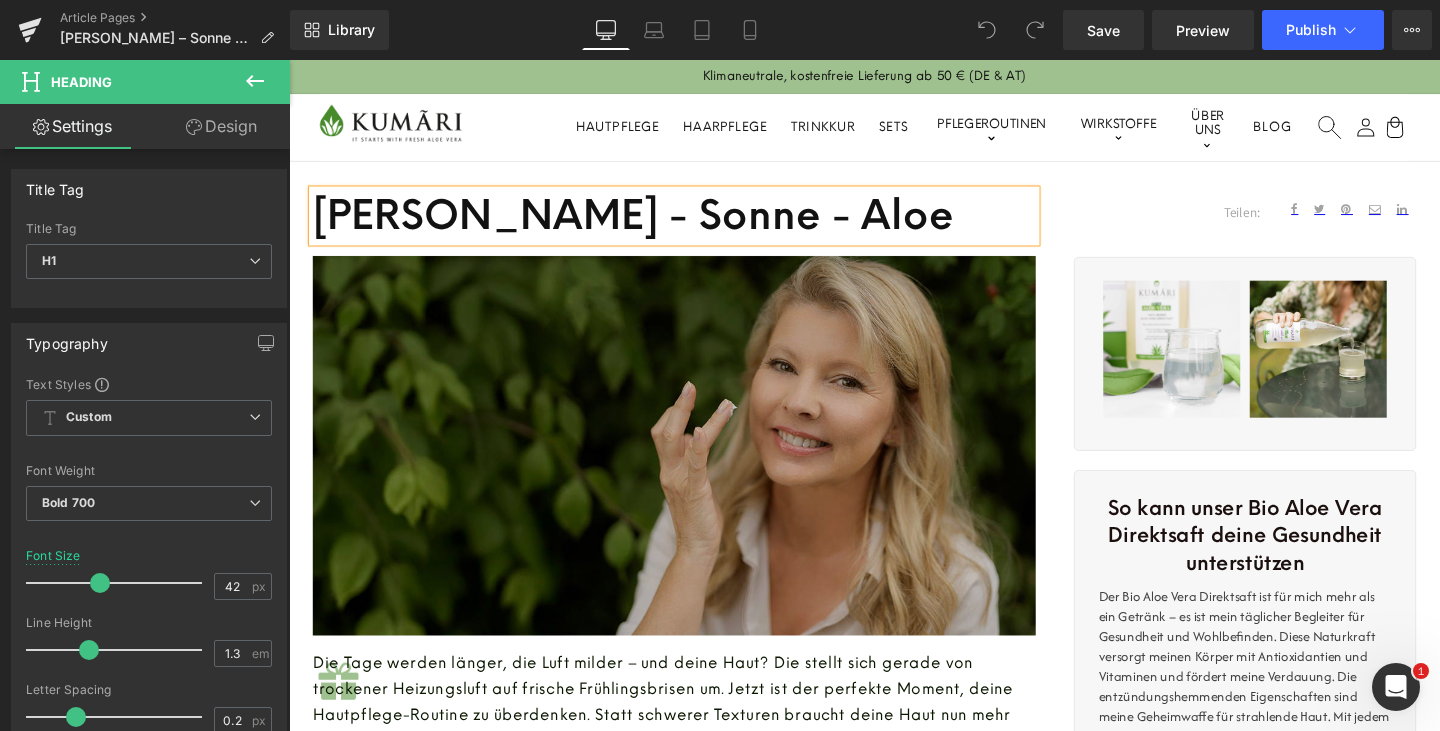 click at bounding box center (694, 465) 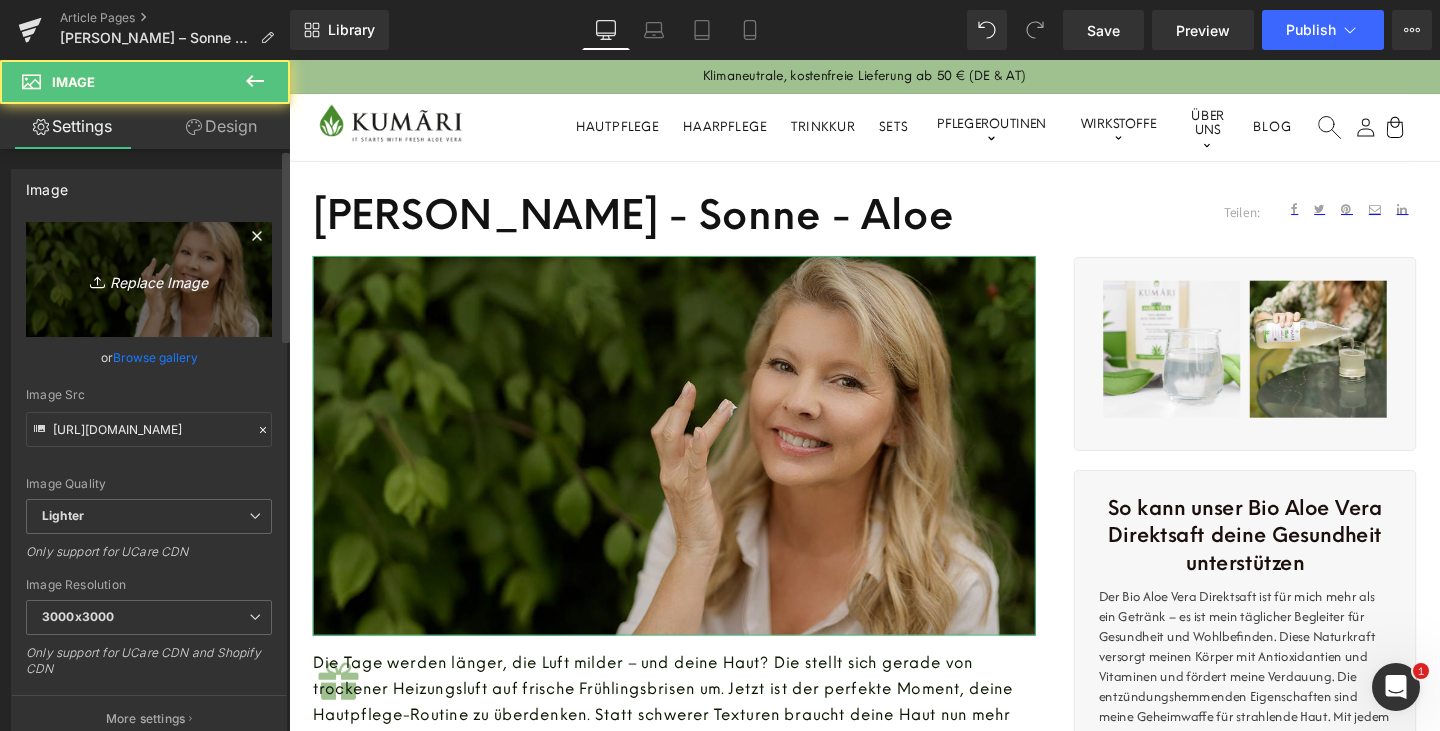click on "Replace Image" at bounding box center (149, 279) 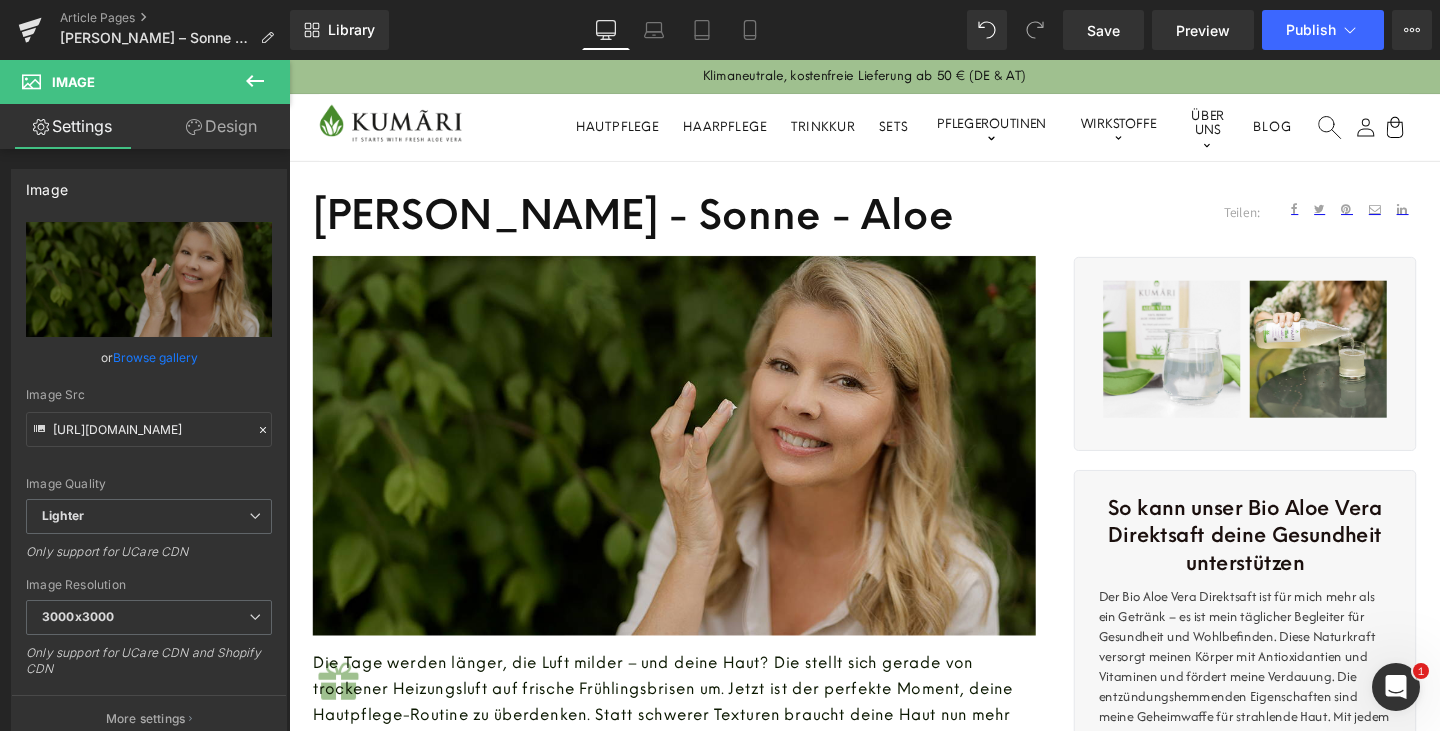 type on "C:\fakepath\250717_Blogbeitrag.jpg" 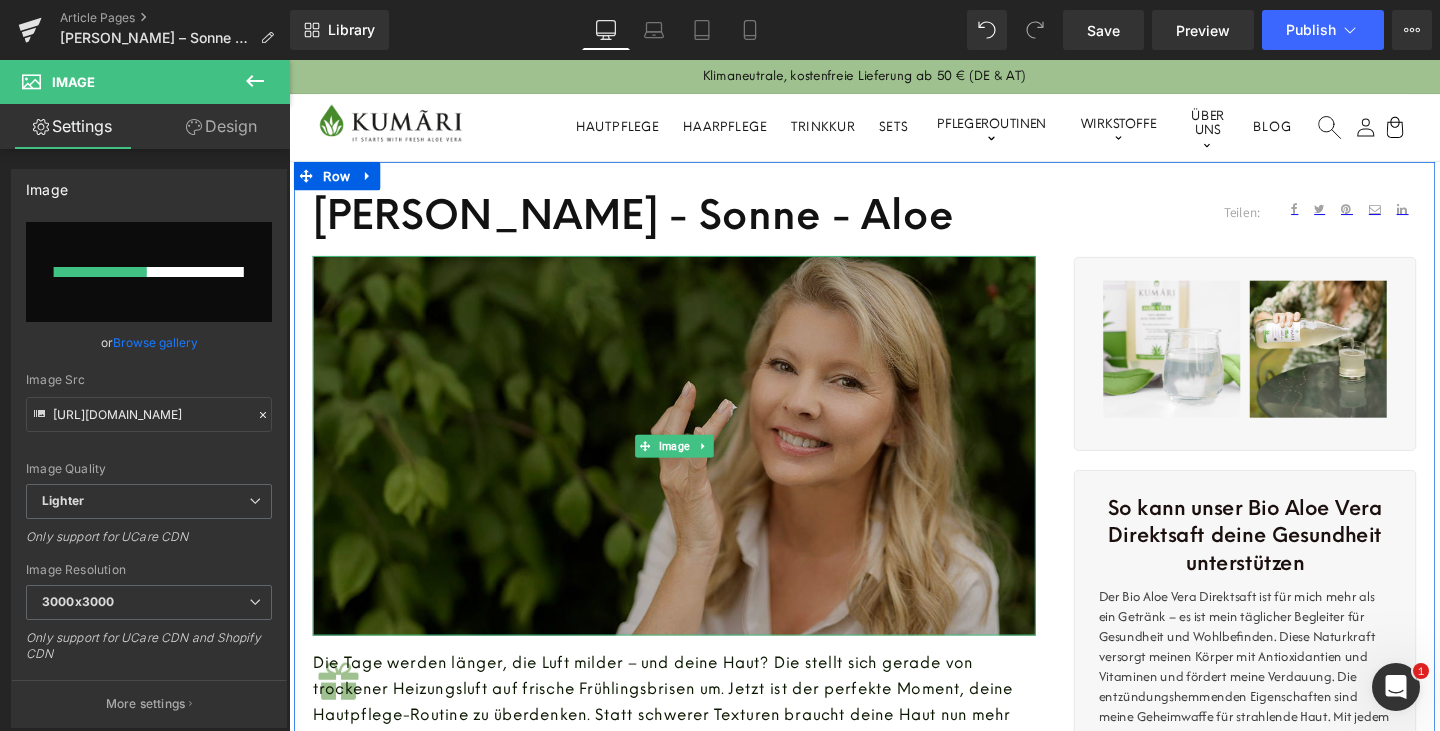 type 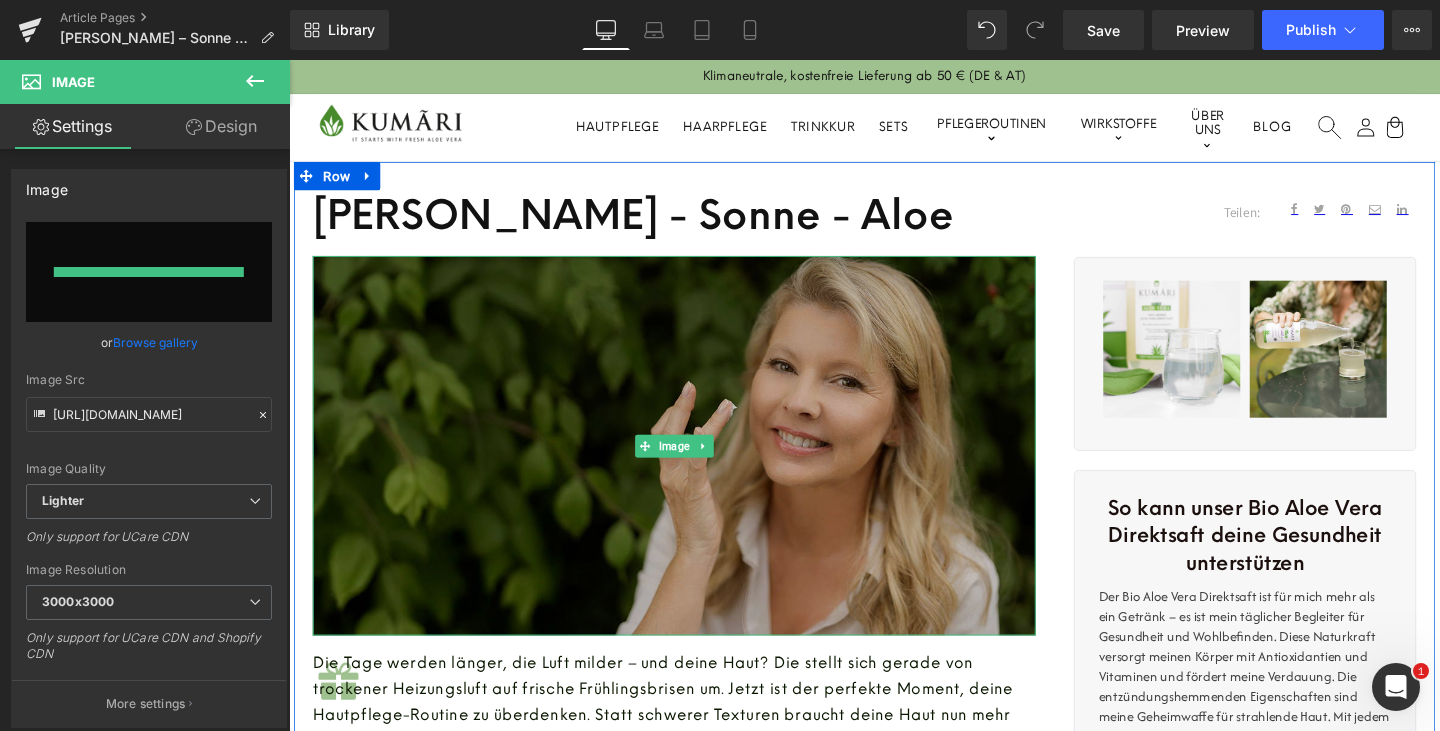 type on "[URL][DOMAIN_NAME]" 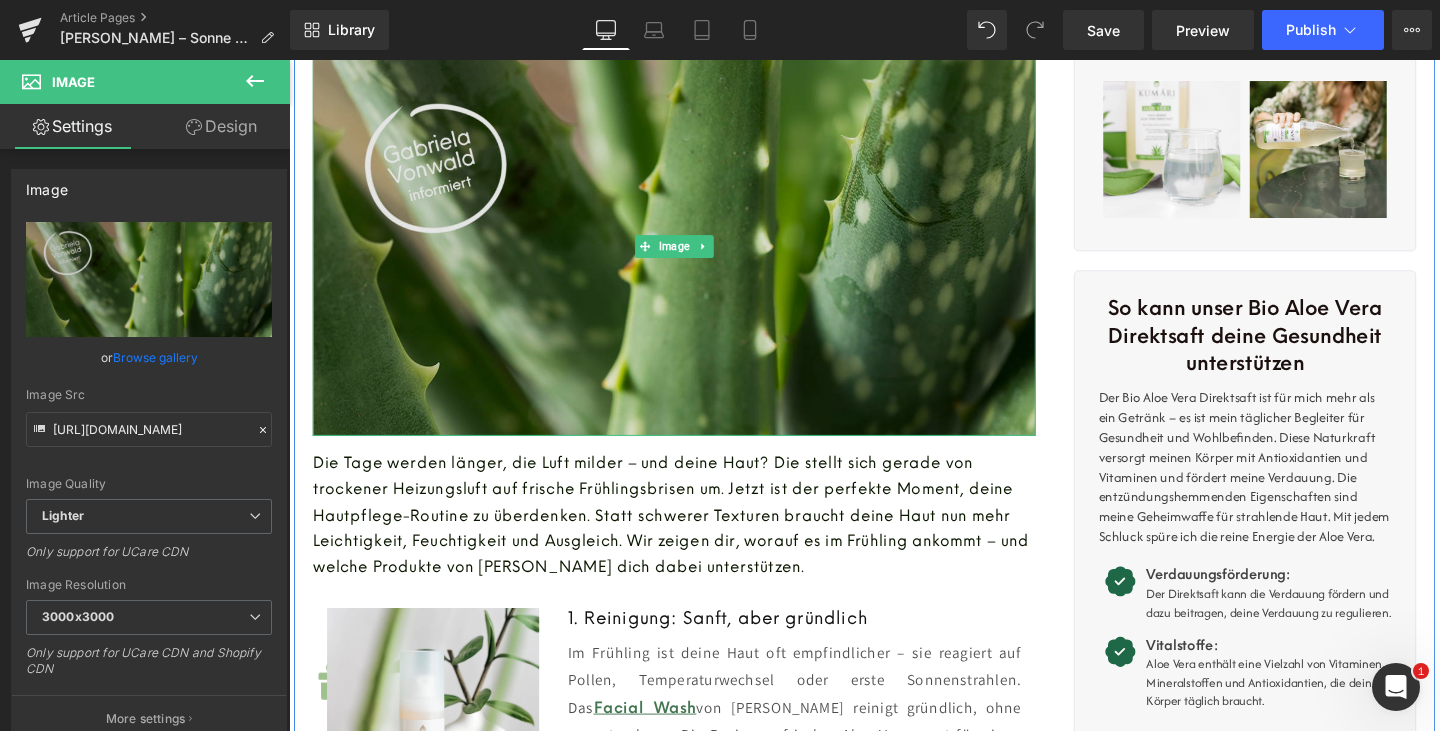 scroll, scrollTop: 210, scrollLeft: 0, axis: vertical 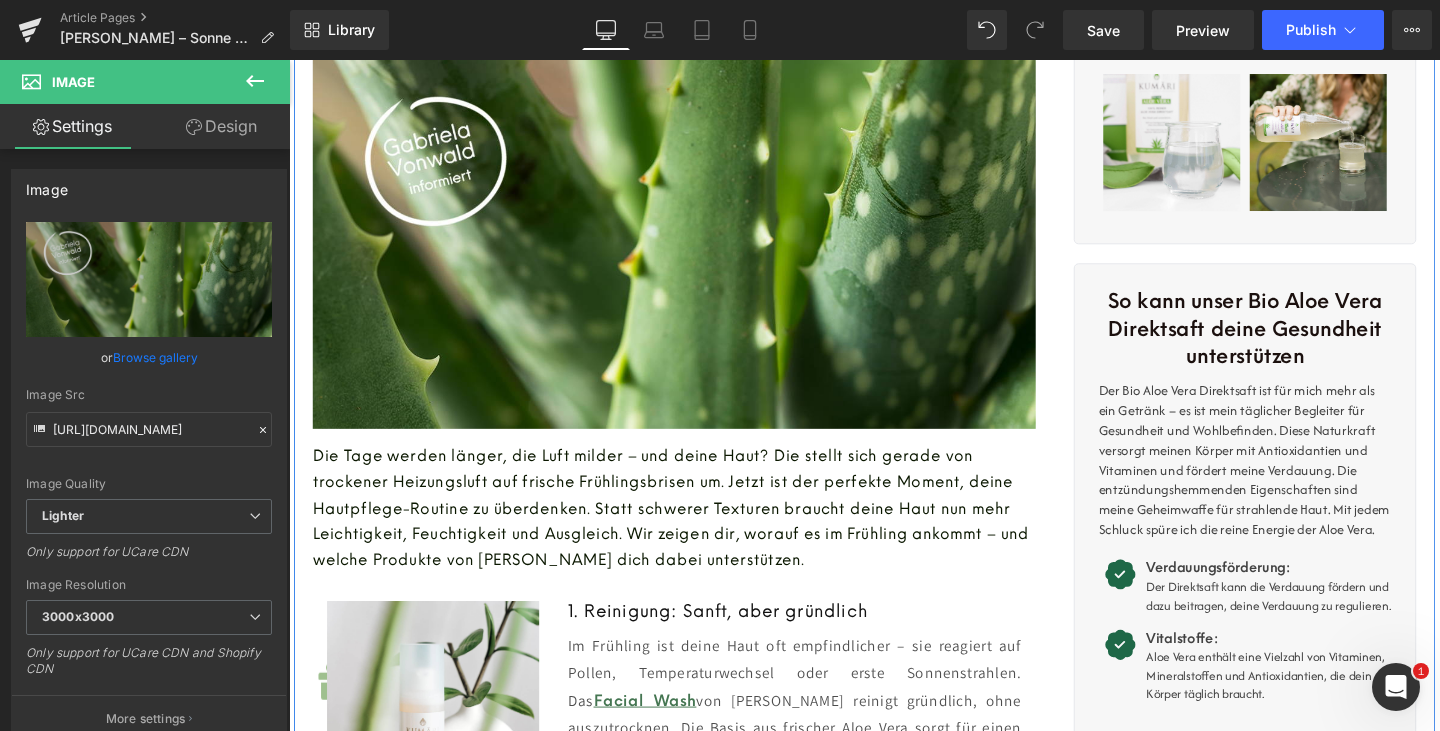 click on "Die Tage werden länger, die Luft milder – und deine Haut? Die stellt sich gerade von trockener Heizungsluft auf frische Frühlingsbrisen um. Jetzt ist der perfekte Moment, deine Hautpflege-Routine zu überdenken. Statt schwerer Texturen braucht deine Haut nun mehr Leichtigkeit, Feuchtigkeit und Ausgleich. Wir zeigen dir, worauf es im Frühling ankommt – und welche Produkte von [PERSON_NAME] dich dabei unterstützen." at bounding box center (690, 531) 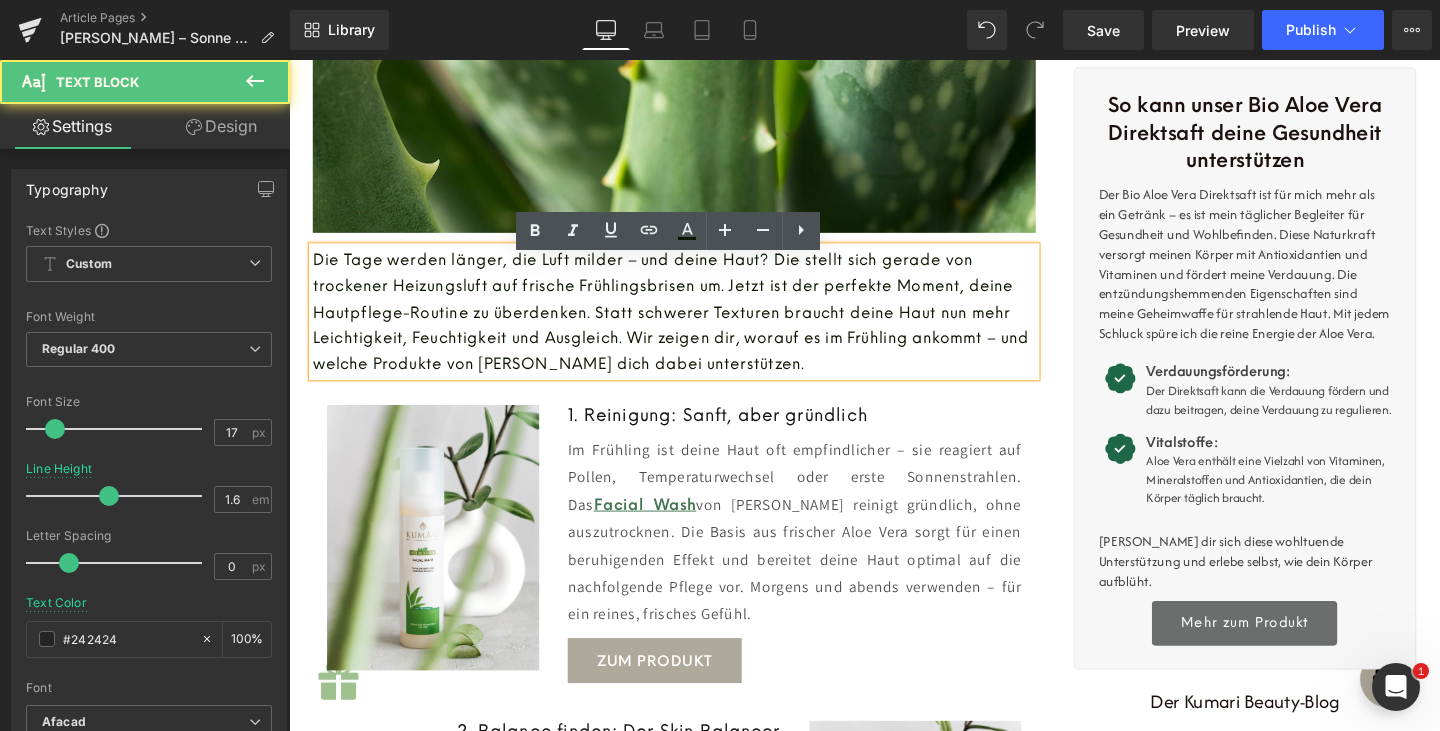 scroll, scrollTop: 433, scrollLeft: 0, axis: vertical 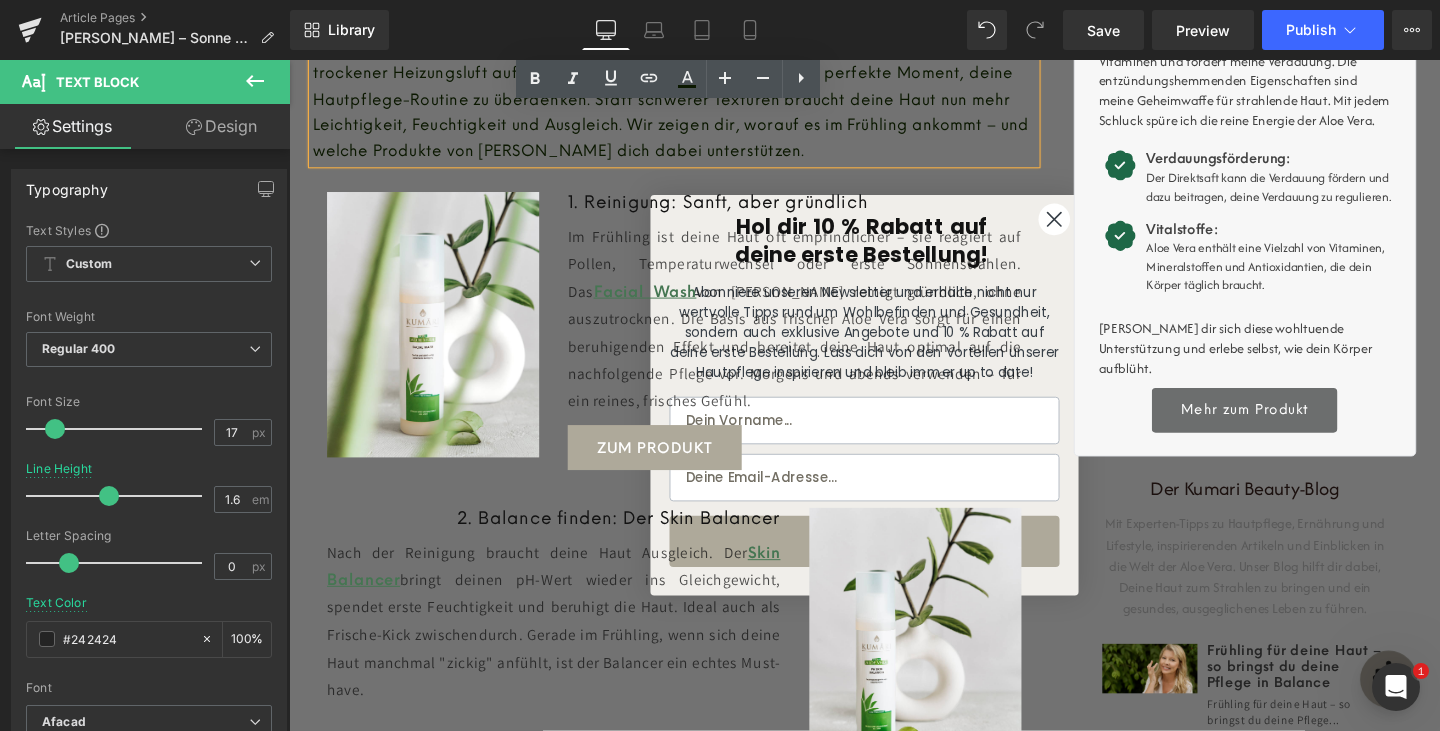 click on "Teilen: Text Block
Social Share         Row         Image         Image         Row         So kann unser Bio Aloe Vera Direktsaft deine Gesundheit unterstützen Text Block         Der Bio Aloe Vera Direktsaft ist für mich mehr als ein Getränk – es ist mein täglicher Begleiter für Gesundheit und Wohlbefinden. Diese Naturkraft versorgt meinen Körper mit Antioxidantien und Vitaminen und fördert meine Verdauung. Die entzündungshemmenden Eigenschaften sind meine Geheimwaffe für strahlende Haut. Mit jedem Schluck spüre ich die reine Energie der Aloe Vera.  Text Block" at bounding box center (1294, 691) 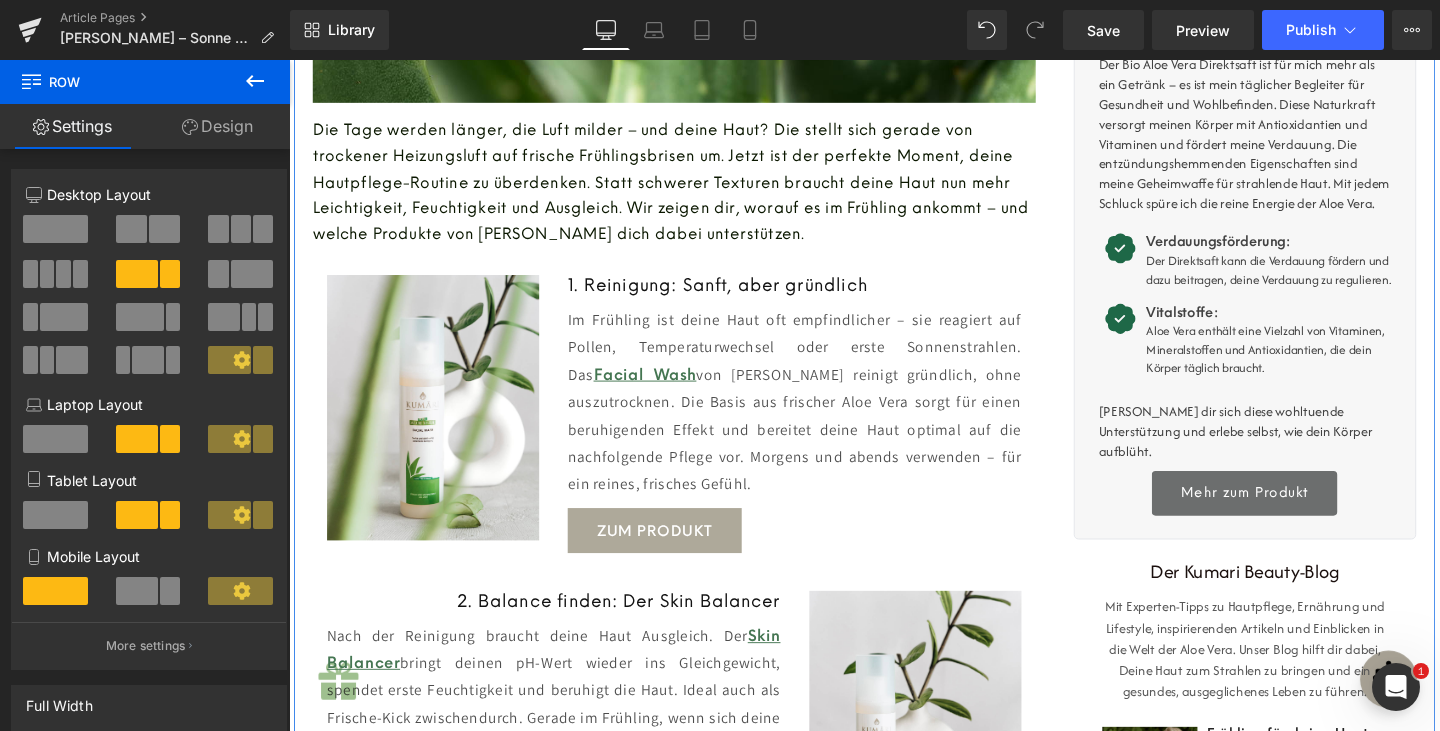 scroll, scrollTop: 473, scrollLeft: 0, axis: vertical 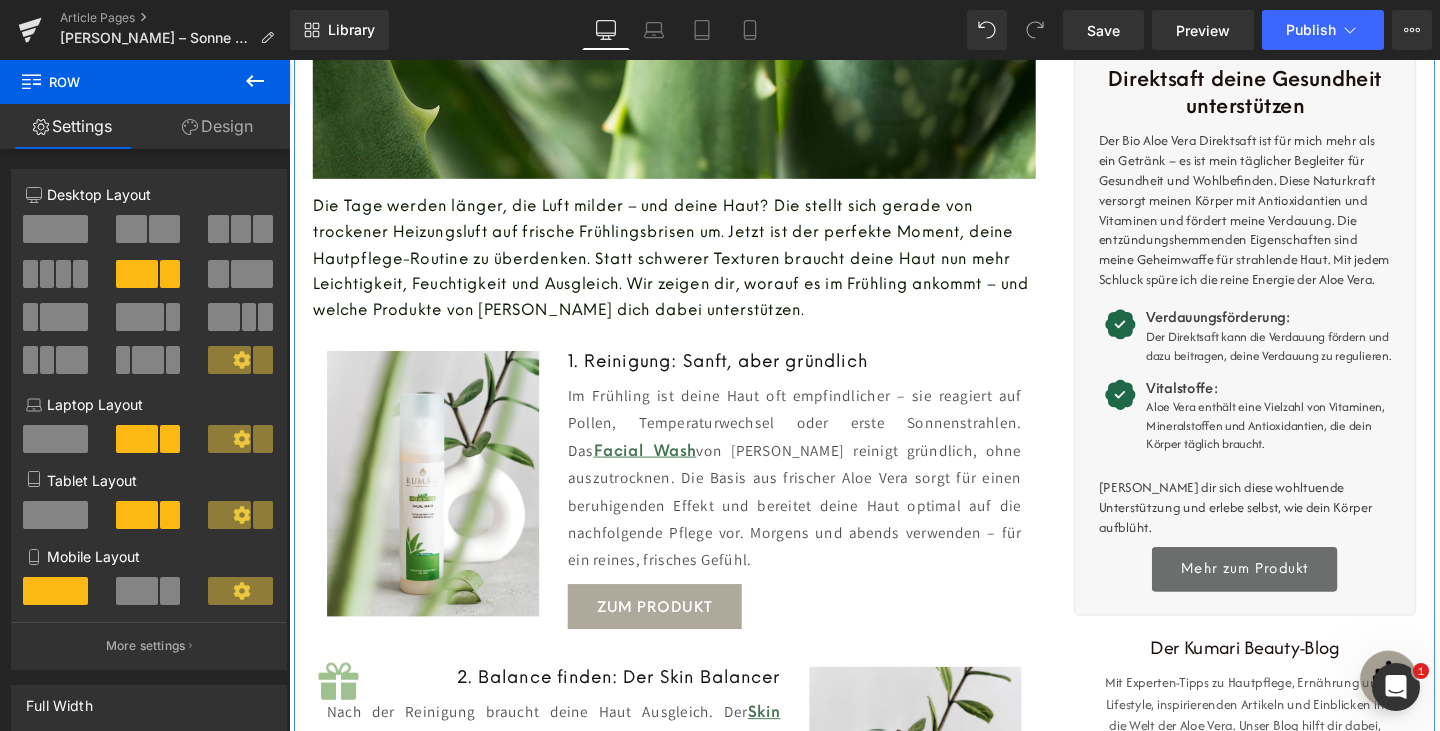 click on "Die Tage werden länger, die Luft milder – und deine Haut? Die stellt sich gerade von trockener Heizungsluft auf frische Frühlingsbrisen um. Jetzt ist der perfekte Moment, deine Hautpflege-Routine zu überdenken. Statt schwerer Texturen braucht deine Haut nun mehr Leichtigkeit, Feuchtigkeit und Ausgleich. Wir zeigen dir, worauf es im Frühling ankommt – und welche Produkte von [PERSON_NAME] dich dabei unterstützen." at bounding box center [690, 268] 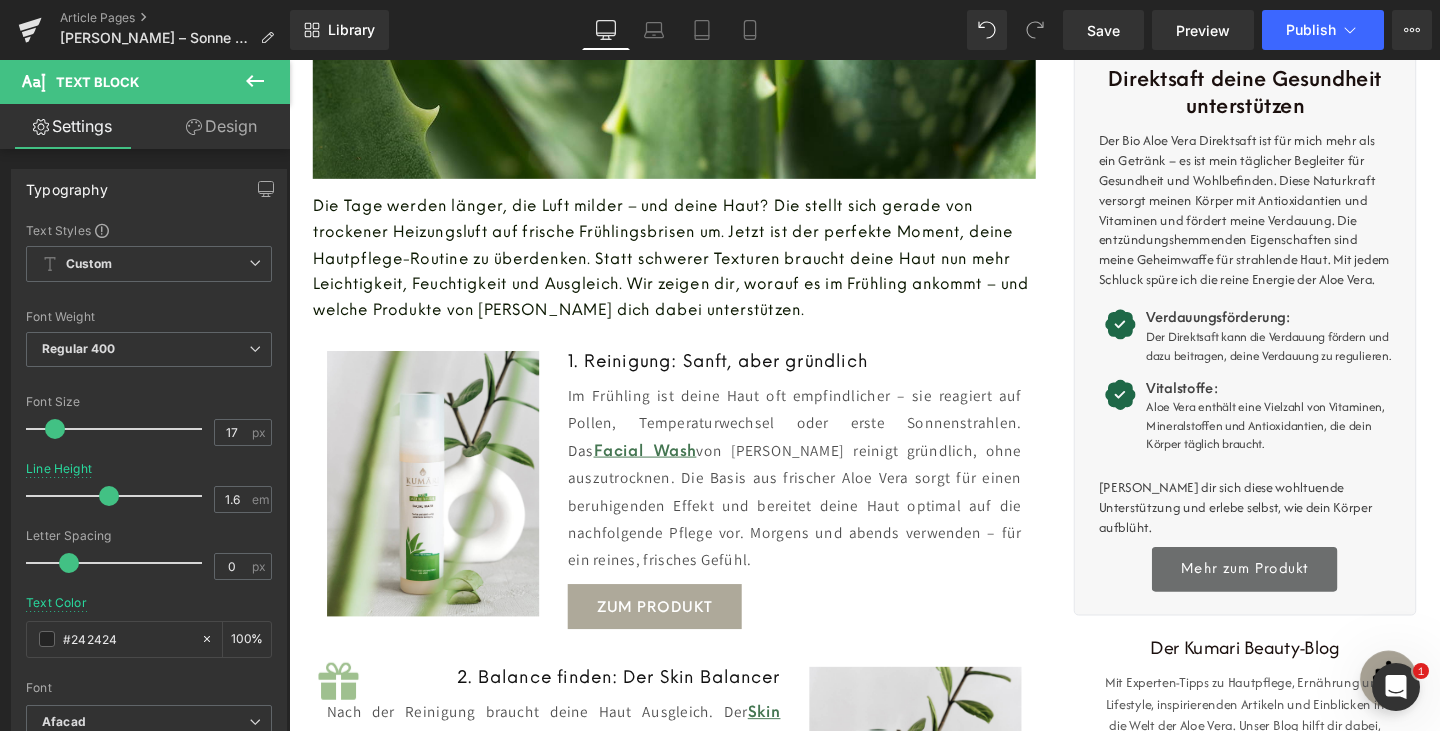 click 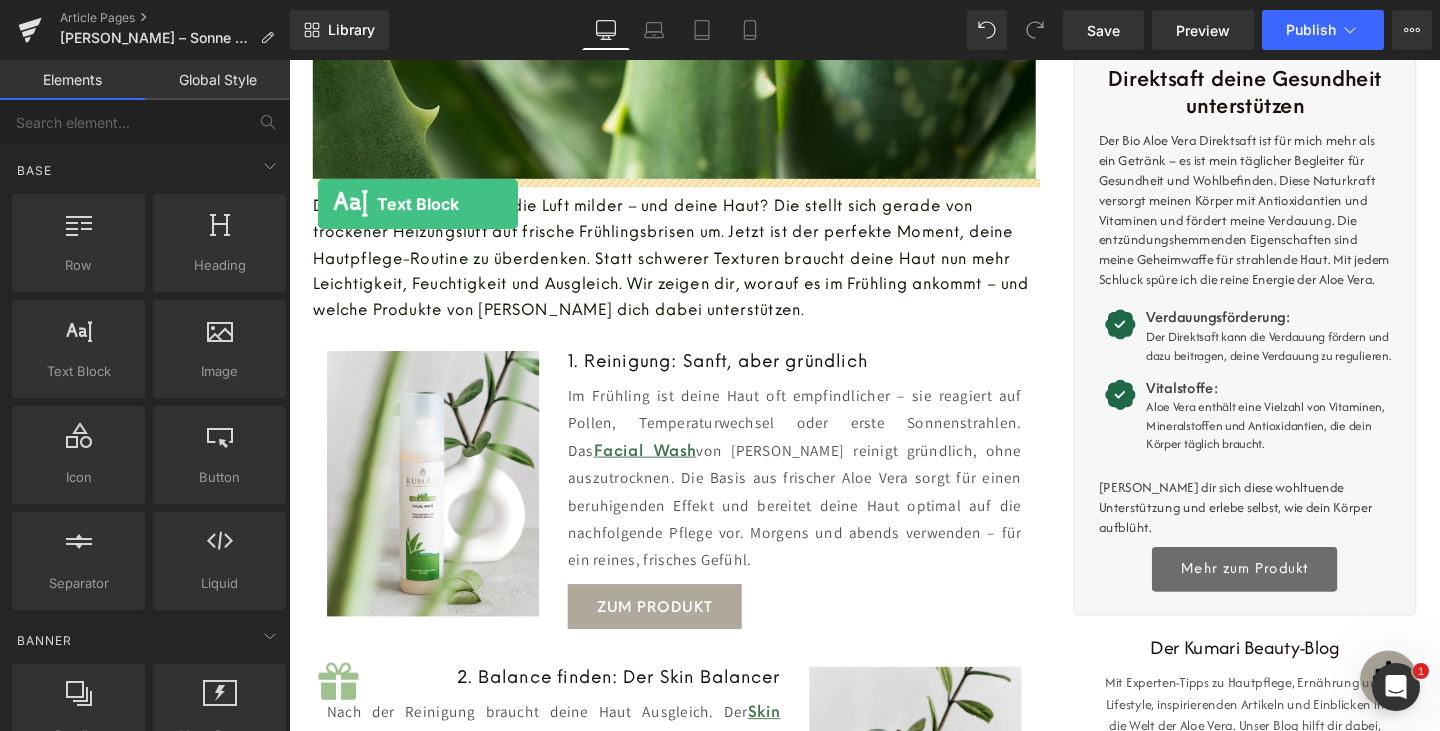 drag, startPoint x: 375, startPoint y: 426, endPoint x: 315, endPoint y: 211, distance: 223.21515 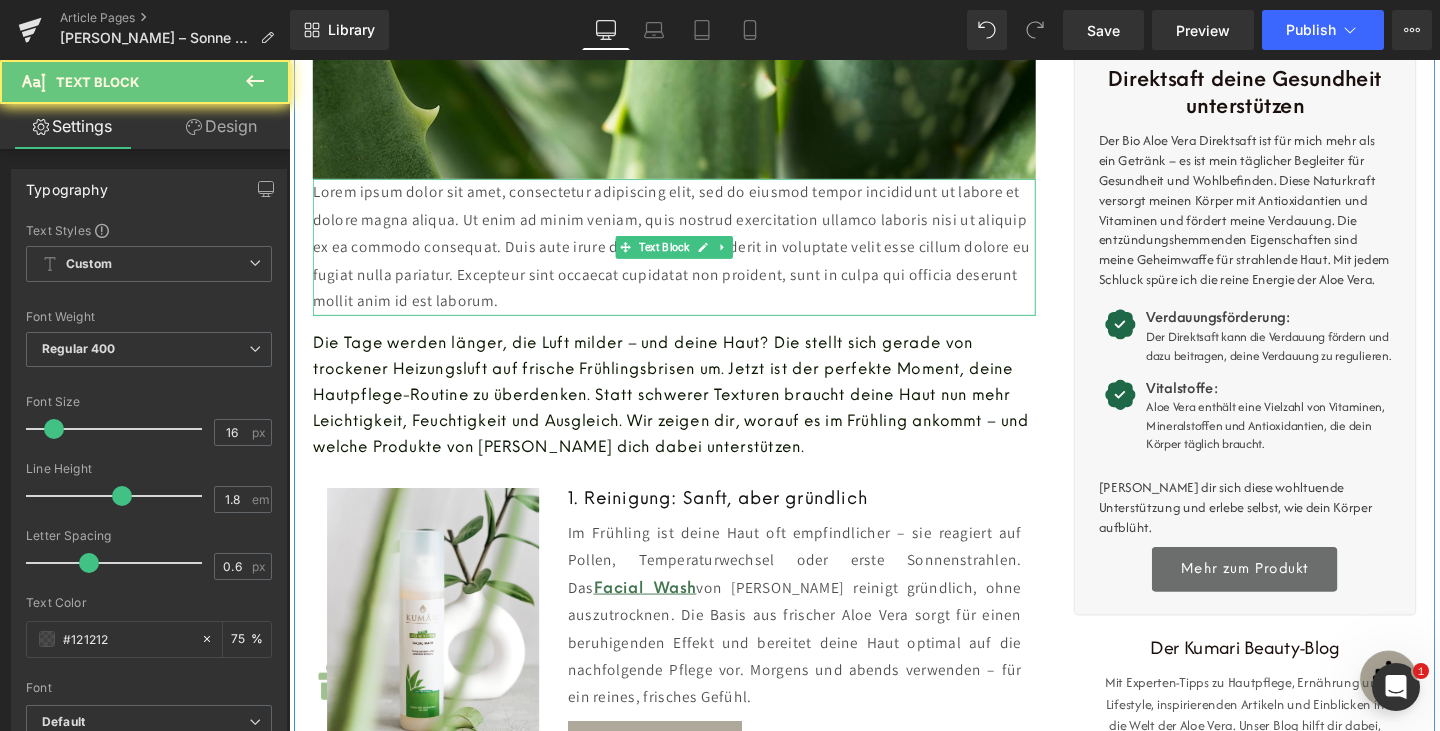 click on "Lorem ipsum dolor sit amet, consectetur adipiscing elit, sed do eiusmod tempor incididunt ut labore et dolore magna aliqua. Ut enim ad minim veniam, quis nostrud exercitation ullamco laboris nisi ut aliquip ex ea commodo consequat. Duis aute irure dolor in reprehenderit in voluptate velit esse cillum dolore eu fugiat nulla pariatur. Excepteur sint occaecat cupidatat non proident, sunt in culpa qui officia deserunt mollit anim id est laborum." at bounding box center (694, 257) 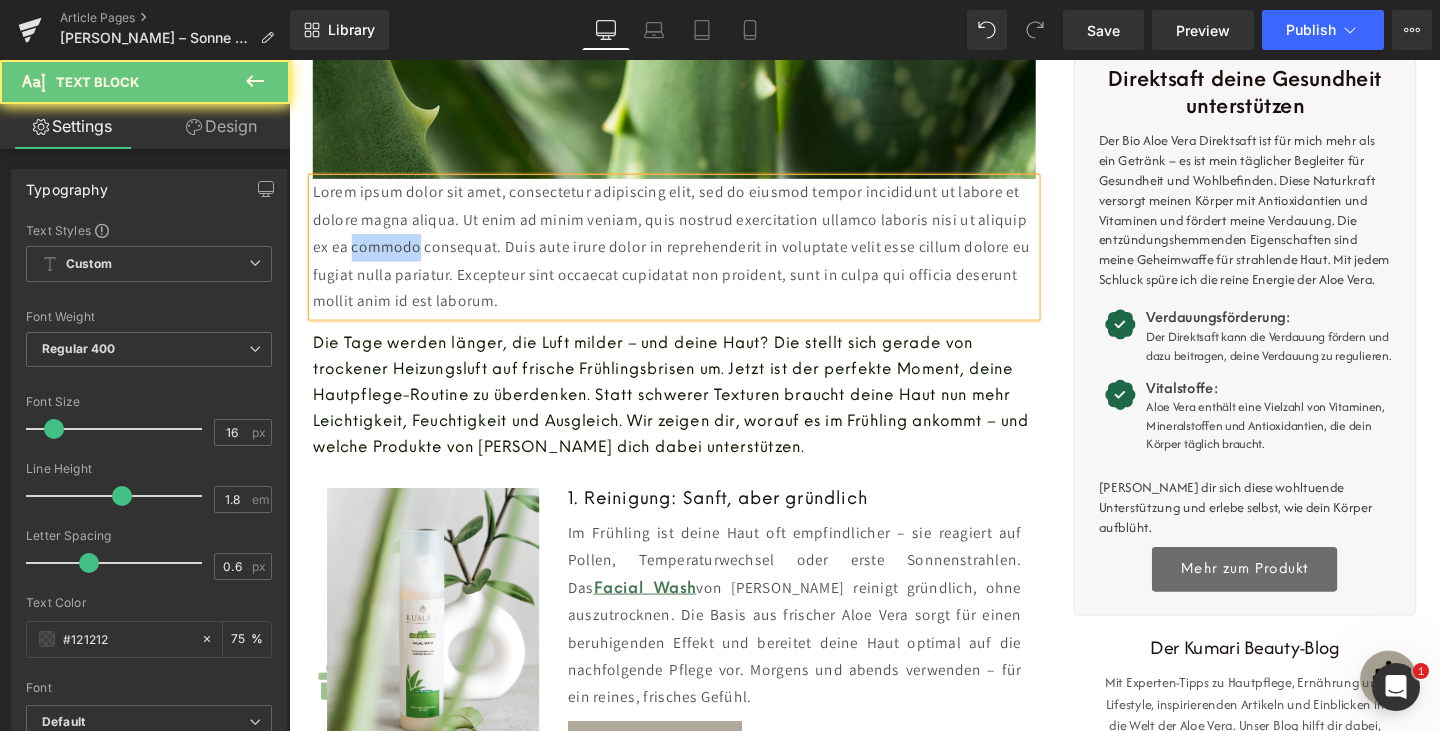 click on "Lorem ipsum dolor sit amet, consectetur adipiscing elit, sed do eiusmod tempor incididunt ut labore et dolore magna aliqua. Ut enim ad minim veniam, quis nostrud exercitation ullamco laboris nisi ut aliquip ex ea commodo consequat. Duis aute irure dolor in reprehenderit in voluptate velit esse cillum dolore eu fugiat nulla pariatur. Excepteur sint occaecat cupidatat non proident, sunt in culpa qui officia deserunt mollit anim id est laborum." at bounding box center (694, 257) 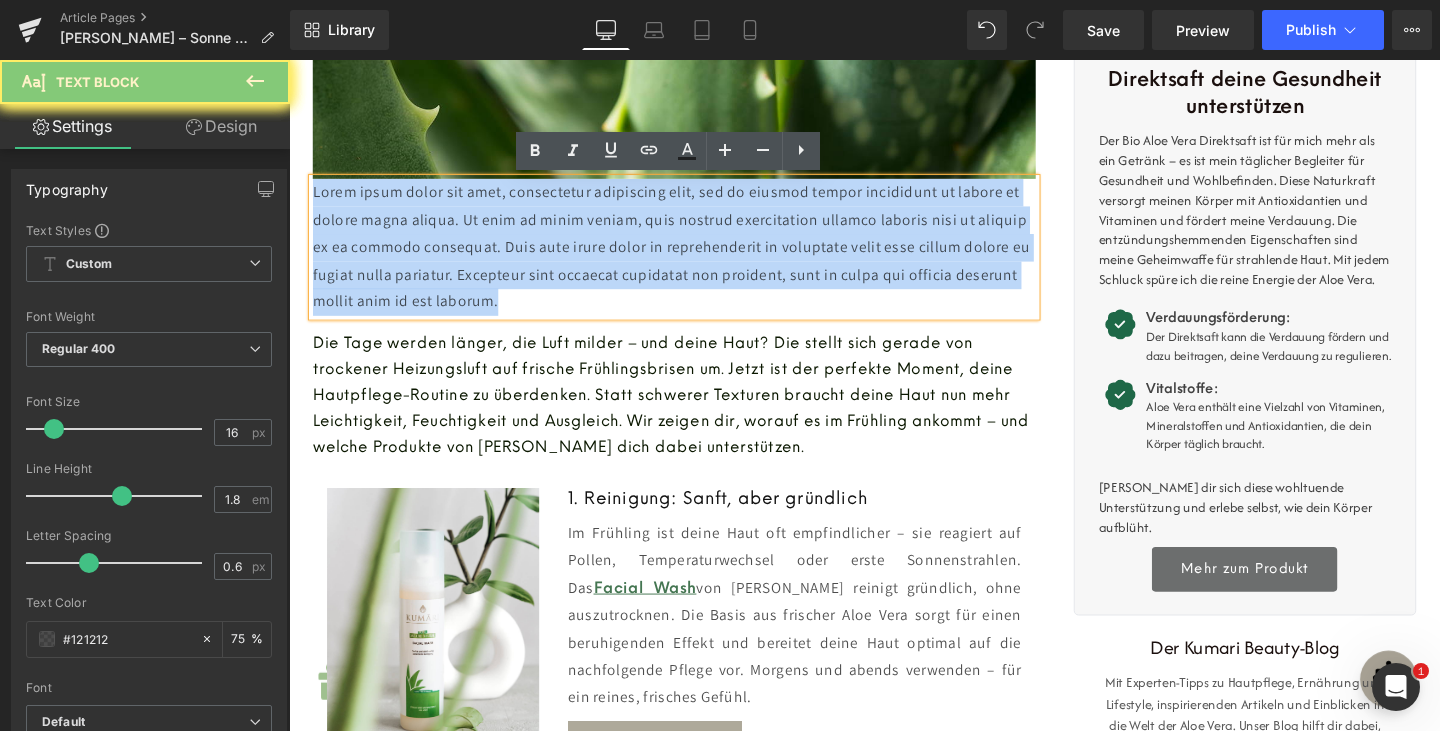 click on "Lorem ipsum dolor sit amet, consectetur adipiscing elit, sed do eiusmod tempor incididunt ut labore et dolore magna aliqua. Ut enim ad minim veniam, quis nostrud exercitation ullamco laboris nisi ut aliquip ex ea commodo consequat. Duis aute irure dolor in reprehenderit in voluptate velit esse cillum dolore eu fugiat nulla pariatur. Excepteur sint occaecat cupidatat non proident, sunt in culpa qui officia deserunt mollit anim id est laborum." at bounding box center [694, 257] 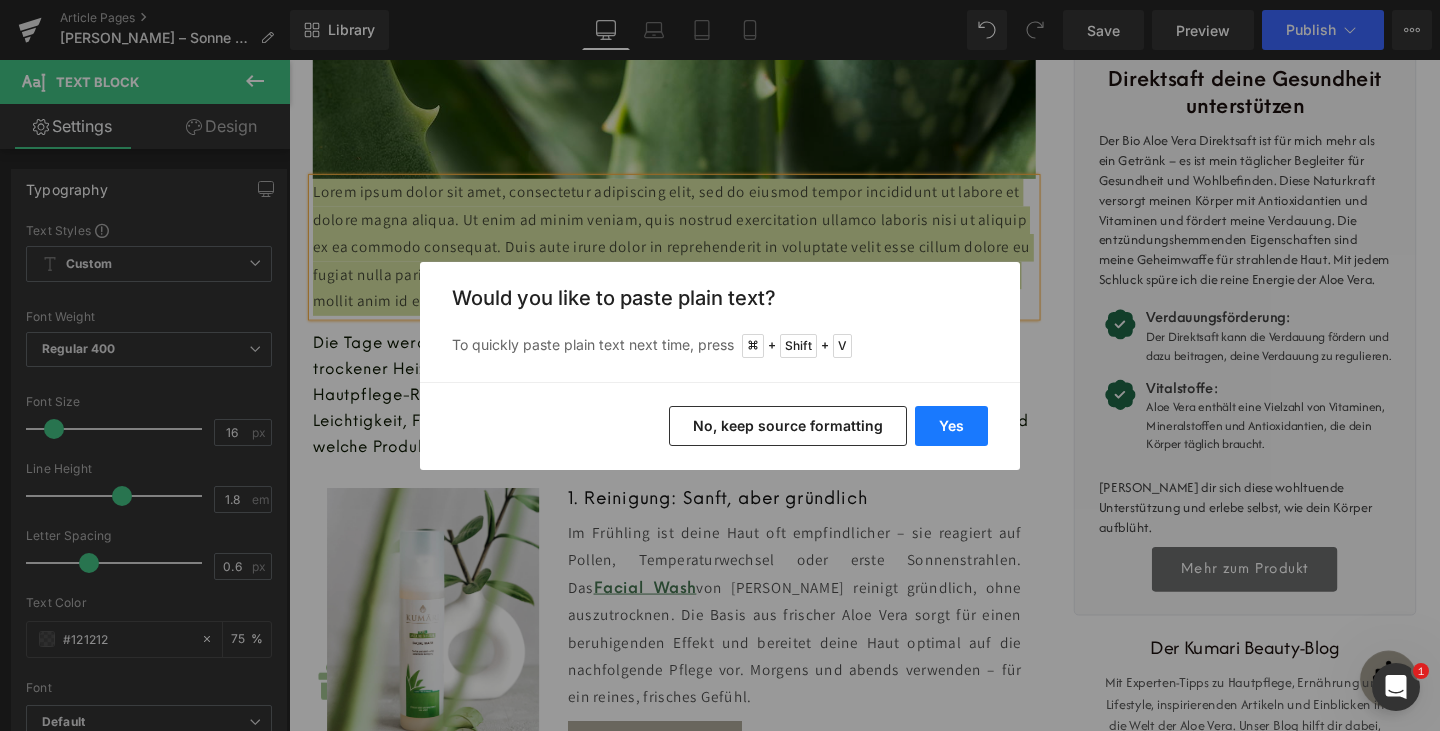 click on "Yes" at bounding box center [951, 426] 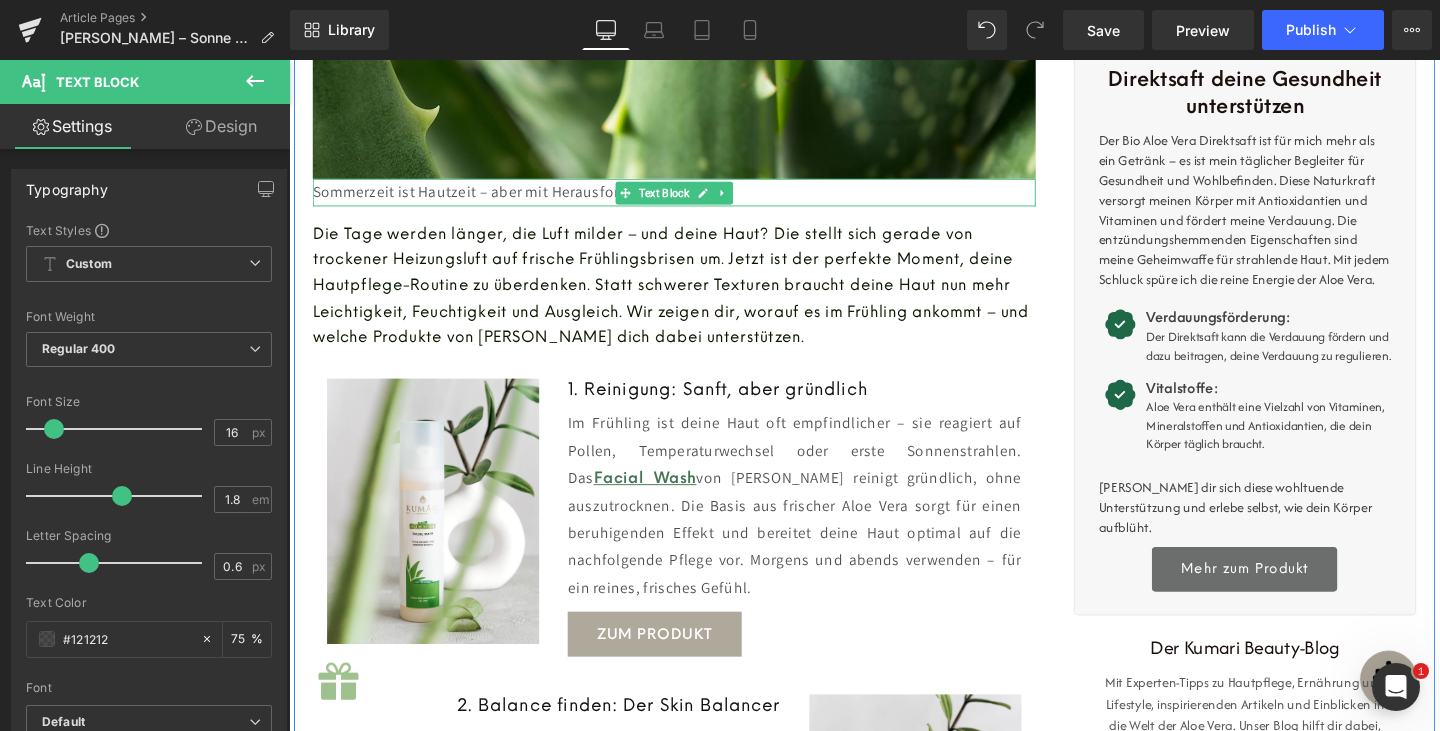click on "Sommerzeit ist Hautzeit – aber mit Herausforderungen" at bounding box center [694, 199] 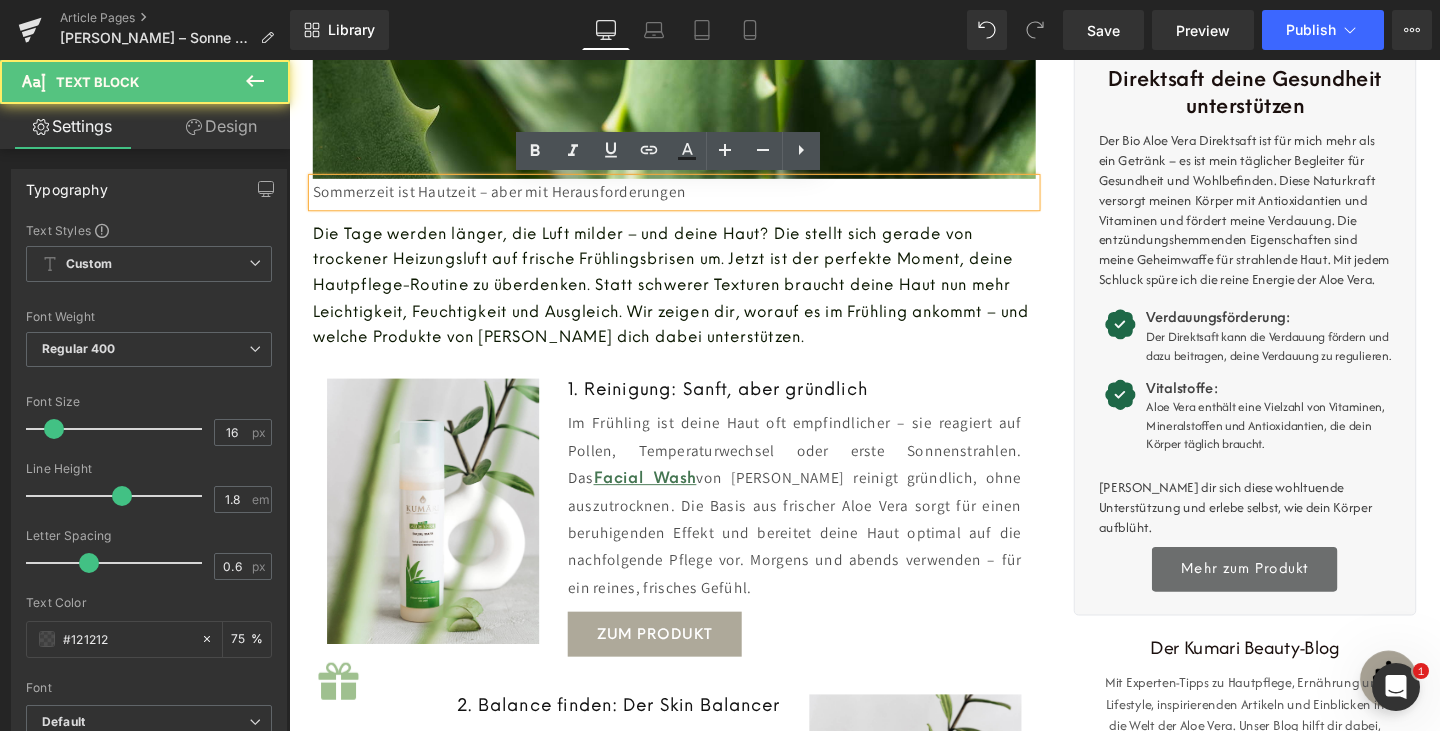 click on "Die Tage werden länger, die Luft milder – und deine Haut? Die stellt sich gerade von trockener Heizungsluft auf frische Frühlingsbrisen um. Jetzt ist der perfekte Moment, deine Hautpflege-Routine zu überdenken. Statt schwerer Texturen braucht deine Haut nun mehr Leichtigkeit, Feuchtigkeit und Ausgleich. Wir zeigen dir, worauf es im Frühling ankommt – und welche Produkte von [PERSON_NAME] dich dabei unterstützen." at bounding box center [690, 297] 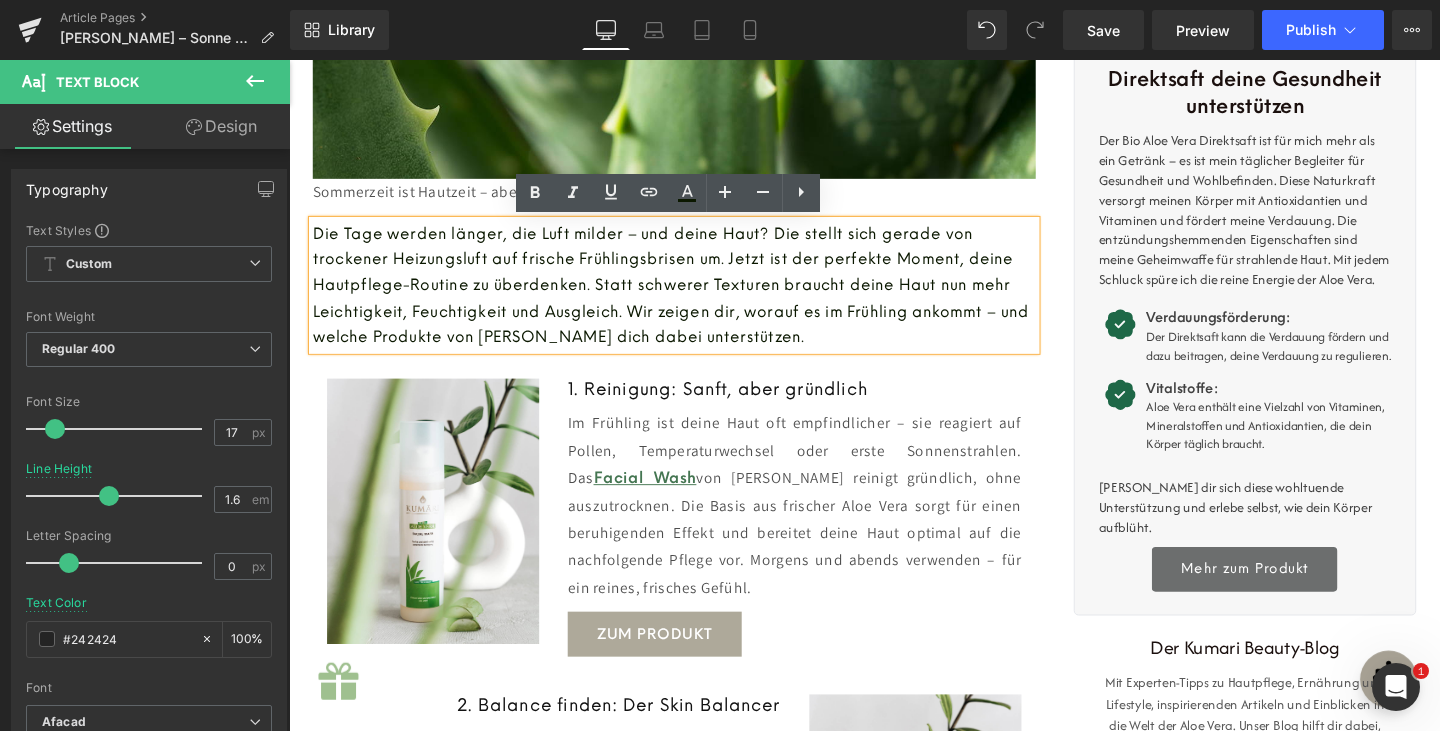 click at bounding box center (289, 60) 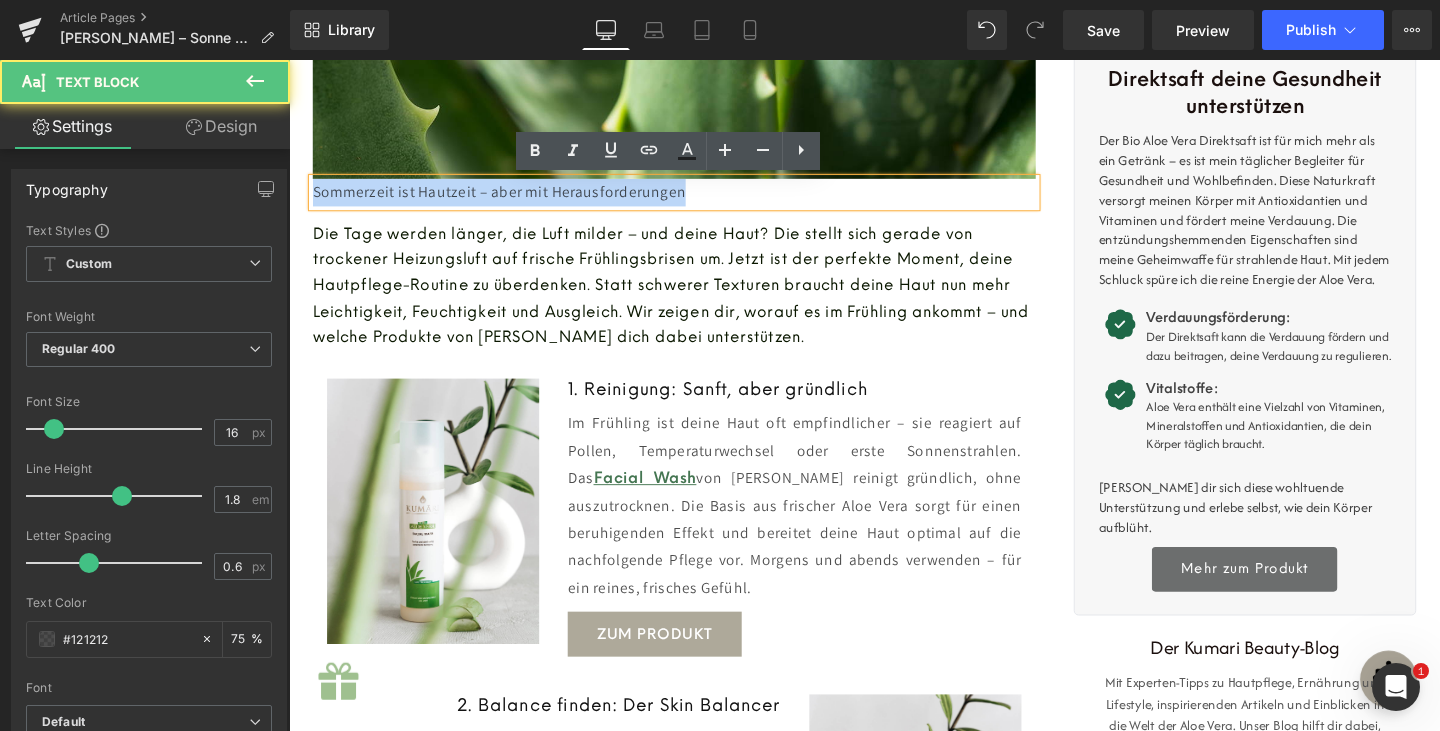 click on "Sommerzeit ist Hautzeit – aber mit Herausforderungen" at bounding box center (694, 199) 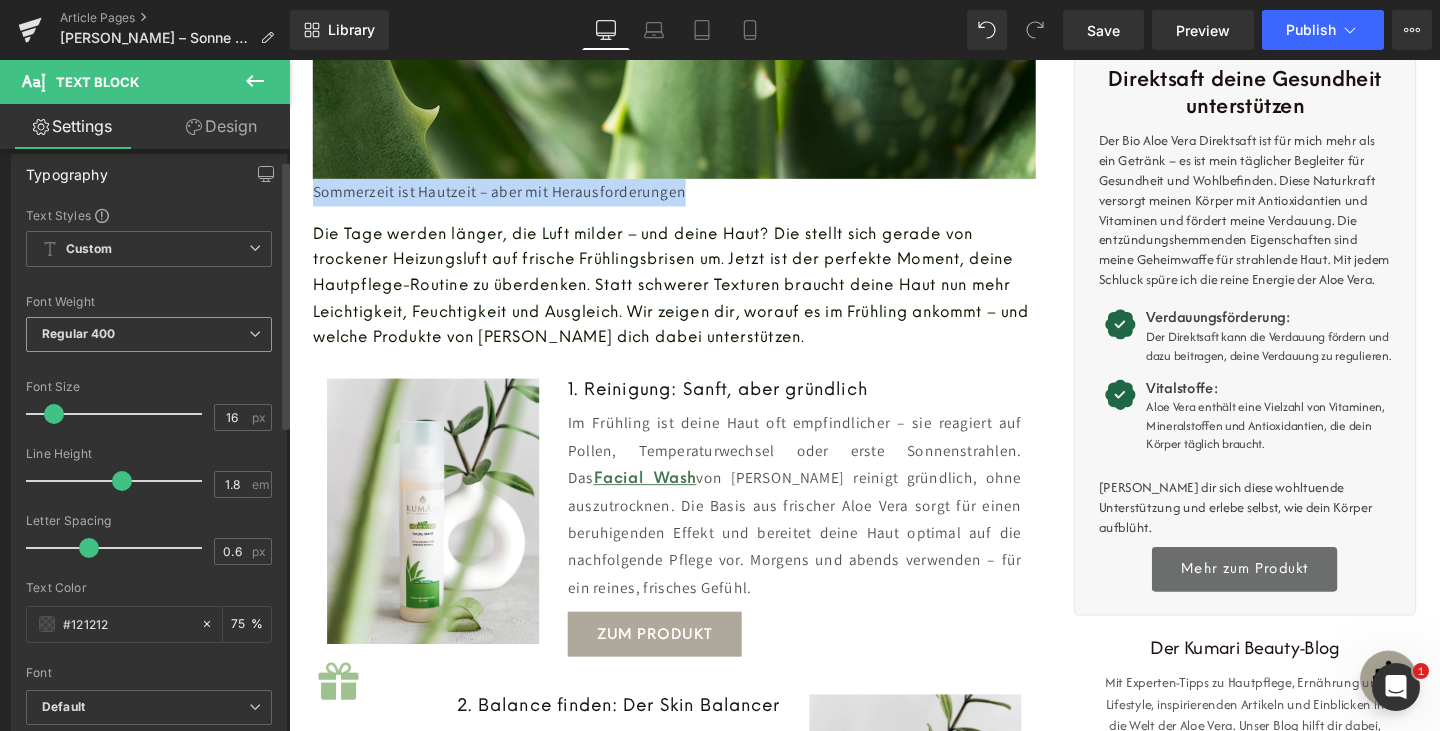 scroll, scrollTop: 23, scrollLeft: 0, axis: vertical 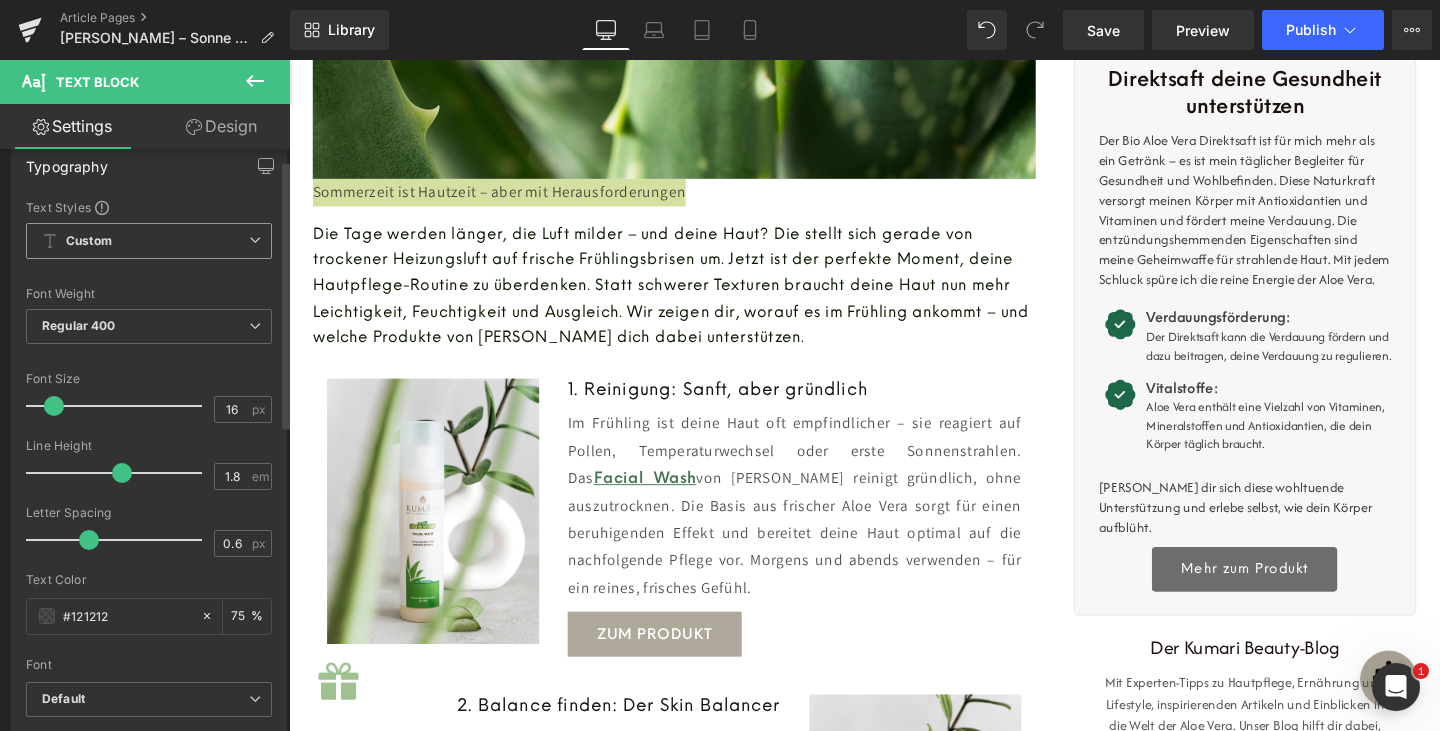 click on "Custom
Setup Global Style" at bounding box center (149, 241) 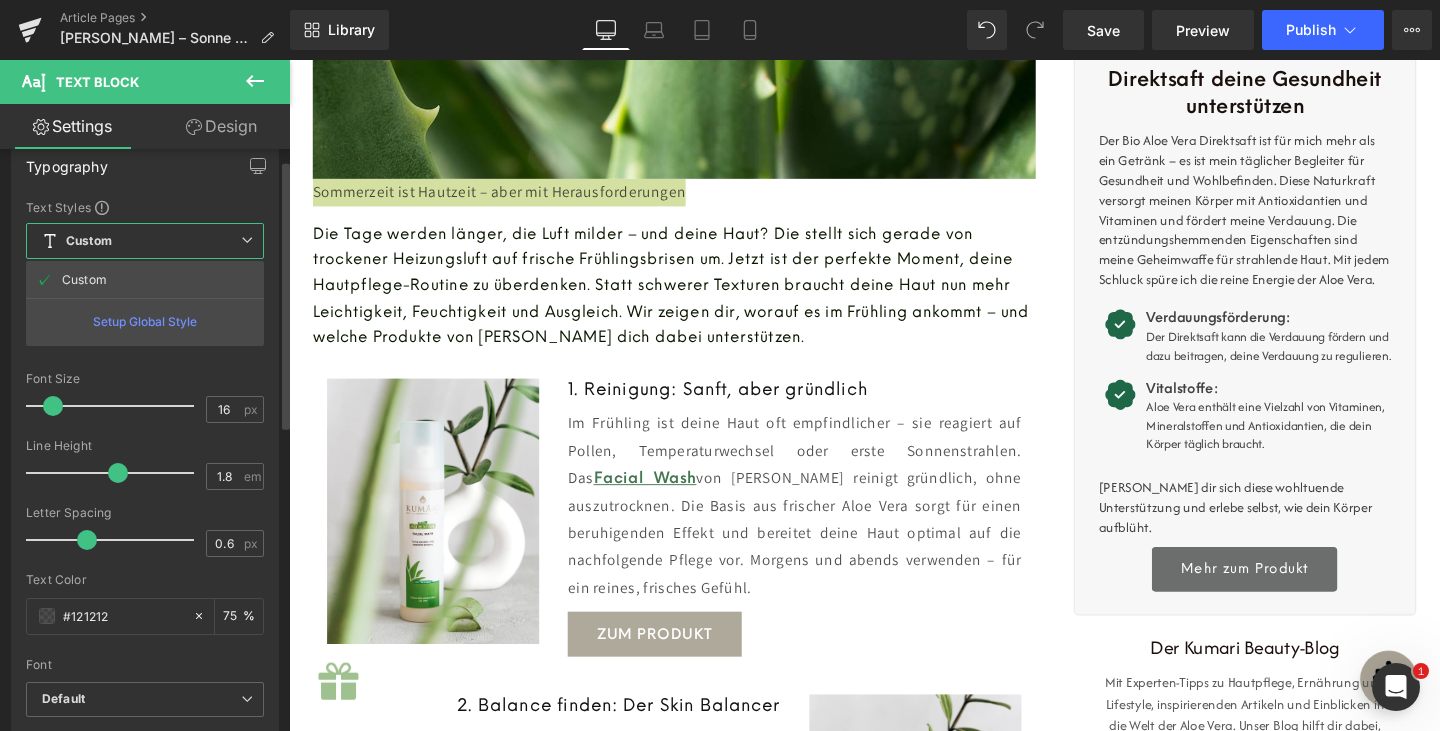 click on "Text Styles Custom
Custom
Setup Global Style
Custom
Setup Global Style
Thin 100 Semi Thin 200 Light 300 Regular 400 Medium 500 Semi Bold 600 Super Bold 800 Boldest 900 Bold 700 Lighter Bolder Font Weight
Regular 400
Thin 100 Semi Thin 200 Light 300 Regular 400 Medium 500 Semi Bold 600 Super Bold 800 Boldest 900 Bold 700 Lighter Bolder 16px Font Size 16 px 1.8em Line Height 1.8 em 0.6px Letter Spacing 0.6 px rgba(18, 18, 18, 0.75) Text Color #121212 75 % inherit
Font
Default
Noto Serif Khitan Small Script
IBM Plex Serif
[GEOGRAPHIC_DATA]" at bounding box center (145, 508) 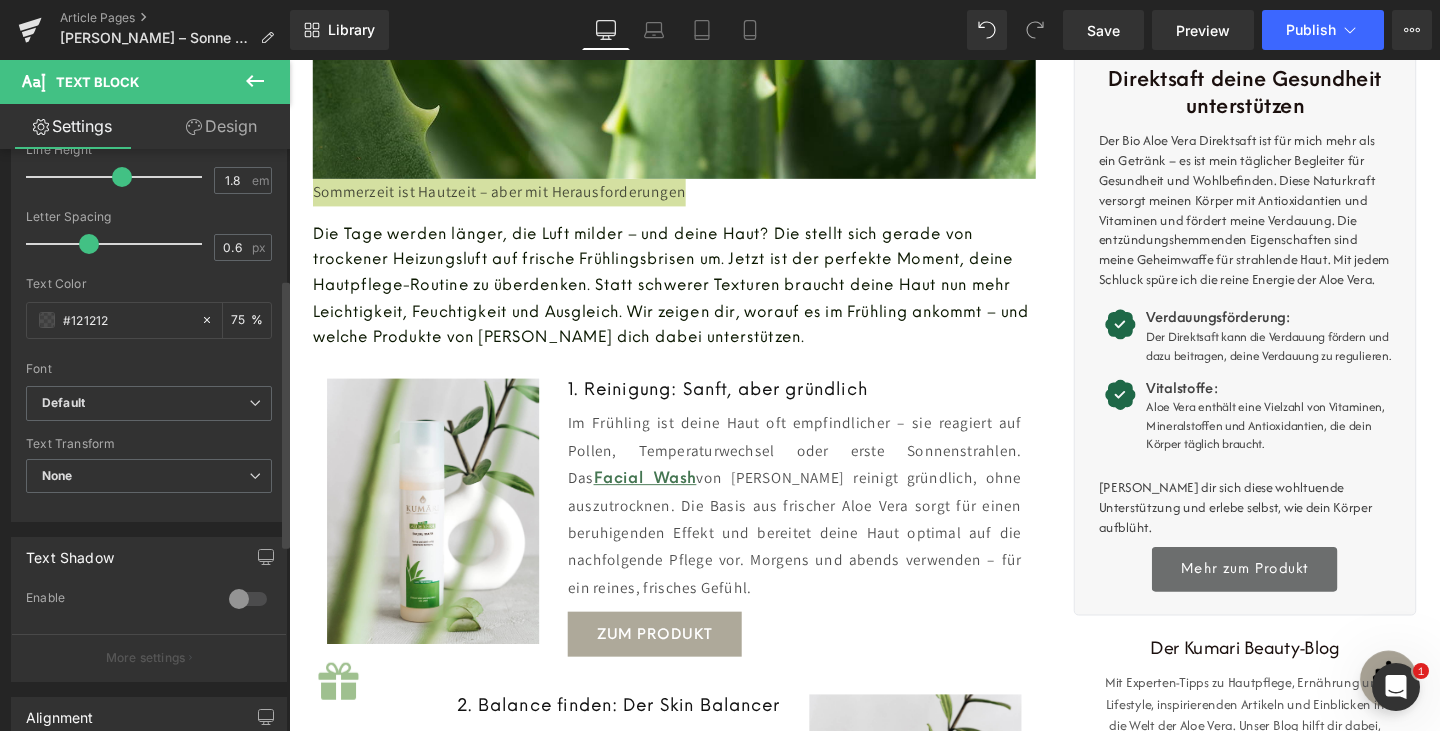 scroll, scrollTop: 328, scrollLeft: 0, axis: vertical 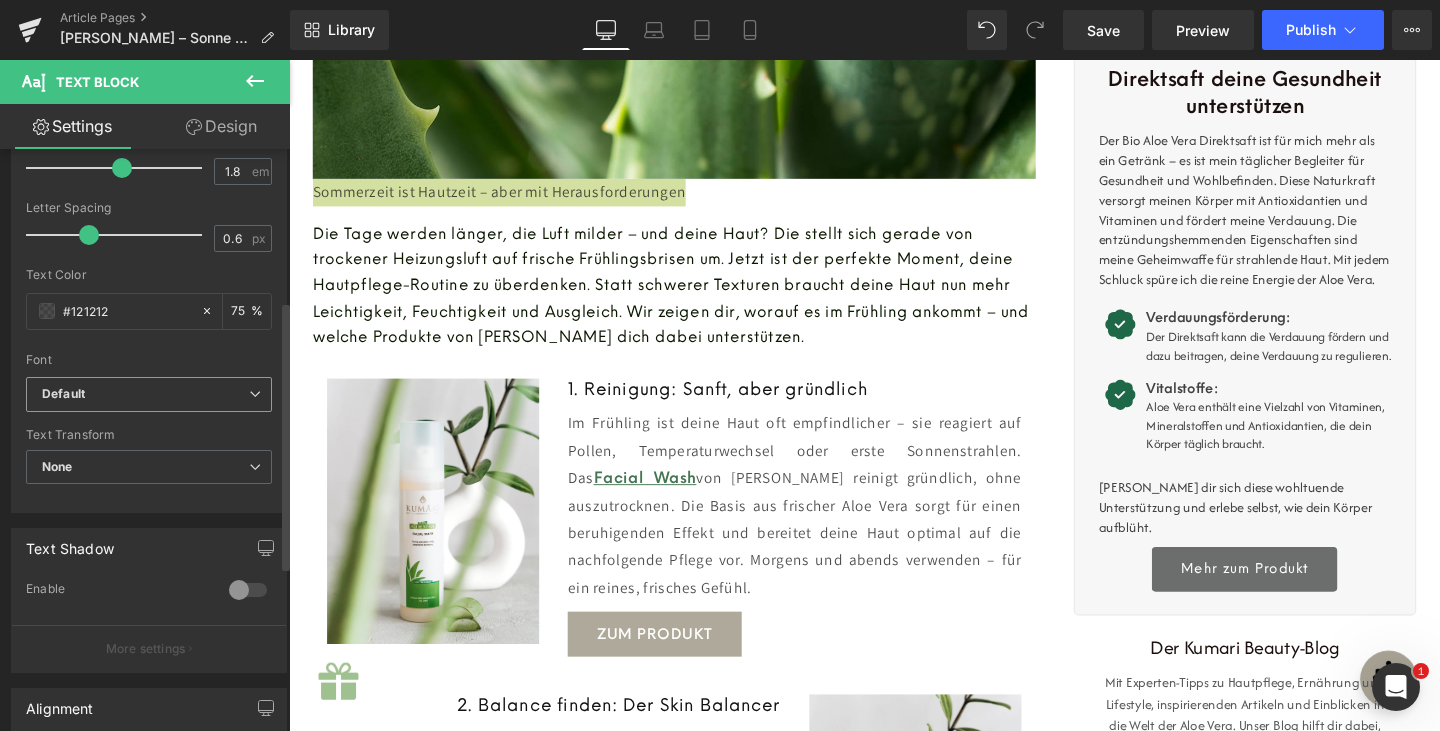 click on "Default" at bounding box center (145, 394) 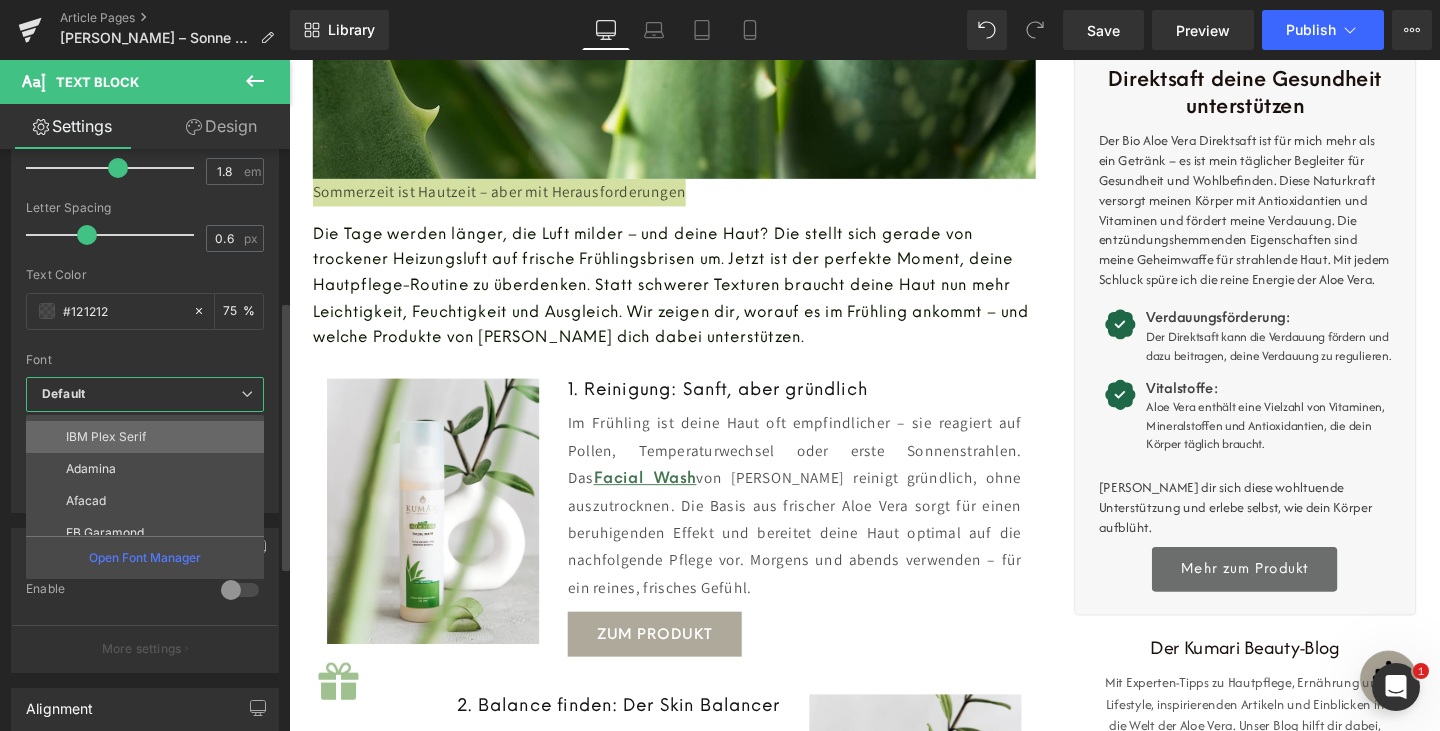 scroll, scrollTop: 64, scrollLeft: 0, axis: vertical 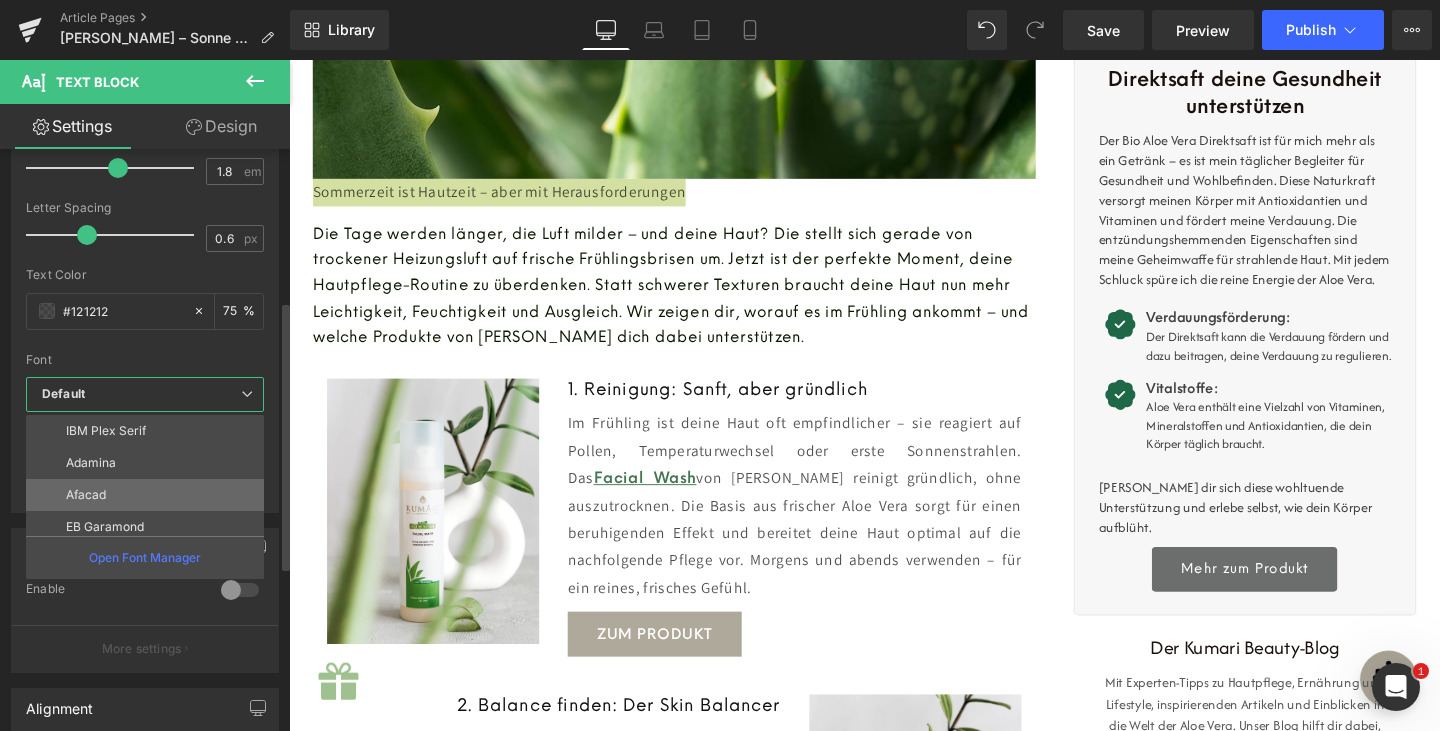 click on "Afacad" at bounding box center (86, 495) 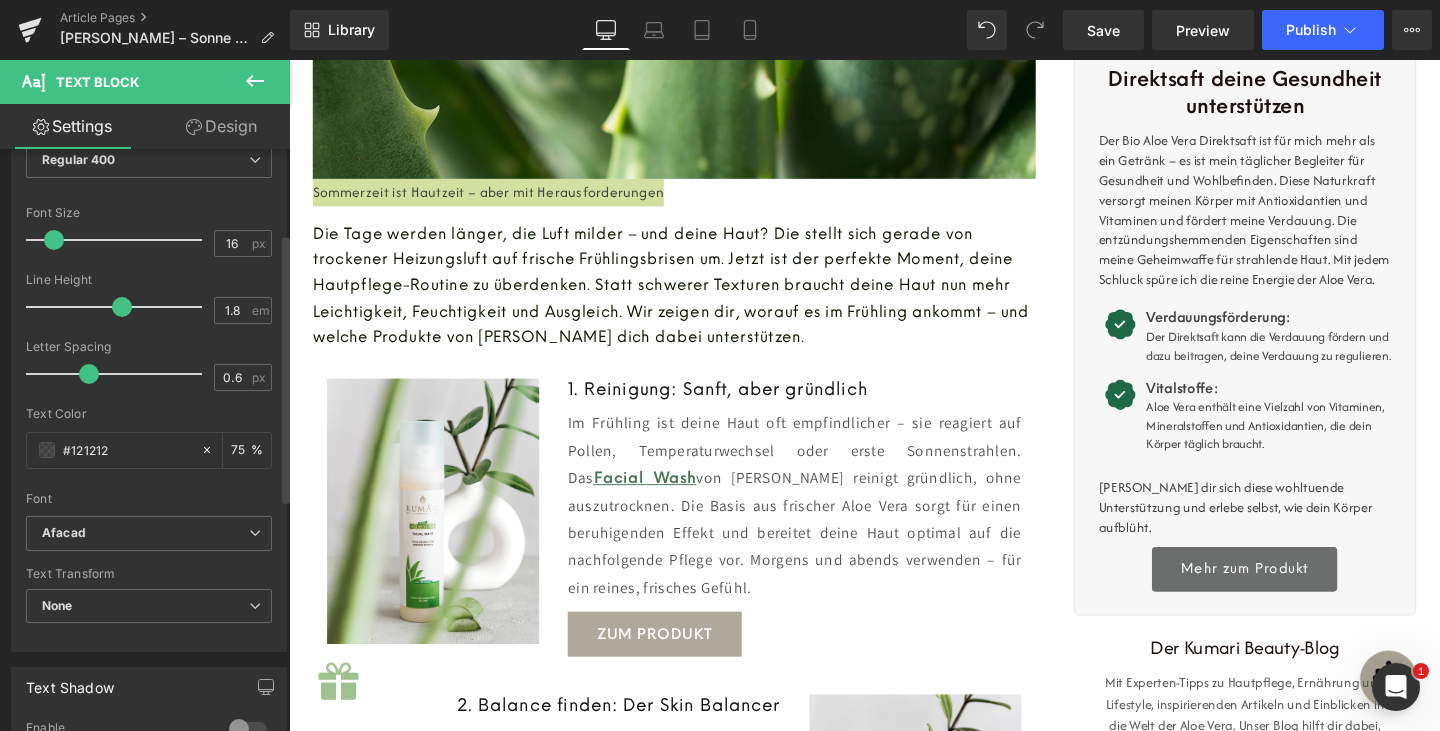 scroll, scrollTop: 183, scrollLeft: 0, axis: vertical 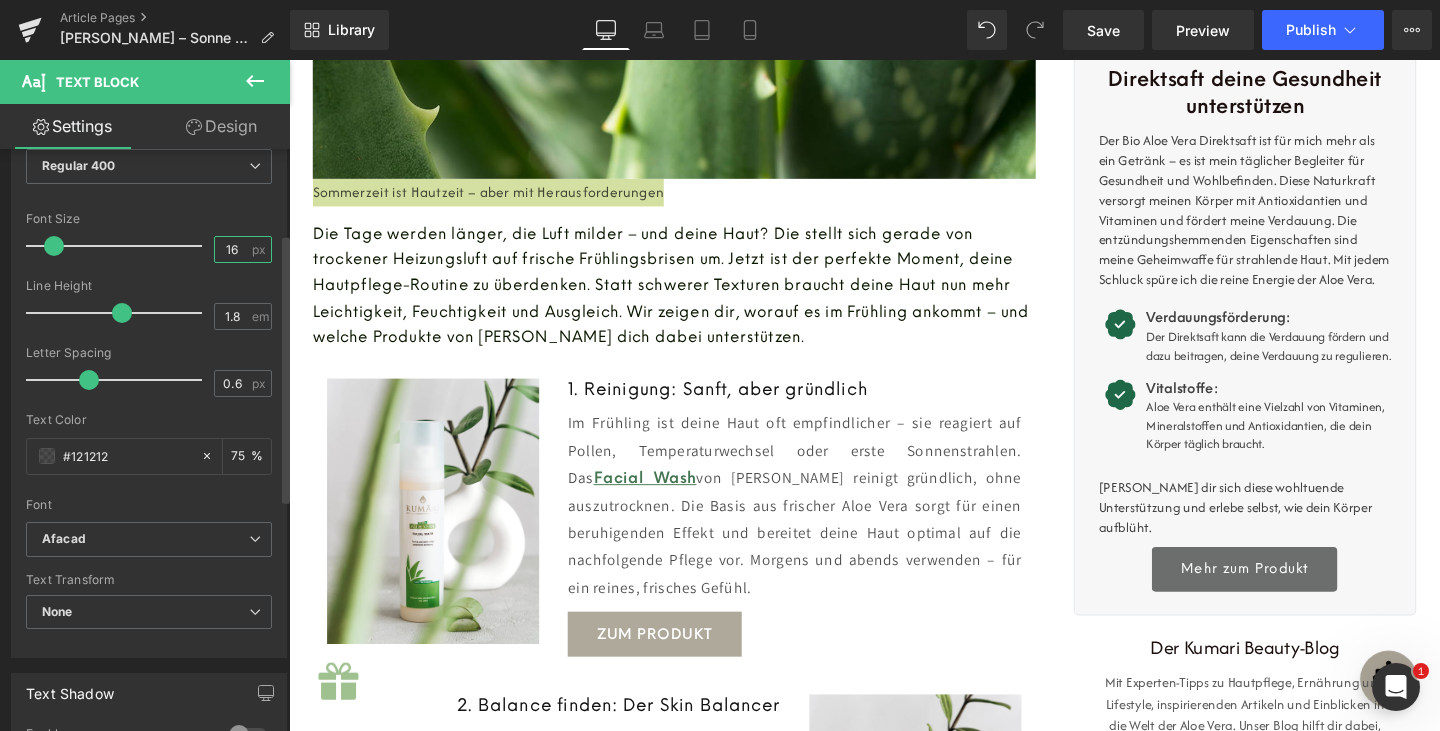 click on "16" at bounding box center [232, 249] 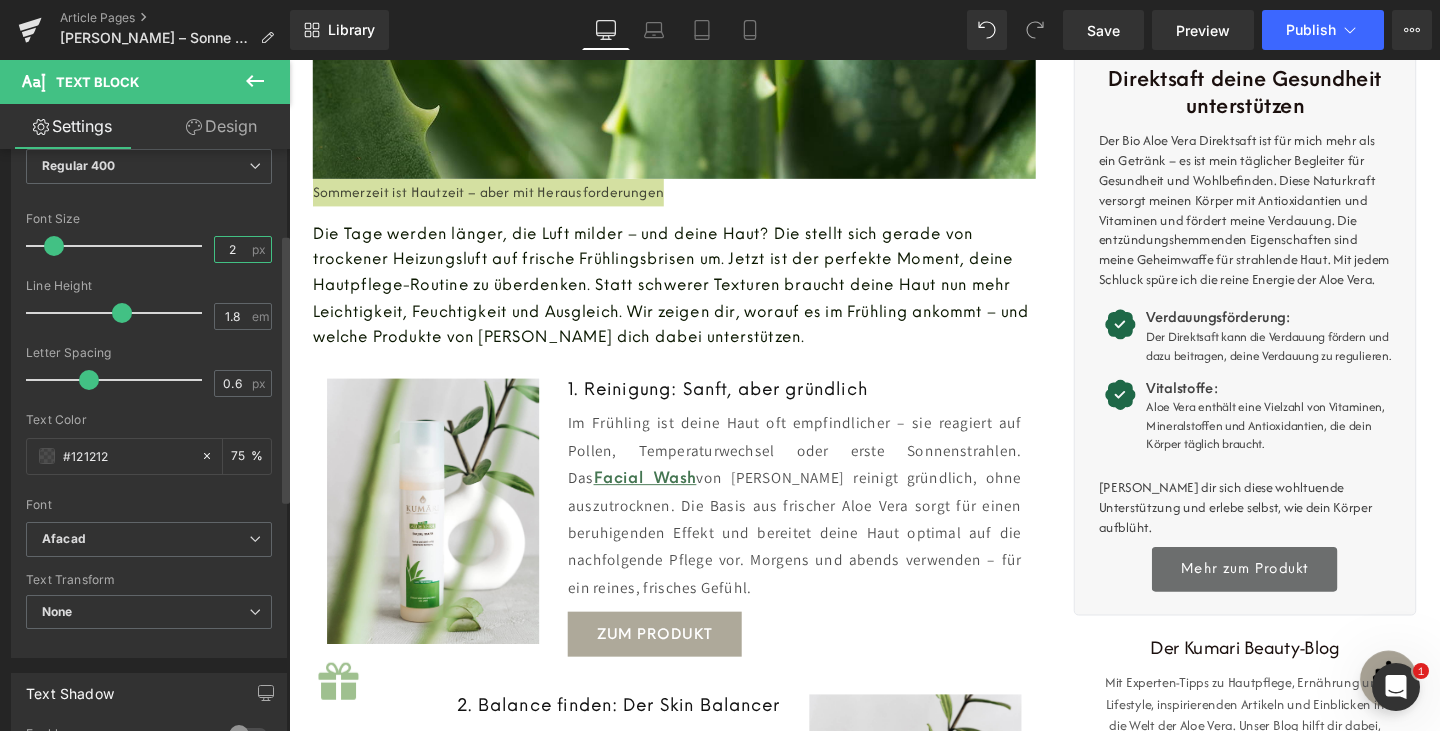 scroll, scrollTop: 0, scrollLeft: 0, axis: both 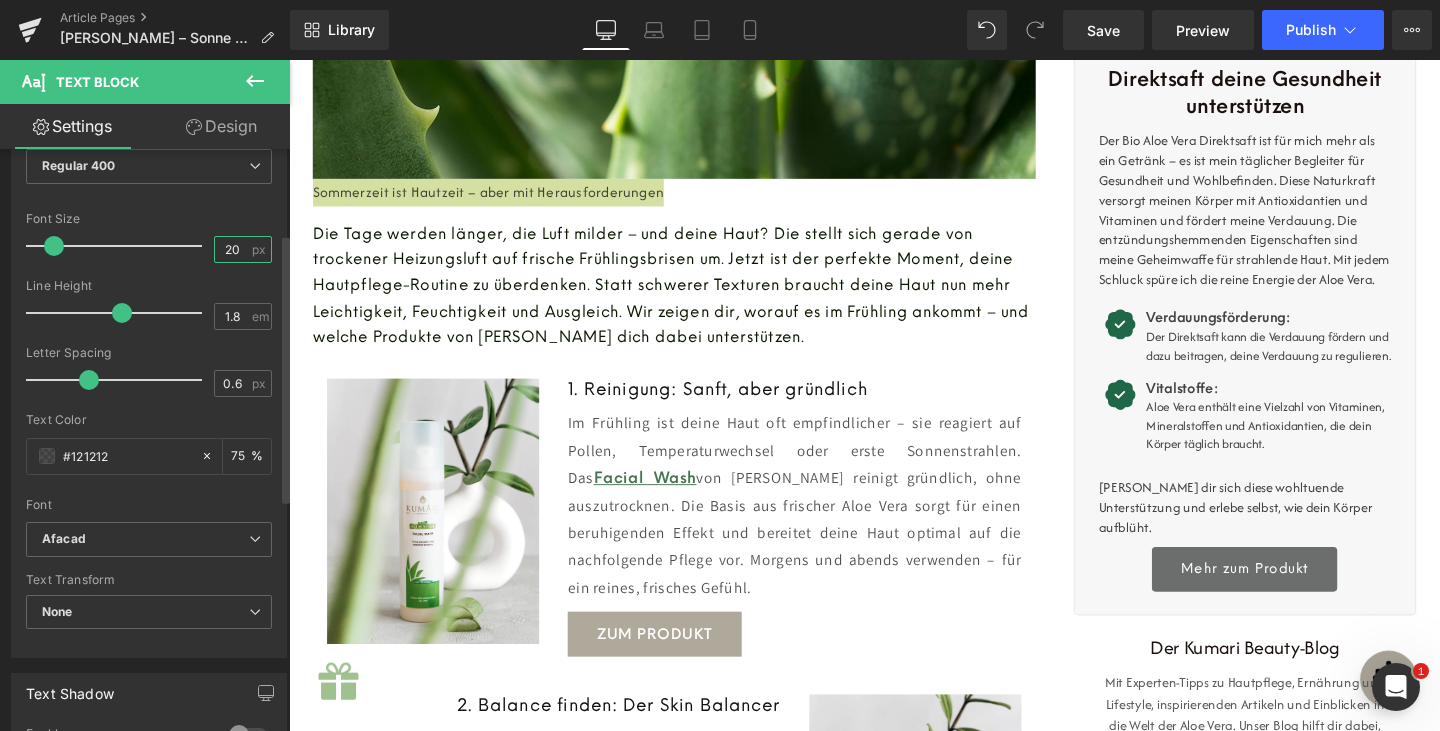 type on "20" 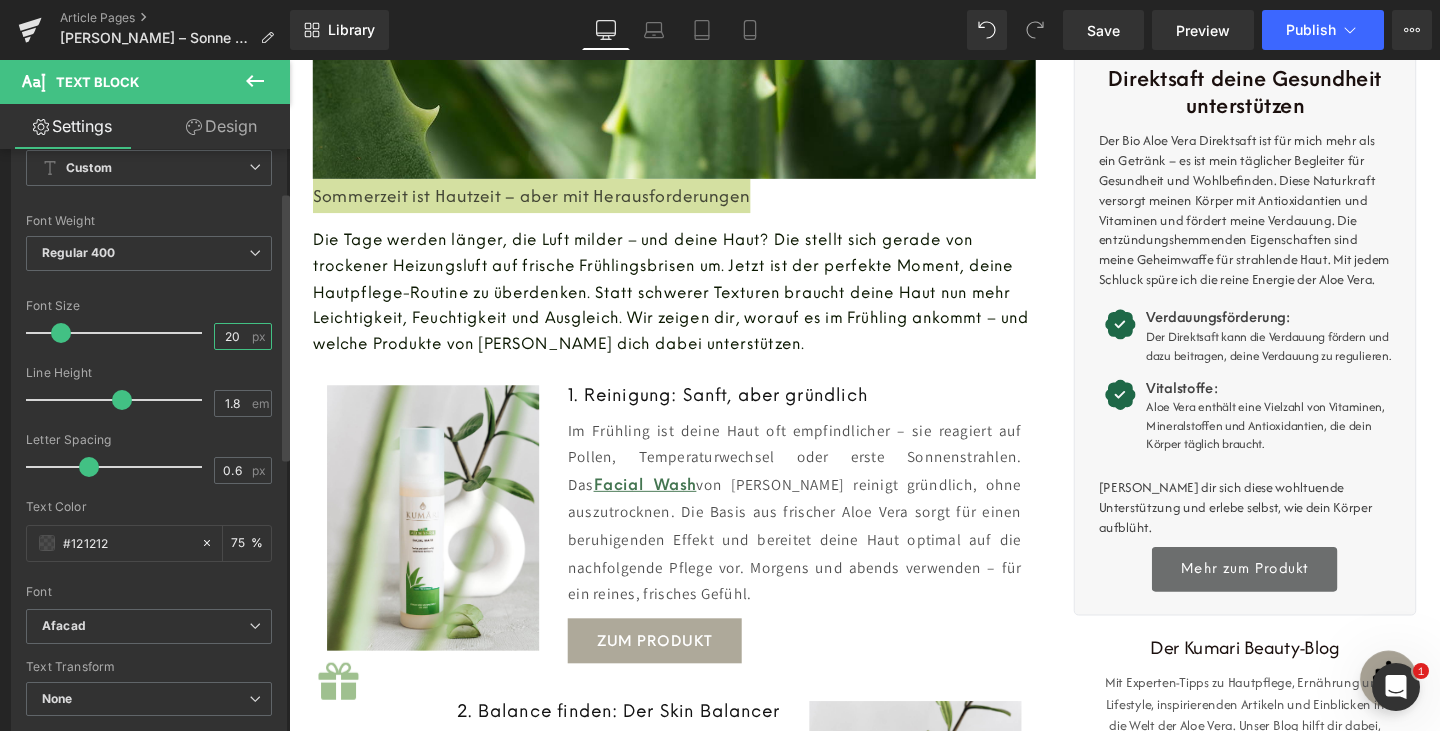 scroll, scrollTop: 0, scrollLeft: 0, axis: both 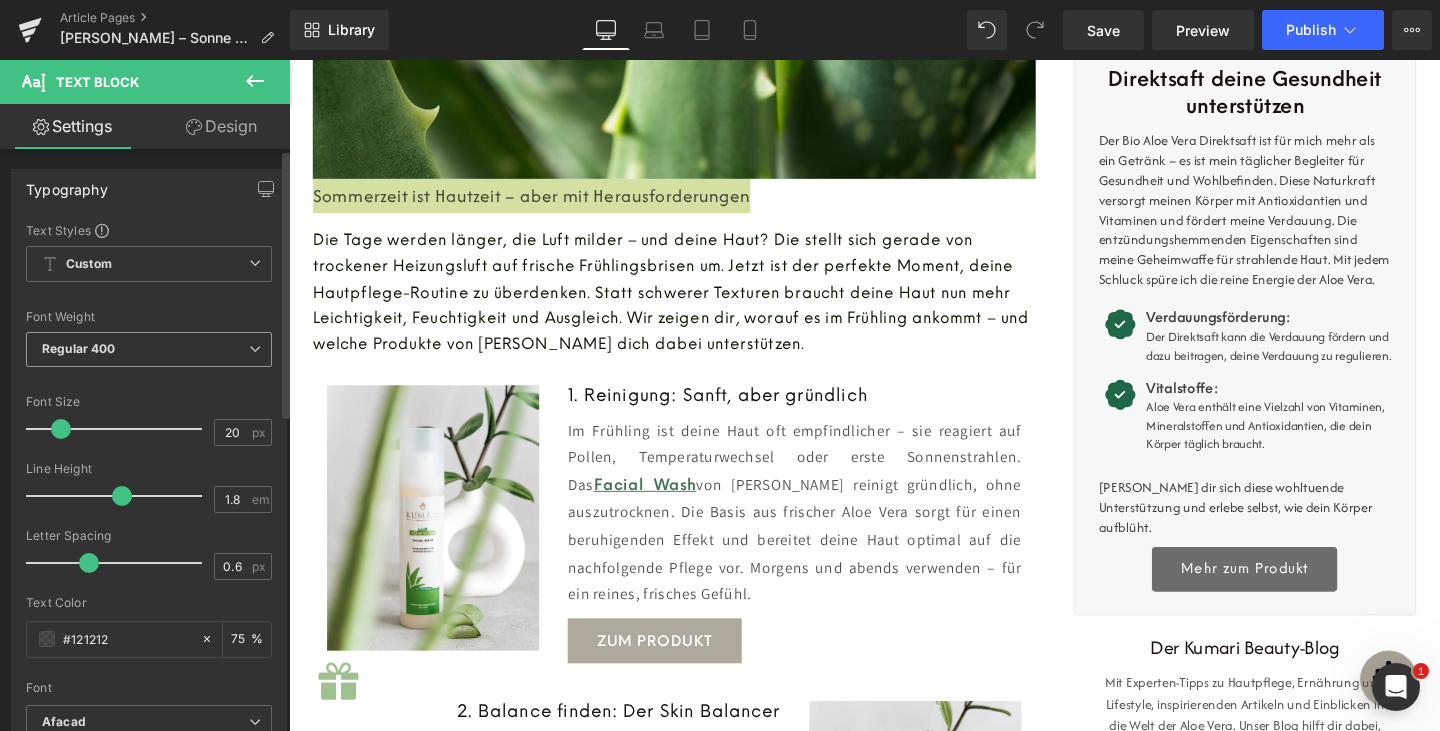 click on "Regular 400" at bounding box center [79, 348] 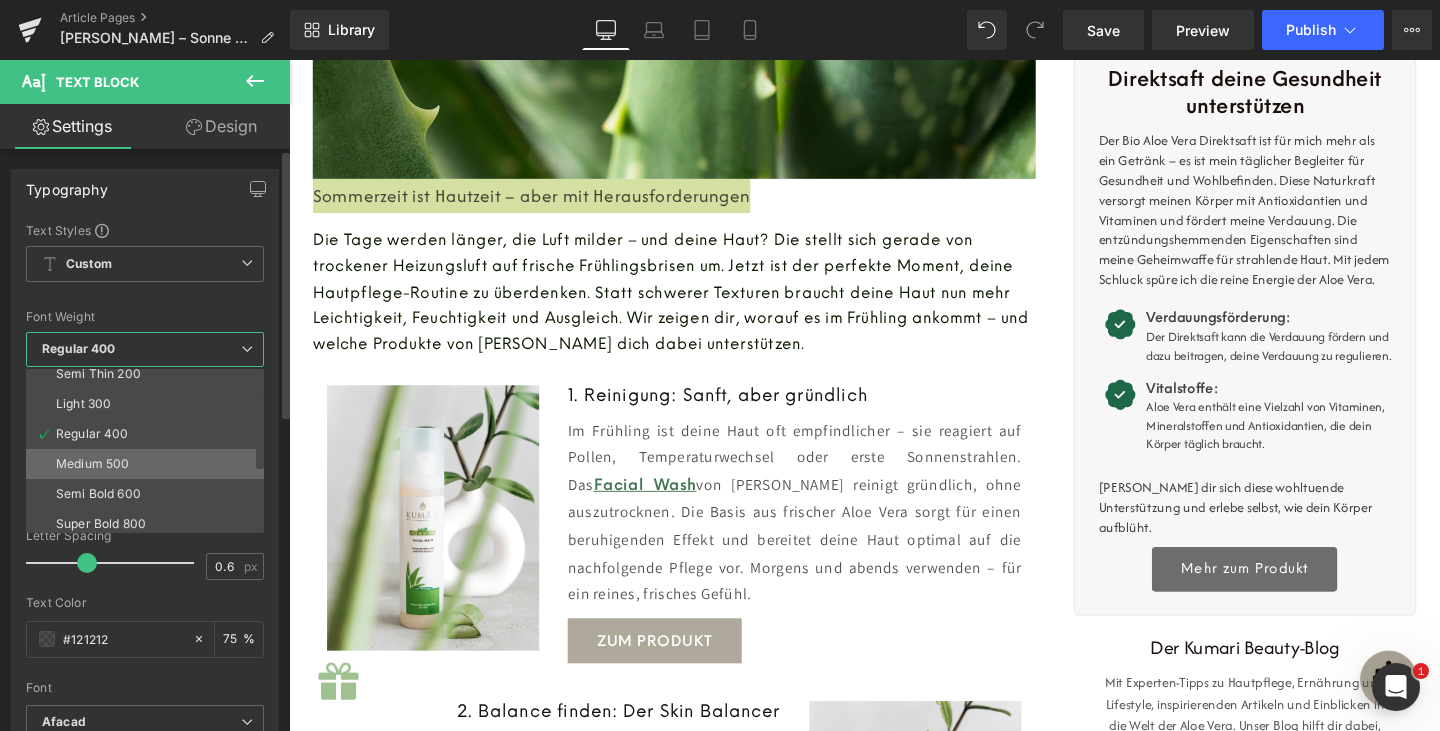 scroll, scrollTop: 54, scrollLeft: 0, axis: vertical 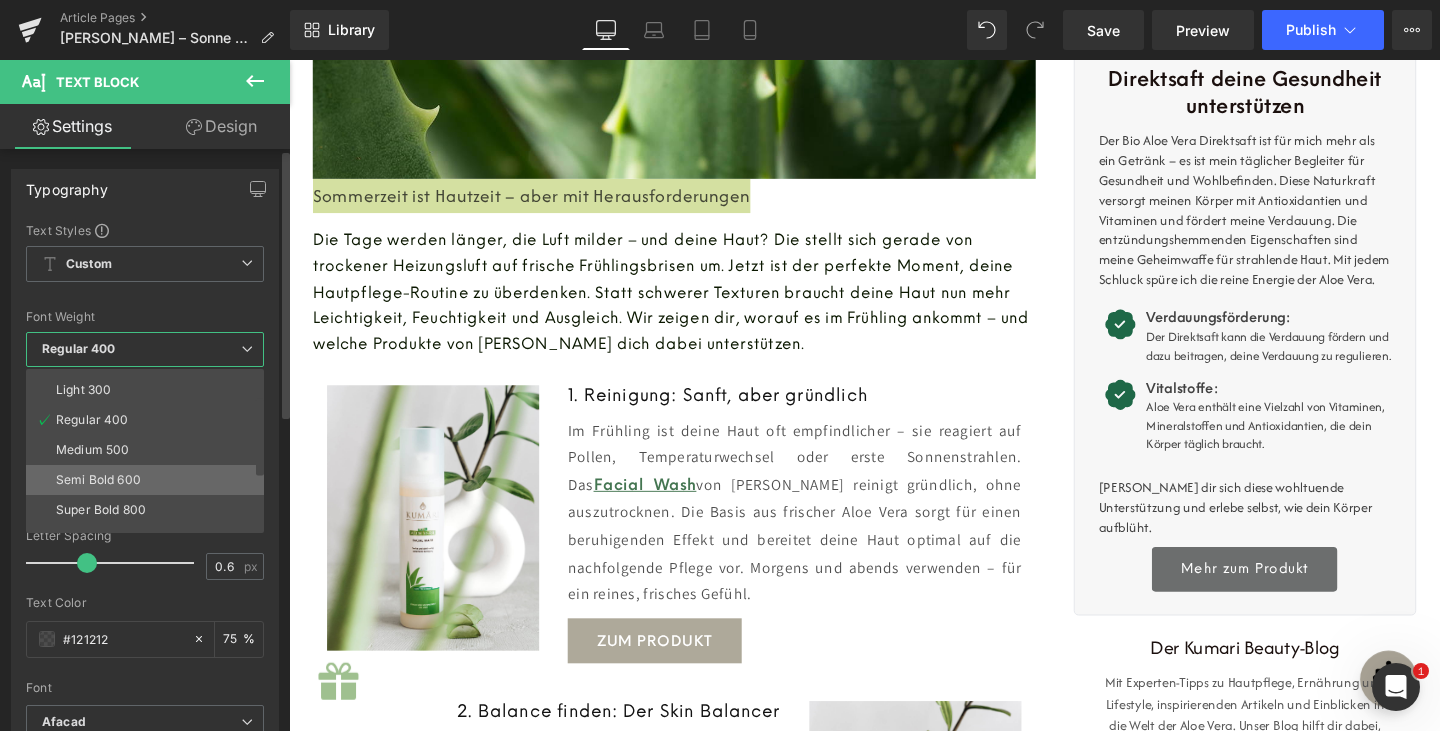 click on "Semi Bold 600" at bounding box center [98, 480] 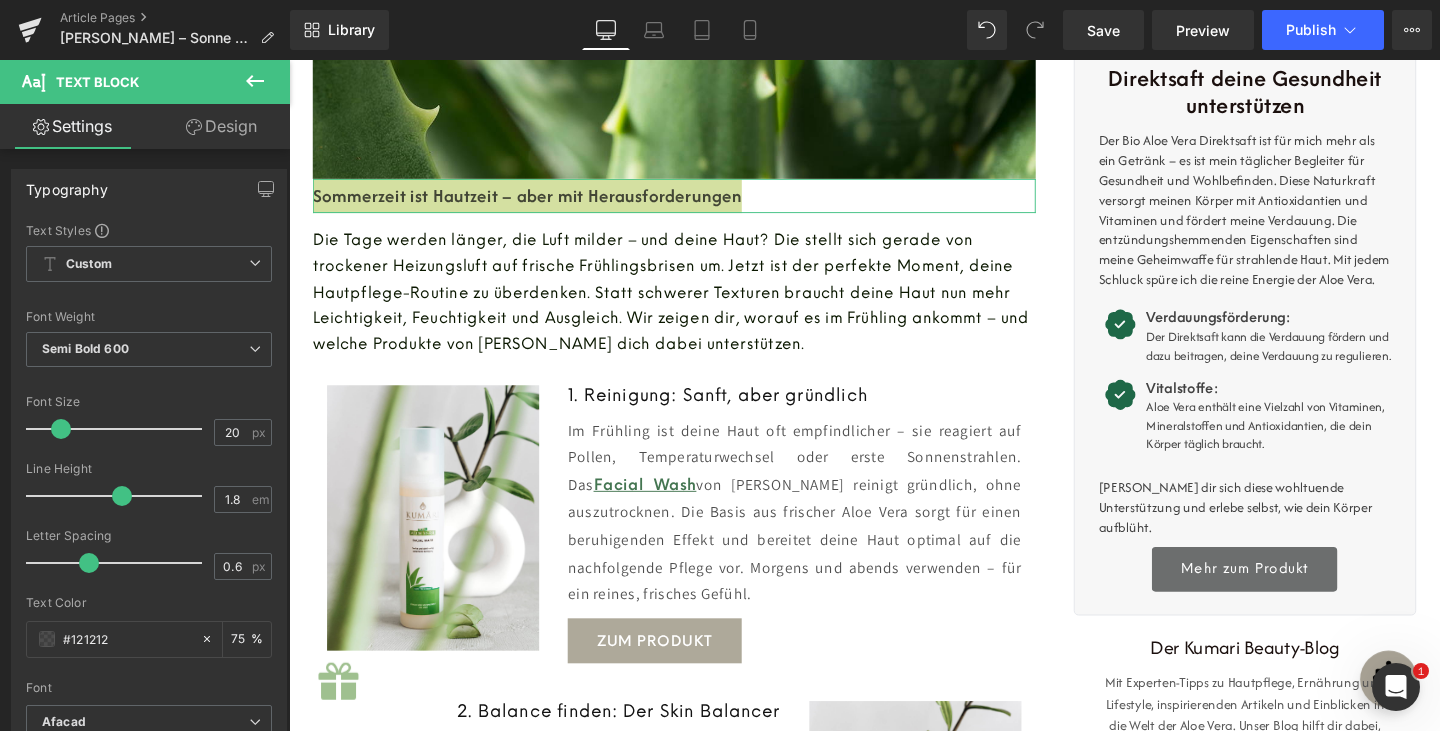 click on "Design" at bounding box center [221, 126] 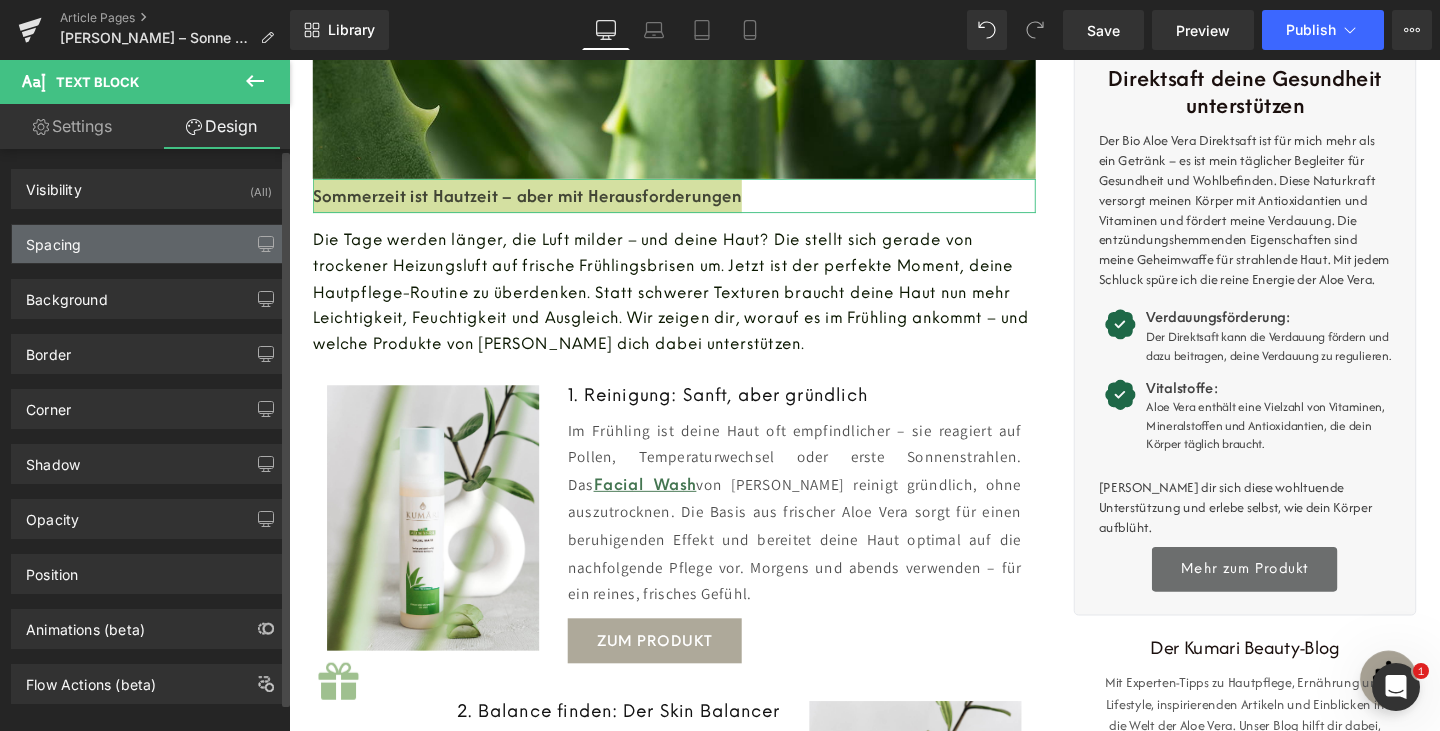 click on "Spacing" at bounding box center (149, 244) 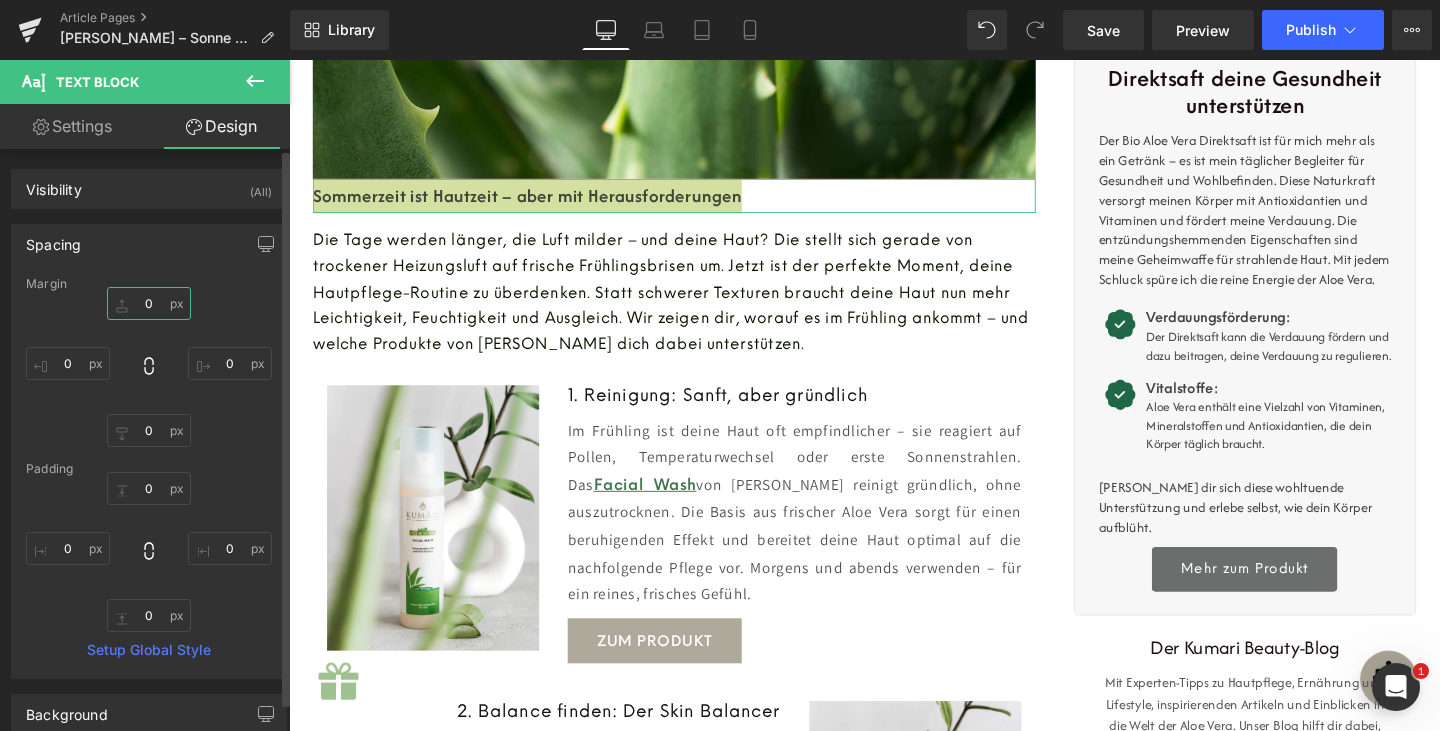 click on "0" at bounding box center [149, 303] 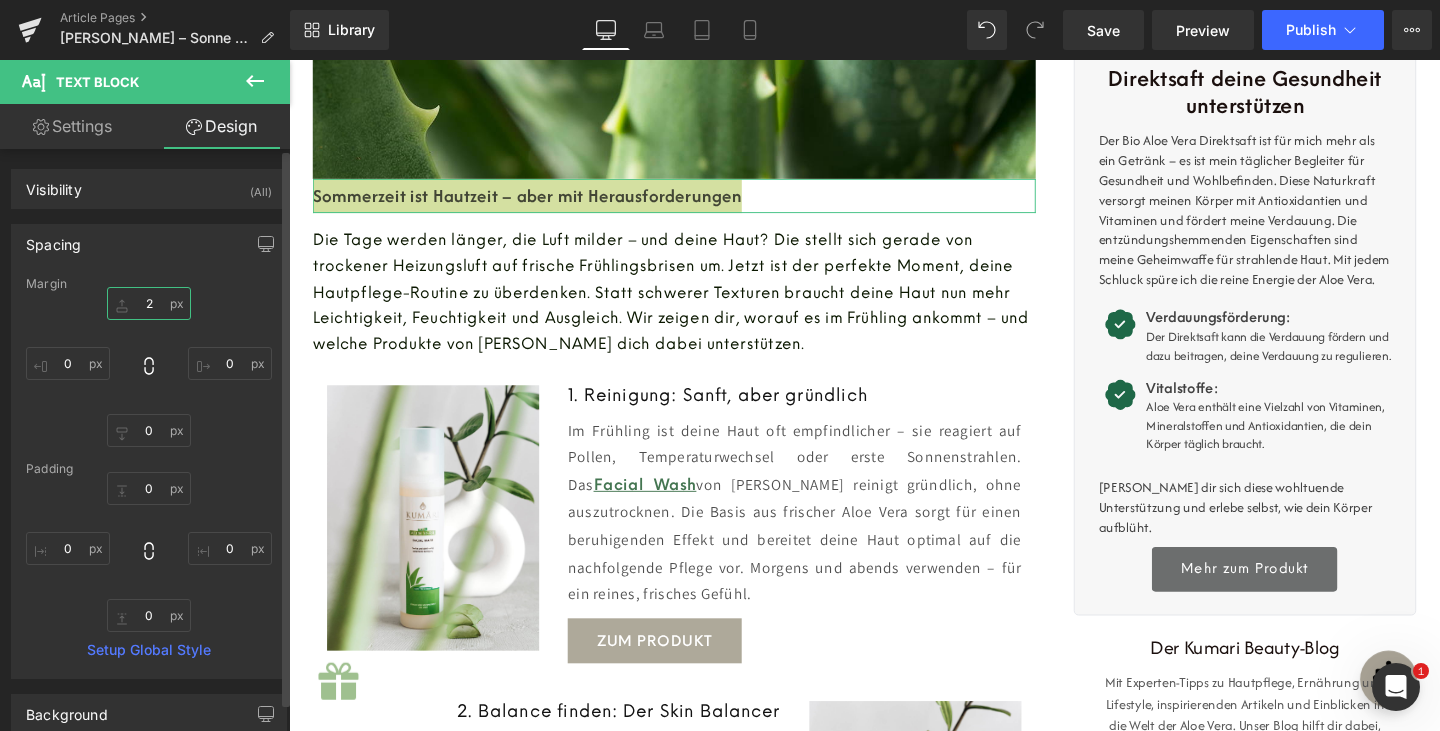 type on "20" 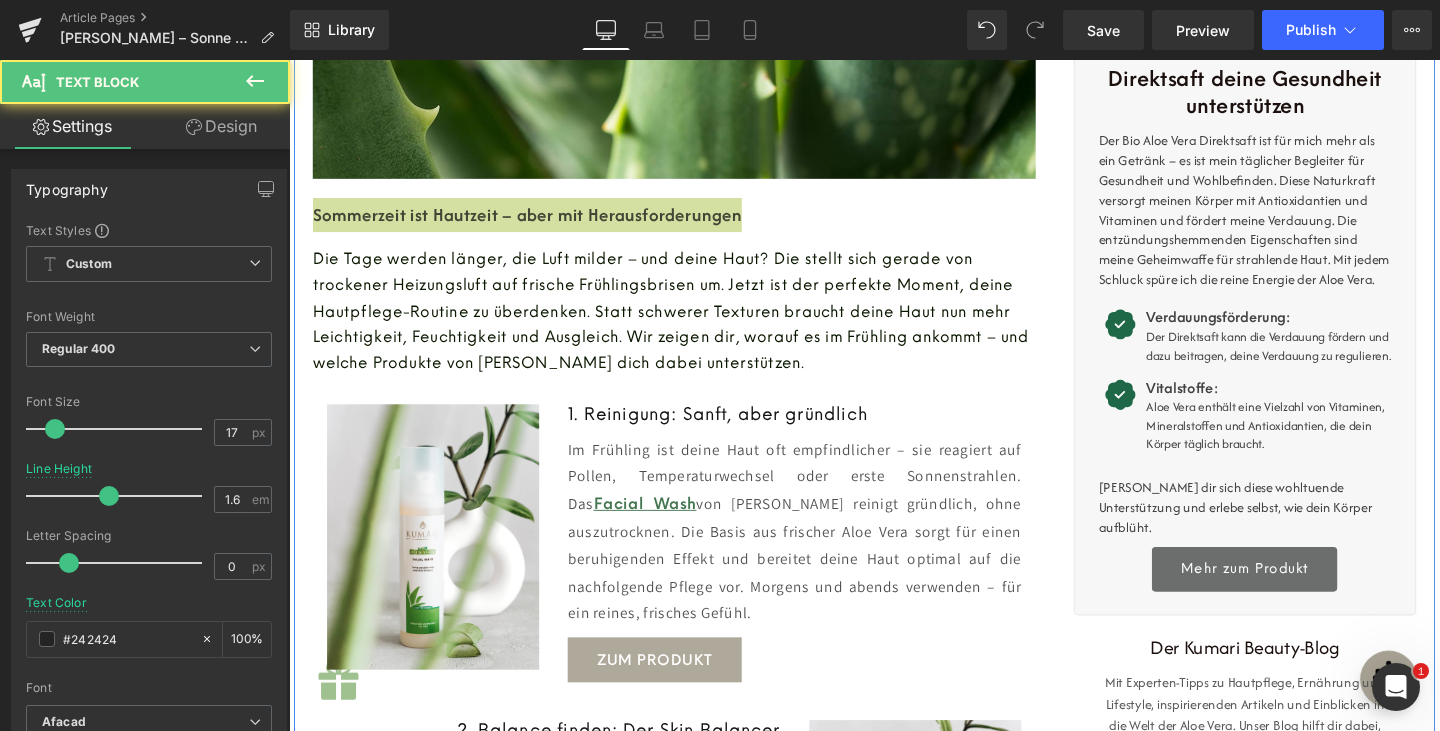 drag, startPoint x: 419, startPoint y: 259, endPoint x: 420, endPoint y: 199, distance: 60.00833 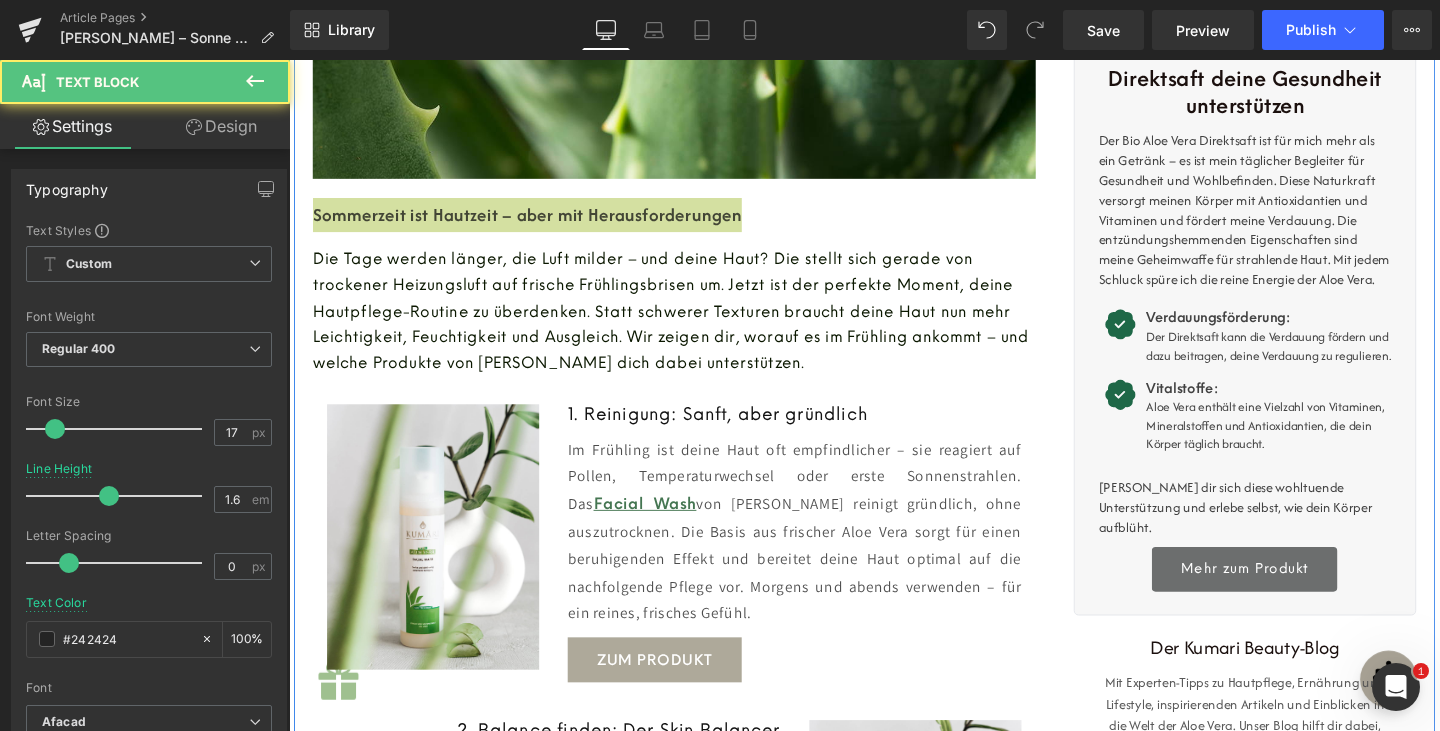 click on "[PERSON_NAME] - Sonne - Aloe Heading         Image
Sommerzeit ist Hautzeit – aber mit Herausforderungen
Text Block         Die Tage werden länger, die Luft milder – und deine Haut? Die stellt sich gerade von trockener Heizungsluft auf frische Frühlingsbrisen um. Jetzt ist der perfekte Moment, deine Hautpflege-Routine zu überdenken. Statt schwerer Texturen braucht deine Haut nun mehr Leichtigkeit, Feuchtigkeit und Ausgleich. Wir zeigen dir, worauf es im Frühling ankommt – und welche Produkte von [PERSON_NAME] dich dabei unterstützen. Text Block         Image         1. Reinigung: Sanft, aber gründlich Heading         Im Frühling ist deine Haut oft empfindlicher – sie reagiert auf Pollen, Temperaturwechsel oder erste Sonnenstrahlen. Das  Facial Wash Text Block         ZUM PRODUKT Button         Row         2. Balance finden: Der Skin Balancer Heading         Nach der Reinigung braucht deine Haut Ausgleich. Der  Skin Balancer Text Block         ZUM PRODUKT Button         Image" at bounding box center [694, 1049] 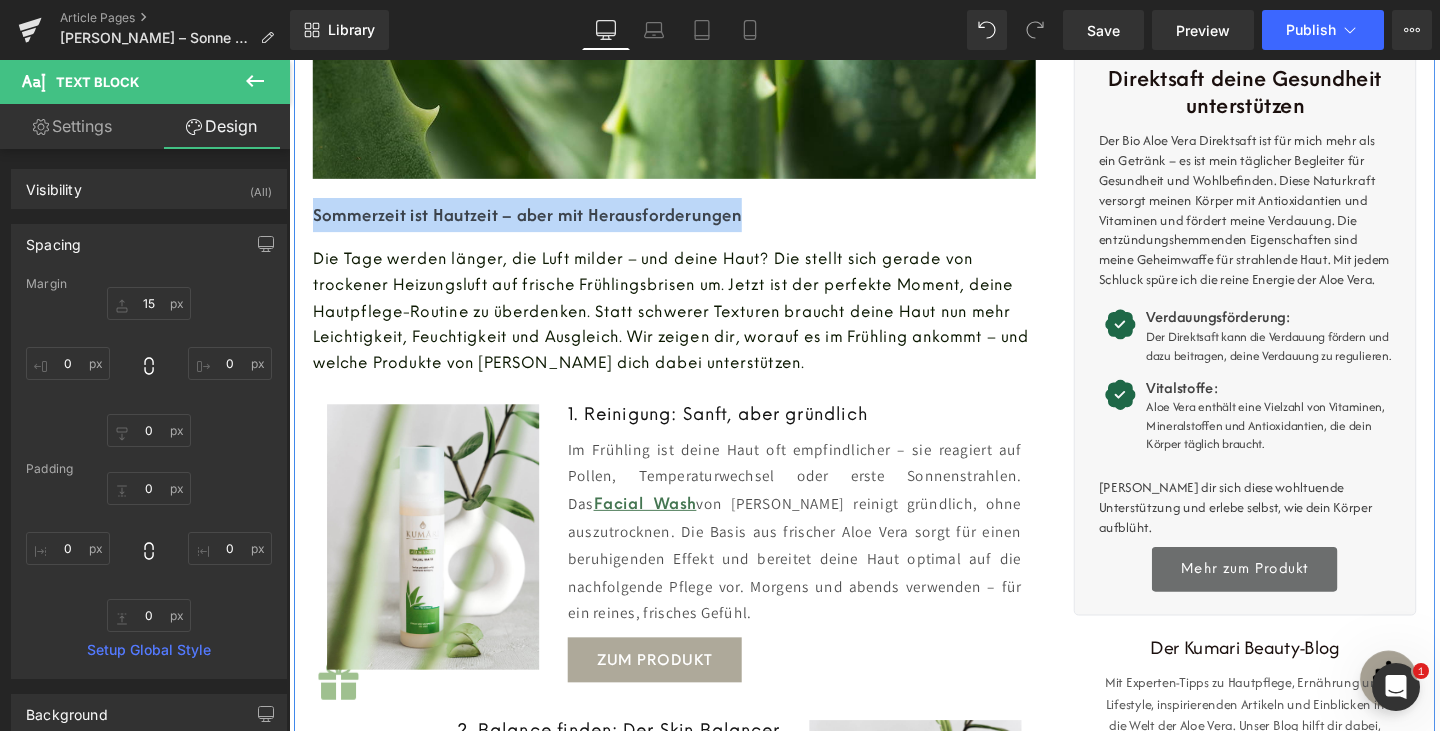 click on "Die Tage werden länger, die Luft milder – und deine Haut? Die stellt sich gerade von trockener Heizungsluft auf frische Frühlingsbrisen um. Jetzt ist der perfekte Moment, deine Hautpflege-Routine zu überdenken. Statt schwerer Texturen braucht deine Haut nun mehr Leichtigkeit, Feuchtigkeit und Ausgleich. Wir zeigen dir, worauf es im Frühling ankommt – und welche Produkte von [PERSON_NAME] dich dabei unterstützen." at bounding box center [694, 324] 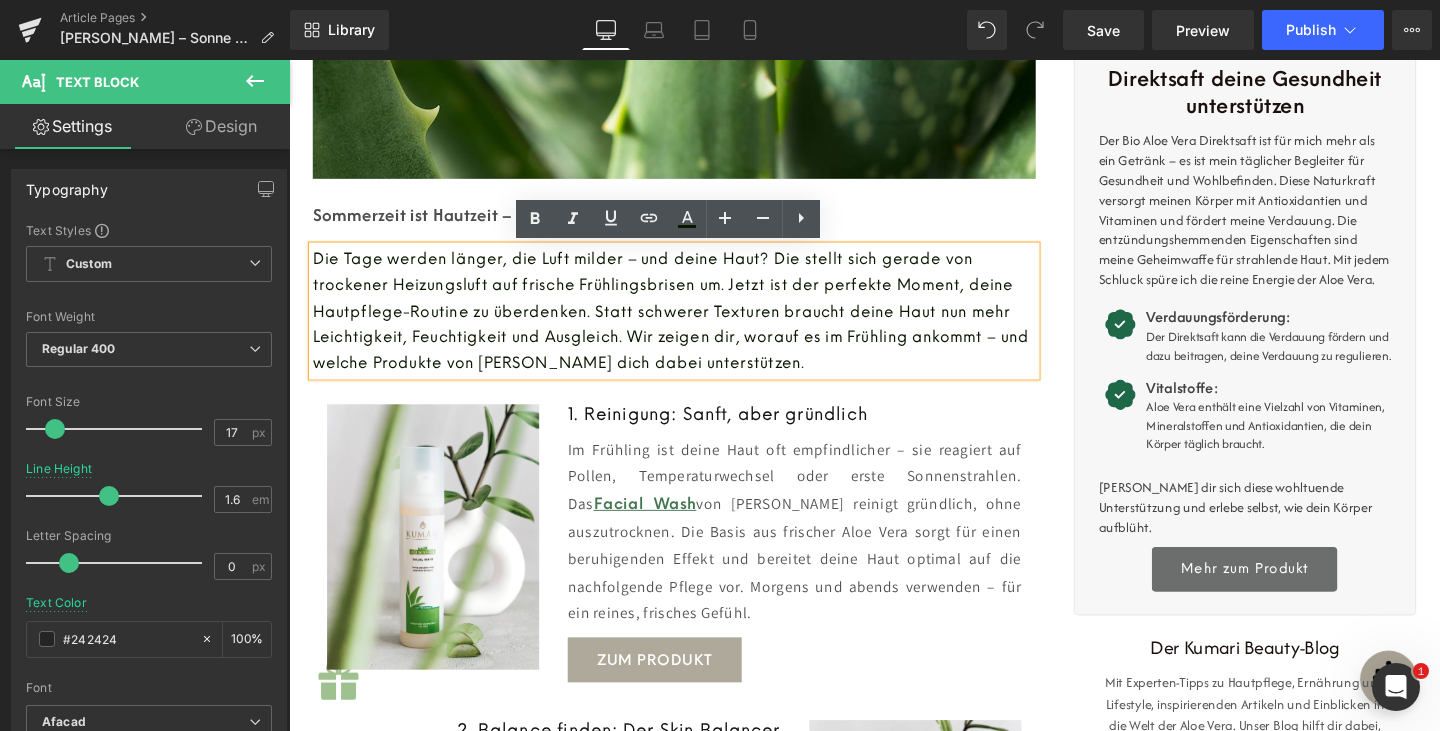 click on "Die Tage werden länger, die Luft milder – und deine Haut? Die stellt sich gerade von trockener Heizungsluft auf frische Frühlingsbrisen um. Jetzt ist der perfekte Moment, deine Hautpflege-Routine zu überdenken. Statt schwerer Texturen braucht deine Haut nun mehr Leichtigkeit, Feuchtigkeit und Ausgleich. Wir zeigen dir, worauf es im Frühling ankommt – und welche Produkte von [PERSON_NAME] dich dabei unterstützen." at bounding box center [690, 324] 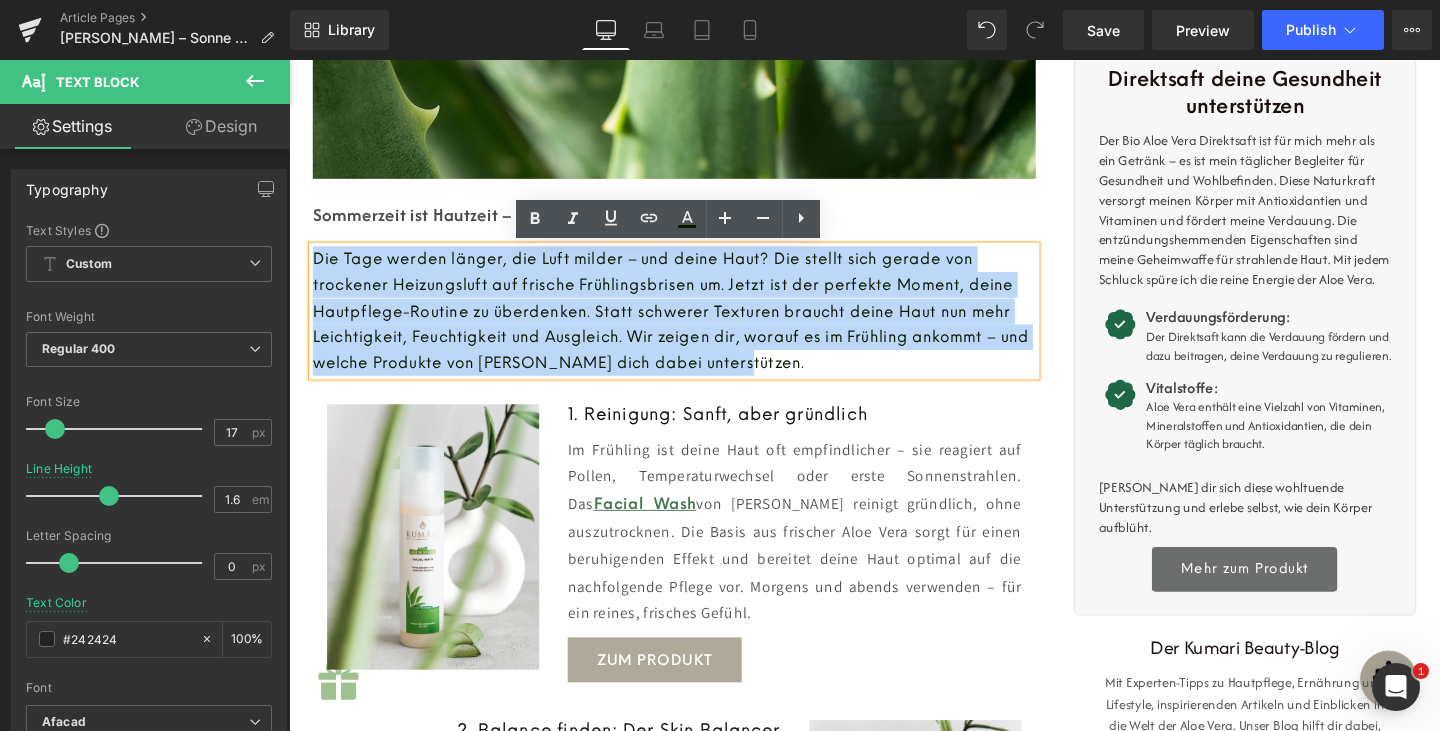 drag, startPoint x: 771, startPoint y: 375, endPoint x: 297, endPoint y: 273, distance: 484.8505 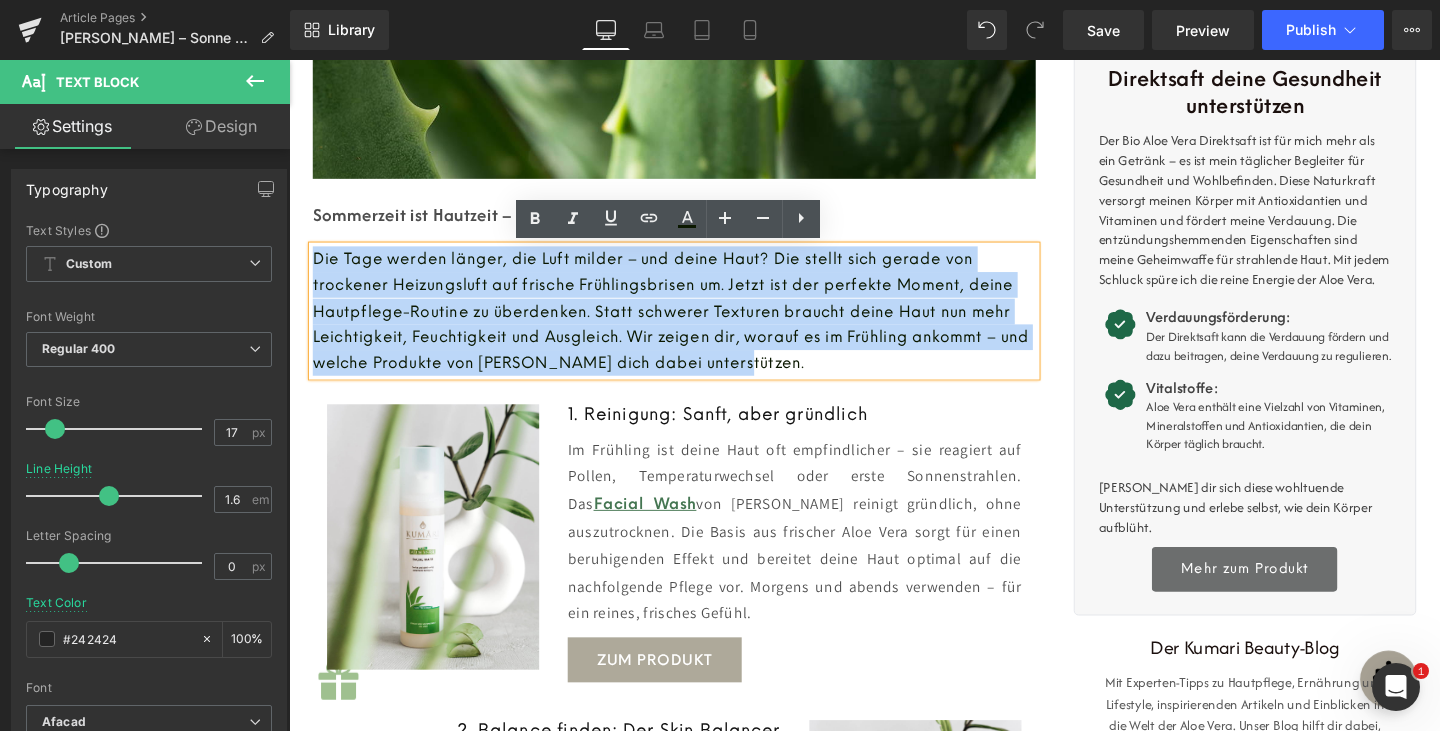 click on "[PERSON_NAME] - Sonne - Aloe Heading         Image
Sommerzeit ist Hautzeit – aber mit Herausforderungen
Text Block         Die Tage werden länger, die Luft milder – und deine Haut? Die stellt sich gerade von trockener Heizungsluft auf frische Frühlingsbrisen um. Jetzt ist der perfekte Moment, deine Hautpflege-Routine zu überdenken. Statt schwerer Texturen braucht deine Haut nun mehr Leichtigkeit, Feuchtigkeit und Ausgleich. Wir zeigen dir, worauf es im Frühling ankommt – und welche Produkte von [PERSON_NAME] dich dabei unterstützen. Text Block         Image         1. Reinigung: Sanft, aber gründlich Heading         Im Frühling ist deine Haut oft empfindlicher – sie reagiert auf Pollen, Temperaturwechsel oder erste Sonnenstrahlen. Das  Facial Wash Text Block         ZUM PRODUKT Button         Row         2. Balance finden: Der Skin Balancer Heading         Nach der Reinigung braucht deine Haut Ausgleich. Der  Skin Balancer Text Block         ZUM PRODUKT Button         Image" at bounding box center [694, 1049] 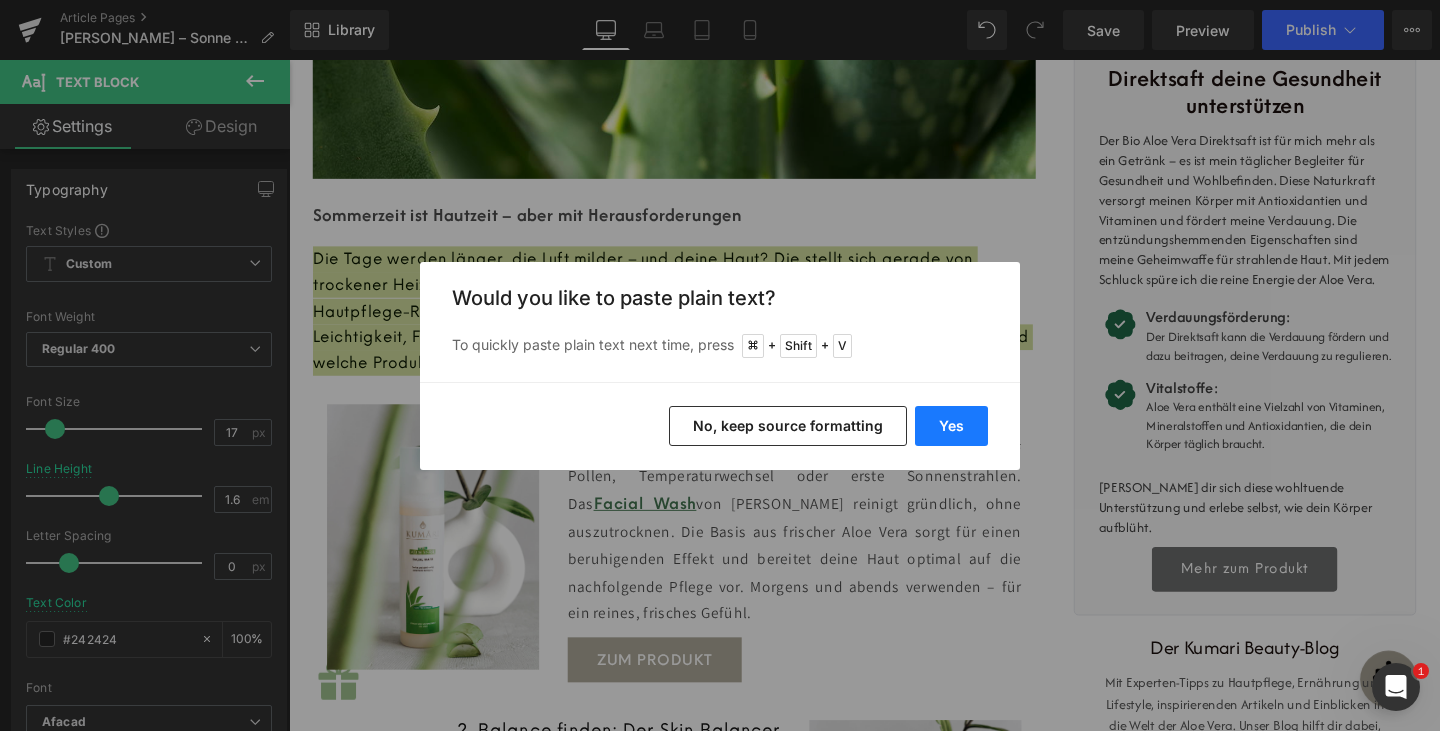 click on "Yes" at bounding box center [951, 426] 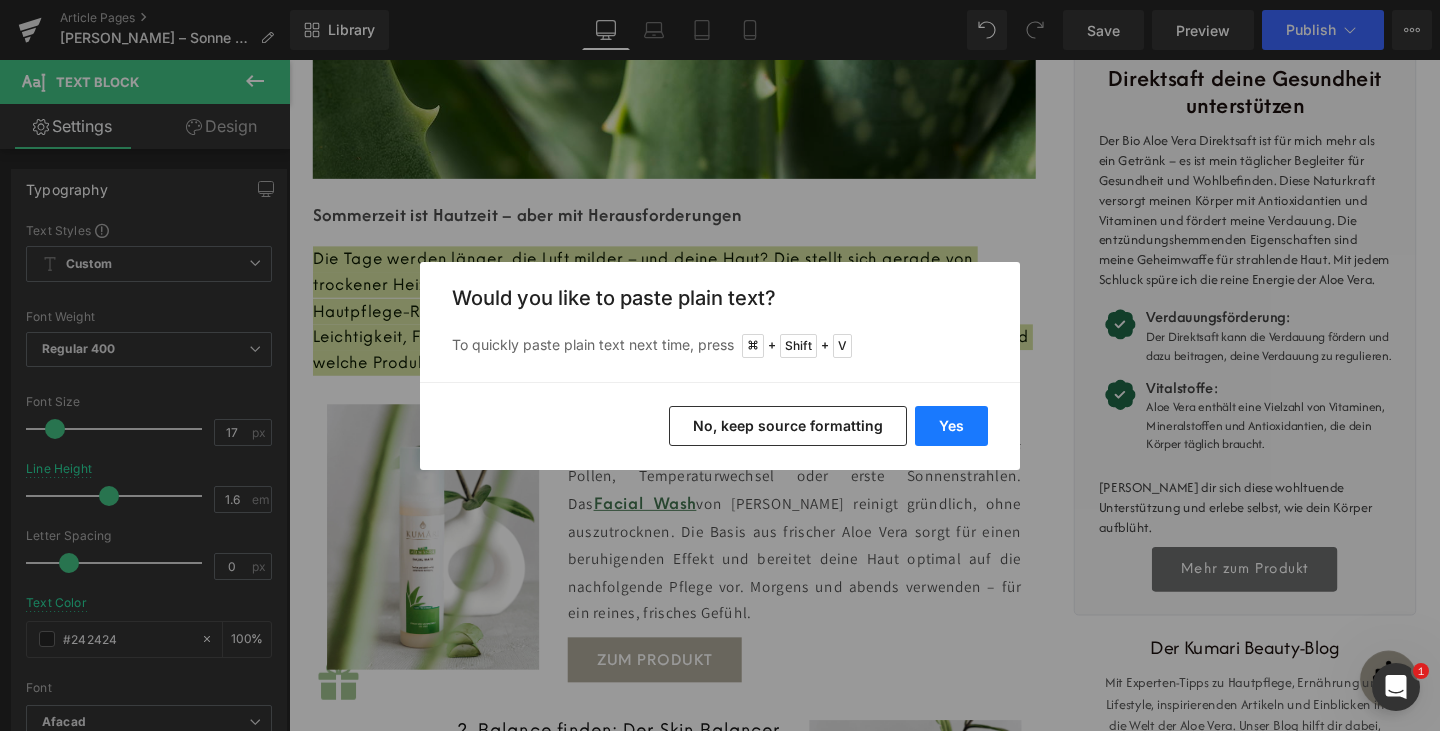 type 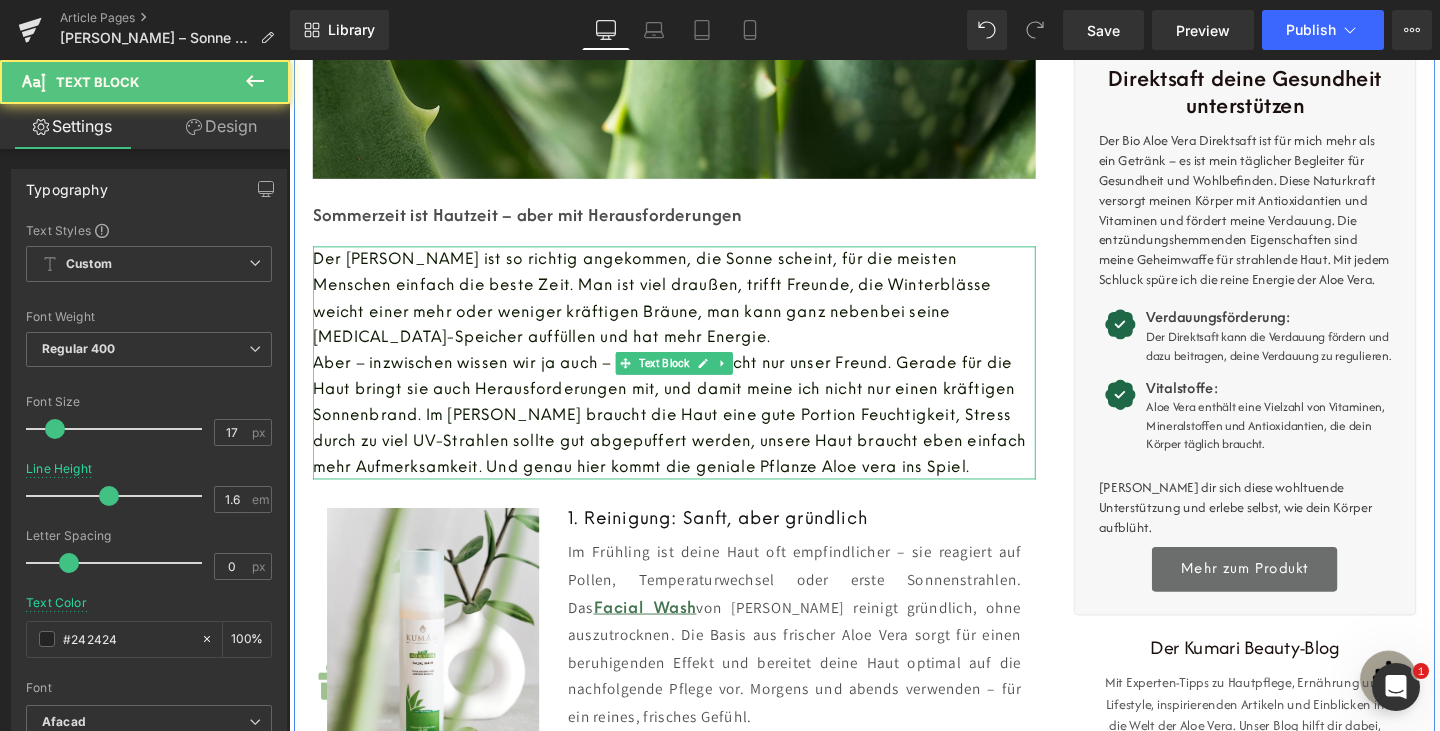 click on "Aber – inzwischen wissen wir ja auch – die Sonne ist nicht nur unser Freund. Gerade für die Haut bringt sie auch Herausforderungen mit, und damit meine ich nicht nur einen kräftigen Sonnenbrand. Im [PERSON_NAME] braucht die Haut eine gute Portion Feuchtigkeit, Stress durch zu viel UV-Strahlen sollte gut abgepuffert werden, unsere Haut braucht eben einfach mehr Aufmerksamkeit. Und genau hier kommt die geniale Pflanze Aloe vera ins Spiel." at bounding box center [689, 433] 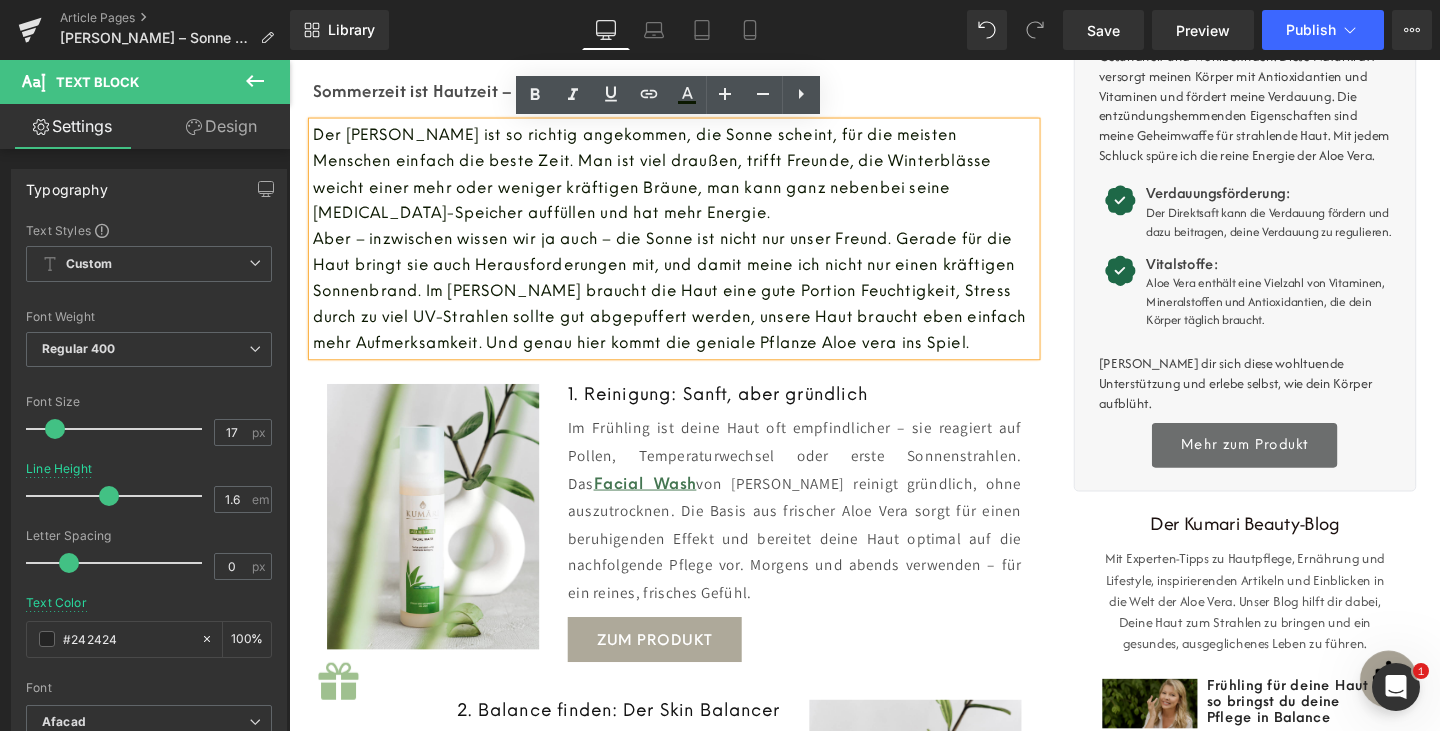 scroll, scrollTop: 607, scrollLeft: 0, axis: vertical 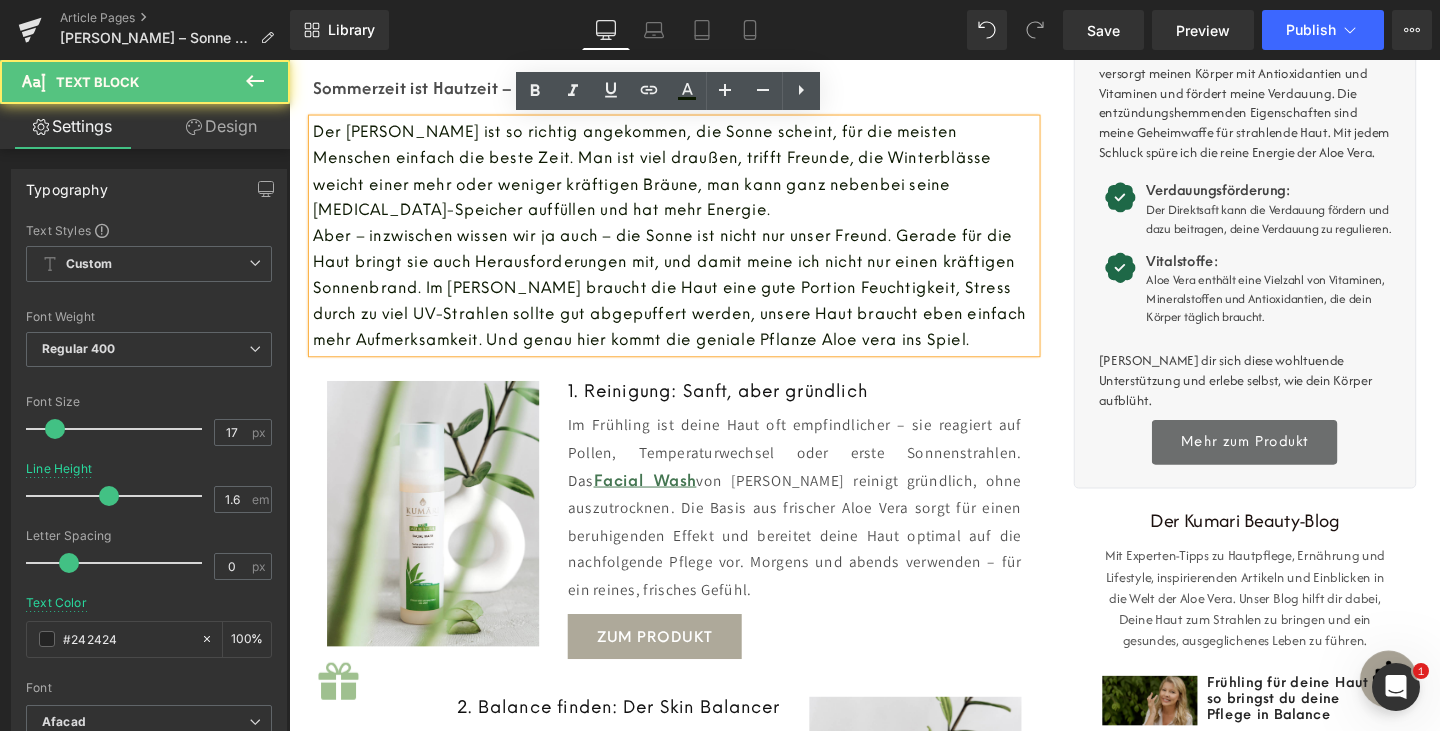 click on "Aber – inzwischen wissen wir ja auch – die Sonne ist nicht nur unser Freund. Gerade für die Haut bringt sie auch Herausforderungen mit, und damit meine ich nicht nur einen kräftigen Sonnenbrand. Im [PERSON_NAME] braucht die Haut eine gute Portion Feuchtigkeit, Stress durch zu viel UV-Strahlen sollte gut abgepuffert werden, unsere Haut braucht eben einfach mehr Aufmerksamkeit. Und genau hier kommt die geniale Pflanze Aloe vera ins Spiel." at bounding box center [689, 299] 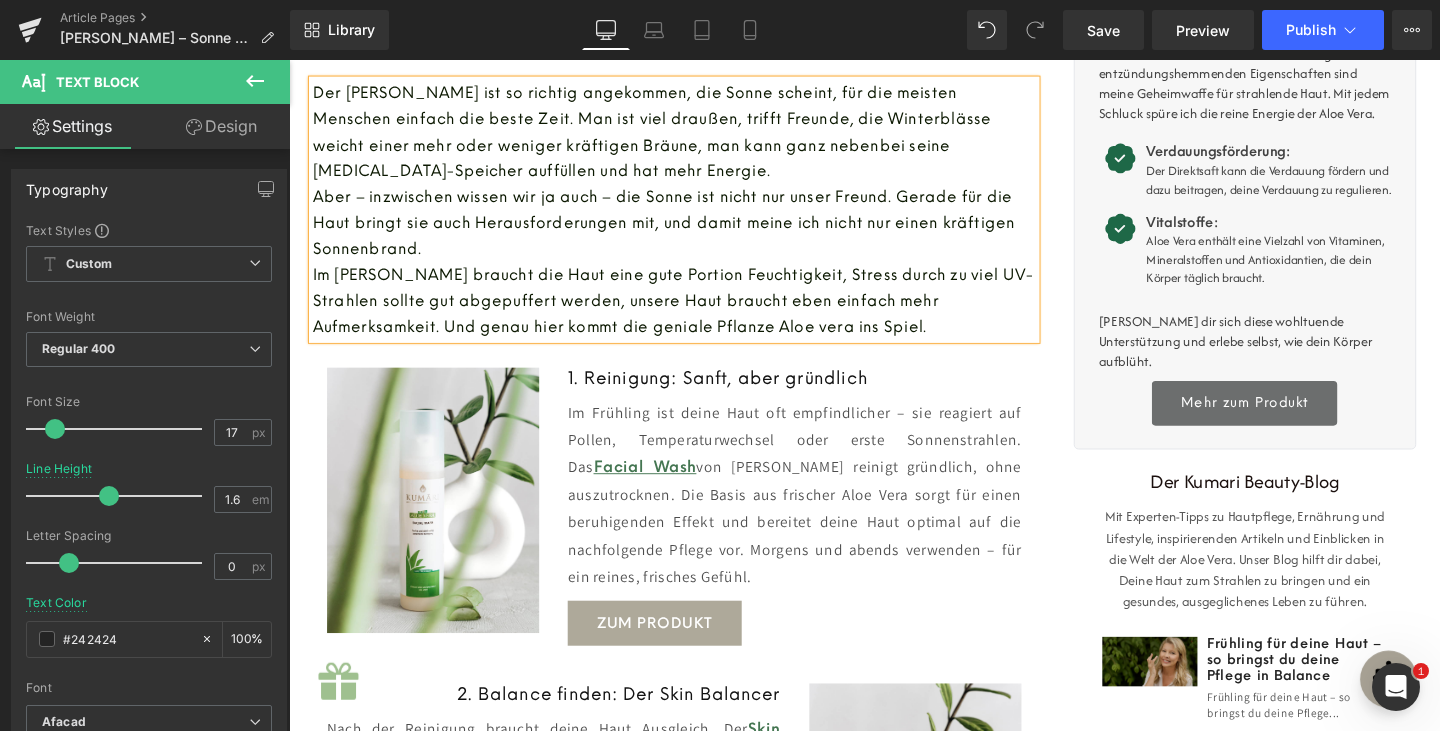 scroll, scrollTop: 650, scrollLeft: 0, axis: vertical 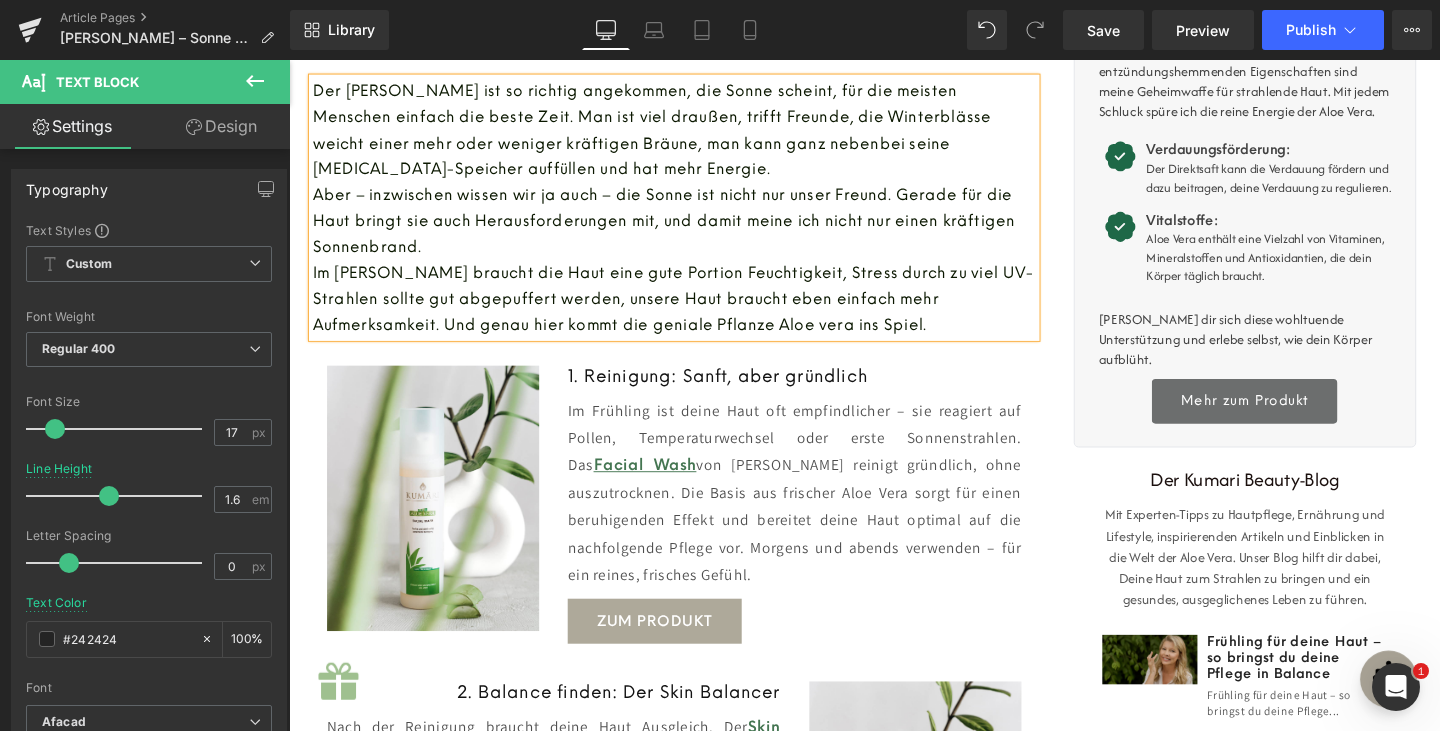 click on "Im [PERSON_NAME] braucht die Haut eine gute Portion Feuchtigkeit, Stress durch zu viel UV-Strahlen sollte gut abgepuffert werden, unsere Haut braucht eben einfach mehr Aufmerksamkeit. Und genau hier kommt die geniale Pflanze Aloe vera ins Spiel." at bounding box center (692, 310) 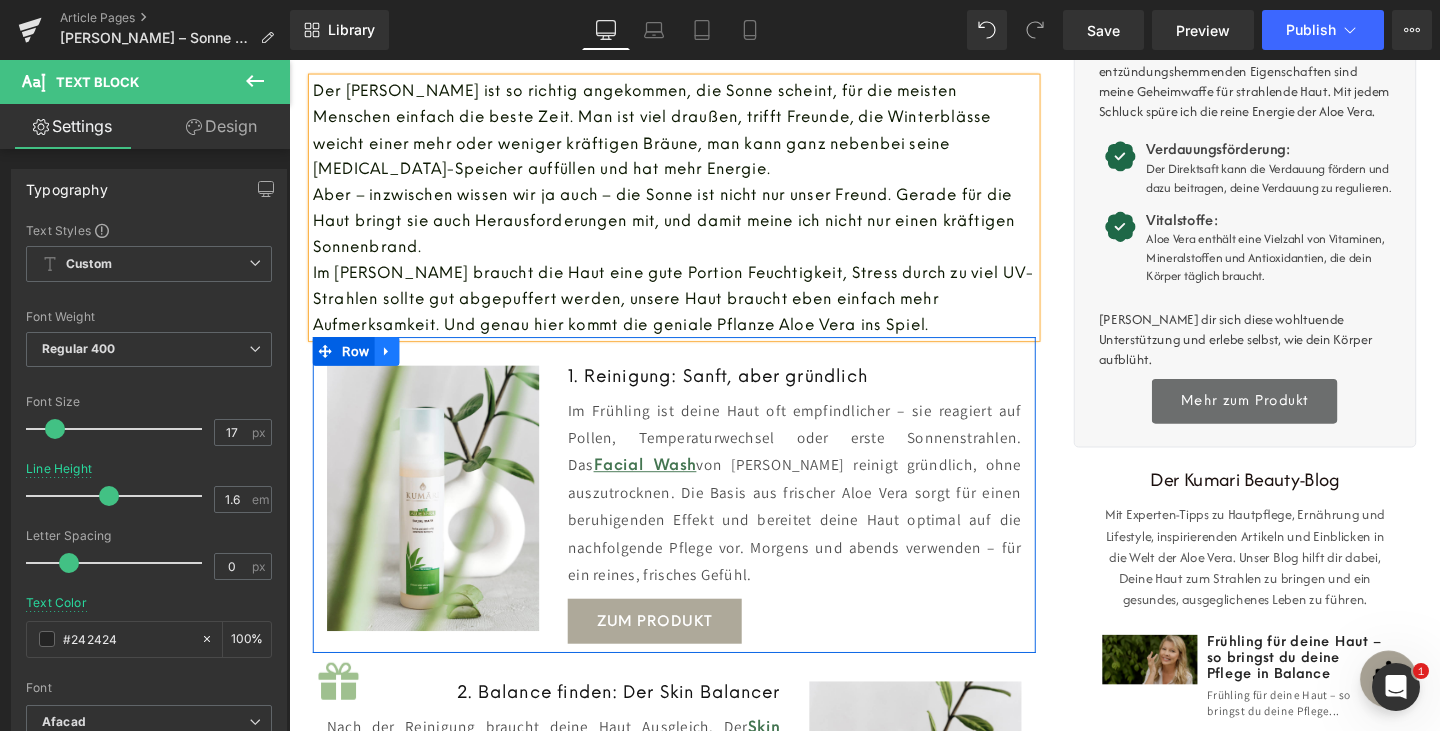 click 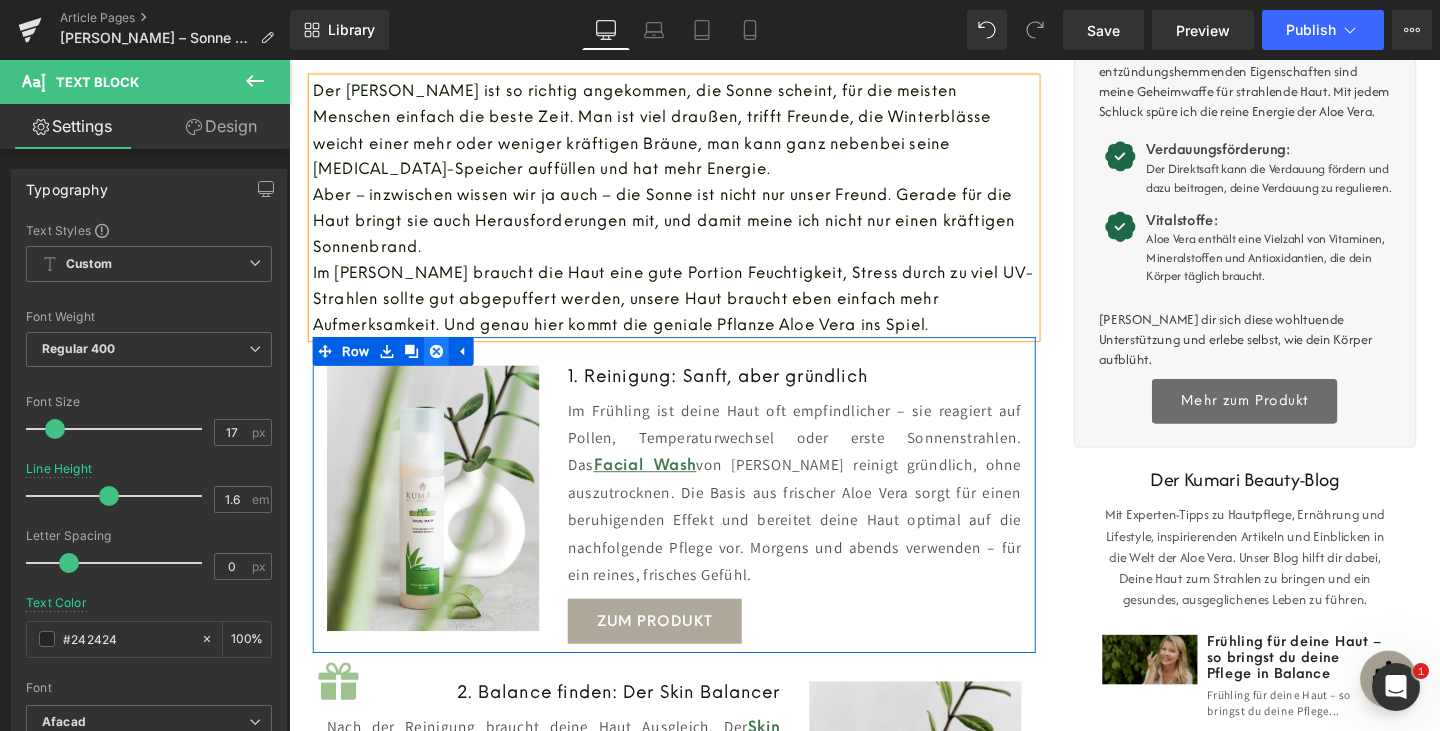 click 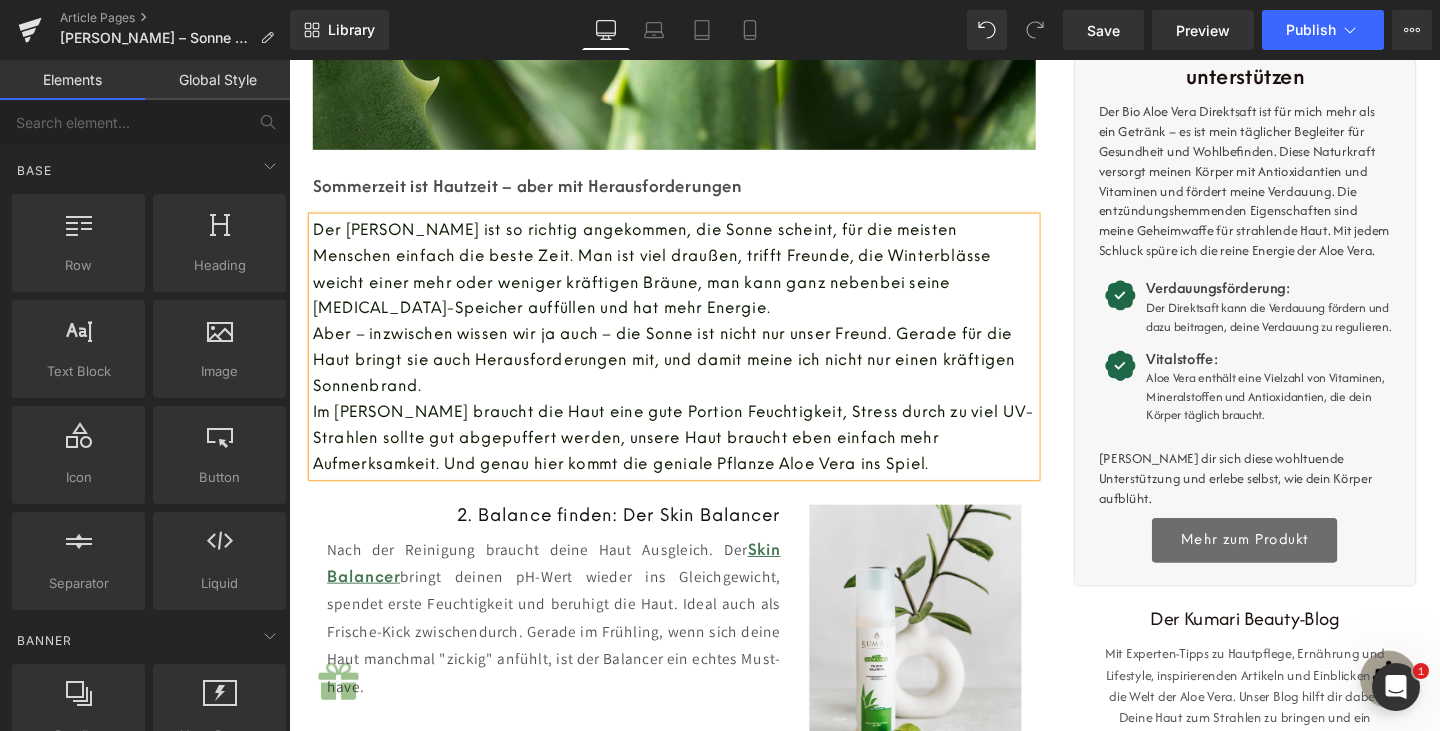 scroll, scrollTop: 502, scrollLeft: 0, axis: vertical 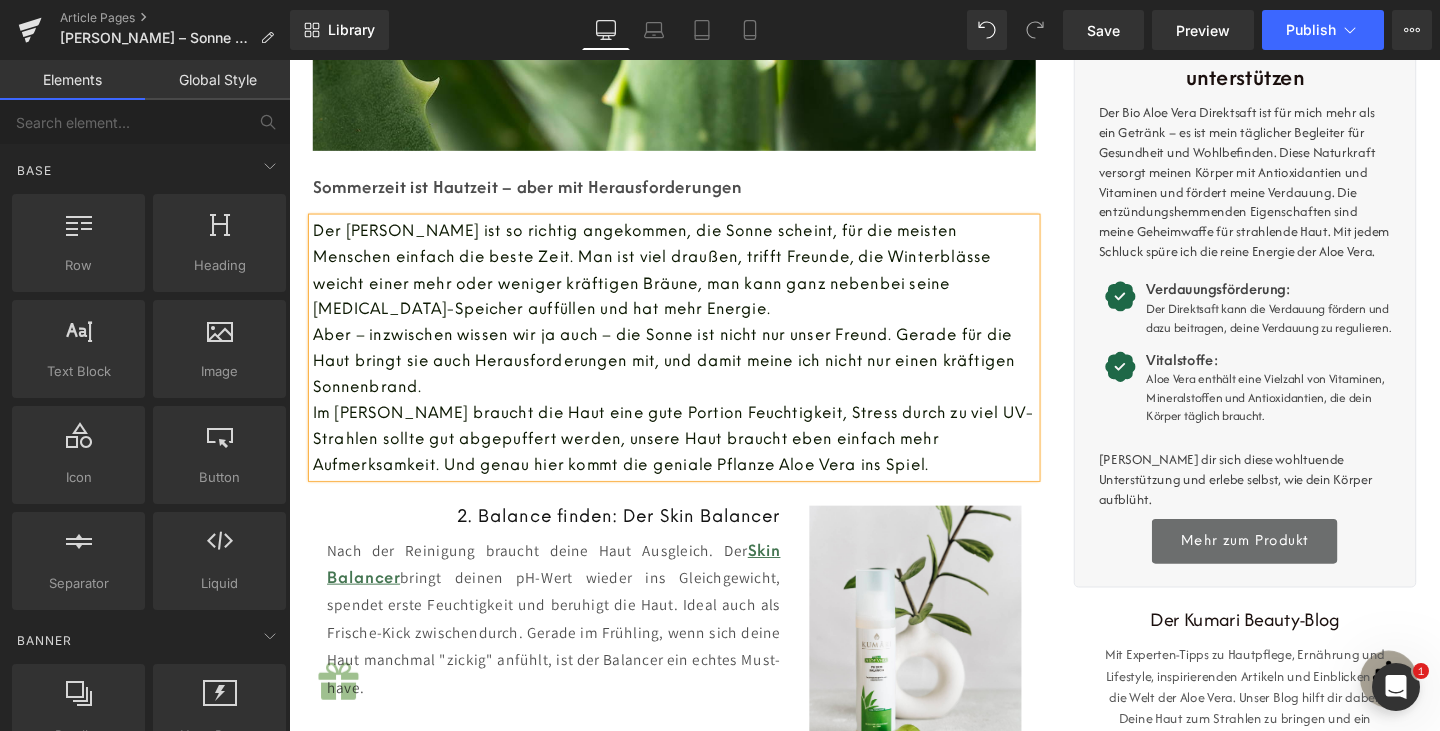 click on "Sommerzeit ist Hautzeit – aber mit Herausforderungen" at bounding box center [694, 194] 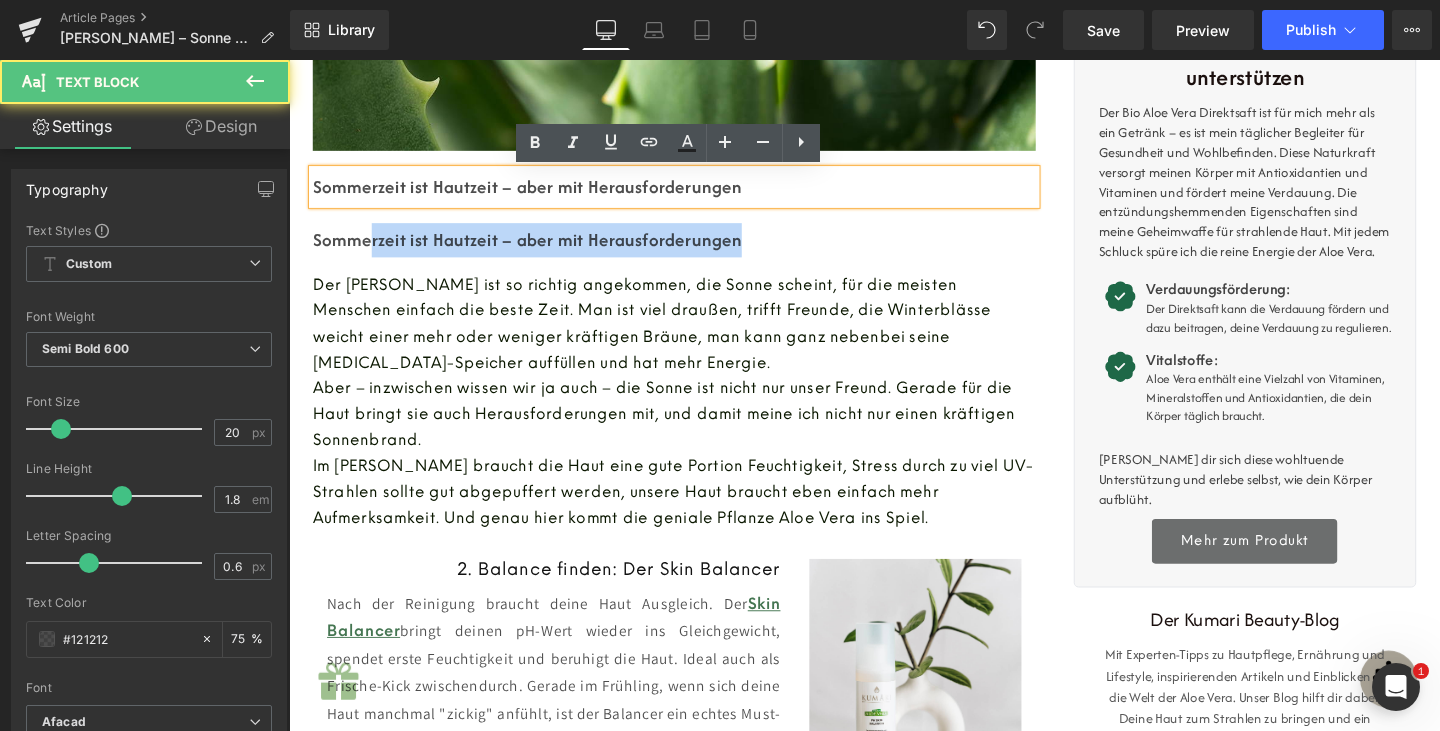 drag, startPoint x: 374, startPoint y: 257, endPoint x: 376, endPoint y: 504, distance: 247.0081 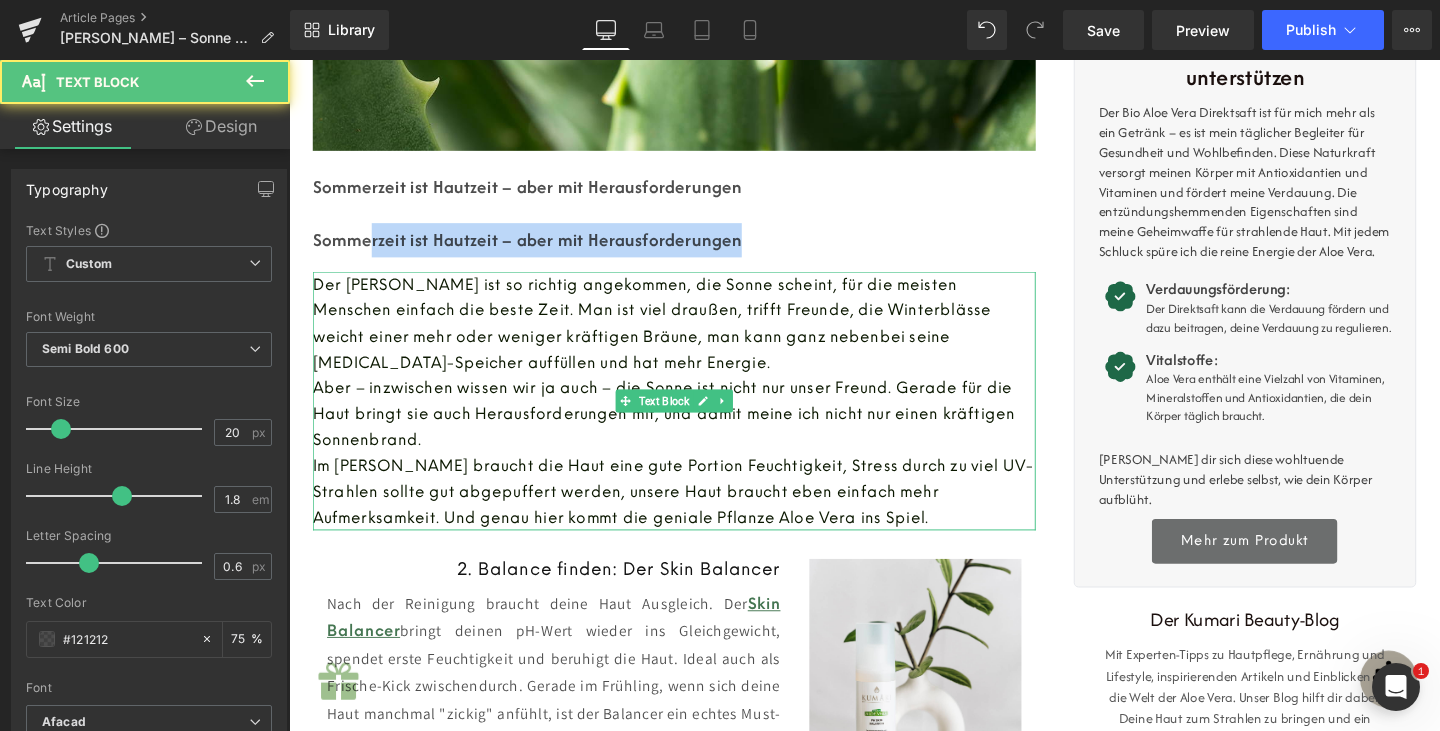 click on "Der [PERSON_NAME] ist so richtig angekommen, die Sonne scheint, für die meisten Menschen einfach die beste Zeit. Man ist viel draußen, trifft Freunde, die Winterblässe weicht einer mehr oder weniger kräftigen Bräune, man kann ganz nebenbei seine [MEDICAL_DATA]-Speicher auffüllen und hat mehr Energie." at bounding box center (670, 337) 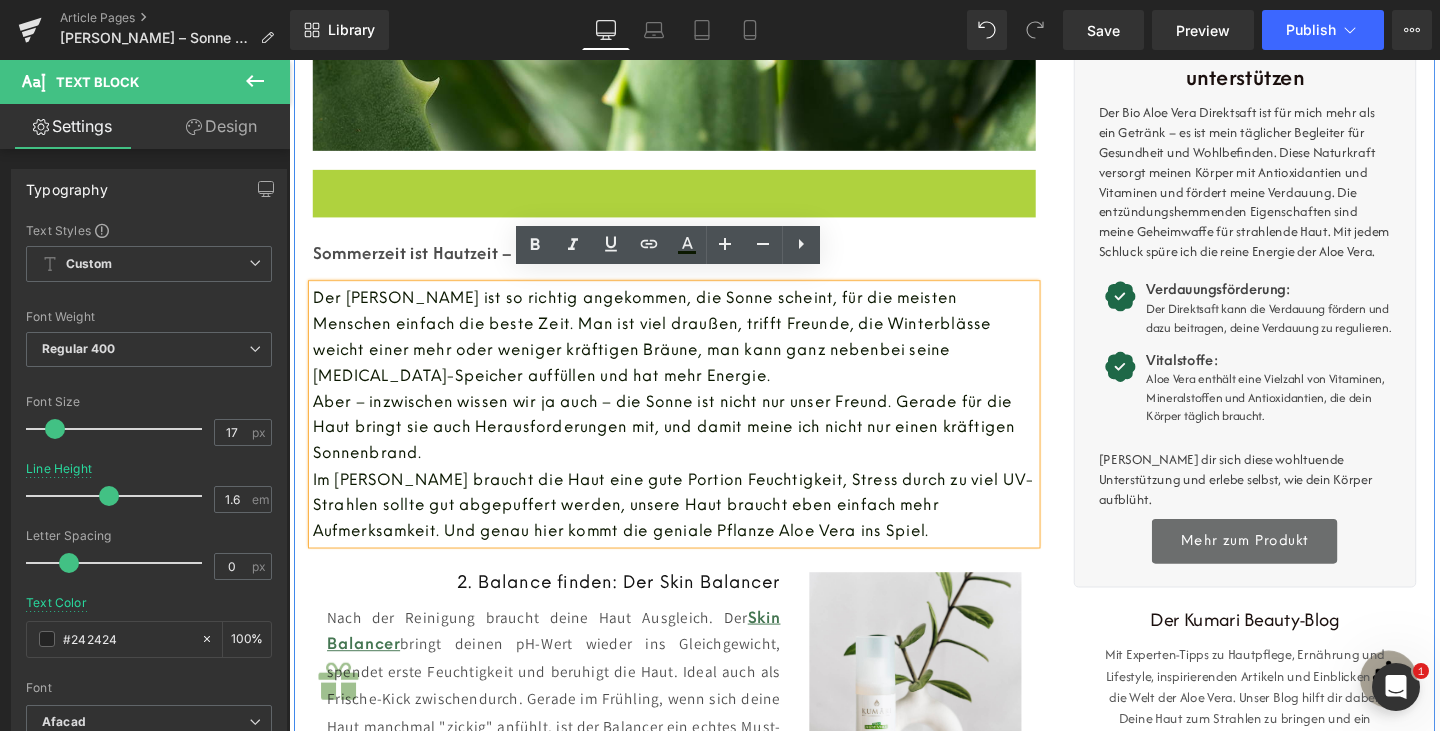 scroll, scrollTop: 516, scrollLeft: 0, axis: vertical 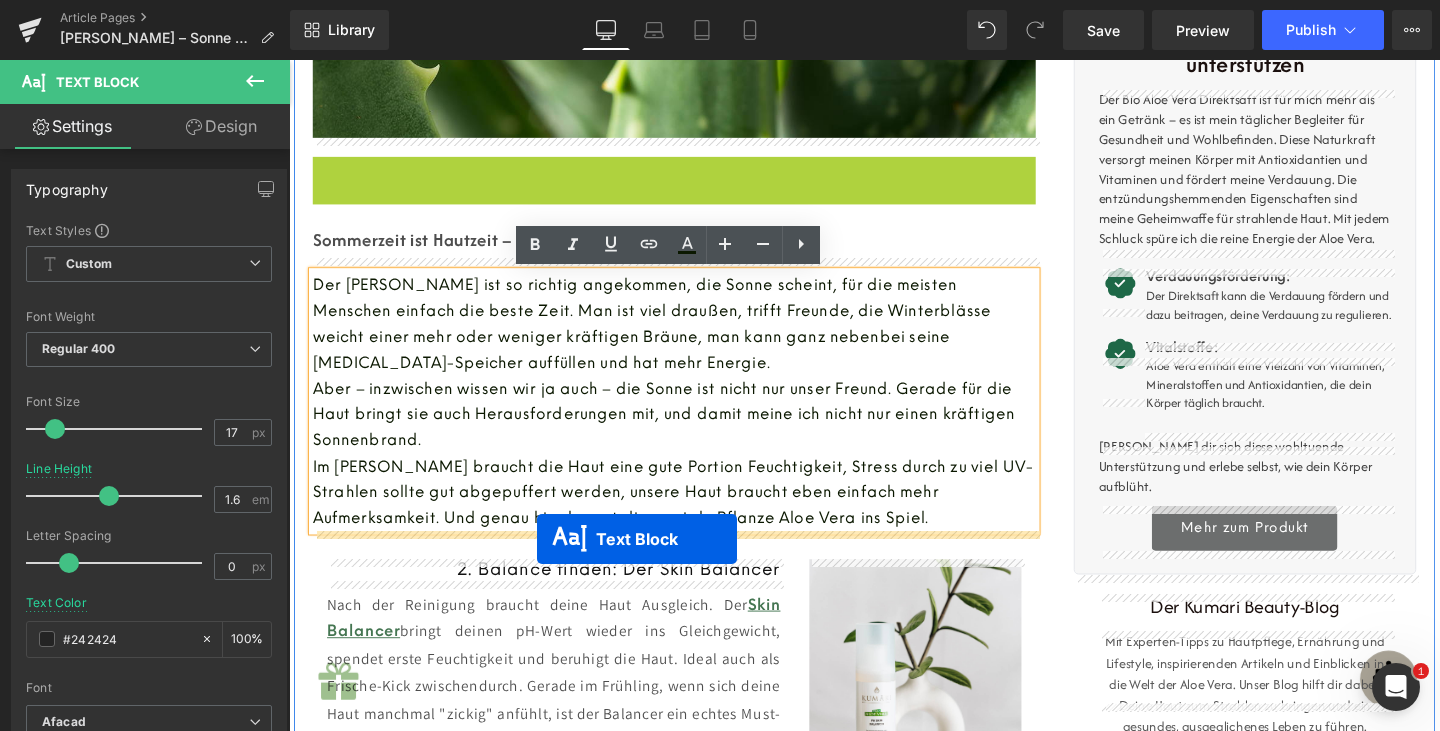 drag, startPoint x: 642, startPoint y: 194, endPoint x: 549, endPoint y: 564, distance: 381.50885 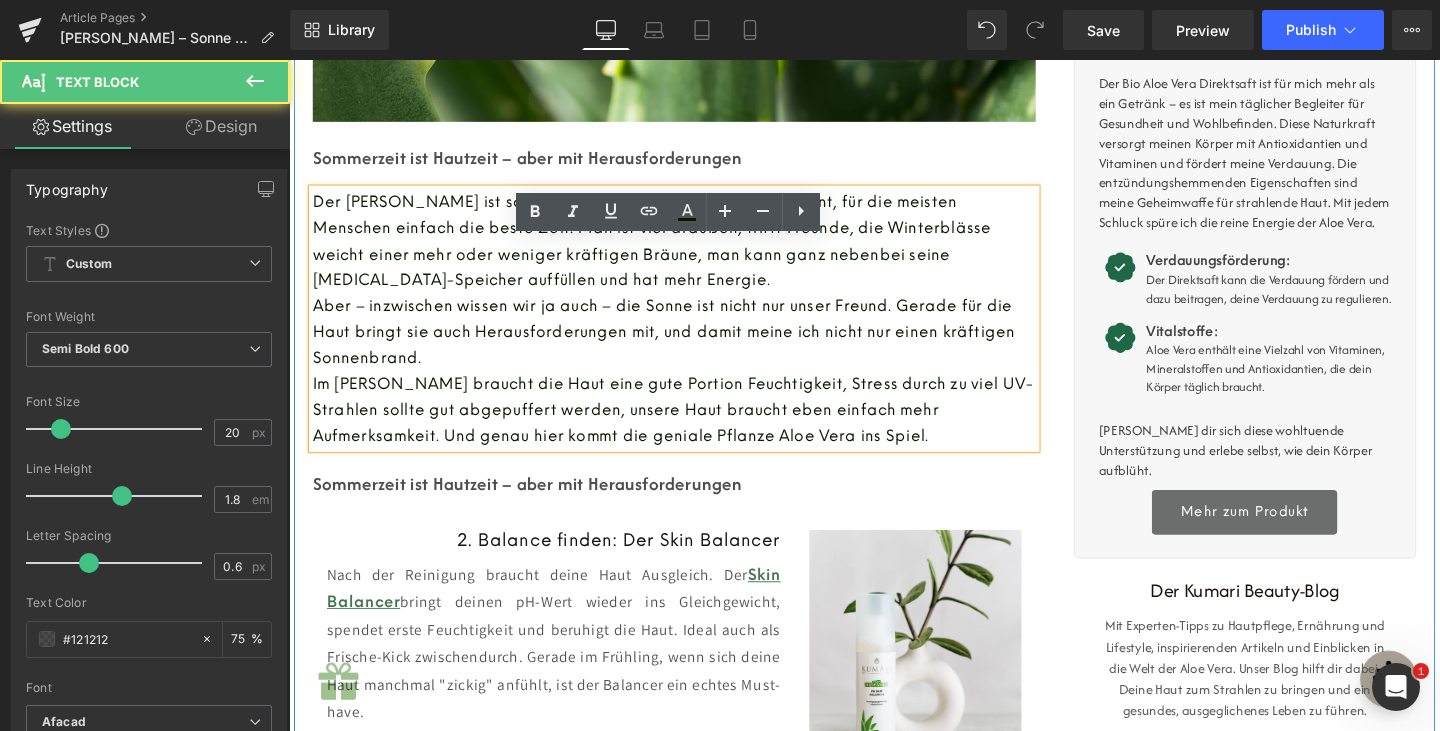 scroll, scrollTop: 557, scrollLeft: 0, axis: vertical 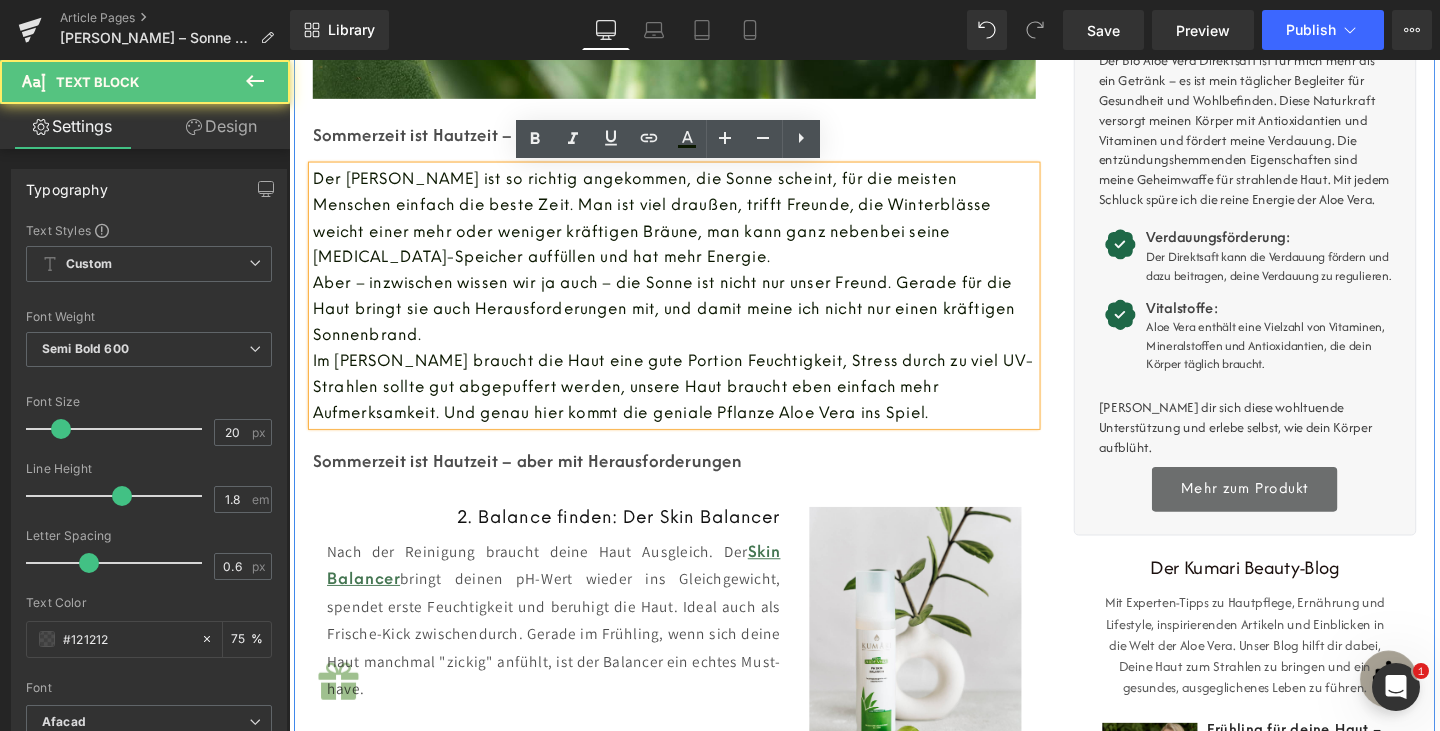 click on "Aber – inzwischen wissen wir ja auch – die Sonne ist nicht nur unser Freund. Gerade für die Haut bringt sie auch Herausforderungen mit, und damit meine ich nicht nur einen kräftigen Sonnenbrand." at bounding box center (683, 321) 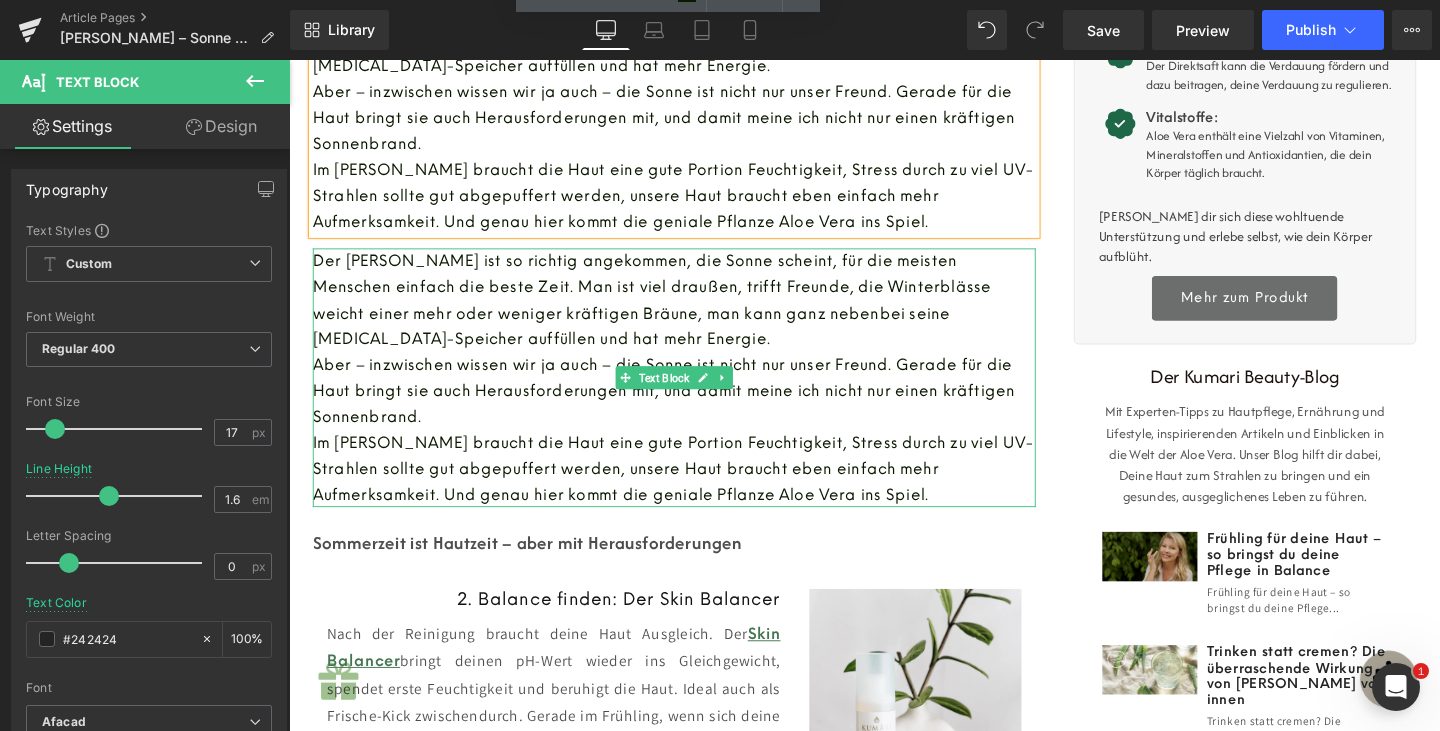 scroll, scrollTop: 815, scrollLeft: 0, axis: vertical 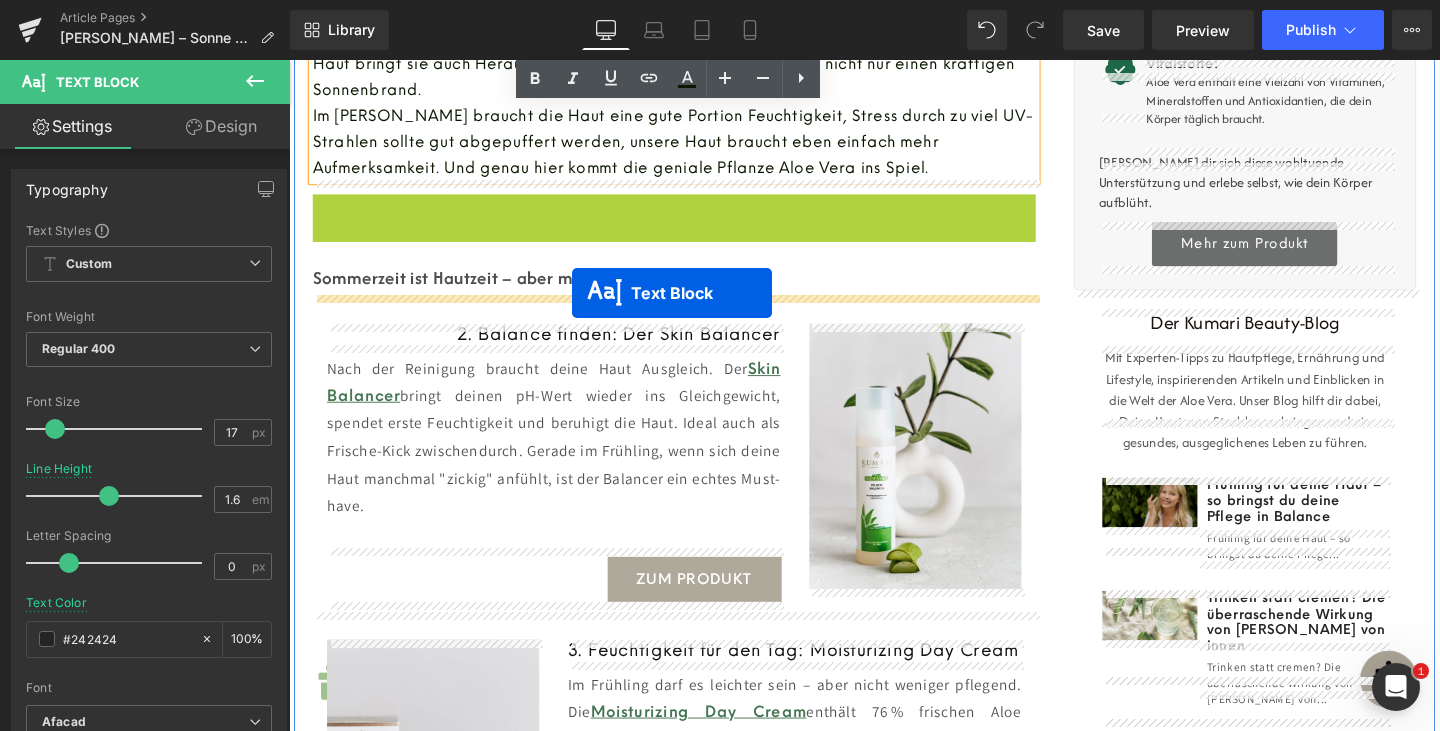 drag, startPoint x: 643, startPoint y: 335, endPoint x: 586, endPoint y: 306, distance: 63.953106 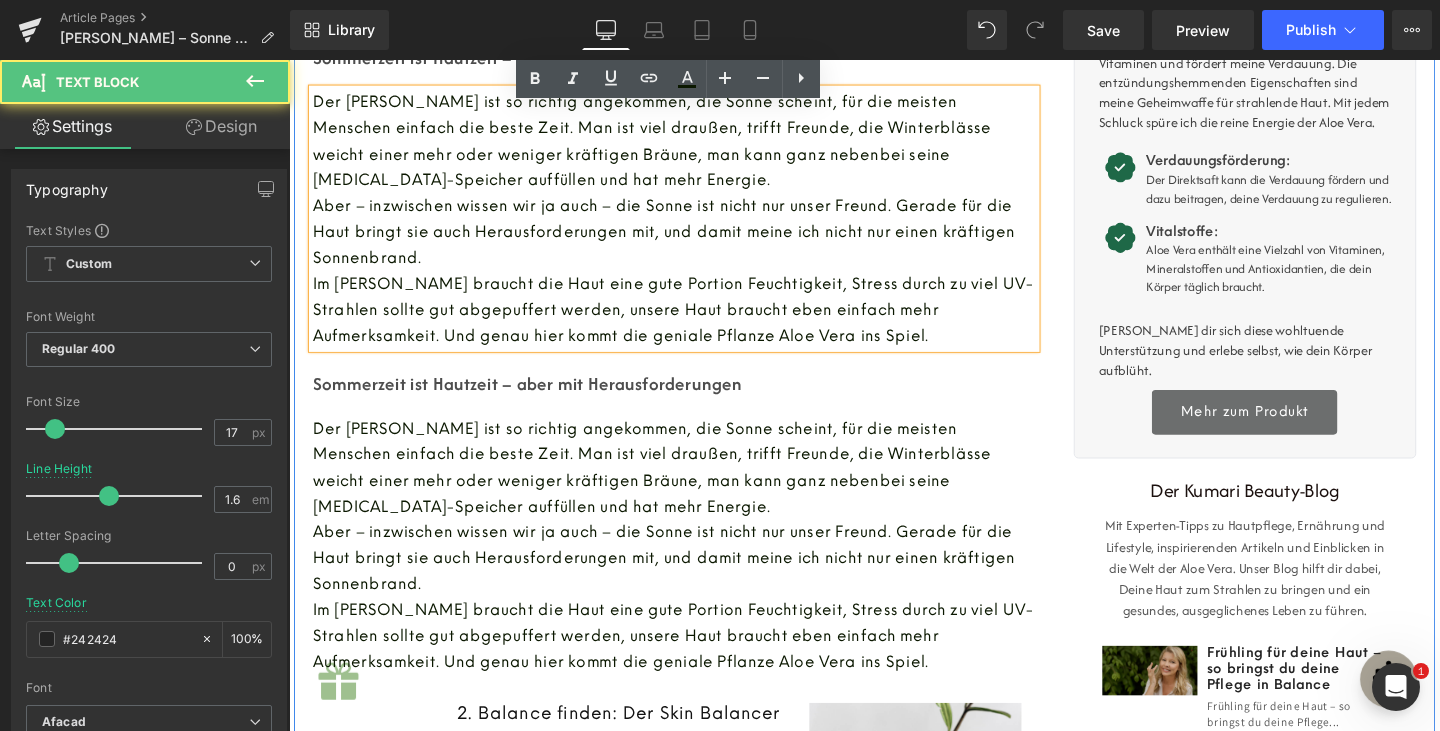 scroll, scrollTop: 631, scrollLeft: 0, axis: vertical 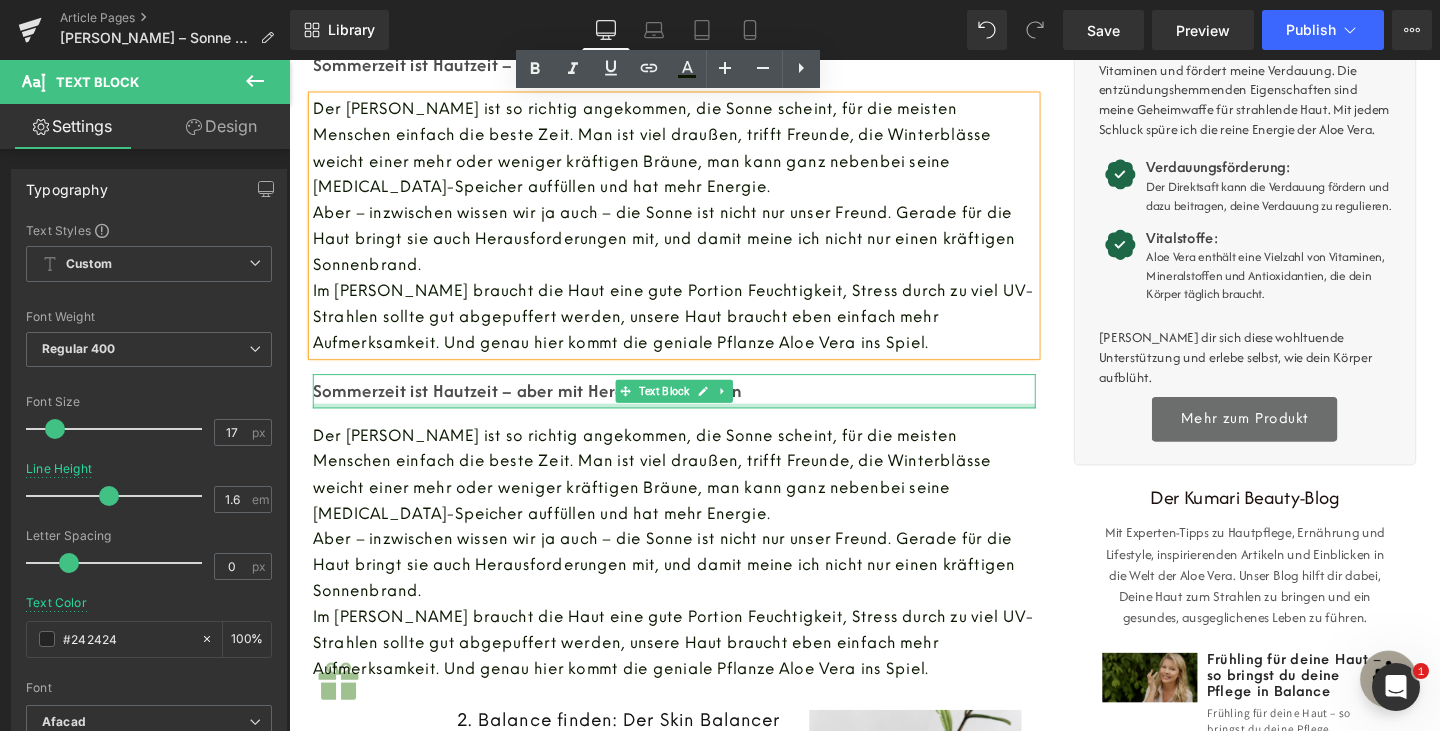 click on "Sommerzeit ist Hautzeit – aber mit Herausforderungen" at bounding box center [694, 408] 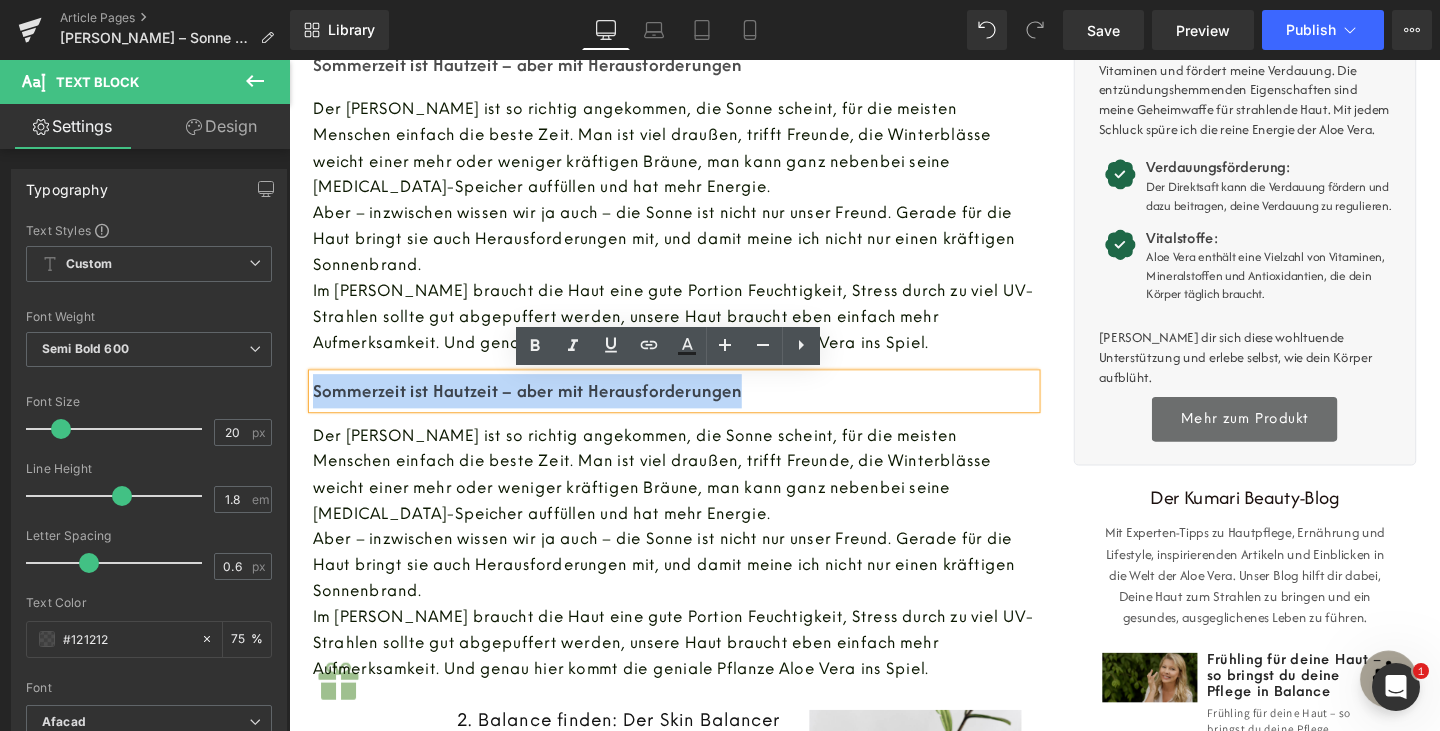 drag, startPoint x: 832, startPoint y: 406, endPoint x: 315, endPoint y: 414, distance: 517.0619 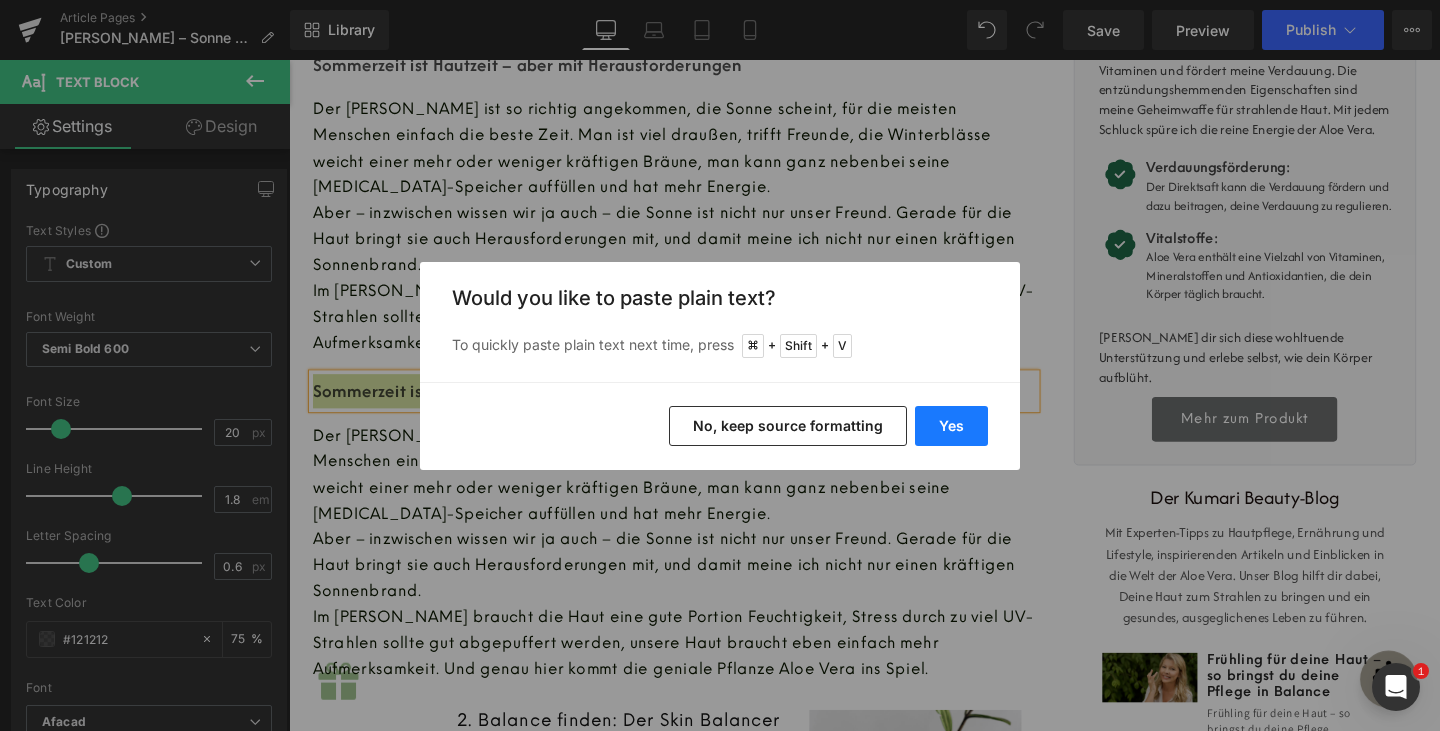 click on "Yes" at bounding box center [951, 426] 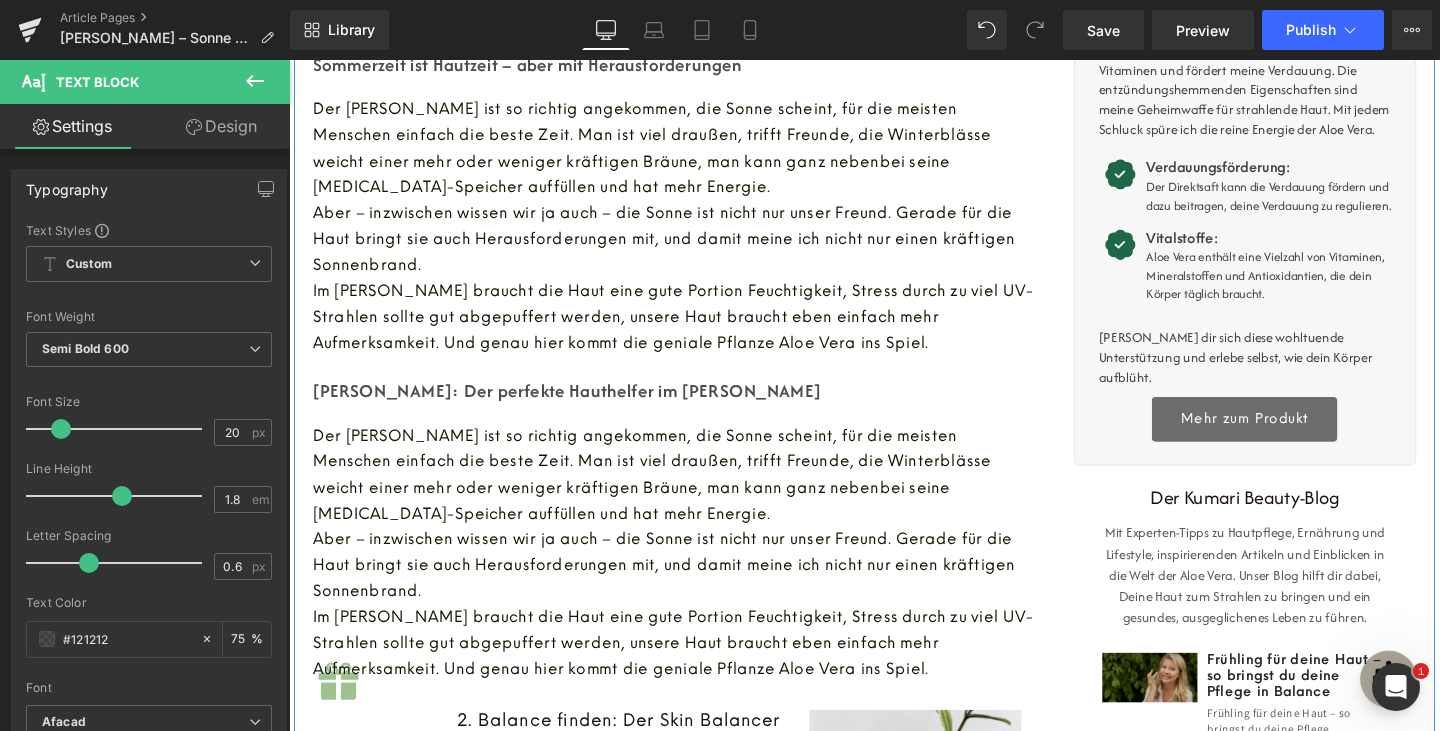 click on "Der [PERSON_NAME] ist so richtig angekommen, die Sonne scheint, für die meisten Menschen einfach die beste Zeit. Man ist viel draußen, trifft Freunde, die Winterblässe weicht einer mehr oder weniger kräftigen Bräune, man kann ganz nebenbei seine [MEDICAL_DATA]-Speicher auffüllen und hat mehr Energie." at bounding box center [670, 495] 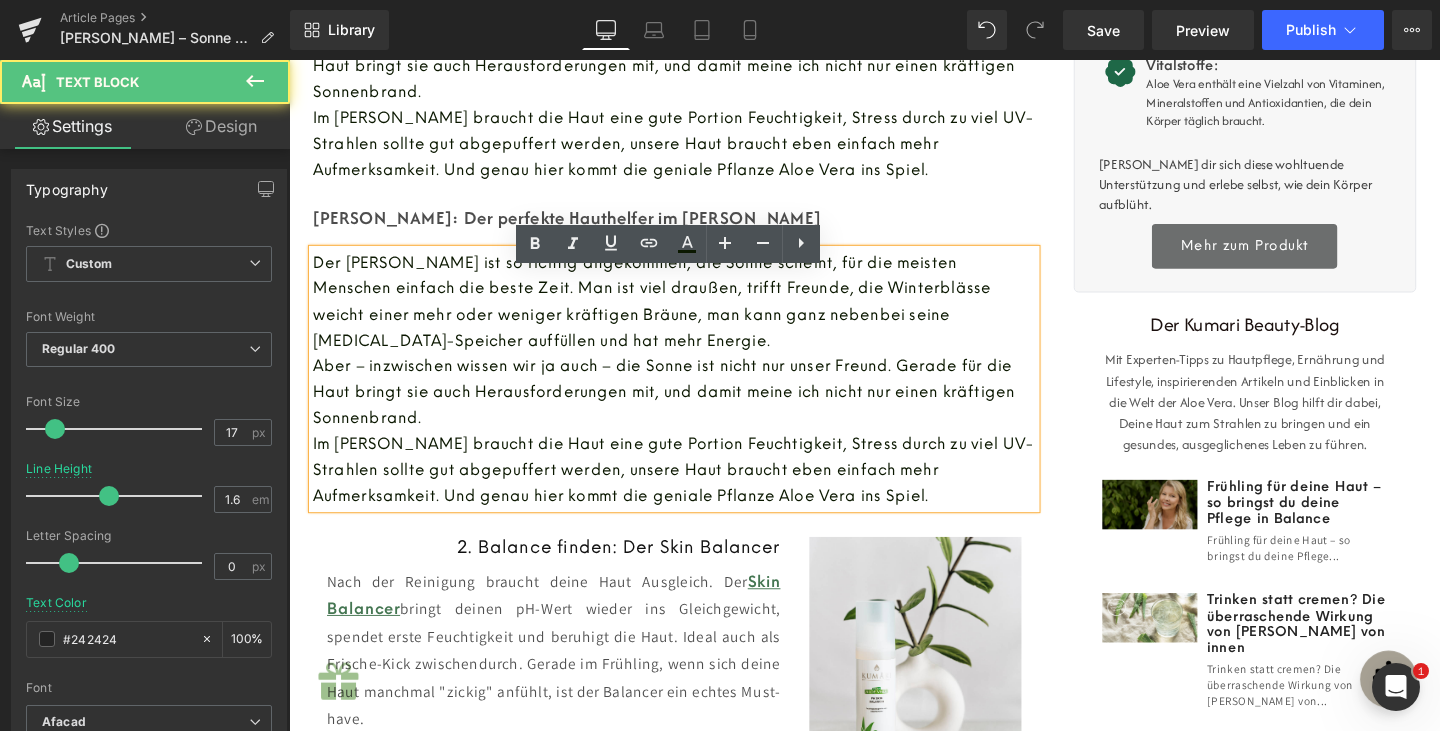 scroll, scrollTop: 825, scrollLeft: 0, axis: vertical 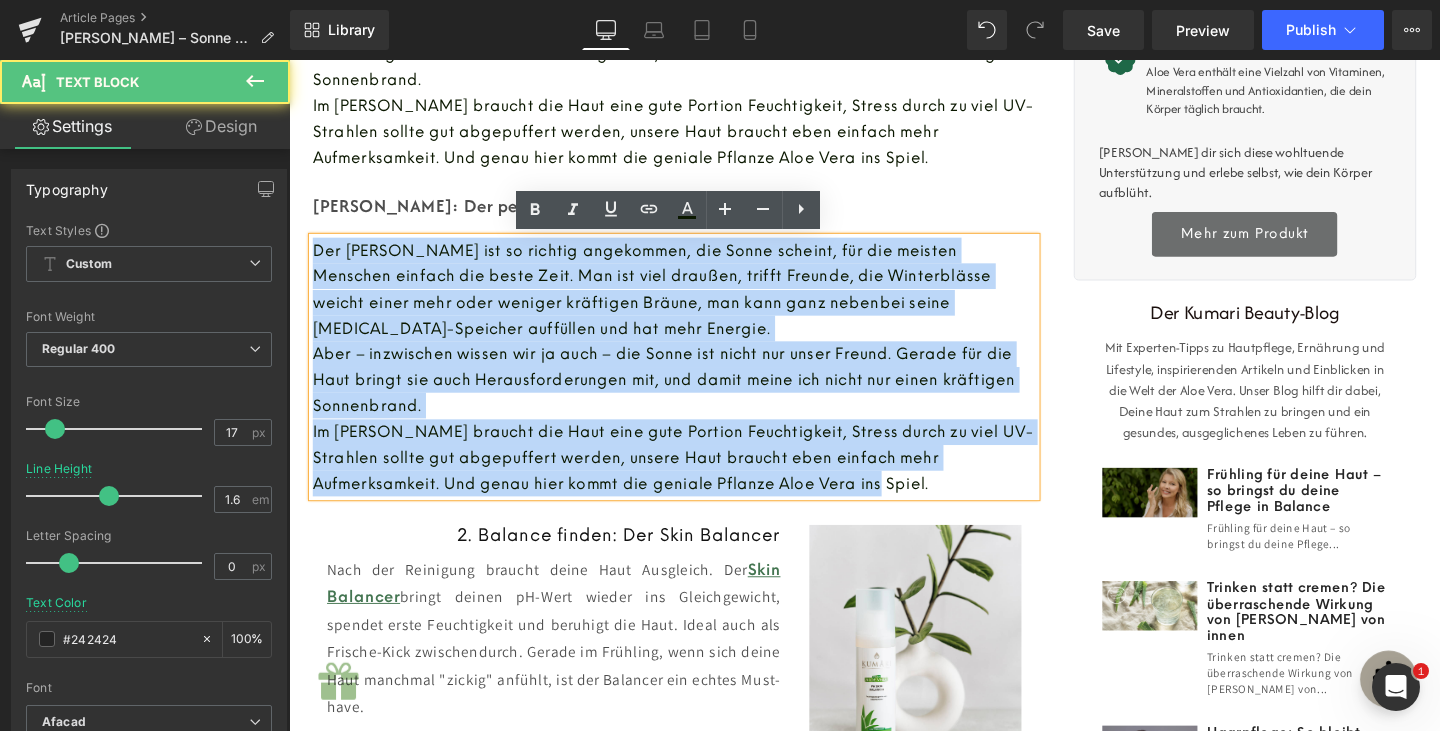 drag, startPoint x: 817, startPoint y: 504, endPoint x: 265, endPoint y: 250, distance: 607.63477 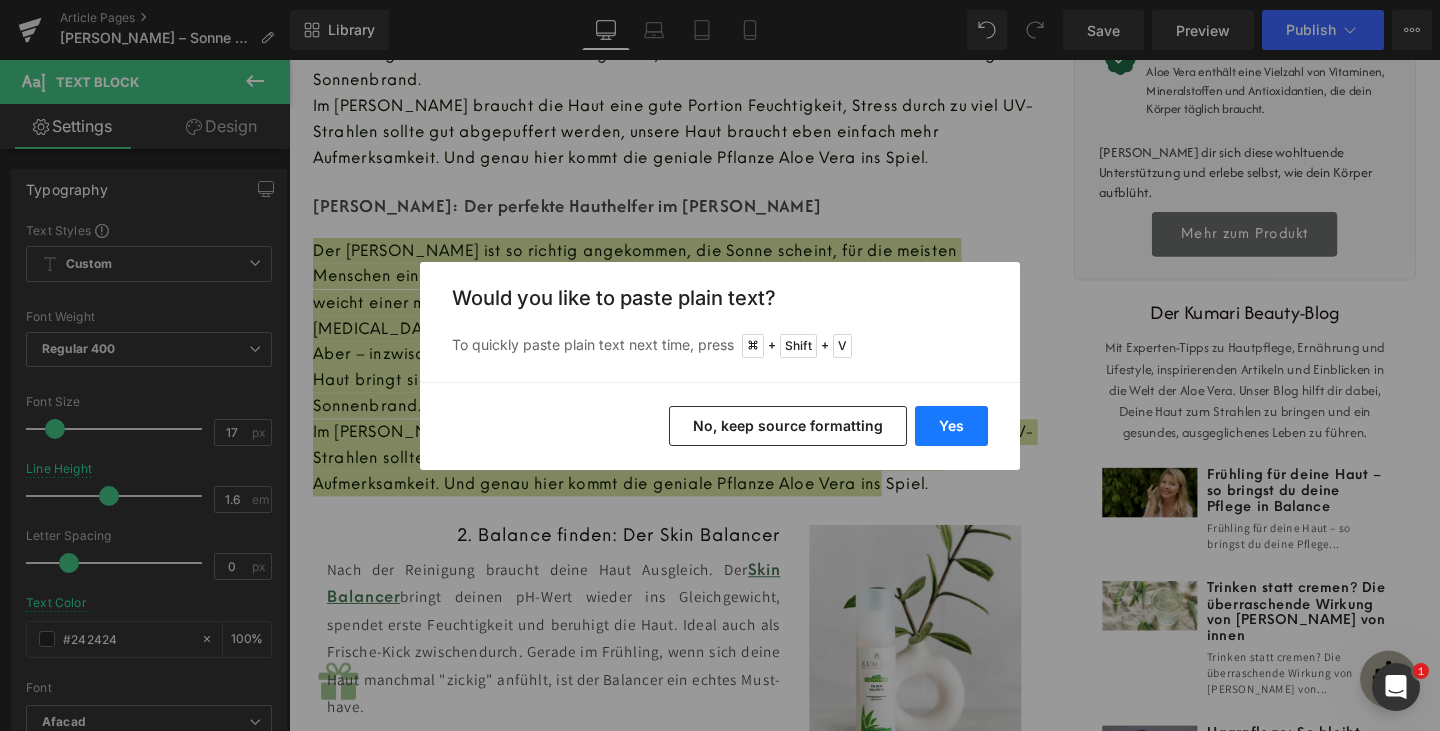 click on "Yes" at bounding box center (951, 426) 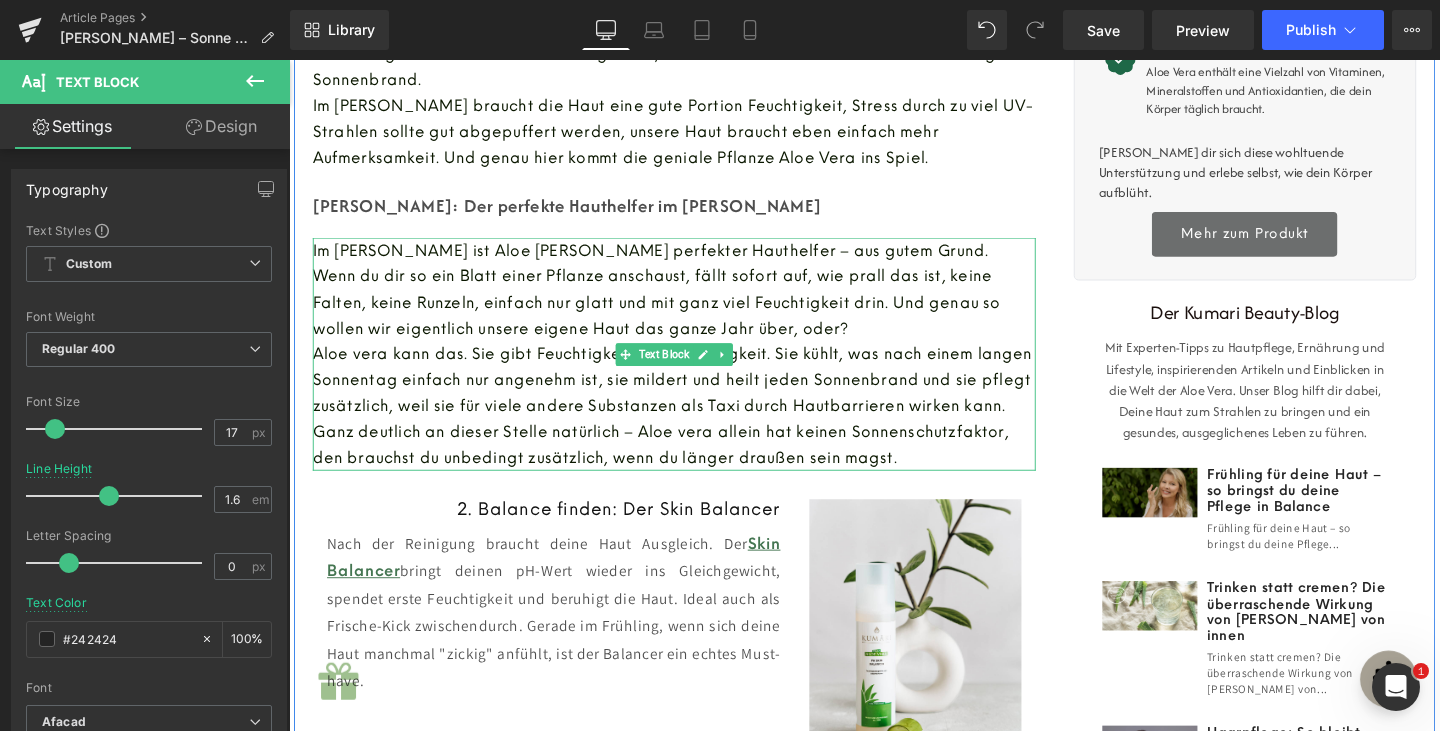click on "Ganz deutlich an dieser Stelle natürlich – Aloe vera allein hat keinen Sonnenschutzfaktor, den brauchst du unbedingt zusätzlich, wenn du länger draußen sein magst." at bounding box center [680, 465] 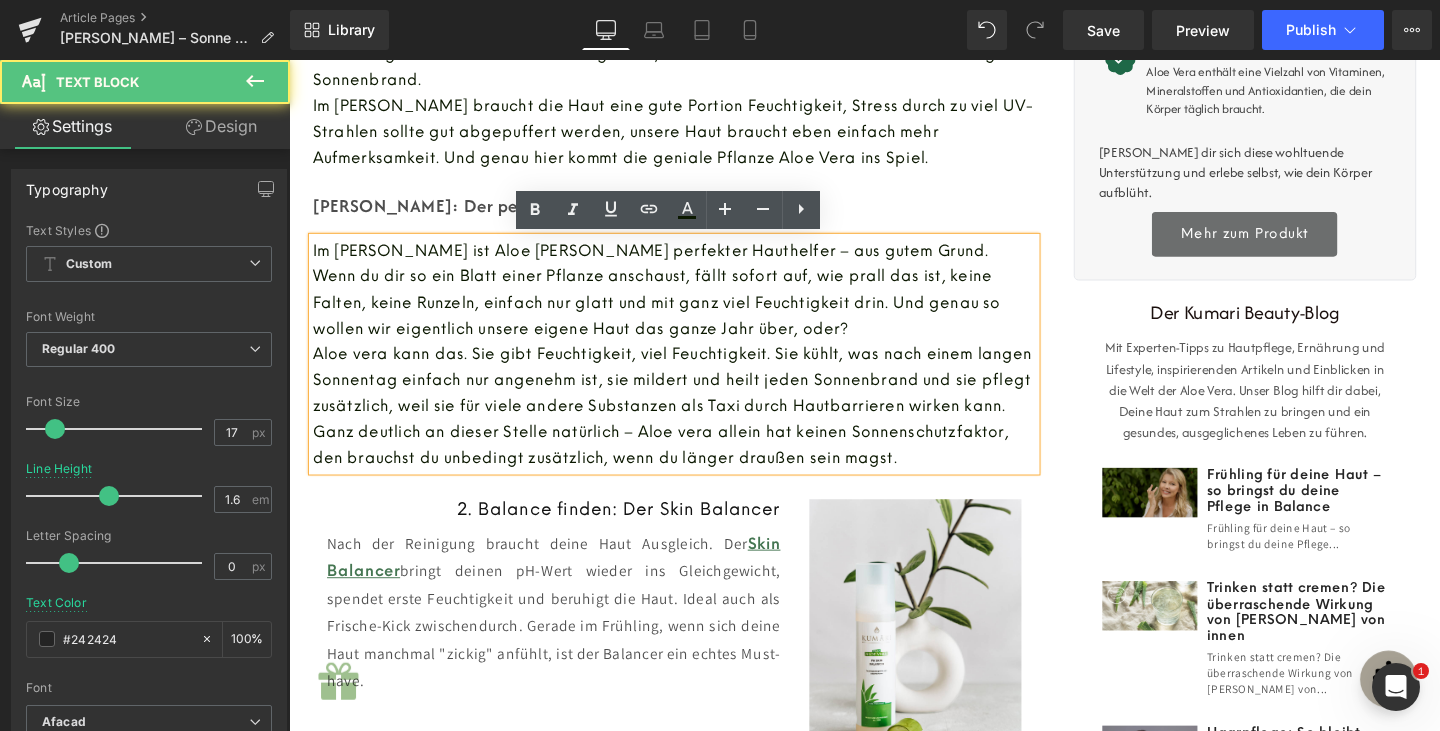 click on "Aloe vera kann das. Sie gibt Feuchtigkeit, viel Feuchtigkeit. Sie kühlt, was nach einem langen Sonnentag einfach nur angenehm ist, sie mildert und heilt jeden Sonnenbrand und sie pflegt zusätzlich, weil sie für viele andere Substanzen als Taxi durch Hautbarrieren wirken kann." at bounding box center (692, 396) 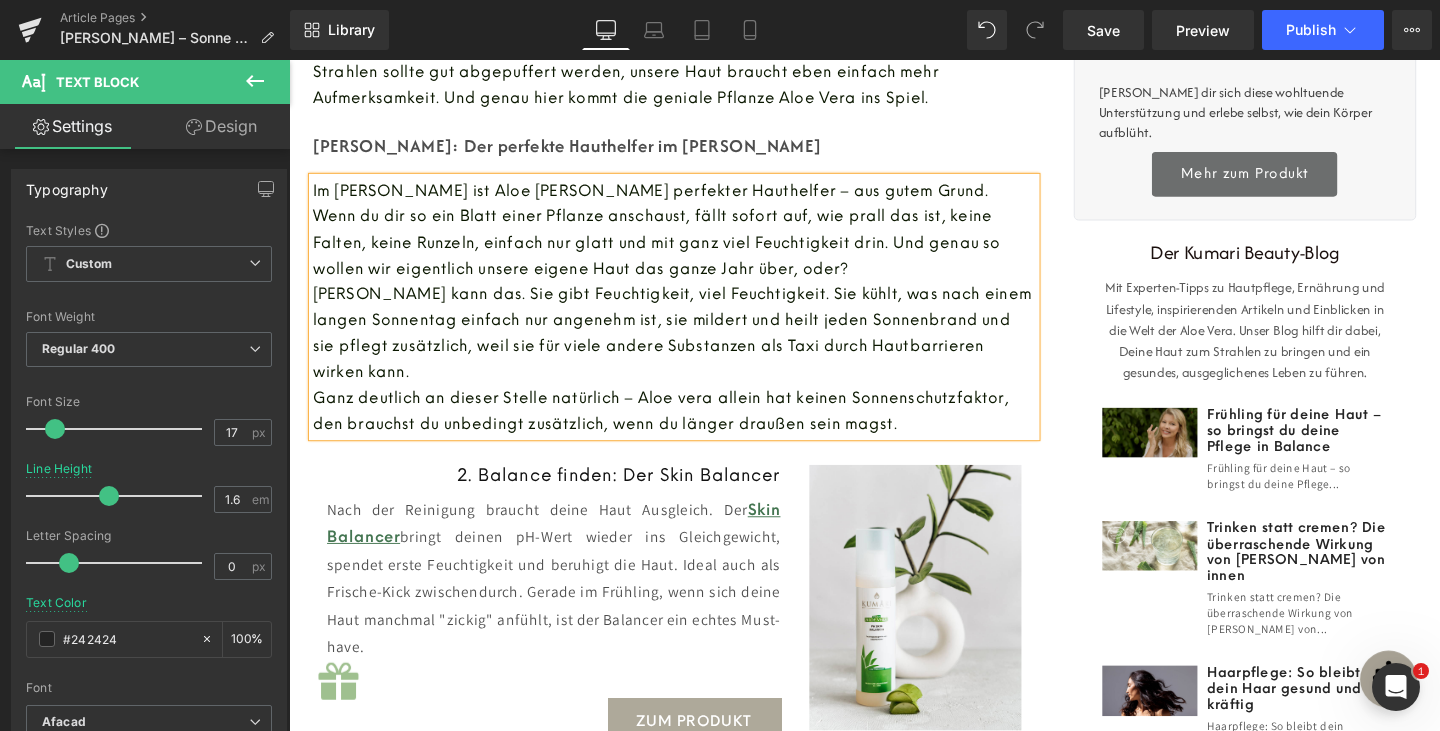 scroll, scrollTop: 890, scrollLeft: 0, axis: vertical 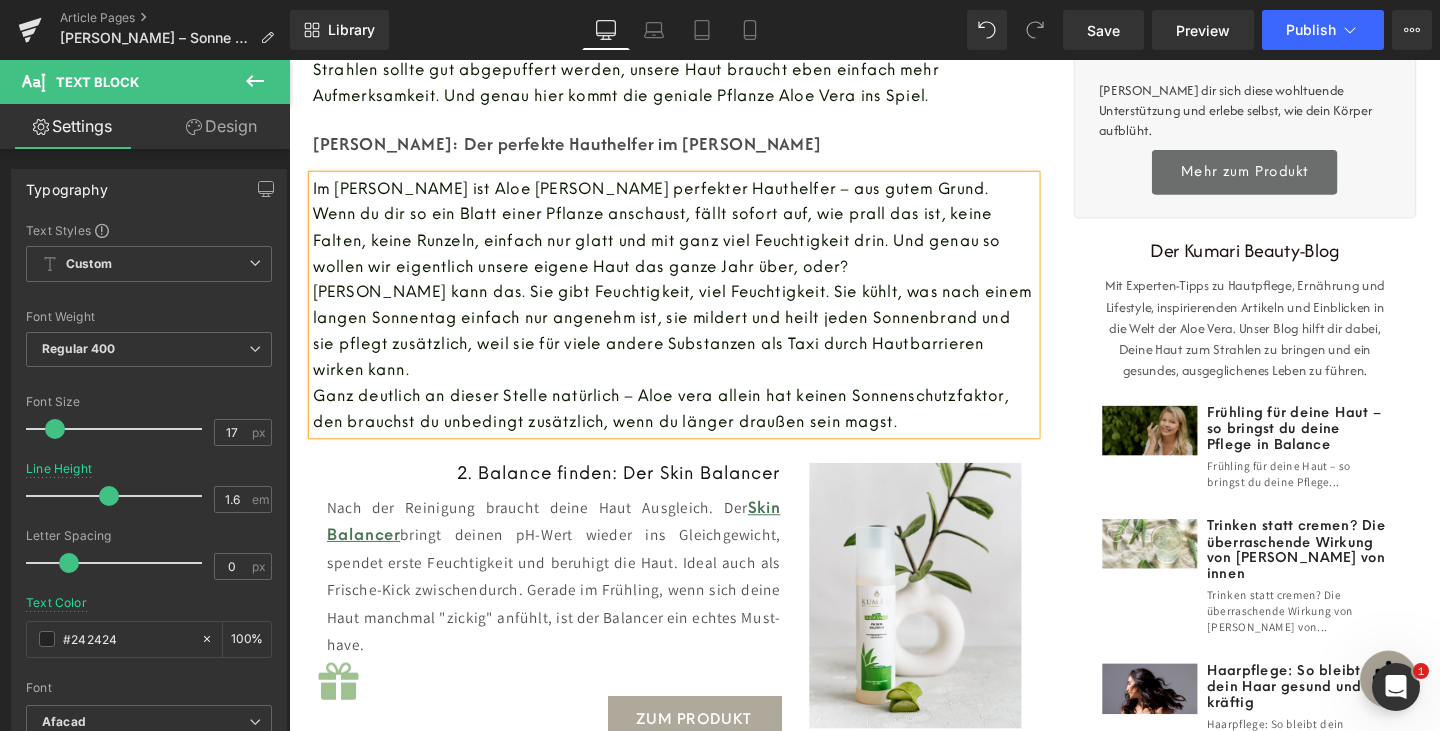 click on "Ganz deutlich an dieser Stelle natürlich – Aloe vera allein hat keinen Sonnenschutzfaktor, den brauchst du unbedingt zusätzlich, wenn du länger draußen sein magst." at bounding box center [680, 427] 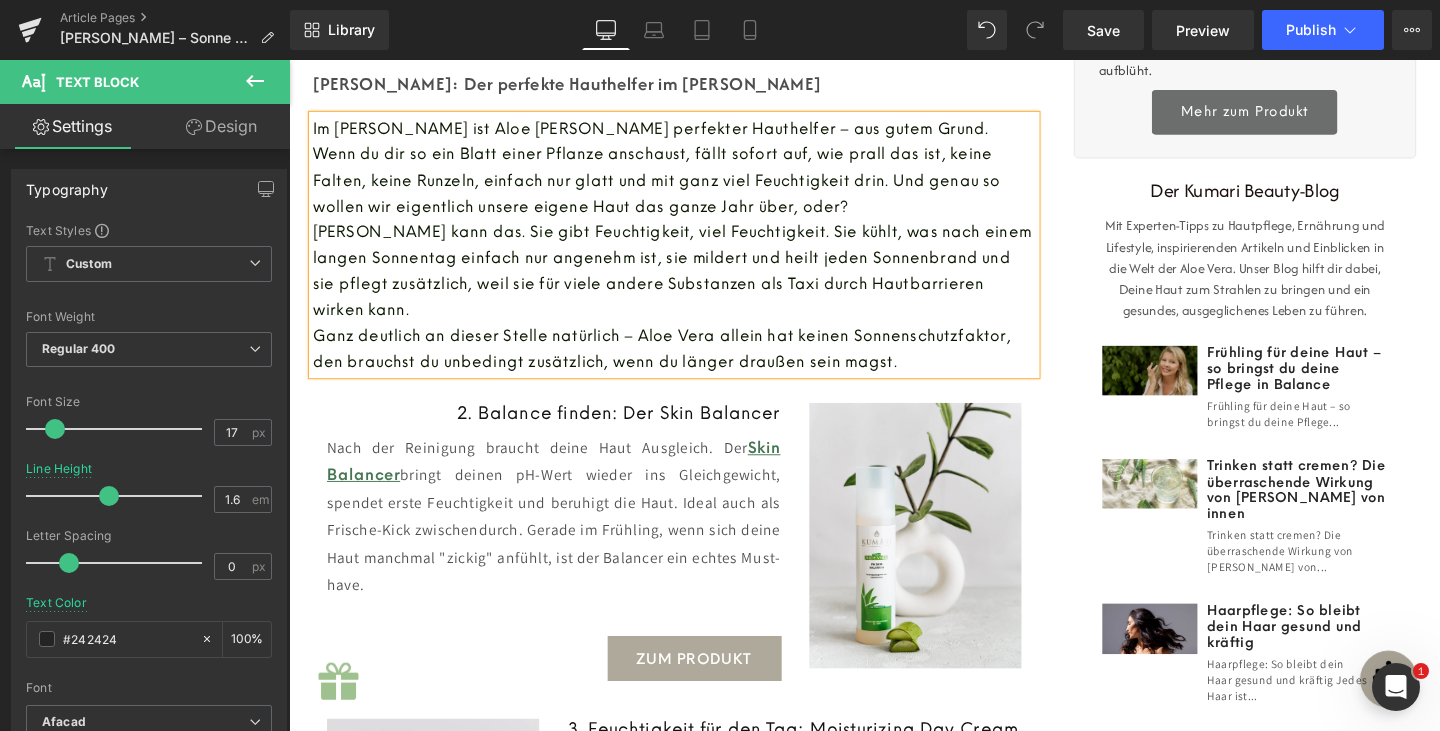 scroll, scrollTop: 880, scrollLeft: 0, axis: vertical 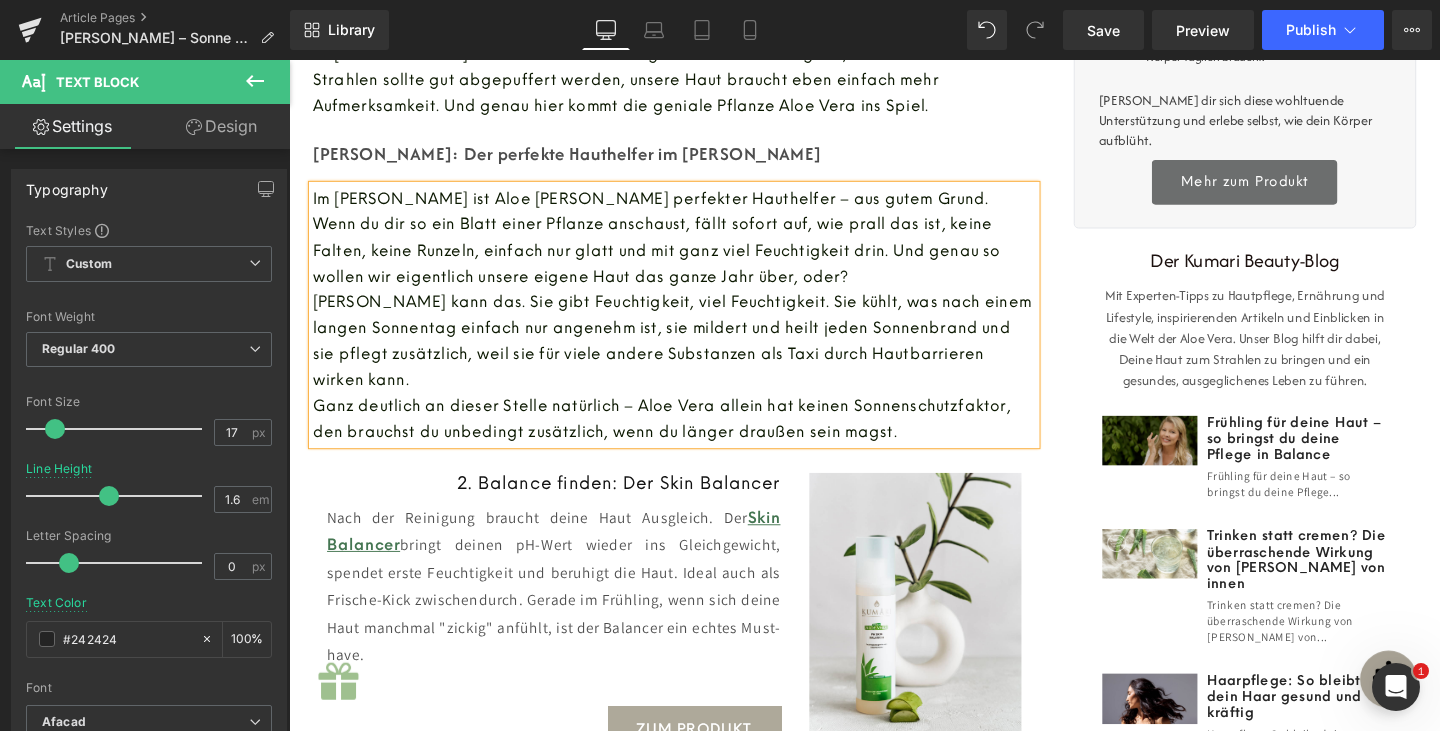 click on "[PERSON_NAME]: Der perfekte Hauthelfer im [PERSON_NAME]" at bounding box center [694, 159] 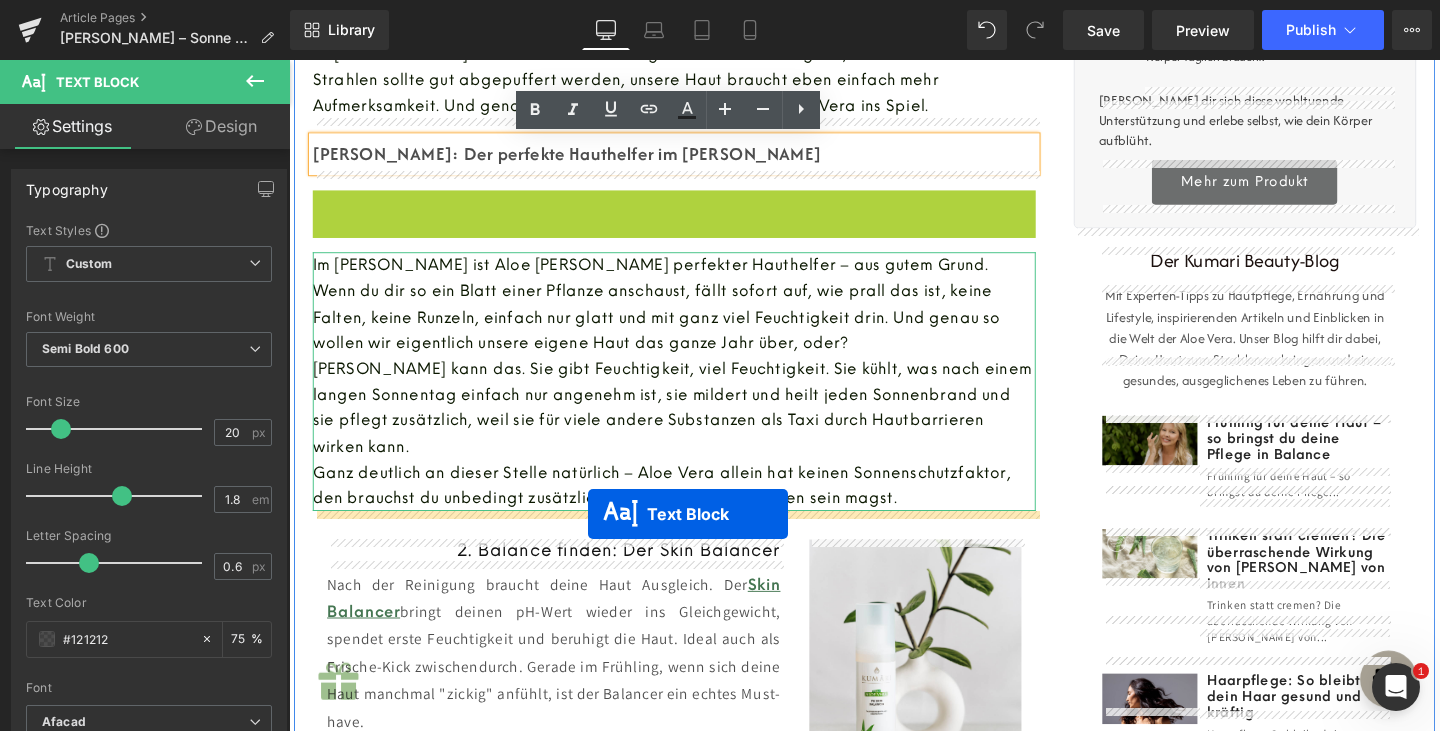 drag, startPoint x: 636, startPoint y: 210, endPoint x: 600, endPoint y: 531, distance: 323.0124 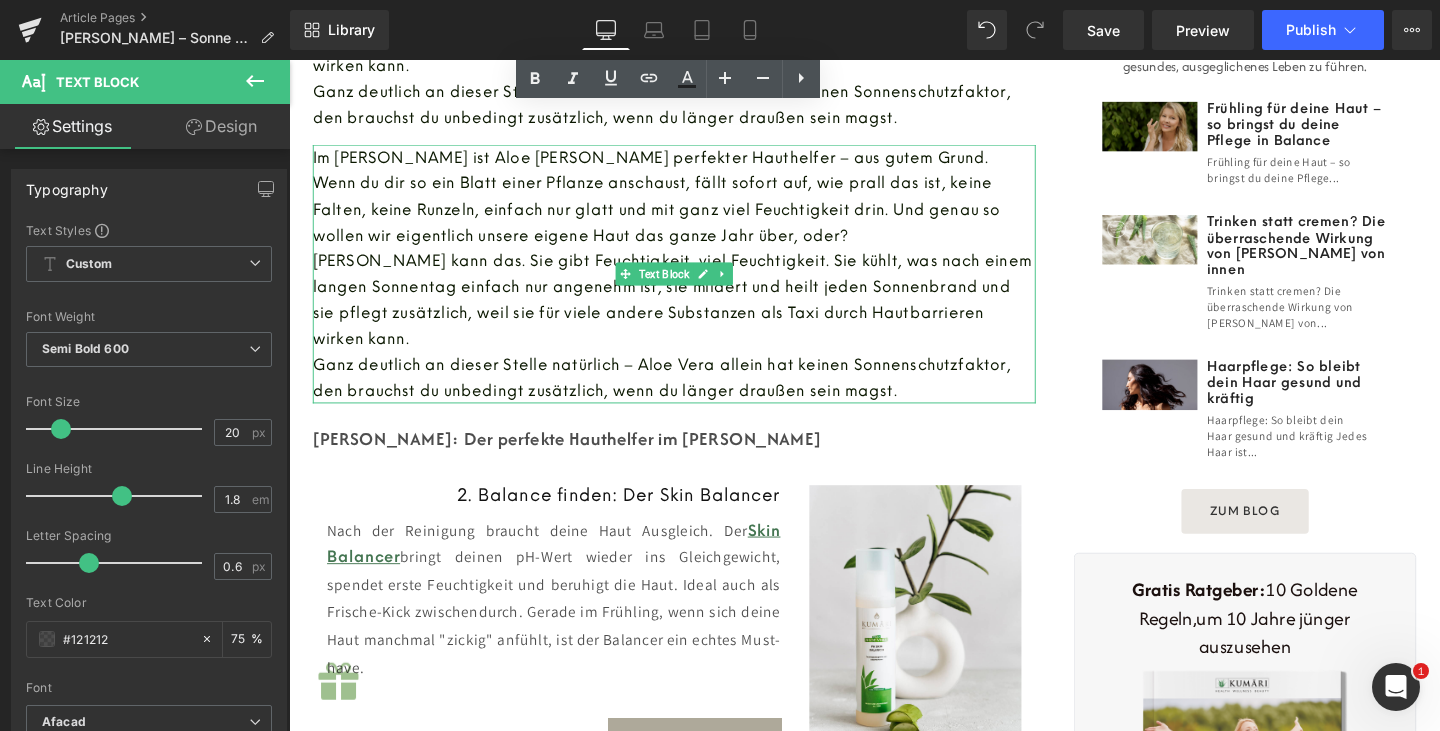 scroll, scrollTop: 1216, scrollLeft: 0, axis: vertical 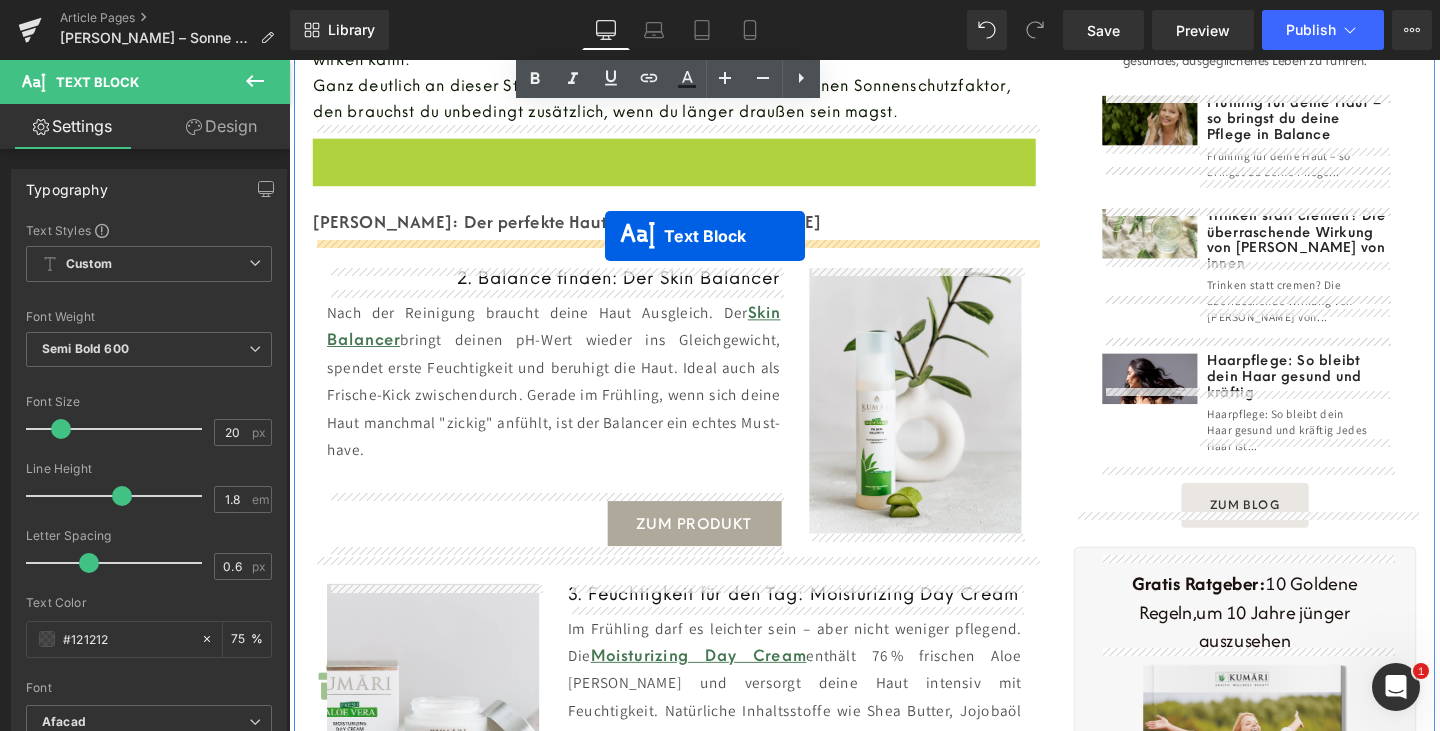 drag, startPoint x: 637, startPoint y: 284, endPoint x: 621, endPoint y: 245, distance: 42.154476 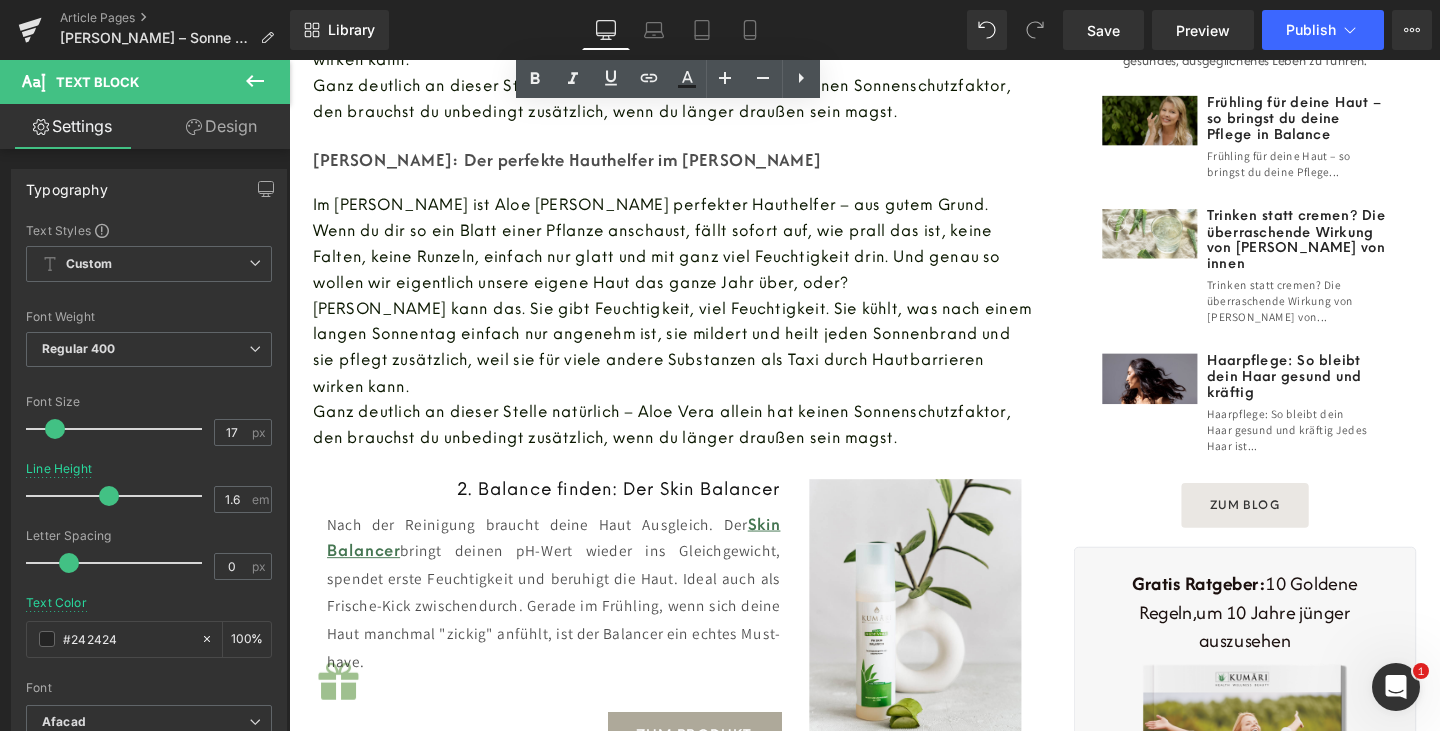 click on "[PERSON_NAME]: Der perfekte Hauthelfer im [PERSON_NAME]" at bounding box center (694, 166) 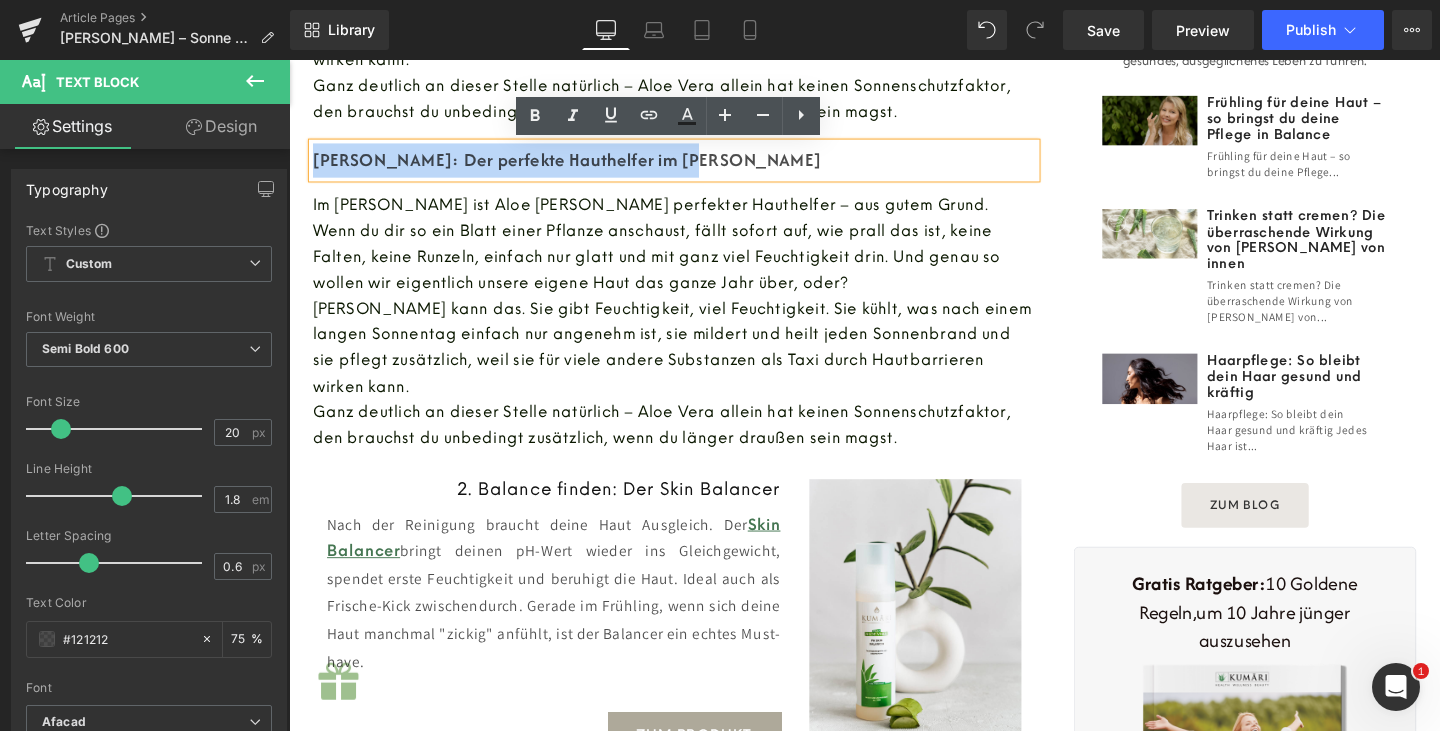 drag, startPoint x: 732, startPoint y: 169, endPoint x: 318, endPoint y: 166, distance: 414.01086 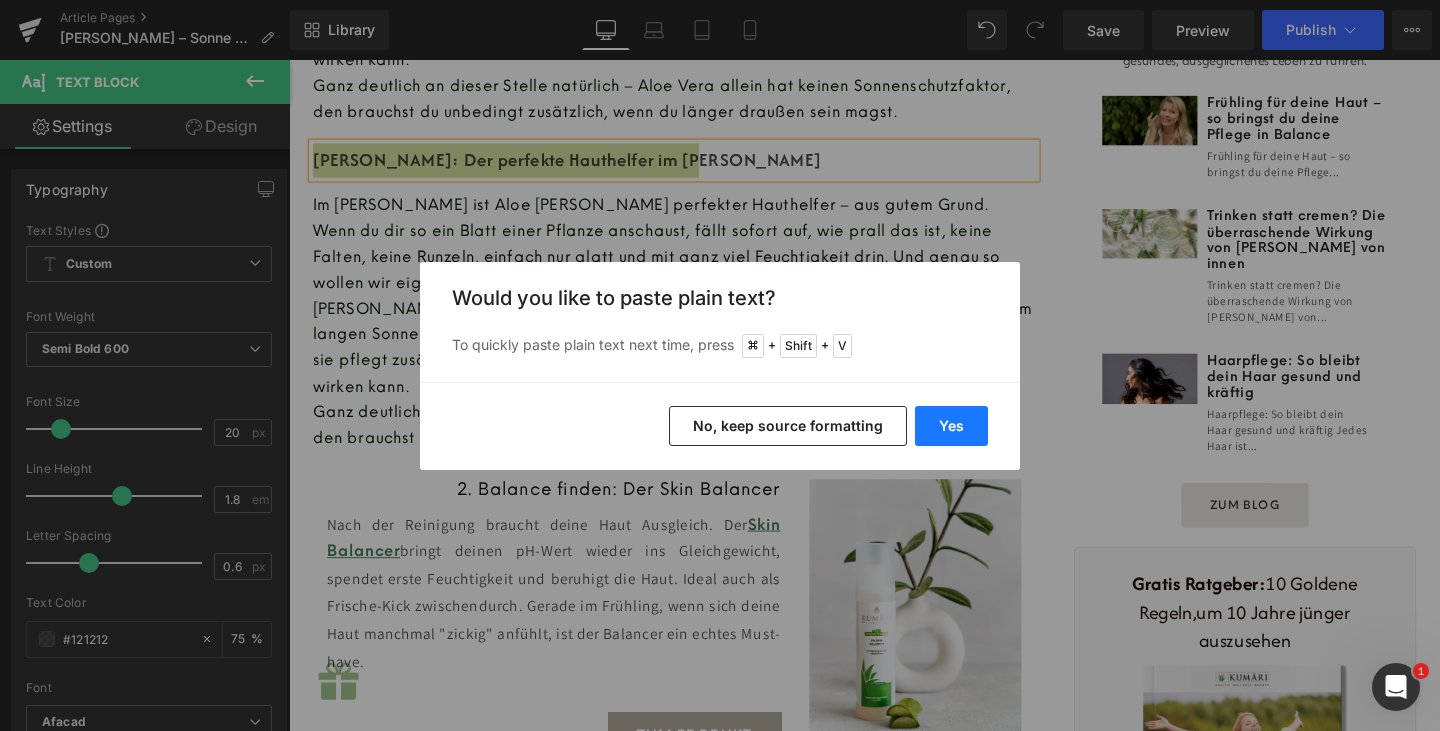 click on "Yes" at bounding box center (951, 426) 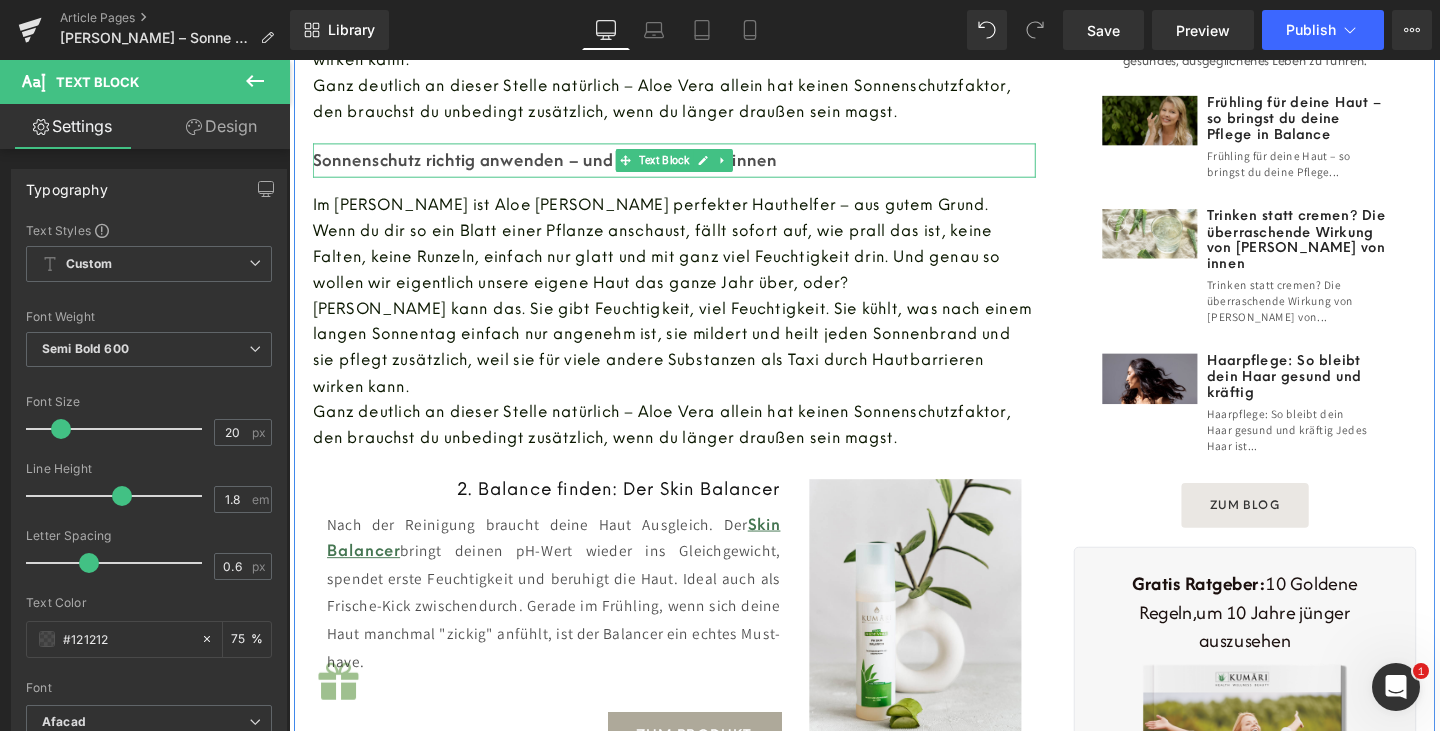 click on "Sonnenschutz richtig anwenden – und Aloe Vera von innen" at bounding box center (694, 166) 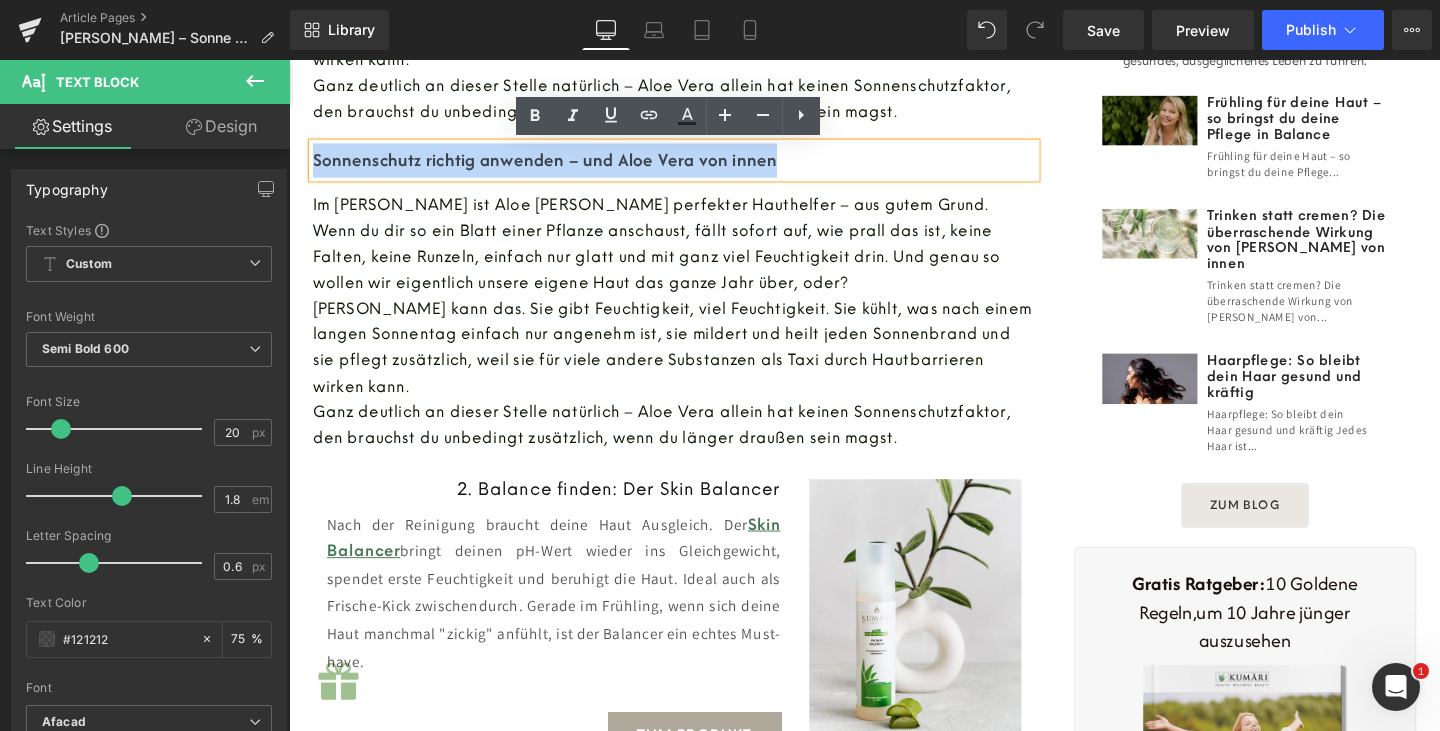 drag, startPoint x: 837, startPoint y: 172, endPoint x: 318, endPoint y: 168, distance: 519.01544 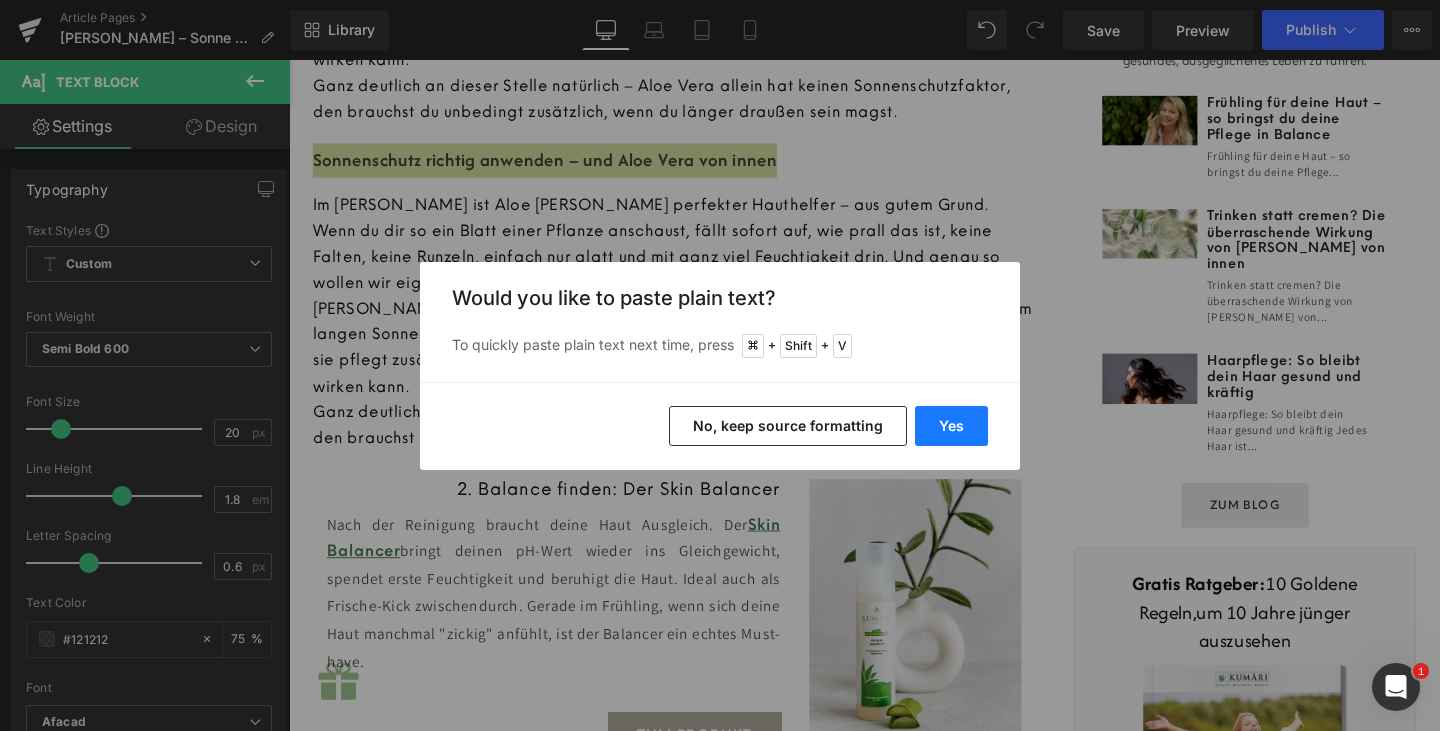 click on "Yes" at bounding box center (951, 426) 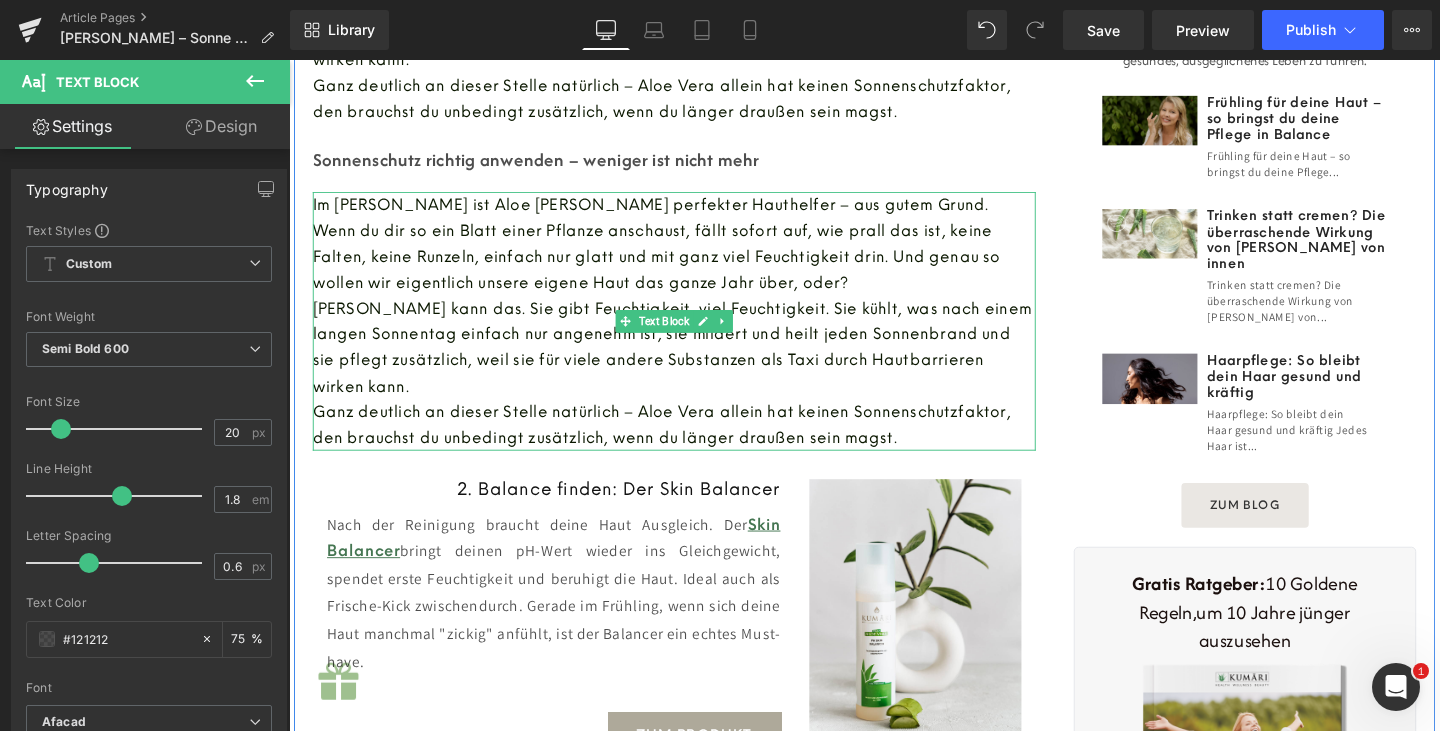 click on "[PERSON_NAME] kann das. Sie gibt Feuchtigkeit, viel Feuchtigkeit. Sie kühlt, was nach einem langen Sonnentag einfach nur angenehm ist, sie mildert und heilt jeden Sonnenbrand und sie pflegt zusätzlich, weil sie für viele andere Substanzen als Taxi durch Hautbarrieren wirken kann." at bounding box center [692, 362] 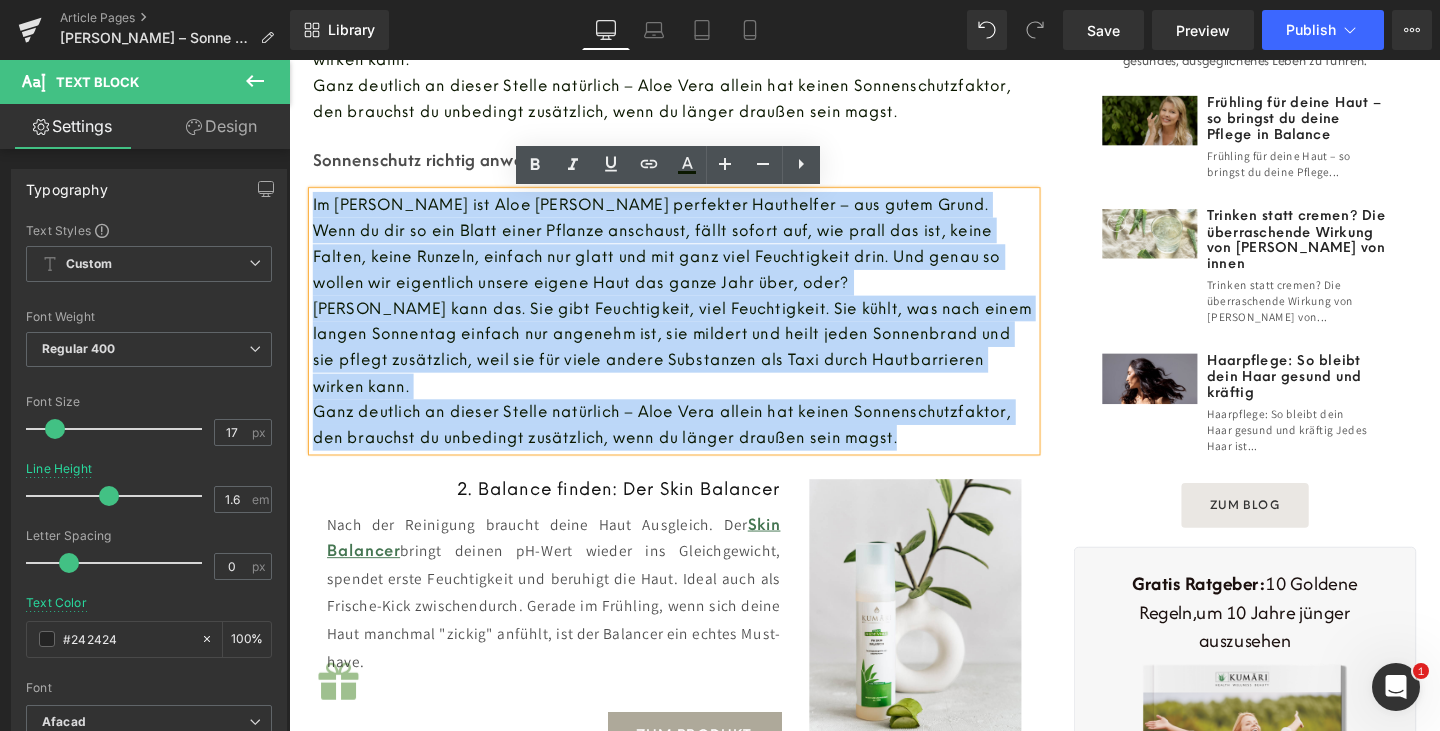 drag, startPoint x: 964, startPoint y: 461, endPoint x: 314, endPoint y: 208, distance: 697.50195 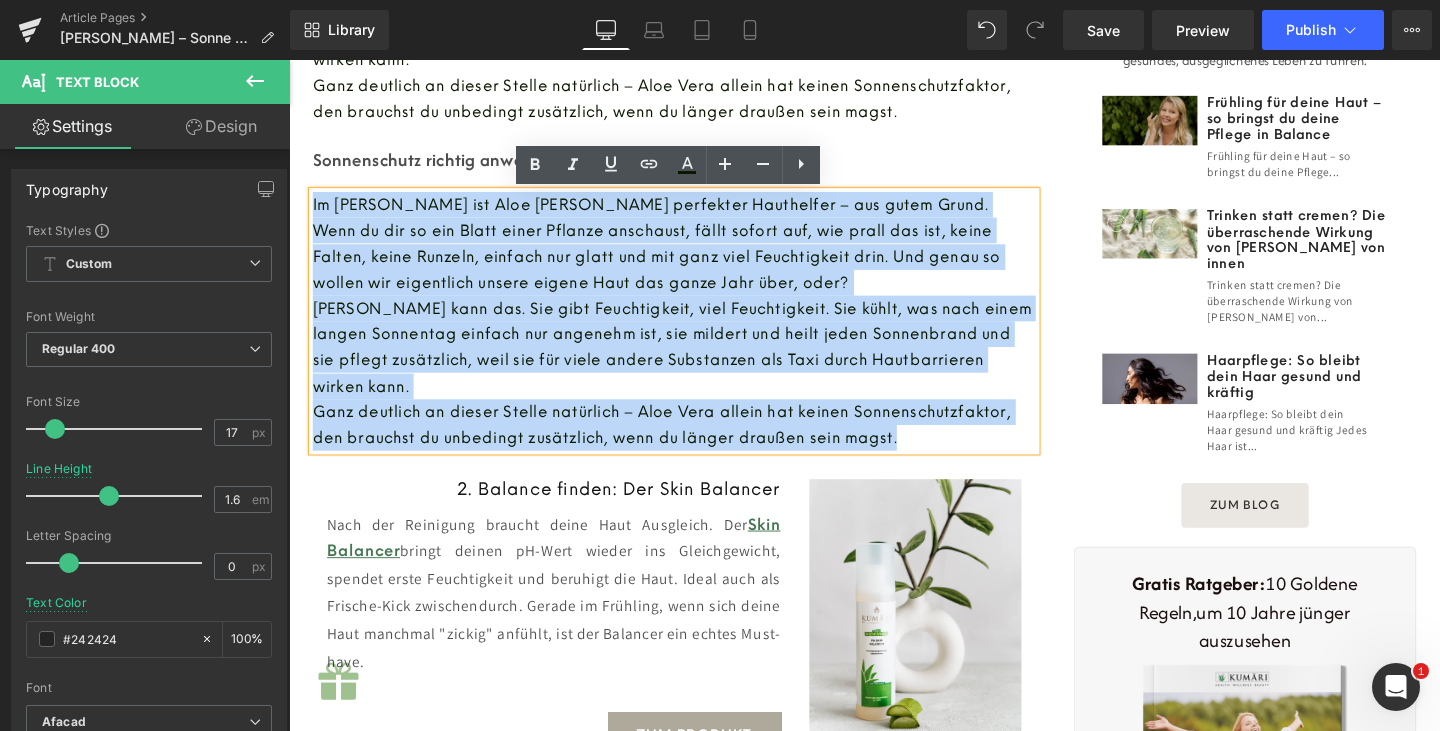click on "Im [PERSON_NAME] ist Aloe [PERSON_NAME] perfekter Hauthelfer – aus gutem Grund. Wenn du dir so ein Blatt einer Pflanze anschaust, fällt sofort auf, wie prall das ist, keine Falten, keine Runzeln, einfach nur glatt und mit ganz viel Feuchtigkeit drin. Und genau so wollen wir eigentlich unsere eigene Haut das ganze Jahr über, oder? Aloe Vera kann das. Sie gibt Feuchtigkeit, viel Feuchtigkeit. Sie kühlt, was nach einem langen Sonnentag einfach nur angenehm ist, sie mildert und heilt jeden Sonnenbrand und sie pflegt zusätzlich, weil sie für viele andere Substanzen als Taxi durch Hautbarrieren wirken kann. Ganz deutlich an dieser Stelle natürlich – Aloe Vera allein hat keinen Sonnenschutzfaktor, den brauchst du unbedingt zusätzlich, wenn du länger draußen sein magst." at bounding box center (694, 335) 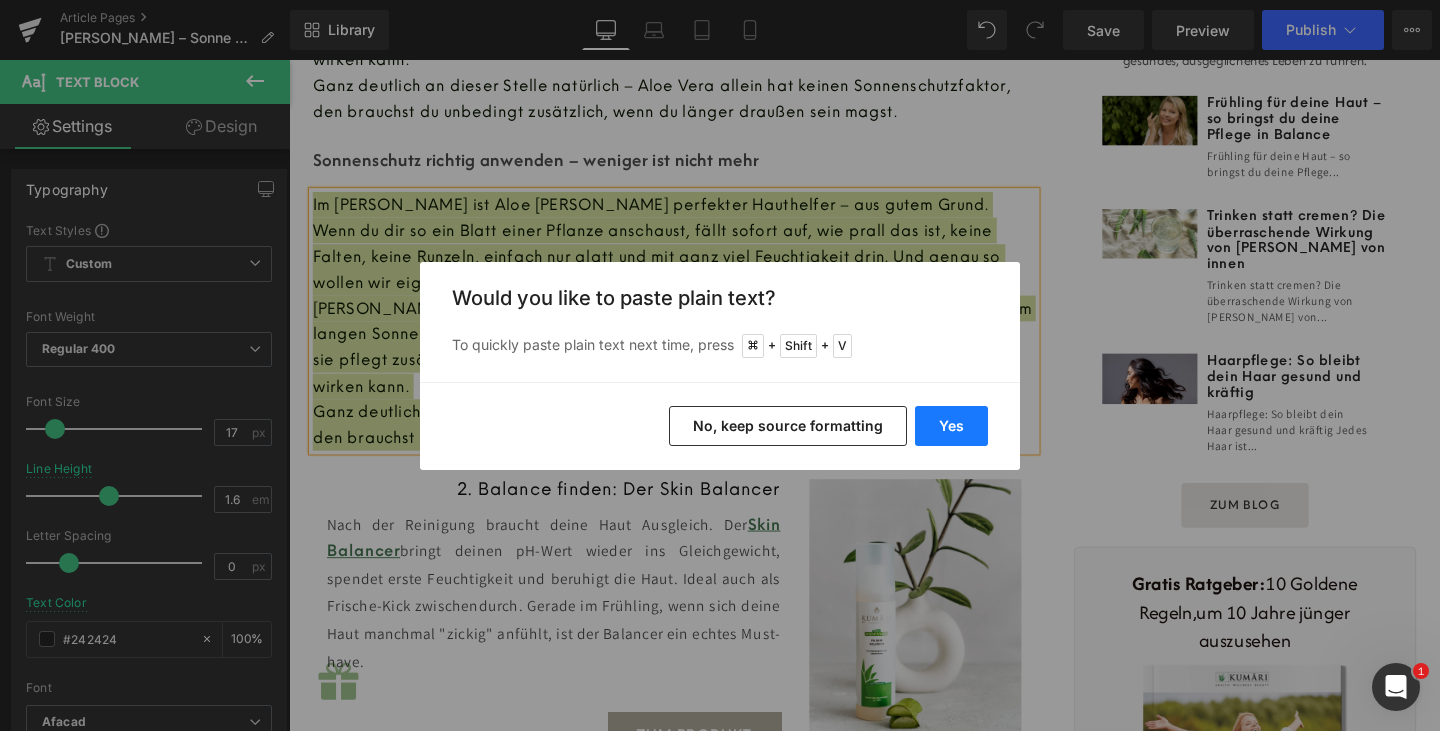 click on "Yes" at bounding box center [951, 426] 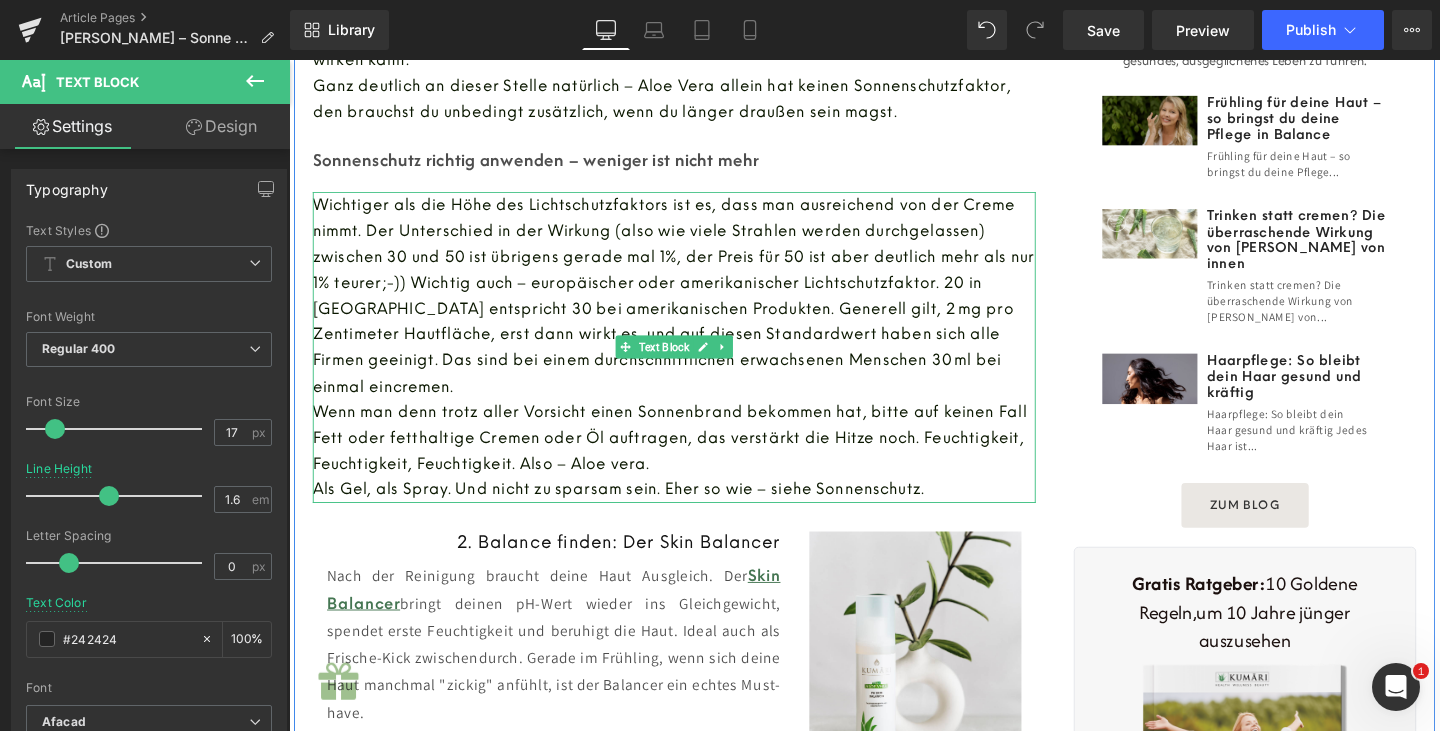 click on "Wichtiger als die Höhe des Lichtschutzfaktors ist es, dass man ausreichend von der Creme nimmt. Der Unterschied in der Wirkung (also wie viele Strahlen werden durchgelassen) zwischen 30 und 50 ist übrigens gerade mal 1%, der Preis für 50 ist aber deutlich mehr als nur 1% teurer;-)) Wichtig auch – europäischer oder amerikanischer Lichtschutzfaktor. 20 in [GEOGRAPHIC_DATA] entspricht 30 bei amerikanischen Produkten. Generell gilt, 2 mg pro Zentimeter Hautfläche, erst dann wirkt es, und auf diesen Standardwert haben sich alle Firmen geeinigt. Das sind bei einem durchschnittlichen erwachsenen Menschen 30 ml bei einmal eincremen." at bounding box center [693, 307] 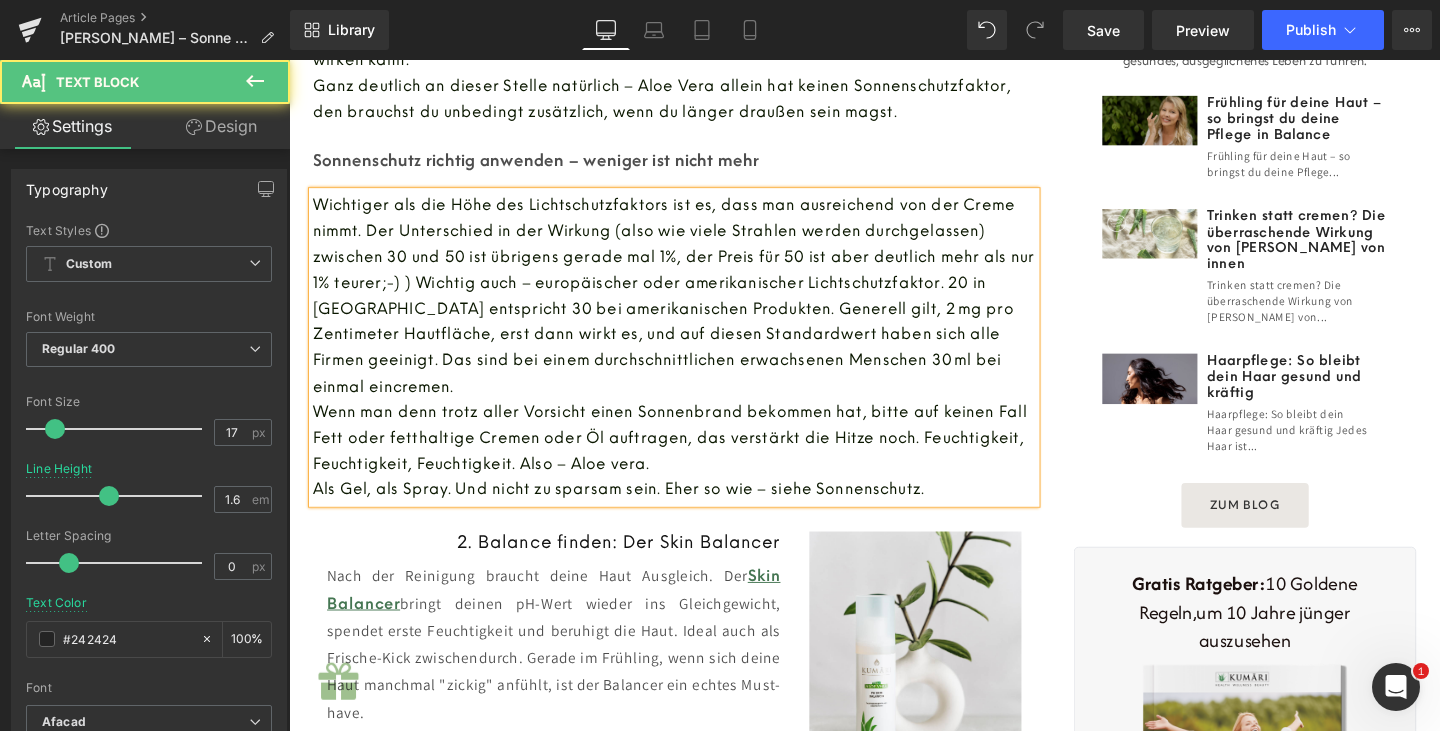 click on "Wichtiger als die Höhe des Lichtschutzfaktors ist es, dass man ausreichend von der Creme nimmt. Der Unterschied in der Wirkung (also wie viele Strahlen werden durchgelassen) zwischen 30 und 50 ist übrigens gerade mal 1%, der Preis für 50 ist aber deutlich mehr als nur 1% teurer;-) ) Wichtig auch – europäischer oder amerikanischer Lichtschutzfaktor. 20 in [GEOGRAPHIC_DATA] entspricht 30 bei amerikanischen Produkten. Generell gilt, 2 mg pro Zentimeter Hautfläche, erst dann wirkt es, und auf diesen Standardwert haben sich alle Firmen geeinigt. Das sind bei einem durchschnittlichen erwachsenen Menschen 30 ml bei einmal eincremen." at bounding box center [693, 307] 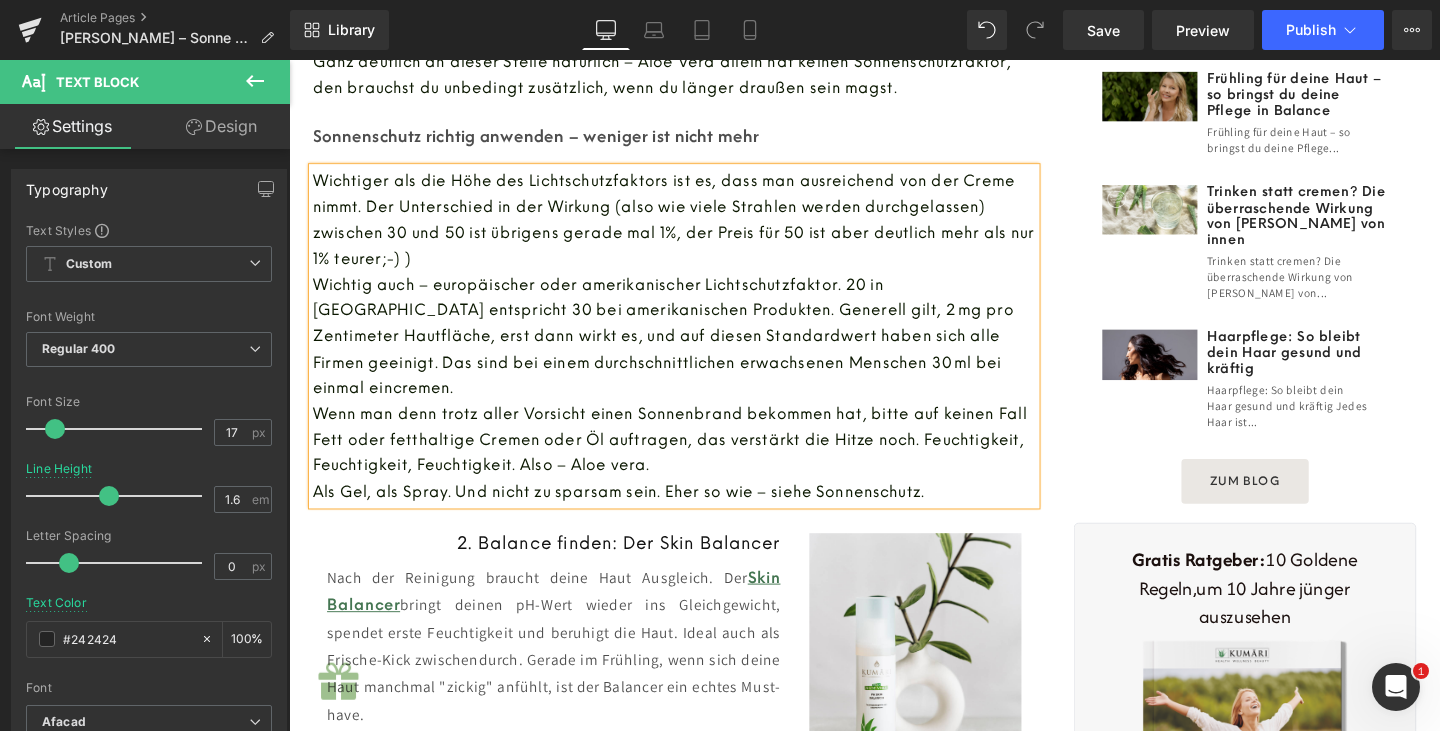 scroll, scrollTop: 1245, scrollLeft: 0, axis: vertical 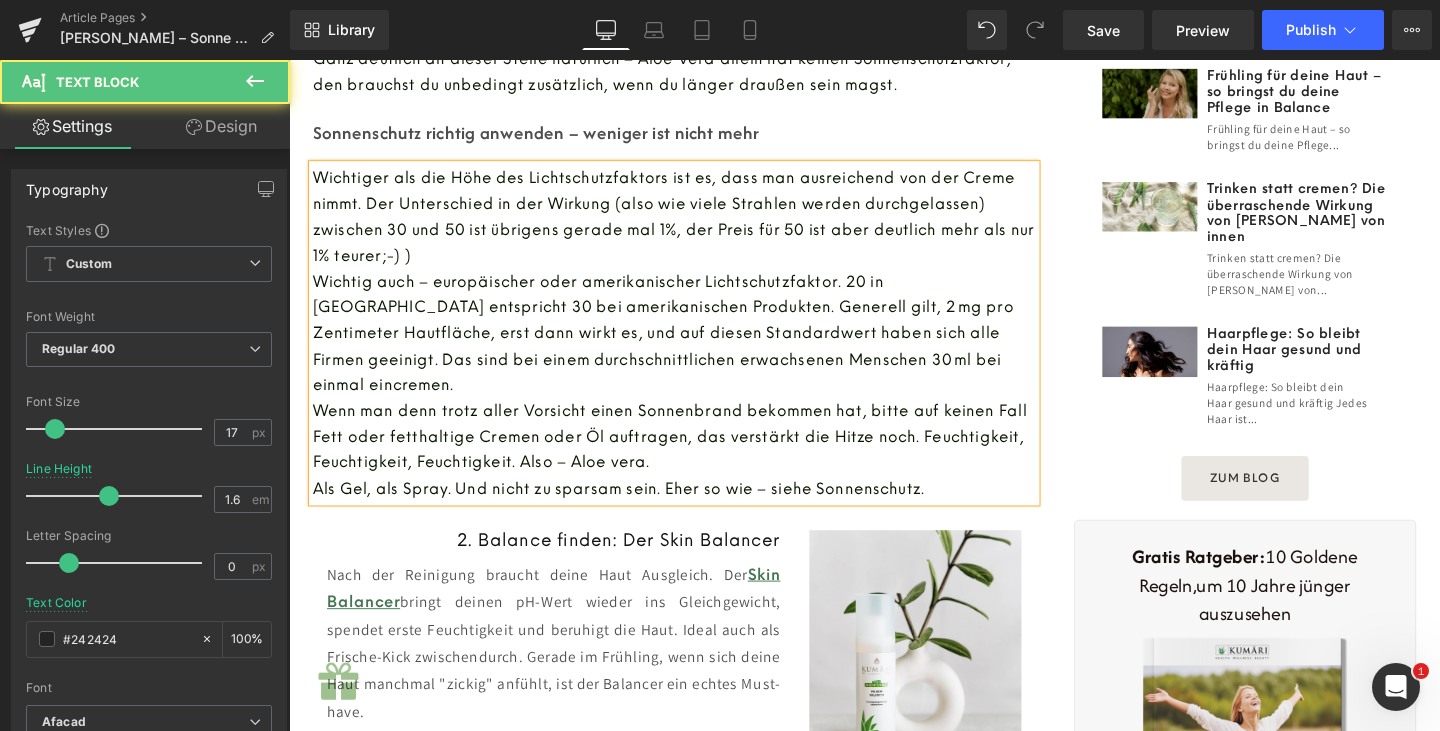 click on "Wichtiger als die Höhe des Lichtschutzfaktors ist es, dass man ausreichend von der Creme nimmt. Der Unterschied in der Wirkung (also wie viele Strahlen werden durchgelassen) zwischen 30 und 50 ist übrigens gerade mal 1%, der Preis für 50 ist aber deutlich mehr als nur 1% teurer;-) )" at bounding box center [694, 224] 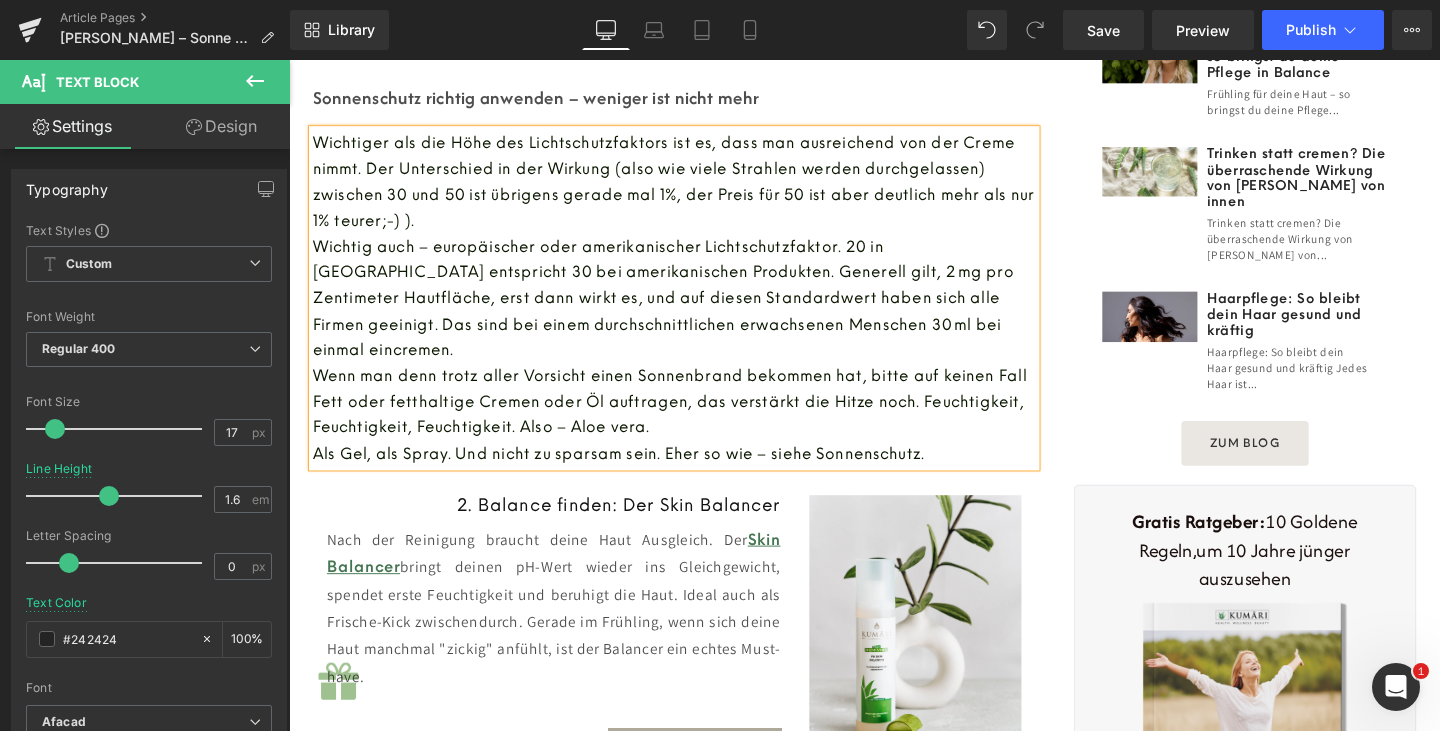 scroll, scrollTop: 1283, scrollLeft: 0, axis: vertical 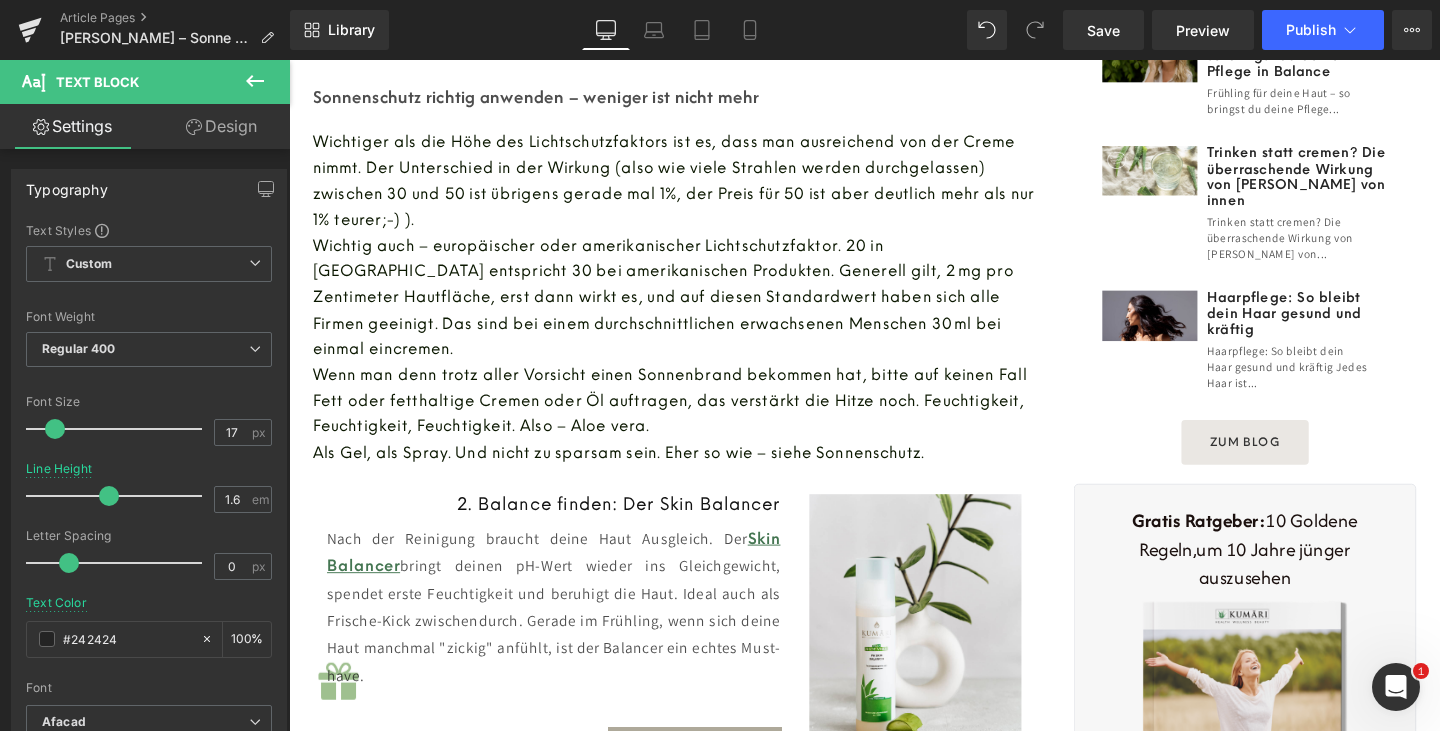 click at bounding box center (289, 60) 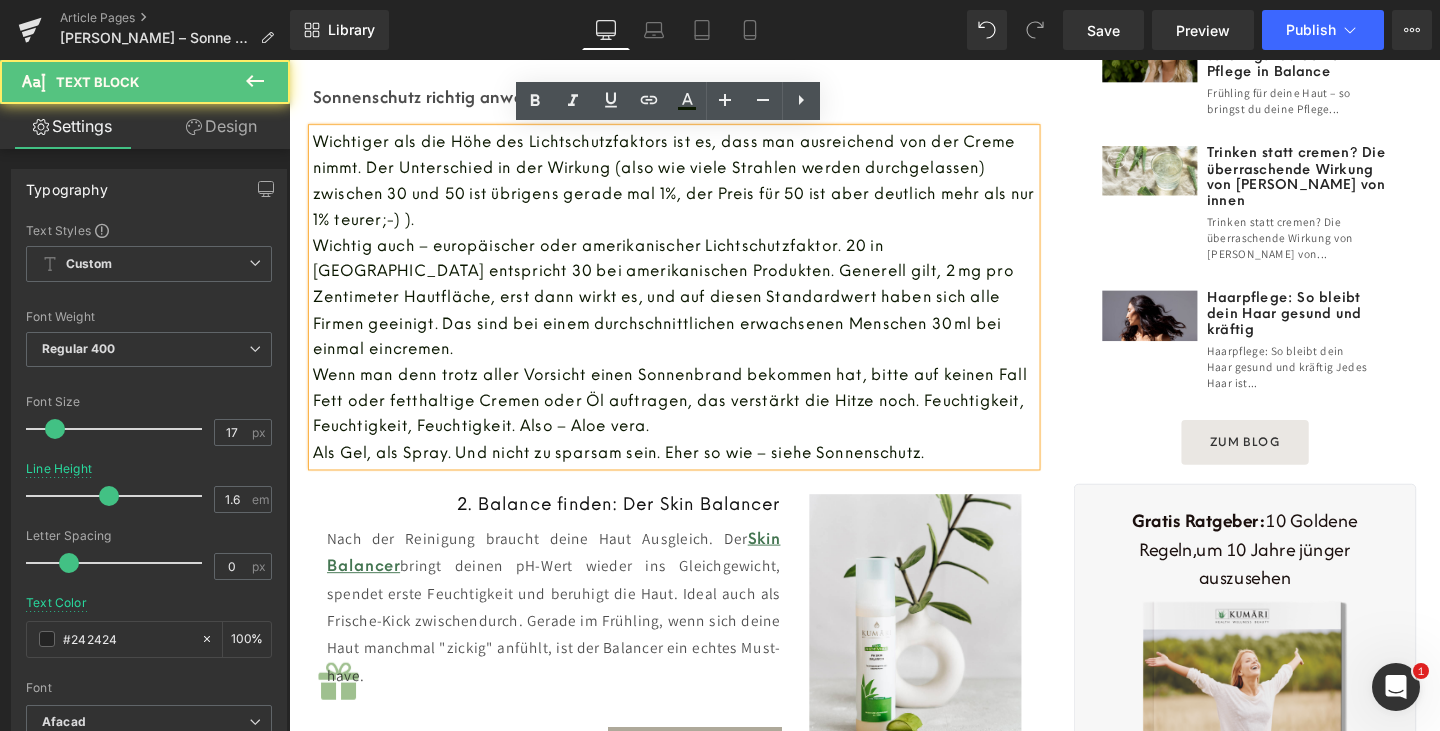 click on "Wichtig auch – europäischer oder amerikanischer Lichtschutzfaktor. 20 in [GEOGRAPHIC_DATA] entspricht 30 bei amerikanischen Produkten. Generell gilt, 2 mg pro Zentimeter Hautfläche, erst dann wirkt es, und auf diesen Standardwert haben sich alle Firmen geeinigt. Das sind bei einem durchschnittlichen erwachsenen Menschen 30 ml bei einmal eincremen." at bounding box center (682, 309) 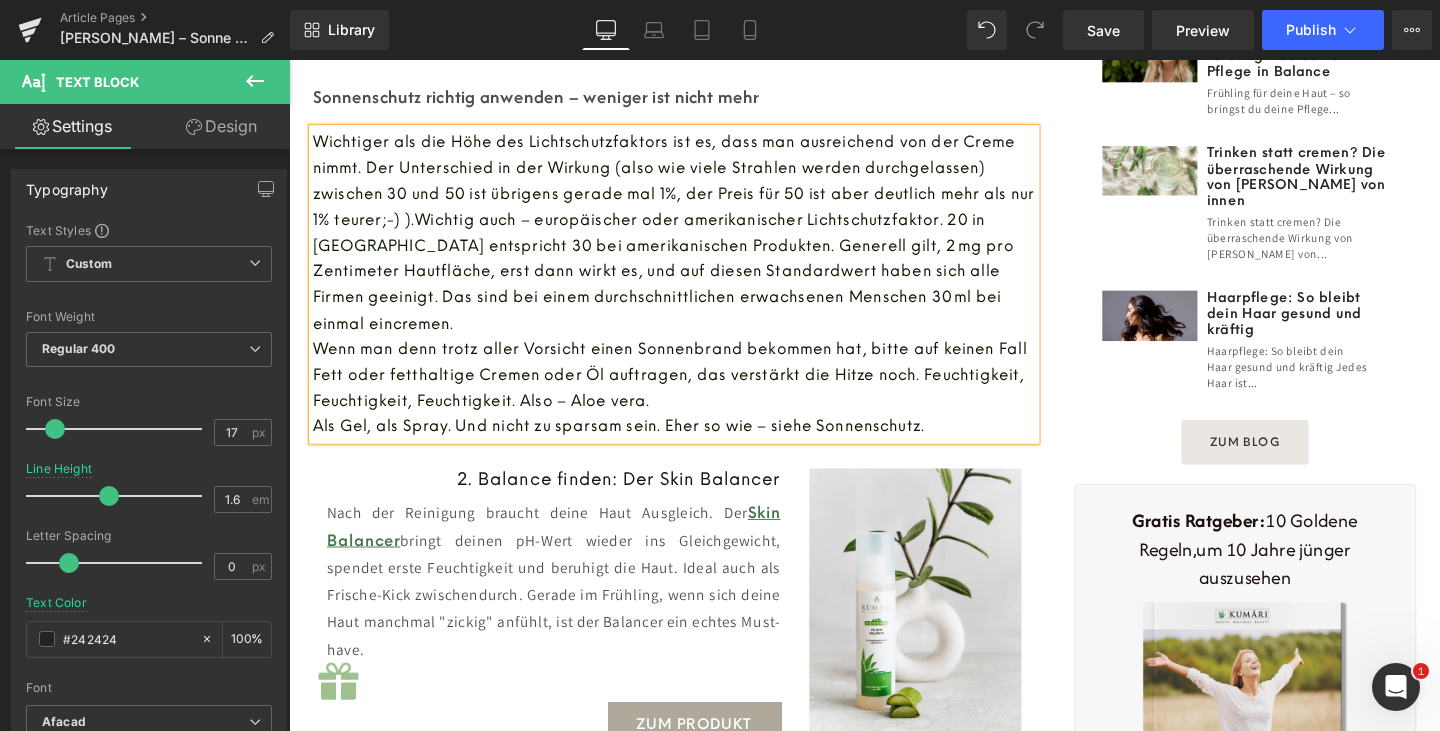click on "Wichtig auch – europäischer oder amerikanischer Lichtschutzfaktor. 20 in [GEOGRAPHIC_DATA] entspricht 30 bei amerikanischen Produkten. Generell gilt, 2 mg pro Zentimeter Hautfläche, erst dann wirkt es, und auf diesen Standardwert haben sich alle Firmen geeinigt. Das sind bei einem durchschnittlichen erwachsenen Menschen 30 ml bei einmal eincremen." at bounding box center (682, 282) 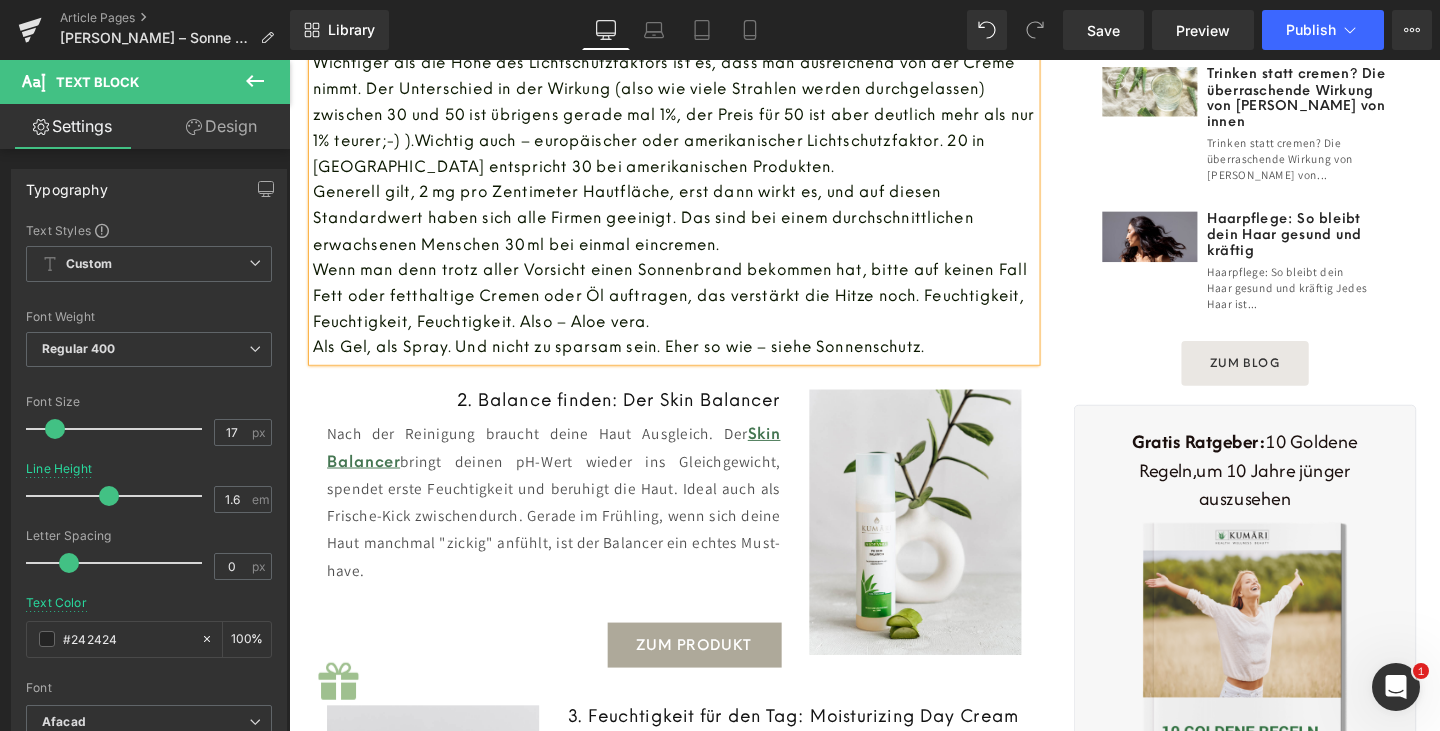 scroll, scrollTop: 1370, scrollLeft: 0, axis: vertical 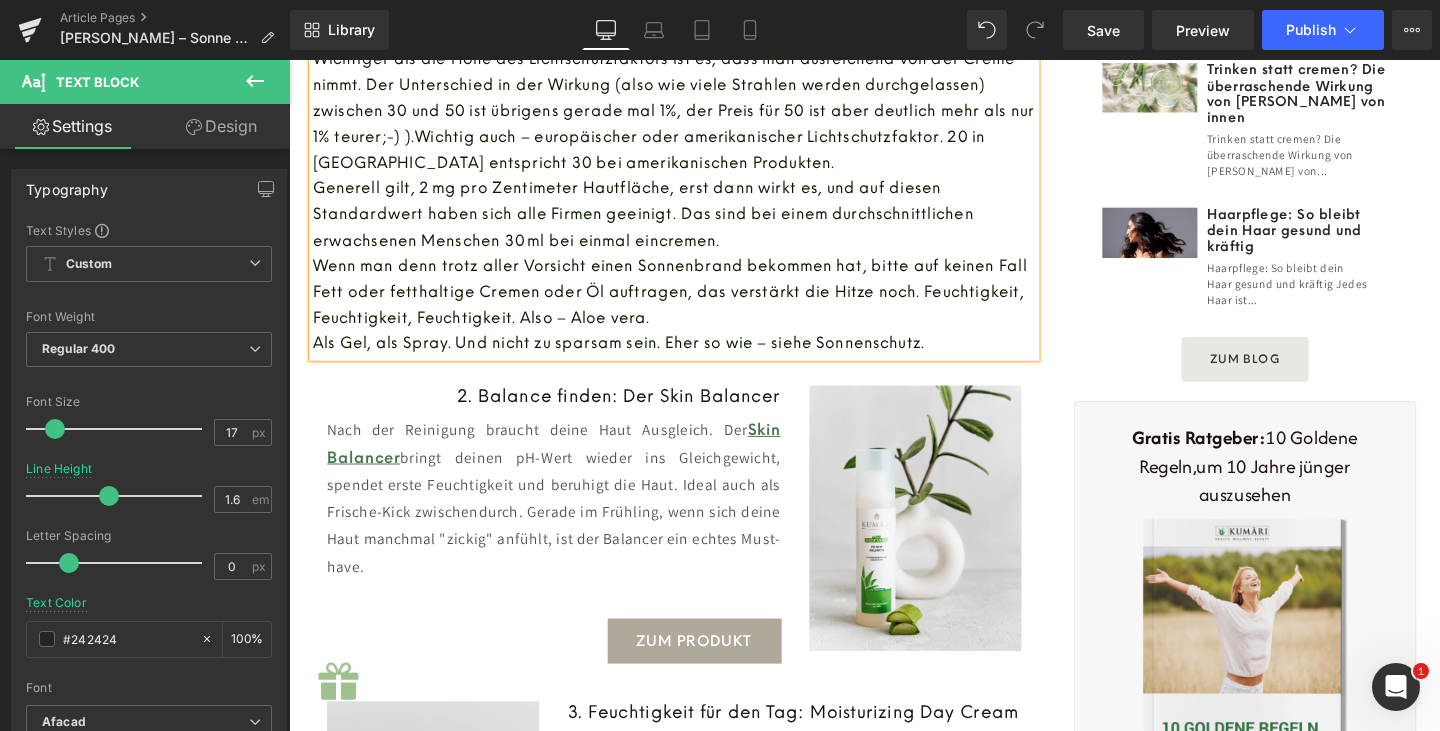 click on "Wenn man denn trotz aller Vorsicht einen Sonnenbrand bekommen hat, bitte auf keinen Fall Fett oder fetthaltige Cremen oder Öl auftragen, das verstärkt die Hitze noch. Feuchtigkeit, Feuchtigkeit, Feuchtigkeit. Also – Aloe vera." at bounding box center [689, 303] 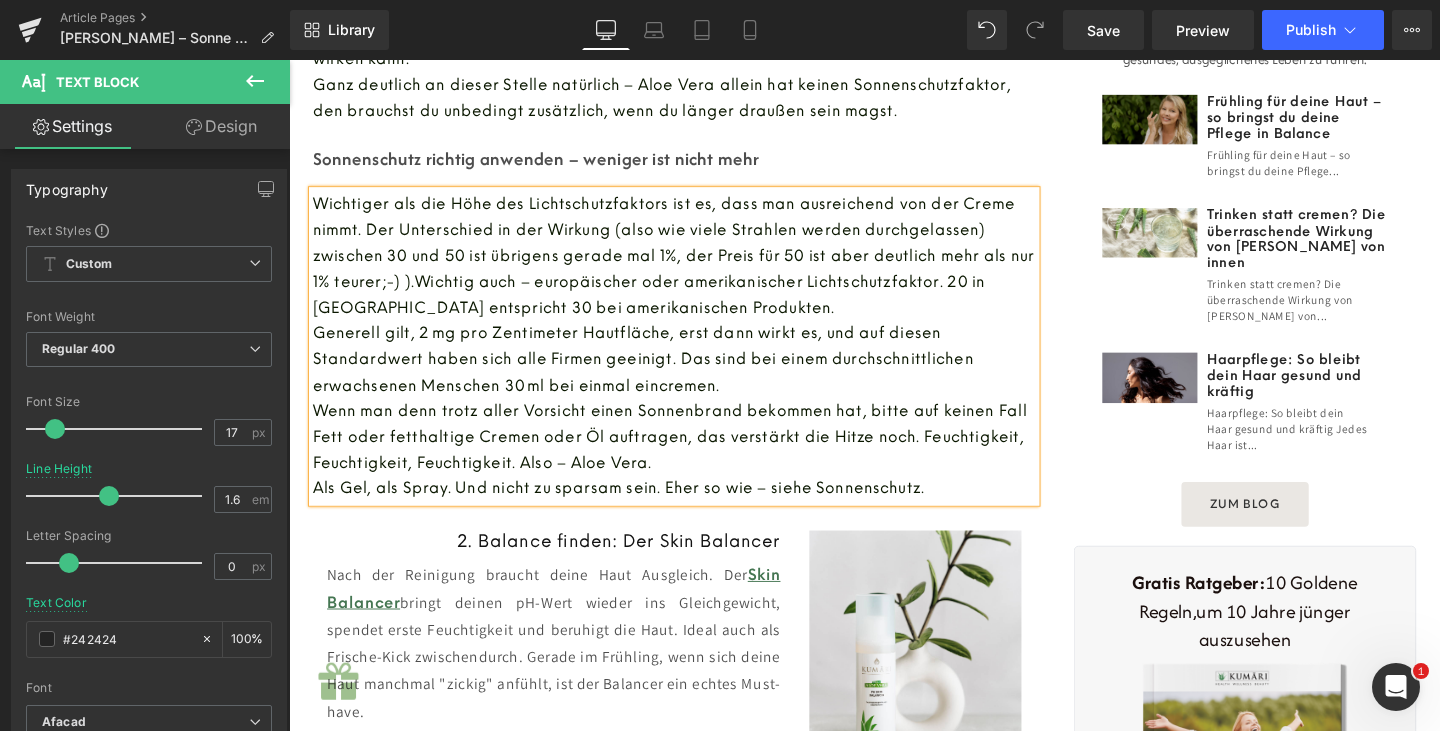 scroll, scrollTop: 1150, scrollLeft: 0, axis: vertical 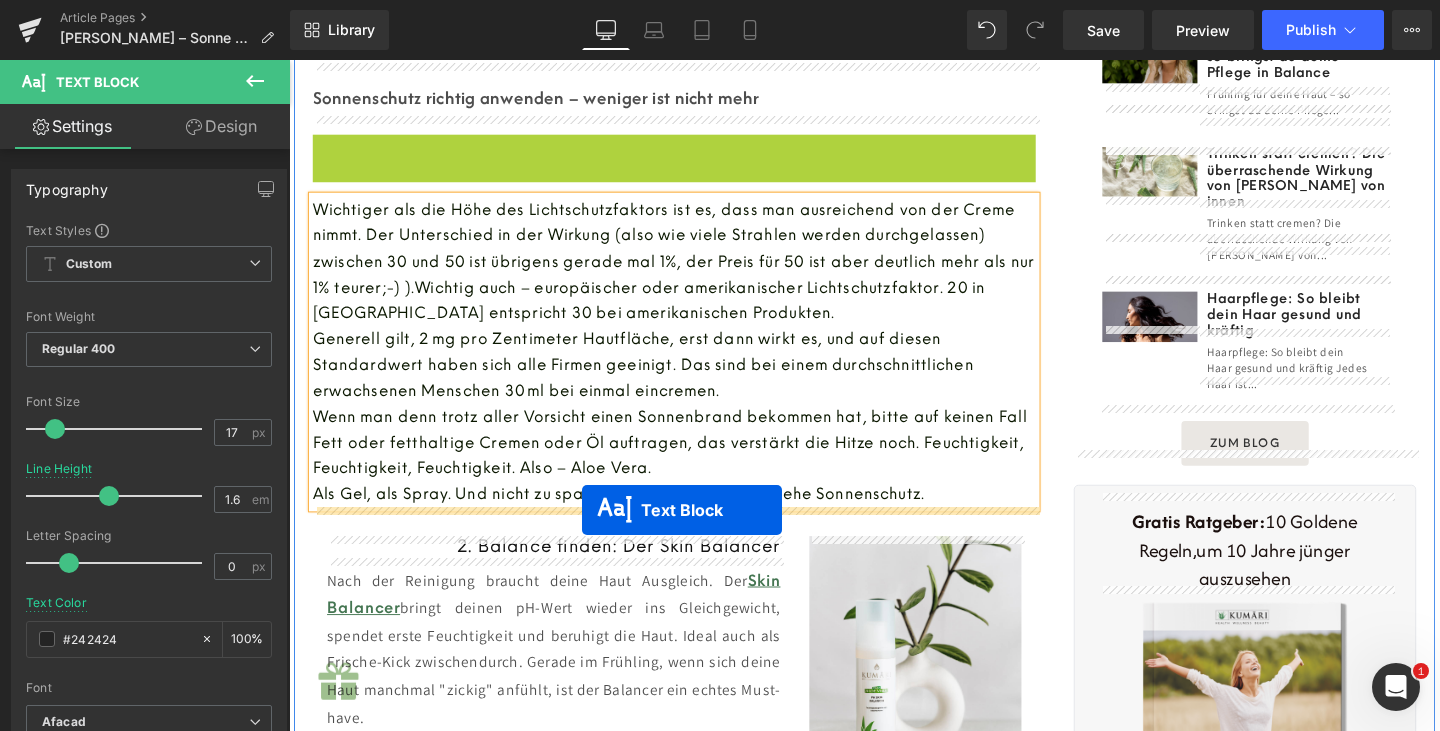 drag, startPoint x: 643, startPoint y: 159, endPoint x: 597, endPoint y: 533, distance: 376.81827 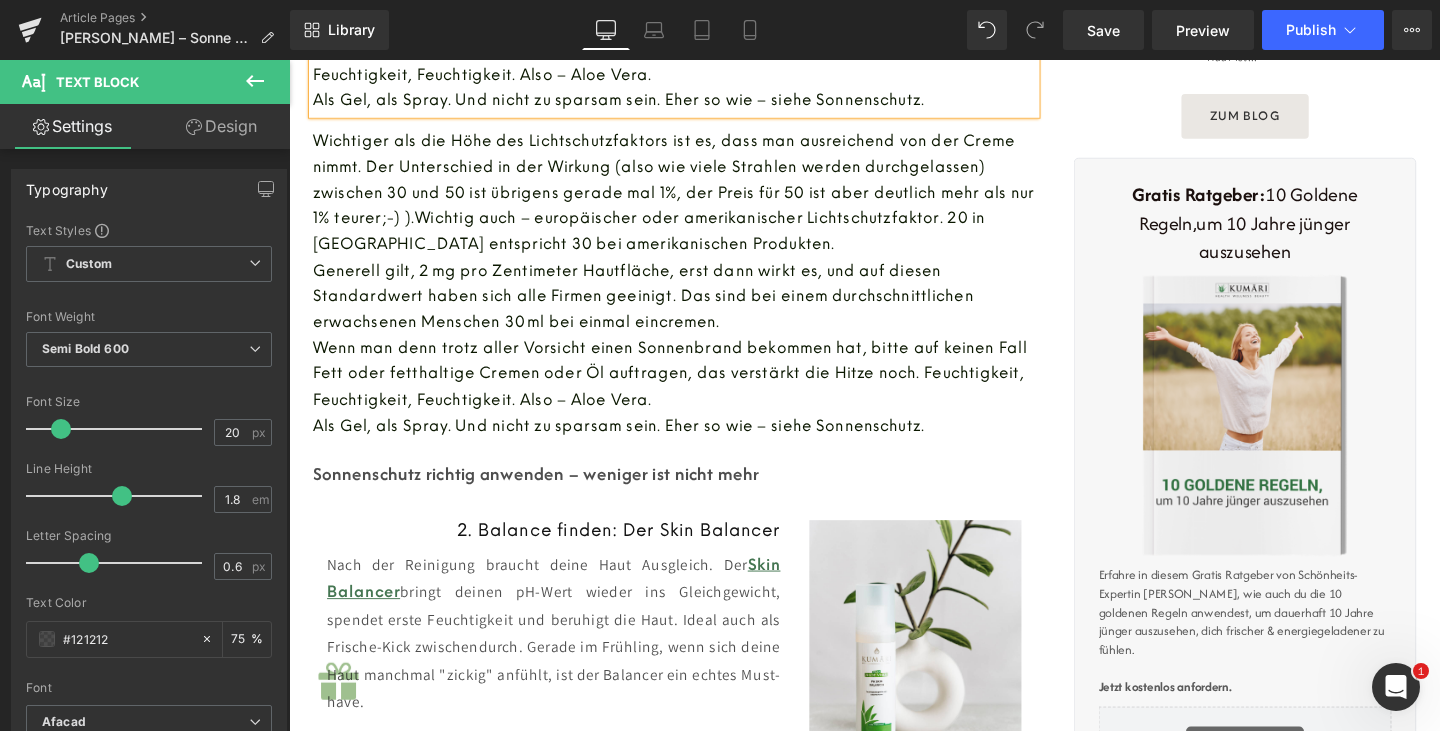 scroll, scrollTop: 1631, scrollLeft: 0, axis: vertical 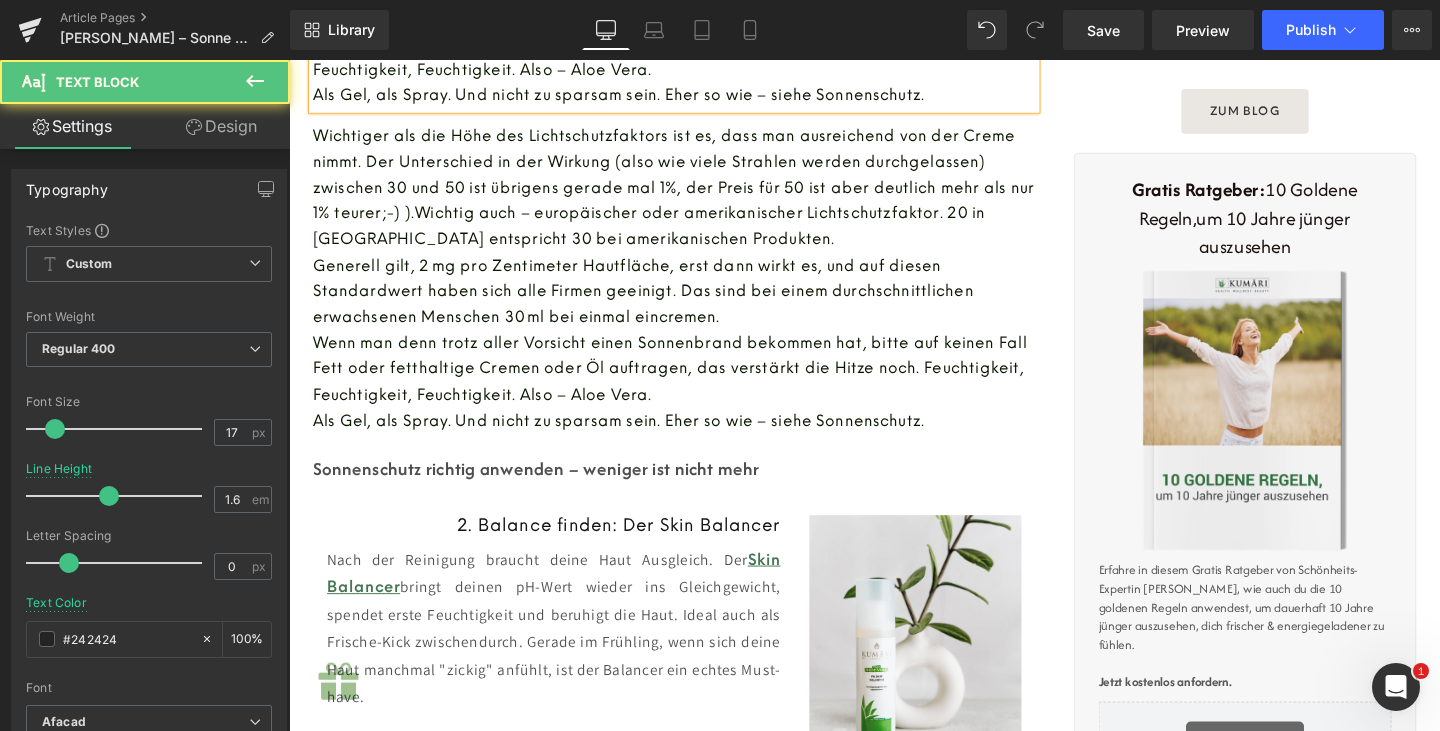 click on "Generell gilt, 2 mg pro Zentimeter Hautfläche, erst dann wirkt es, und auf diesen Standardwert haben sich alle Firmen geeinigt. Das sind bei einem durchschnittlichen erwachsenen Menschen 30 ml bei einmal eincremen." at bounding box center (694, 303) 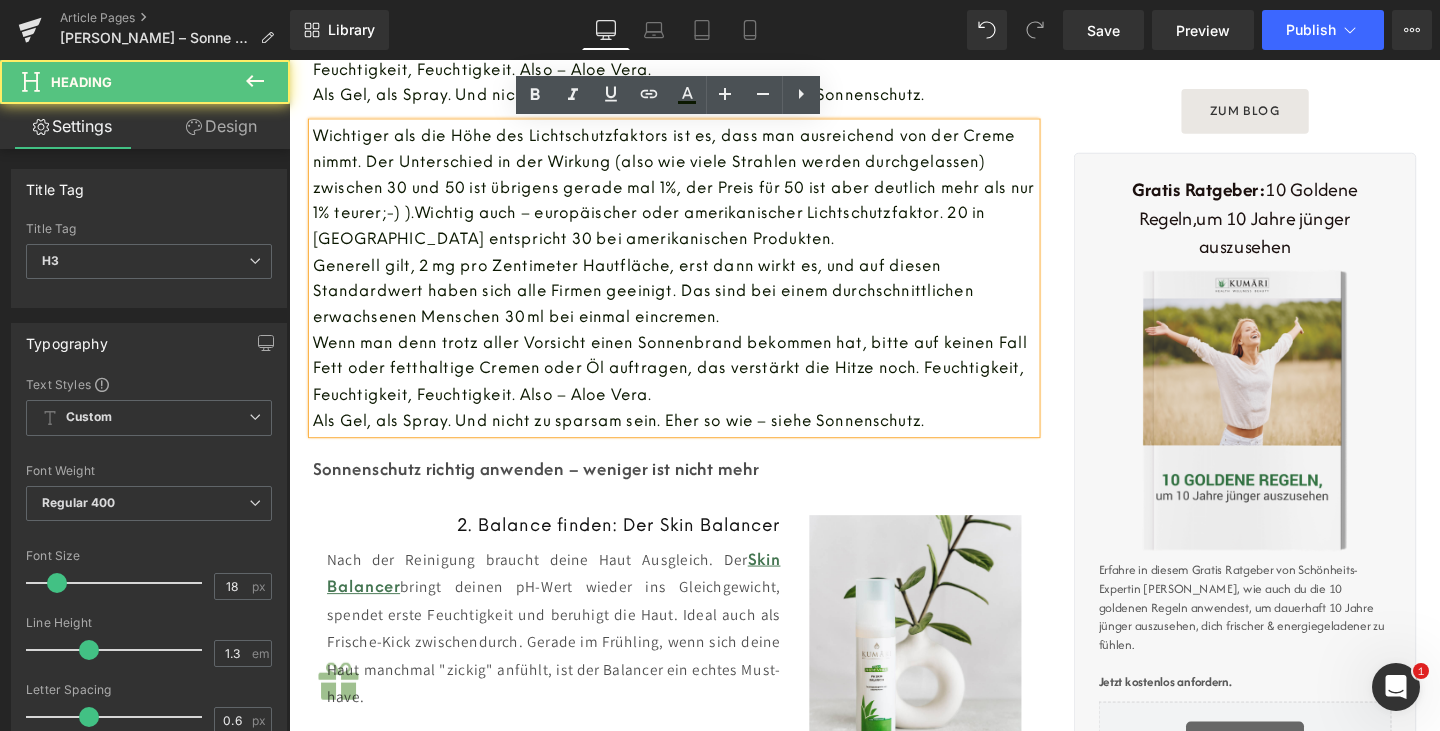 click on "2. Balance finden: Der Skin Balancer Heading" at bounding box center (567, 549) 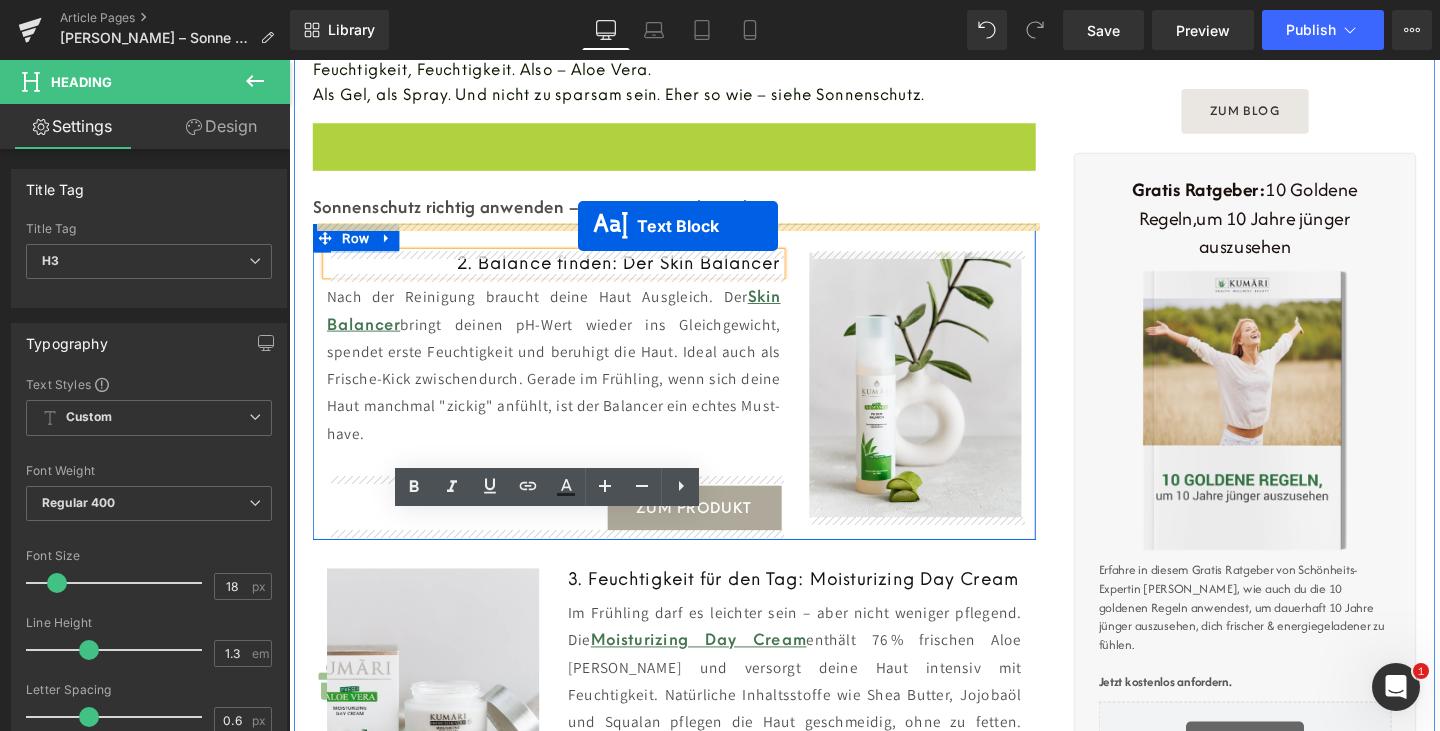 drag, startPoint x: 636, startPoint y: 291, endPoint x: 593, endPoint y: 234, distance: 71.40028 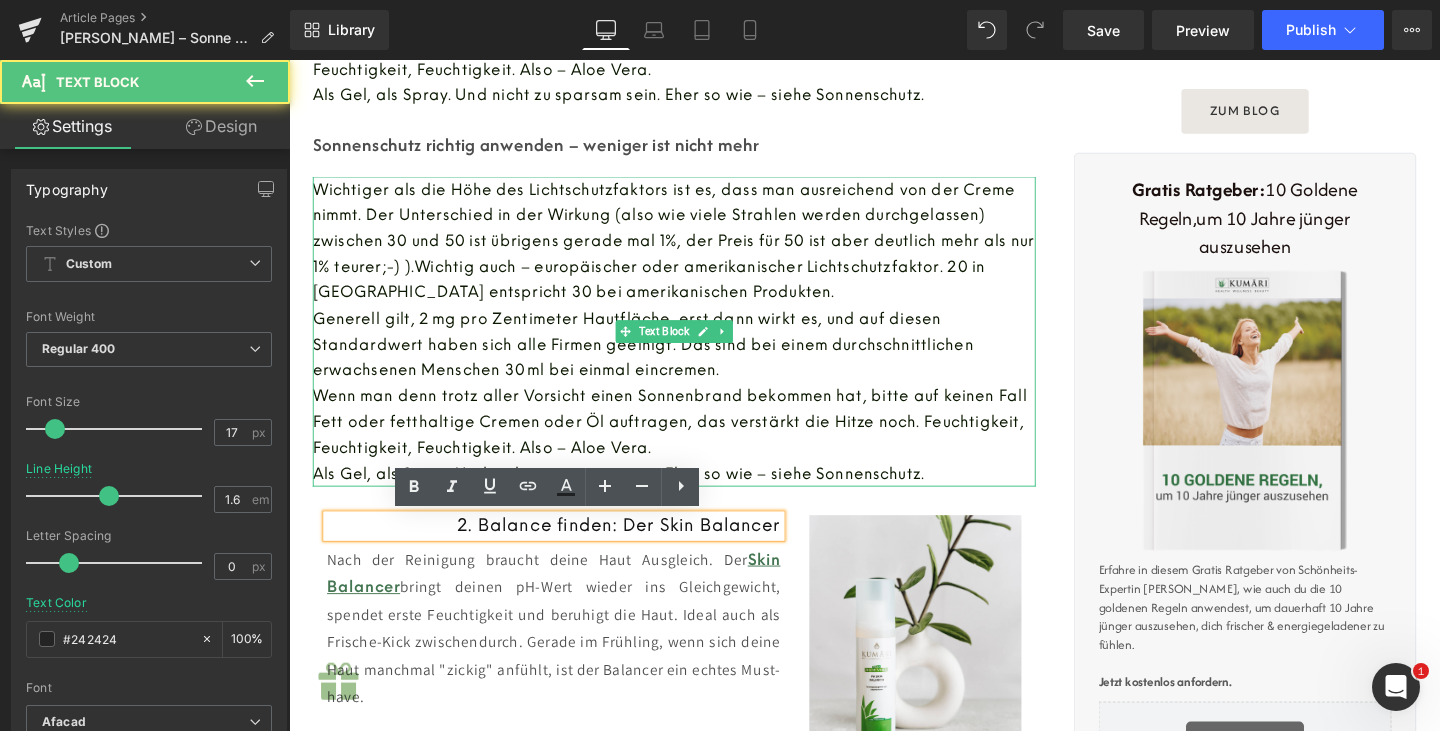 click on "Wichtiger als die Höhe des Lichtschutzfaktors ist es, dass man ausreichend von der Creme nimmt. Der Unterschied in der Wirkung (also wie viele Strahlen werden durchgelassen) zwischen 30 und 50 ist übrigens gerade mal 1%, der Preis für 50 ist aber deutlich mehr als nur 1% teurer;-) )." at bounding box center [693, 236] 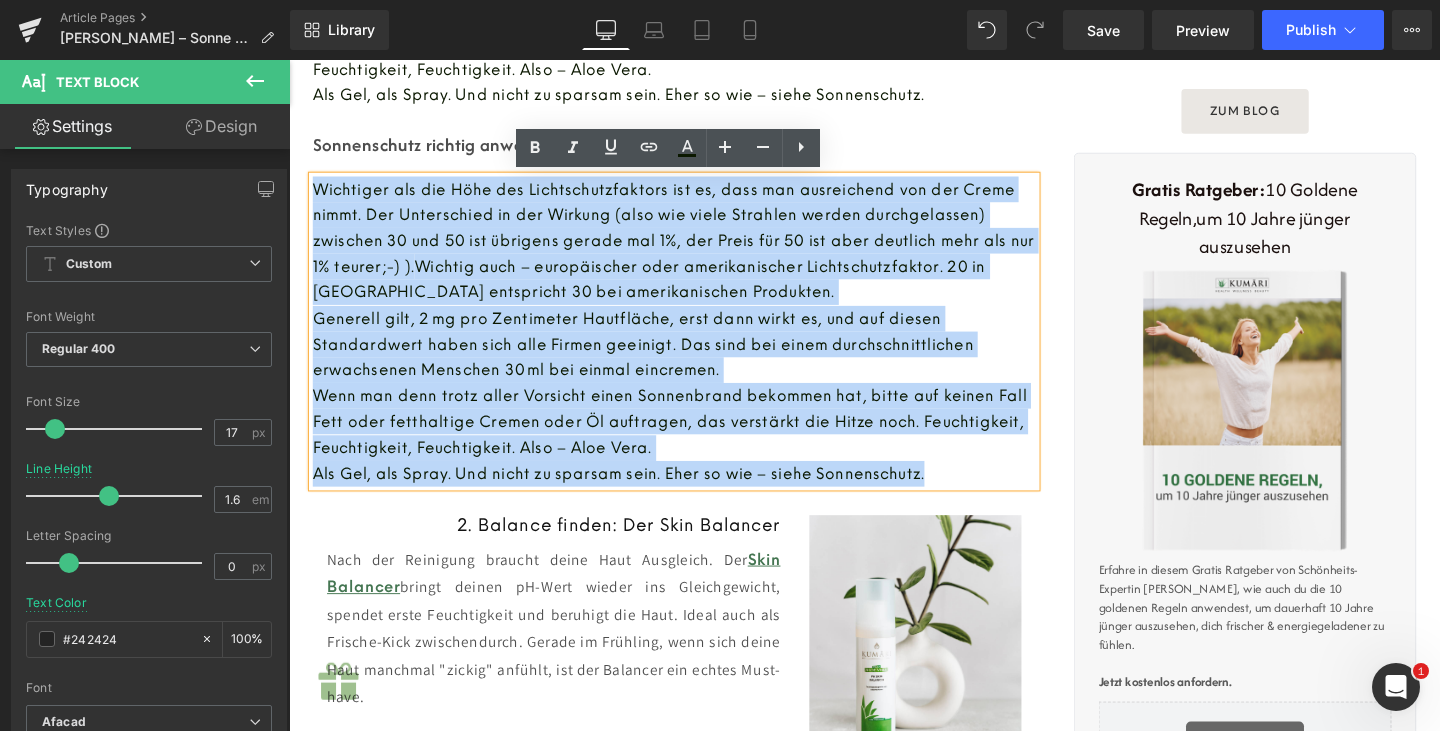 drag, startPoint x: 976, startPoint y: 490, endPoint x: 317, endPoint y: 196, distance: 721.60724 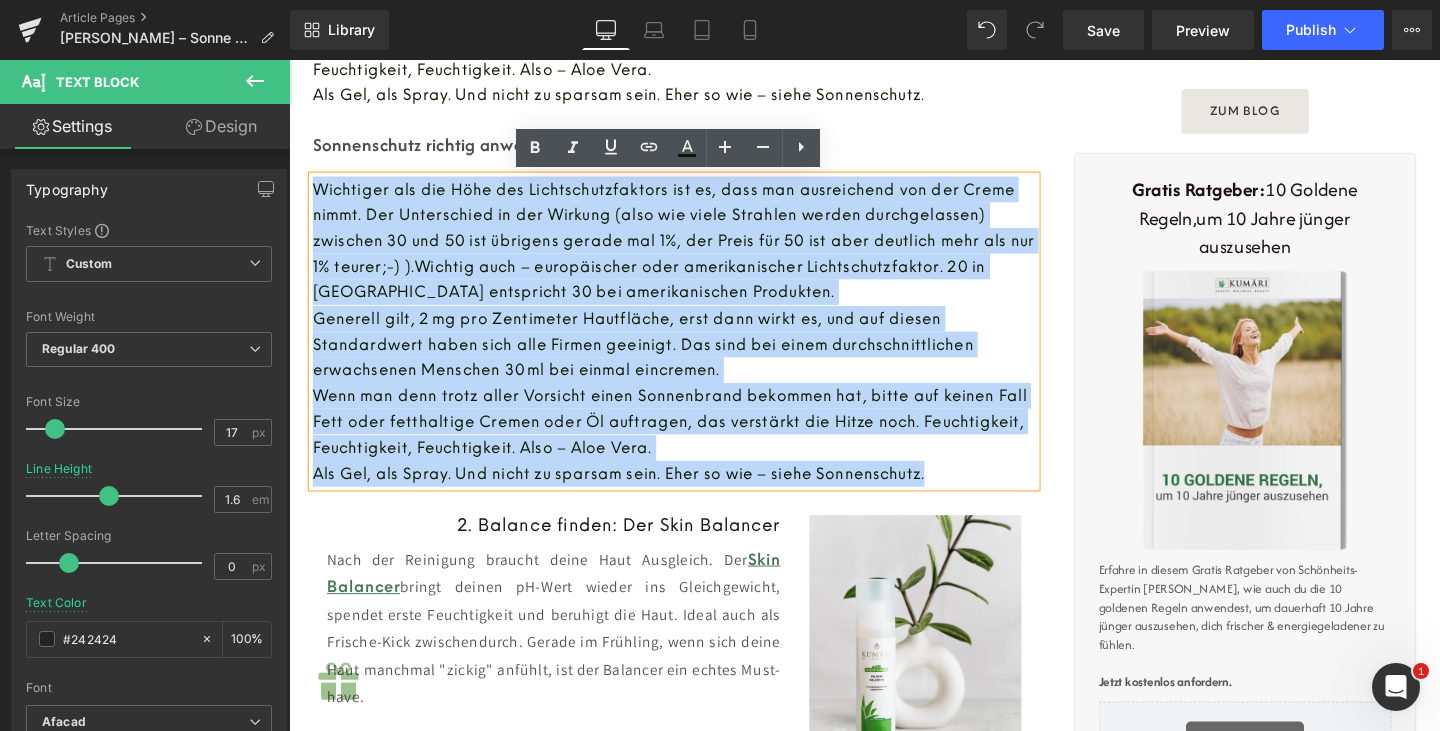 click on "Wichtiger als die Höhe des Lichtschutzfaktors ist es, dass man ausreichend von der Creme nimmt. Der Unterschied in der Wirkung (also wie viele Strahlen werden durchgelassen) zwischen 30 und 50 ist übrigens gerade mal 1%, der Preis für 50 ist aber deutlich mehr als nur 1% teurer;-) ).  Wichtig auch – europäischer oder amerikanischer Lichtschutzfaktor. 20 in [GEOGRAPHIC_DATA] entspricht 30 bei amerikanischen Produkten. Generell gilt, 2 mg pro Zentimeter Hautfläche, erst dann wirkt es, und auf diesen Standardwert haben sich alle Firmen geeinigt. Das sind bei einem durchschnittlichen erwachsenen Menschen 30 ml bei einmal eincremen. Wenn man denn trotz aller Vorsicht einen Sonnenbrand bekommen hat, bitte auf keinen Fall Fett oder fetthaltige Cremen oder Öl auftragen, das verstärkt die Hitze noch. Feuchtigkeit, Feuchtigkeit, Feuchtigkeit. Also – Aloe Vera. Als Gel, als Spray. Und nicht zu sparsam sein. Eher so wie – siehe Sonnenschutz." at bounding box center [694, 345] 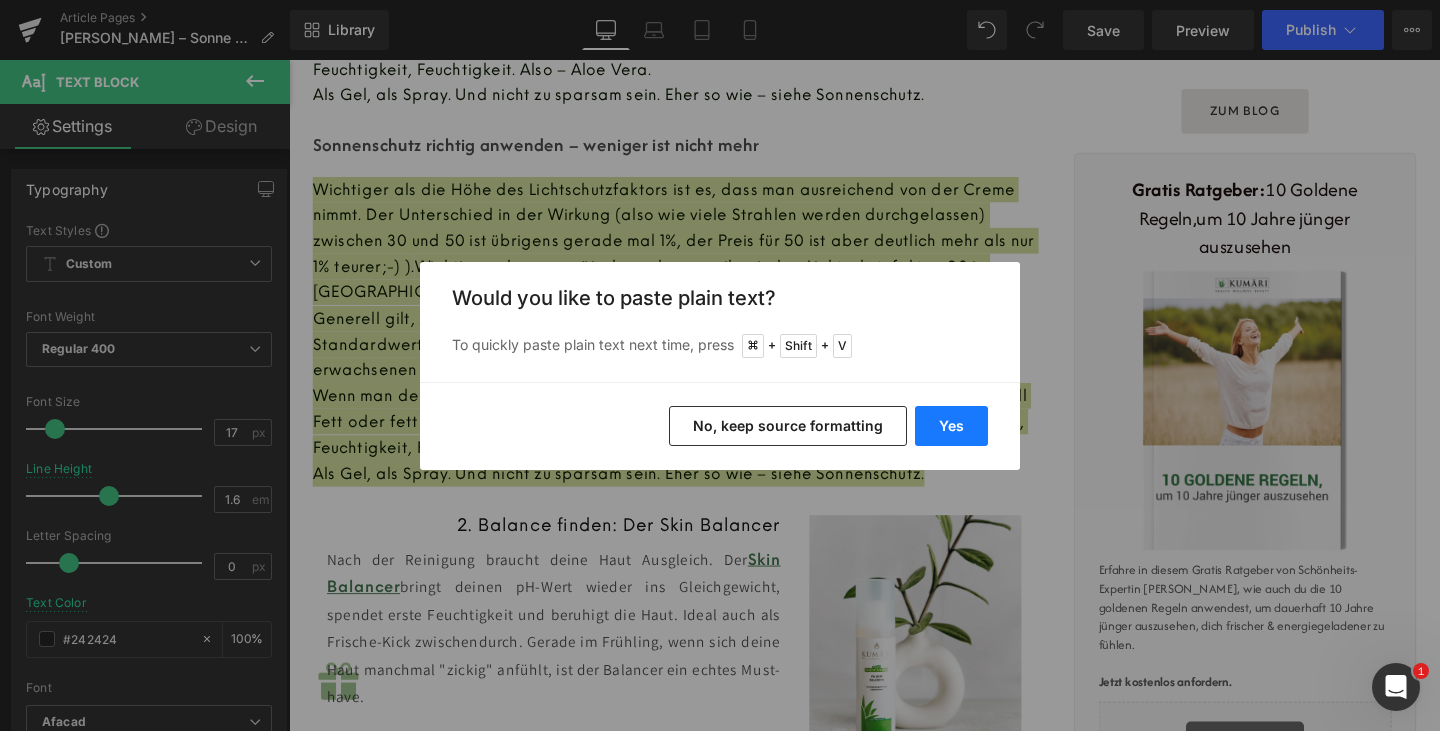 click on "Yes" at bounding box center [951, 426] 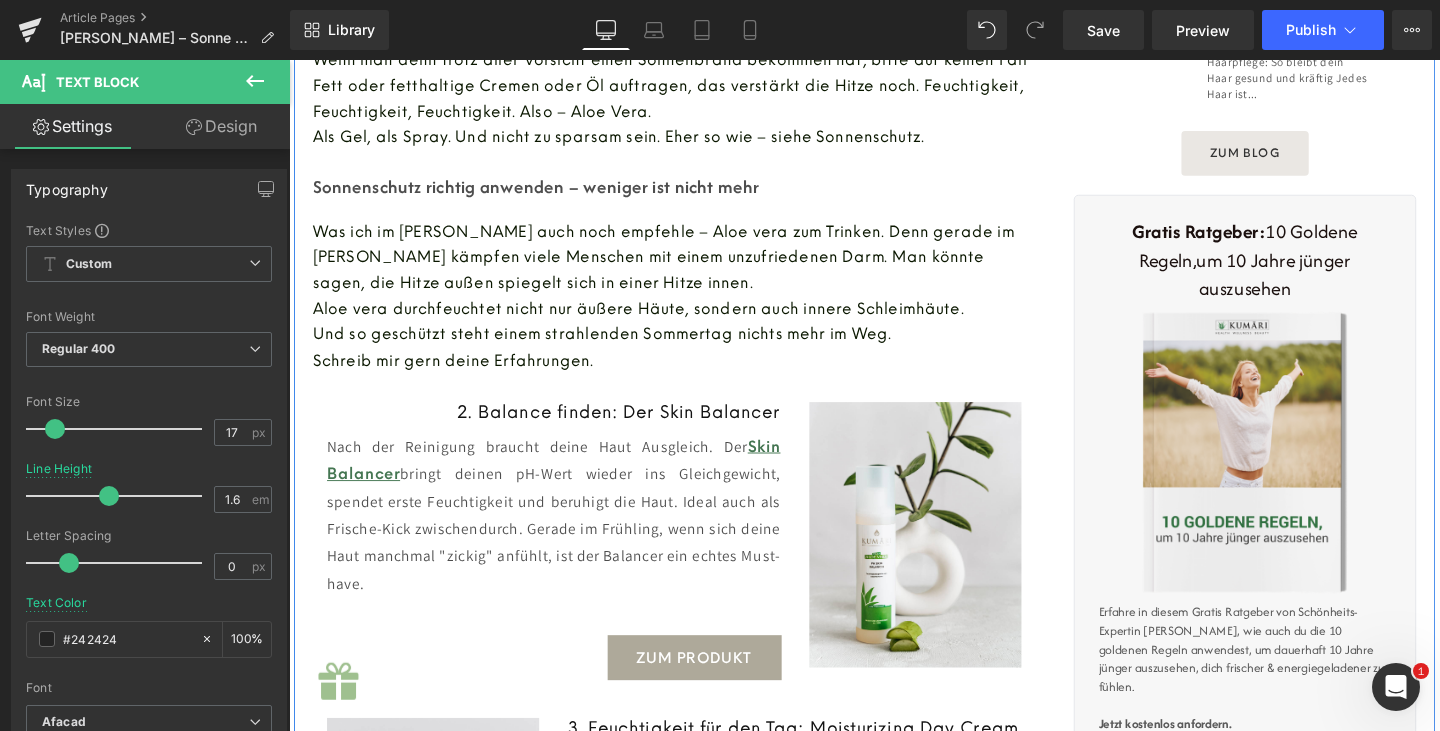 scroll, scrollTop: 1564, scrollLeft: 0, axis: vertical 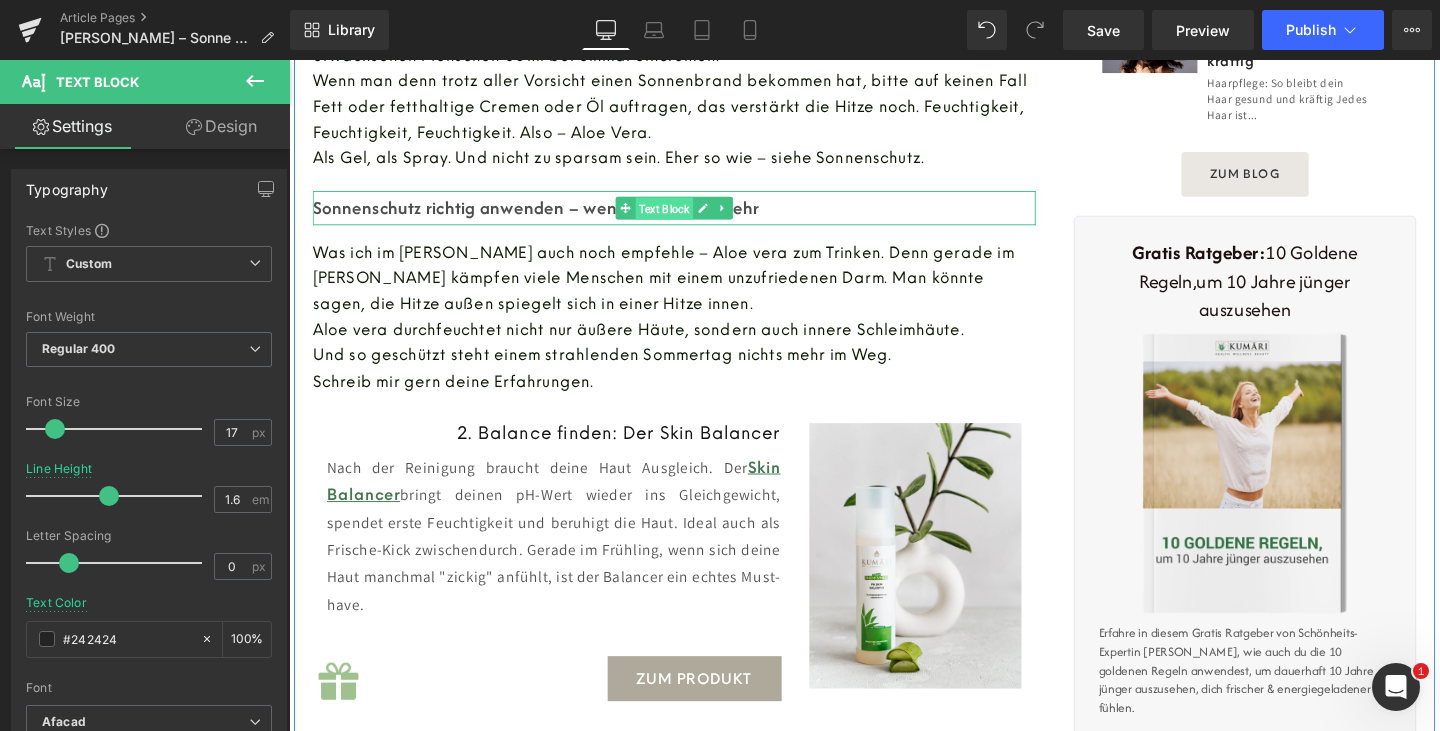 click on "Text Block" at bounding box center (683, 216) 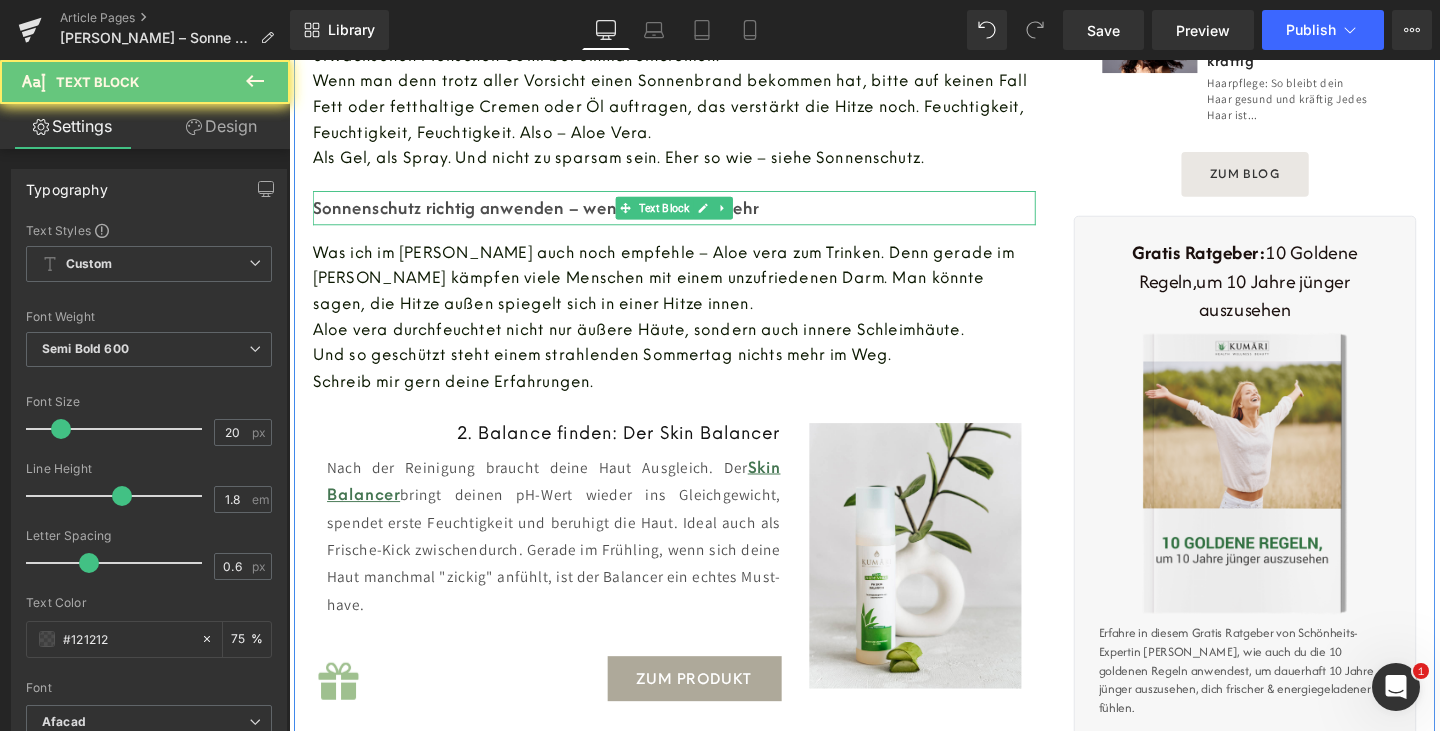 click on "Sonnenschutz richtig anwenden – weniger ist nicht mehr" at bounding box center (694, 216) 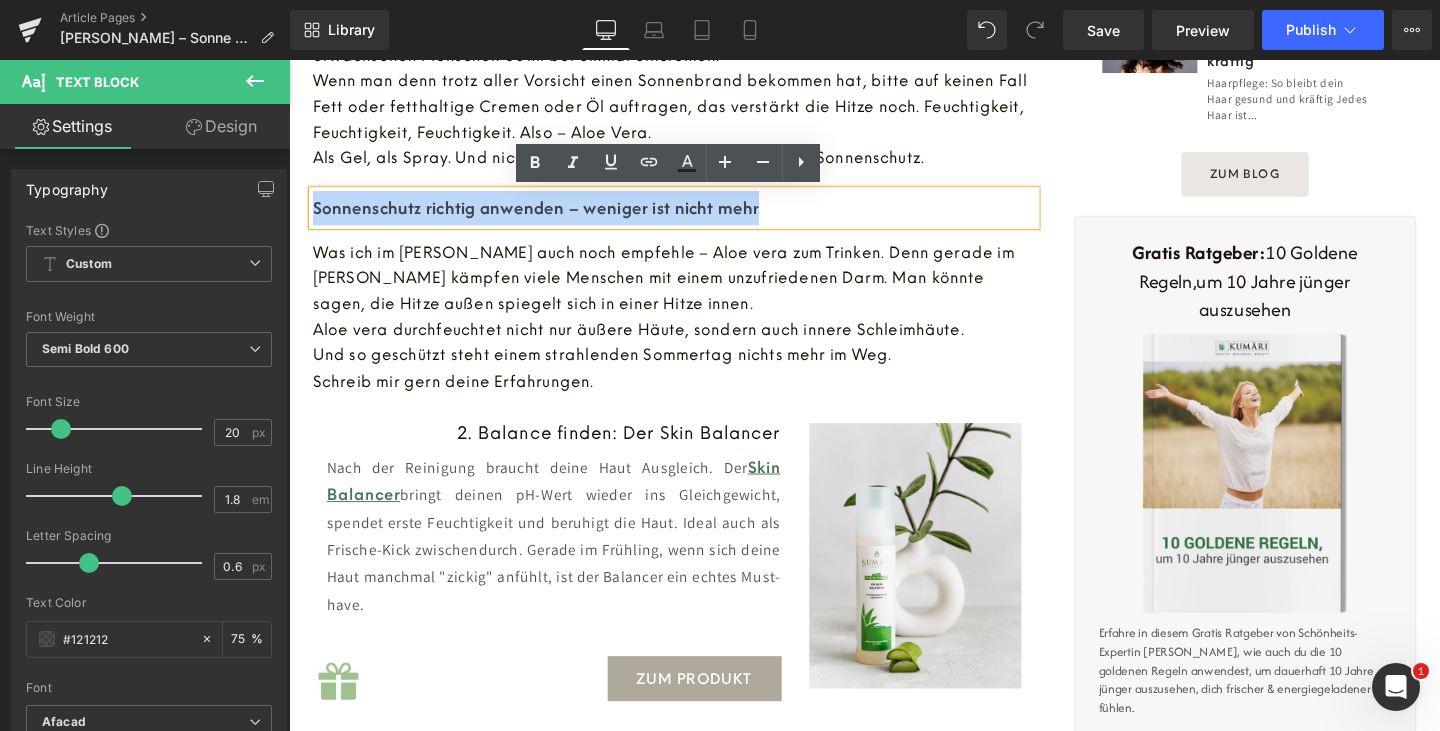 drag, startPoint x: 794, startPoint y: 219, endPoint x: 316, endPoint y: 215, distance: 478.01672 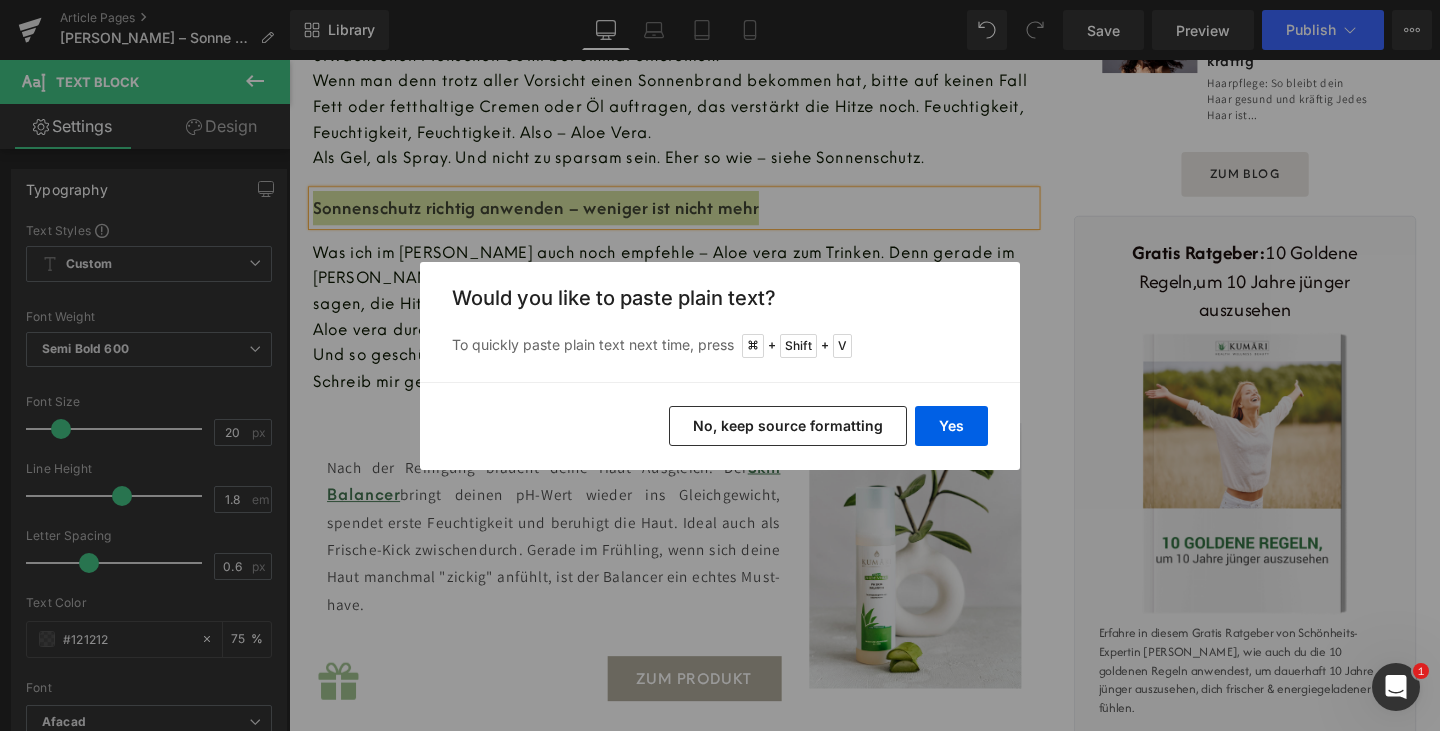 click on "Yes No, keep source formatting" at bounding box center (720, 426) 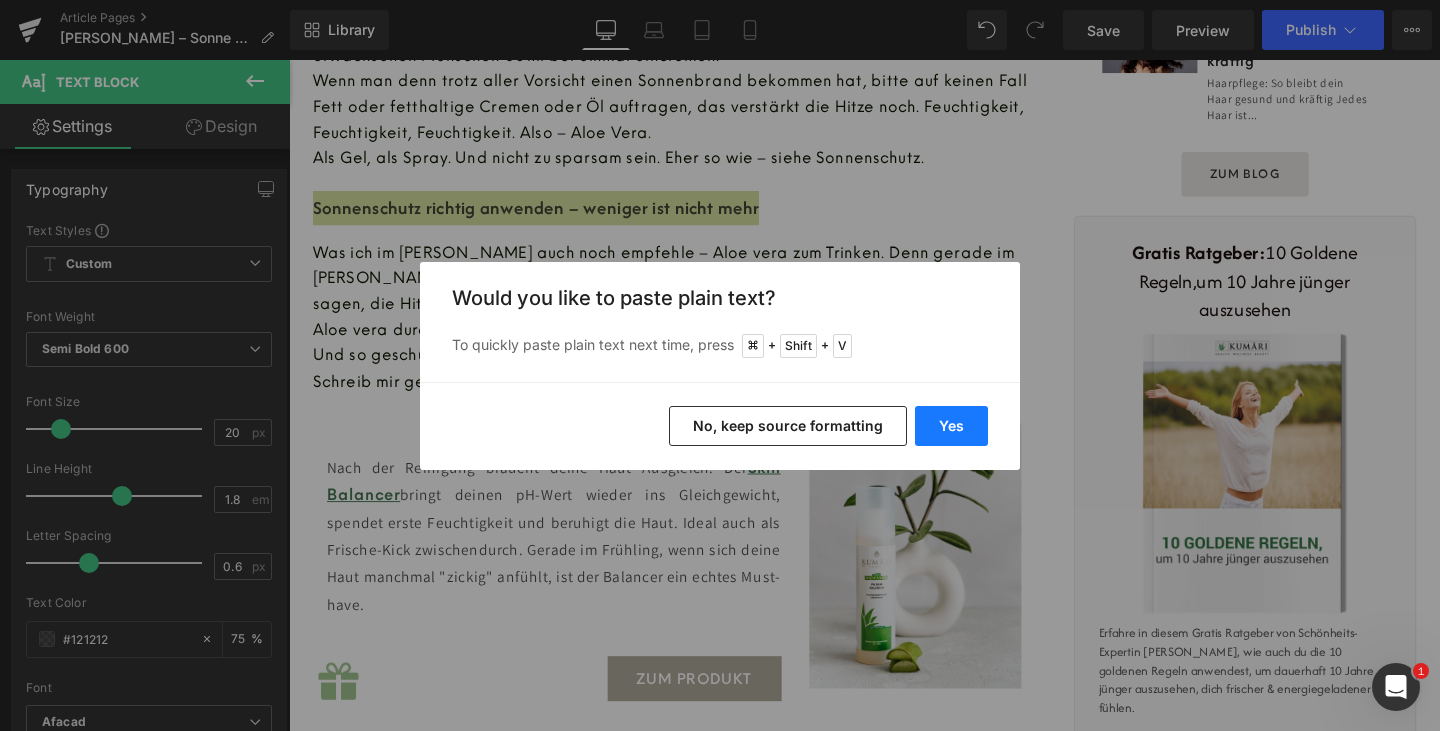 drag, startPoint x: 940, startPoint y: 413, endPoint x: 684, endPoint y: 371, distance: 259.42242 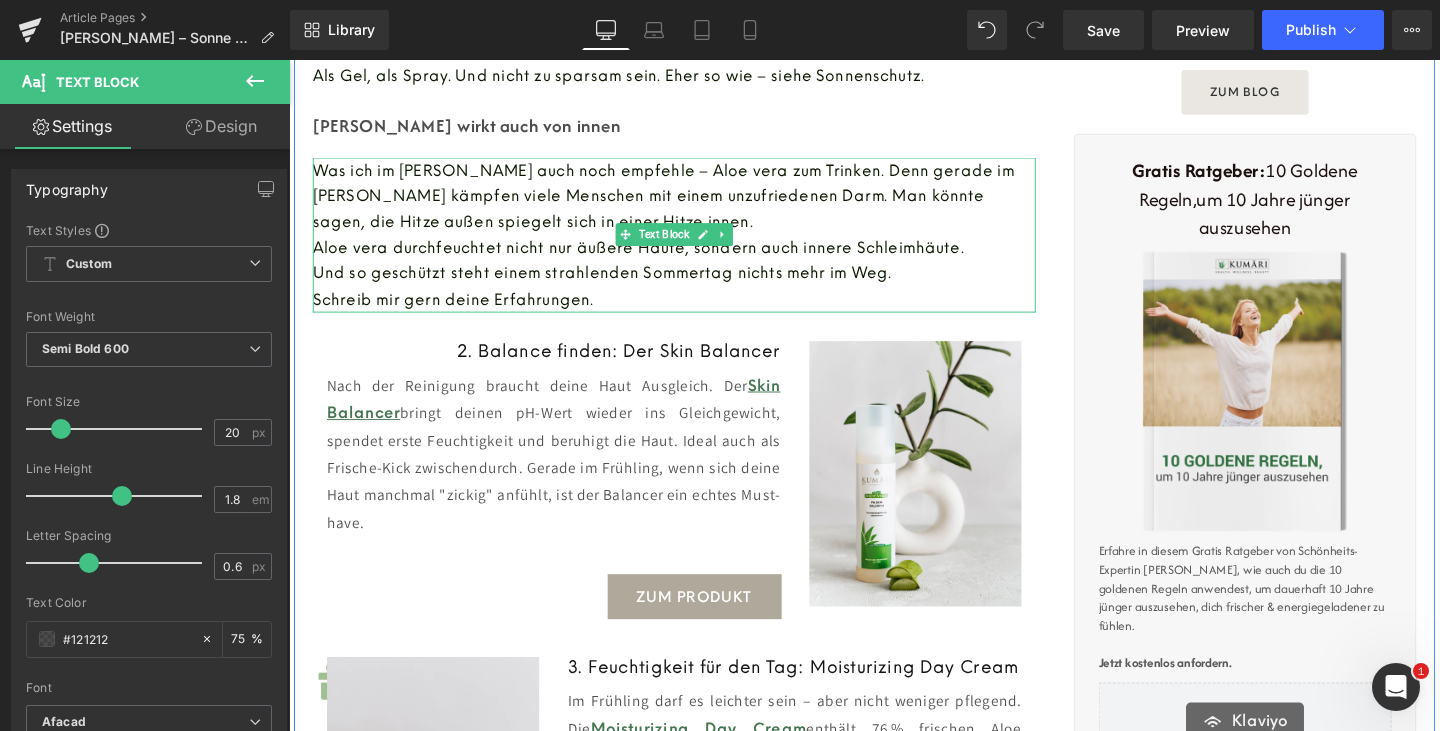scroll, scrollTop: 1662, scrollLeft: 0, axis: vertical 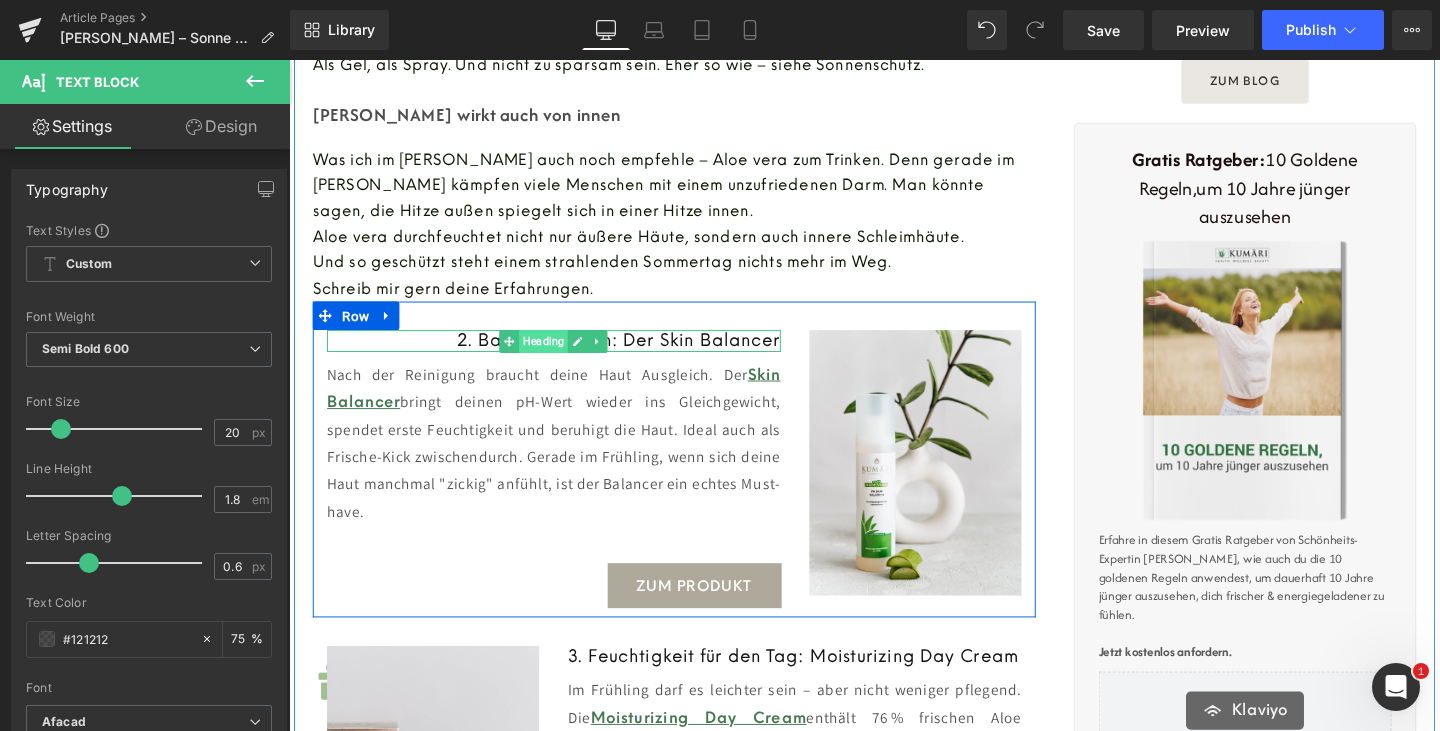 click on "Heading" at bounding box center [556, 356] 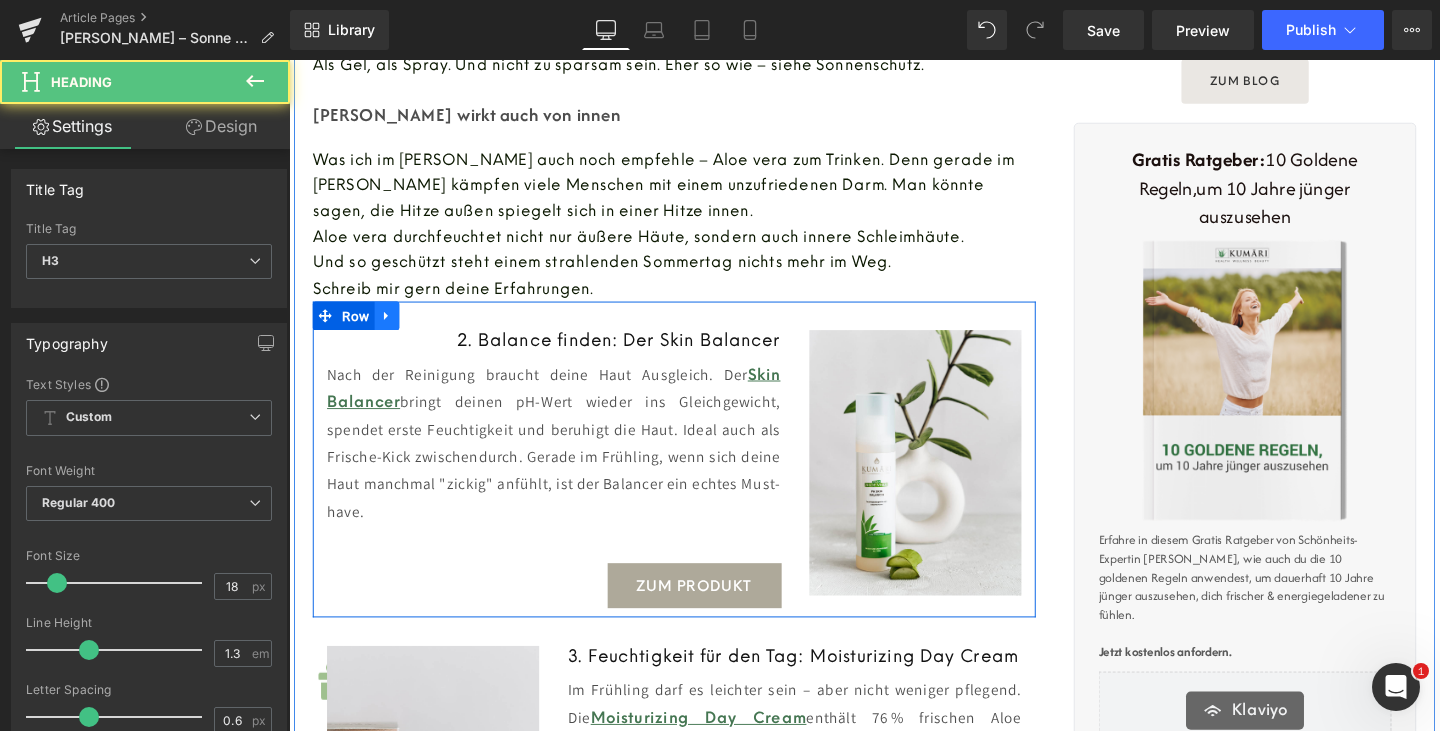 click 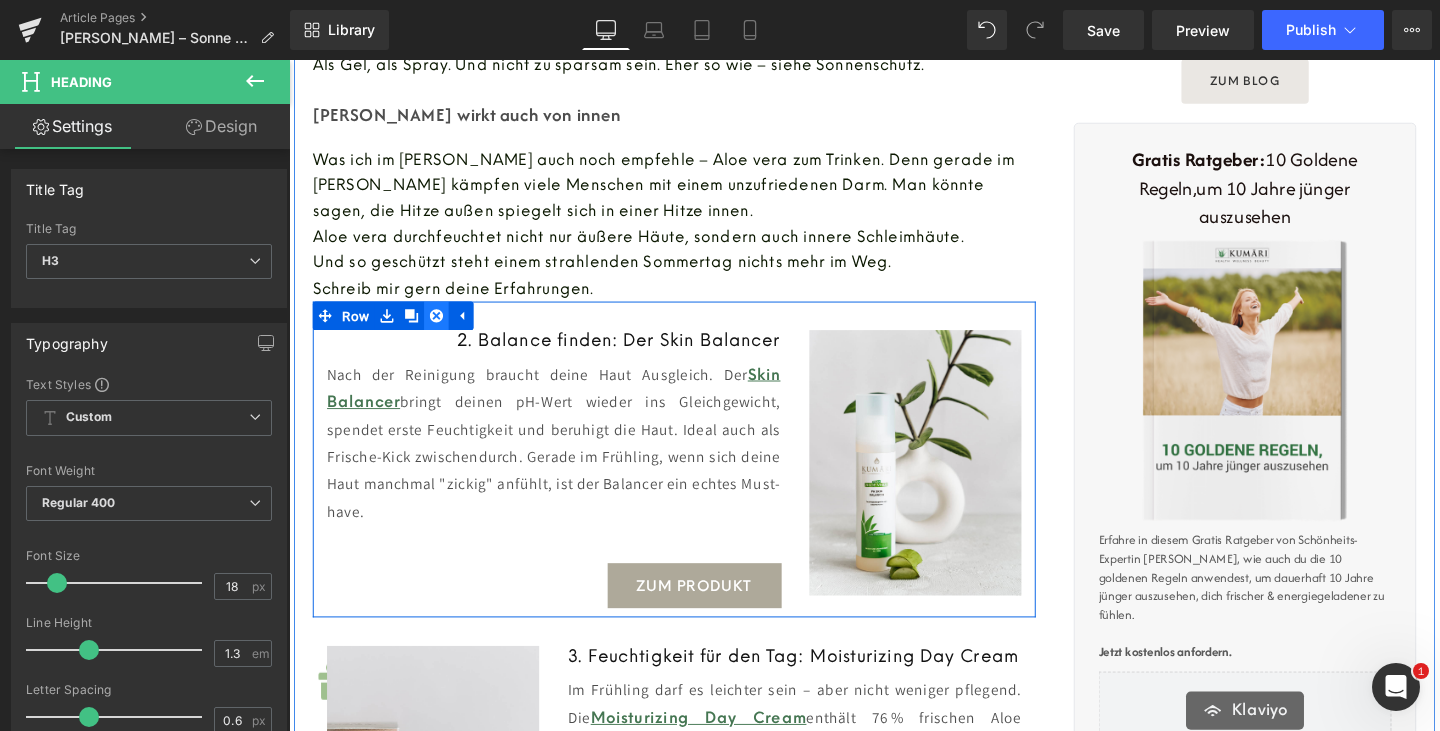click 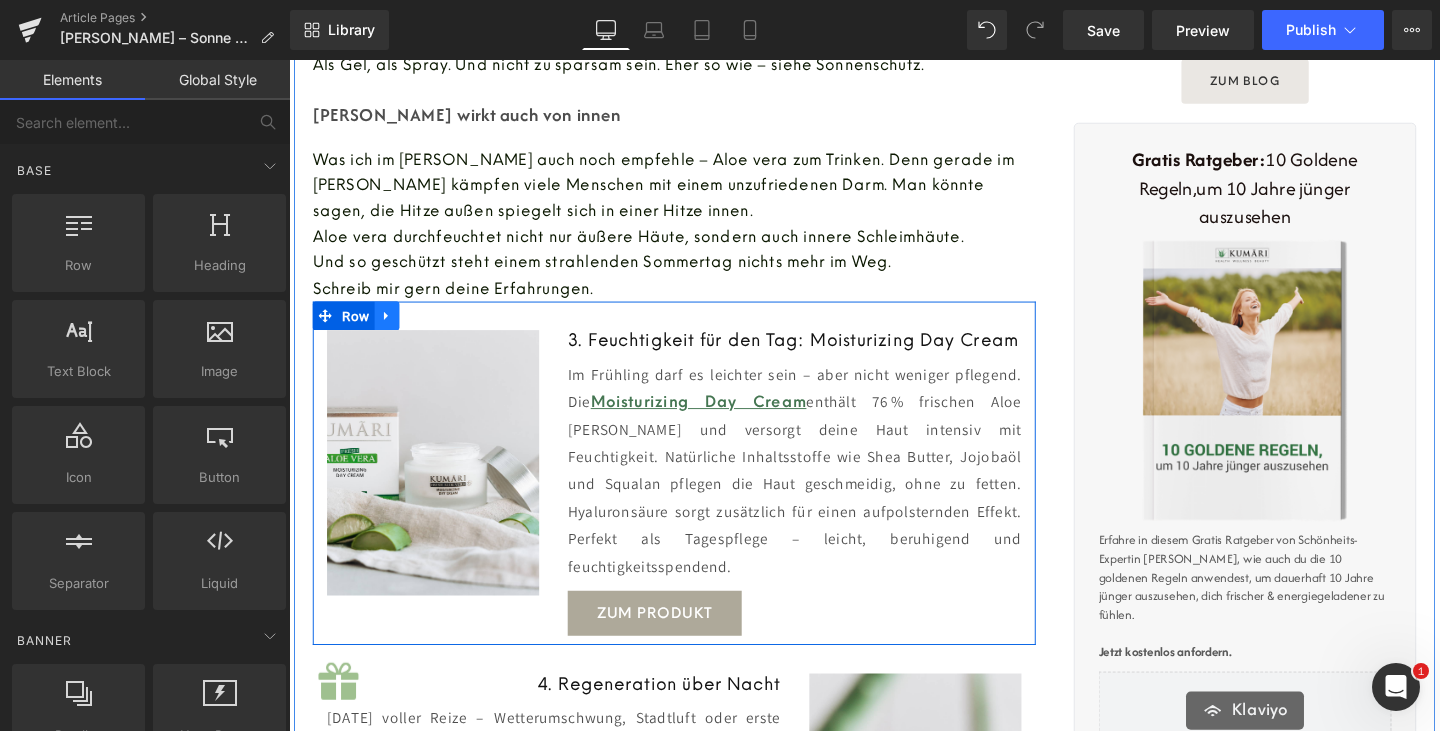 click 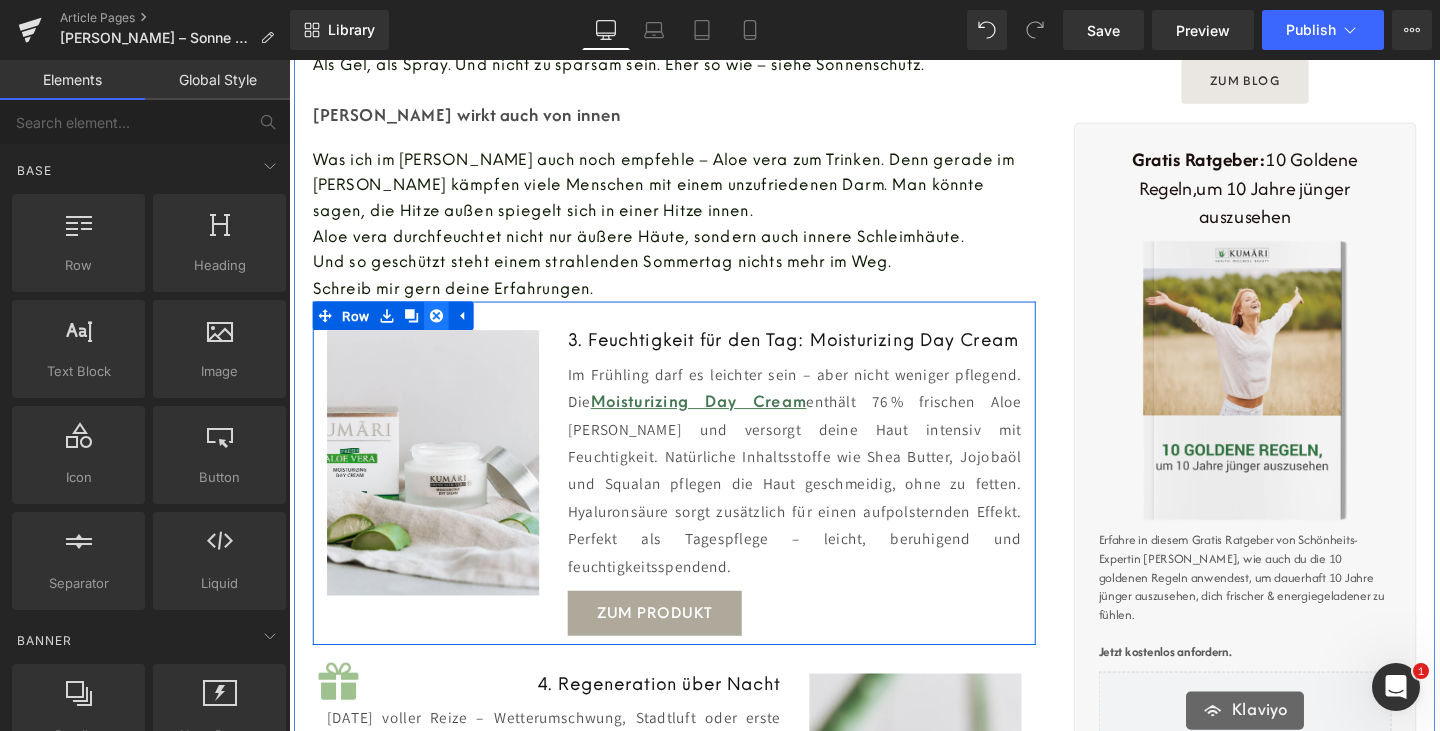click at bounding box center [444, 329] 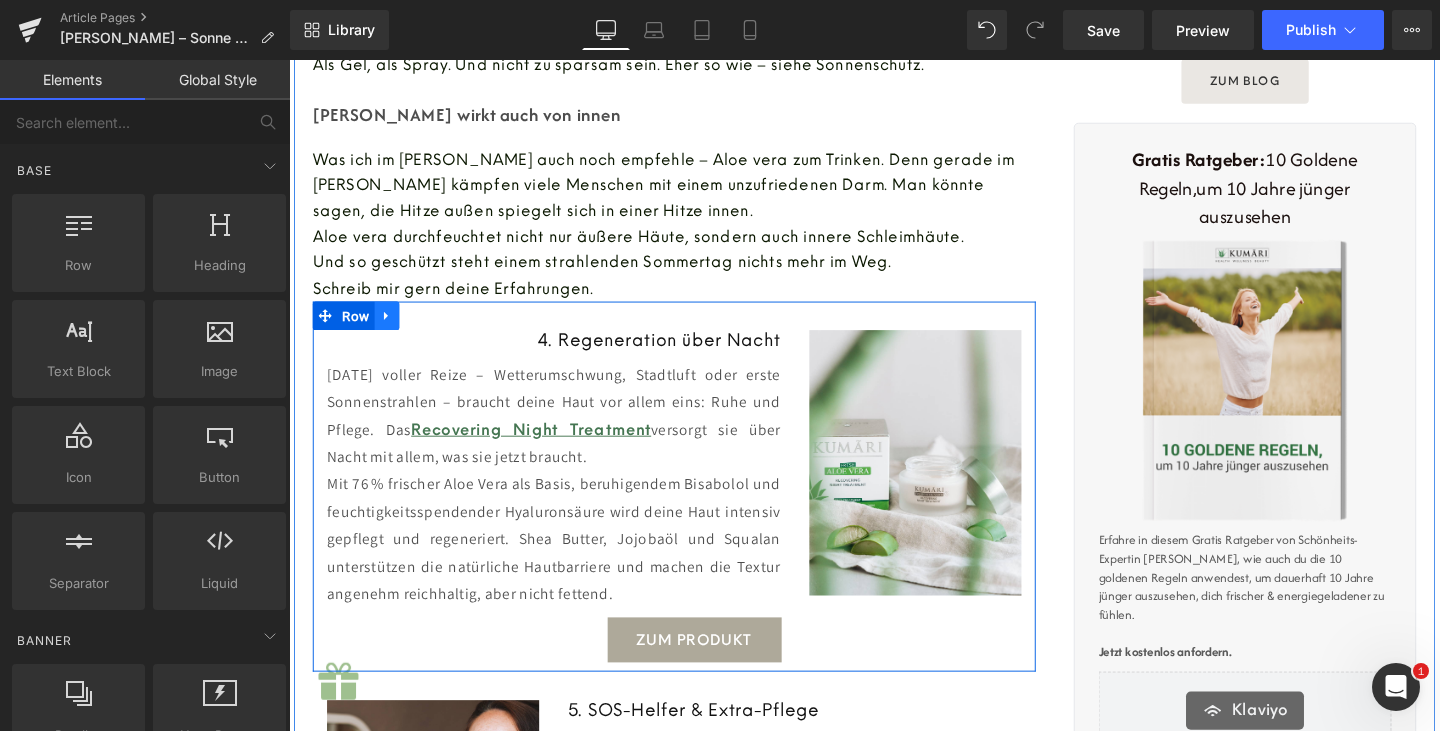 click 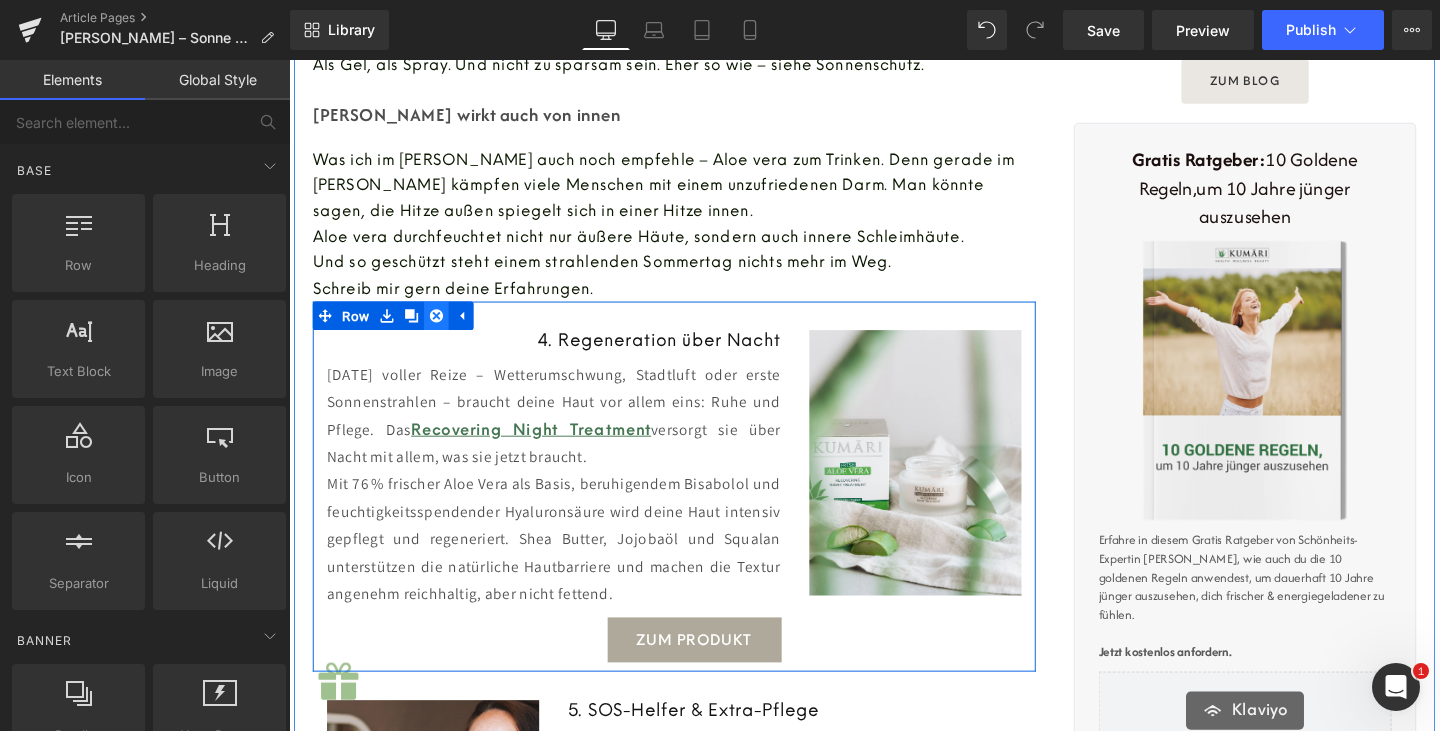 click 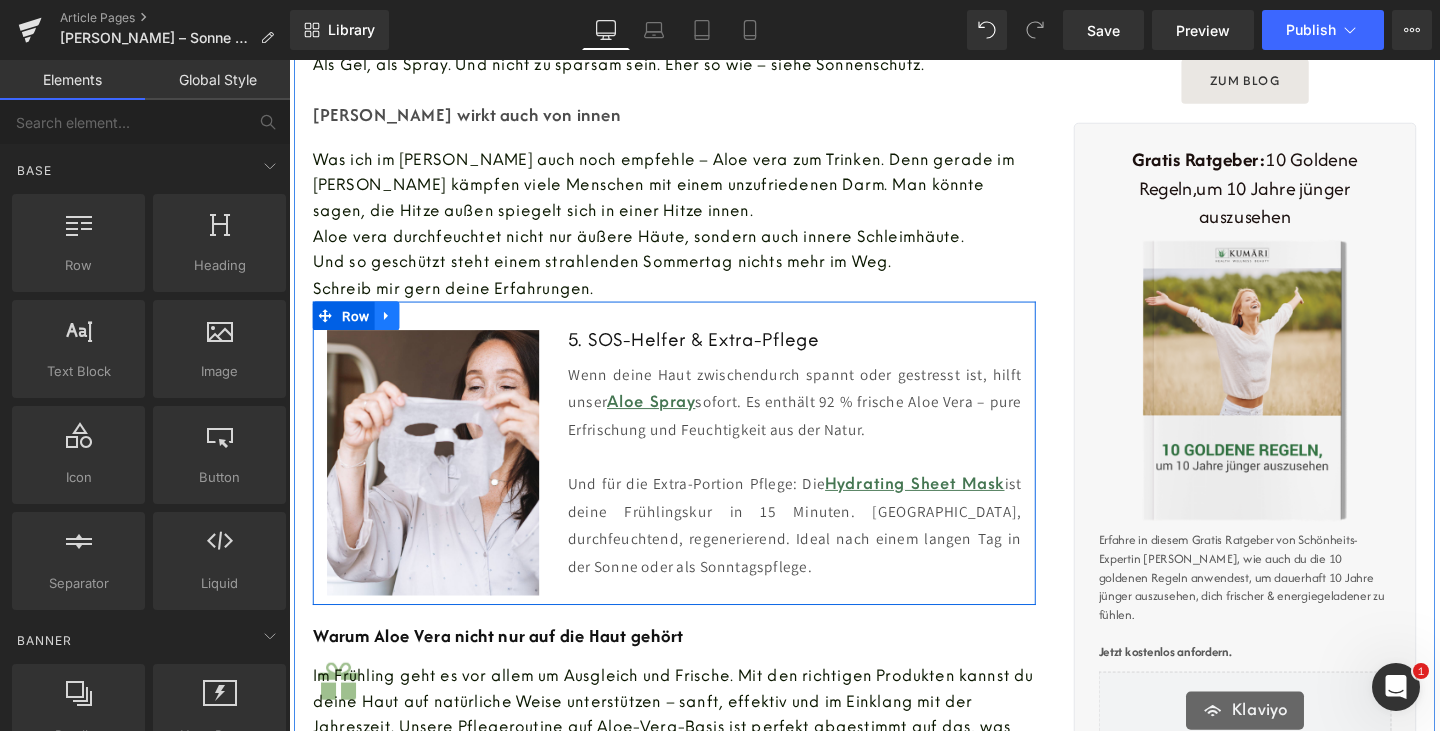 click 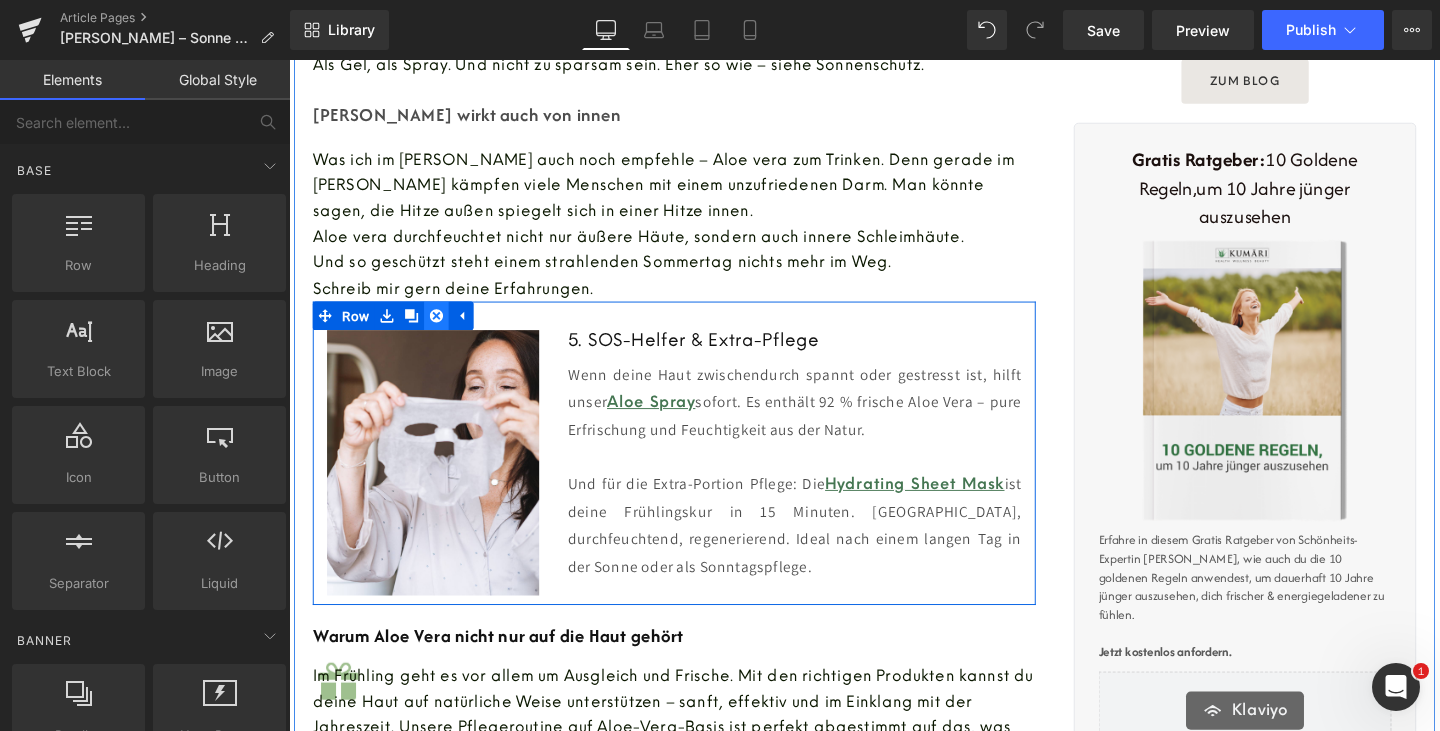 click 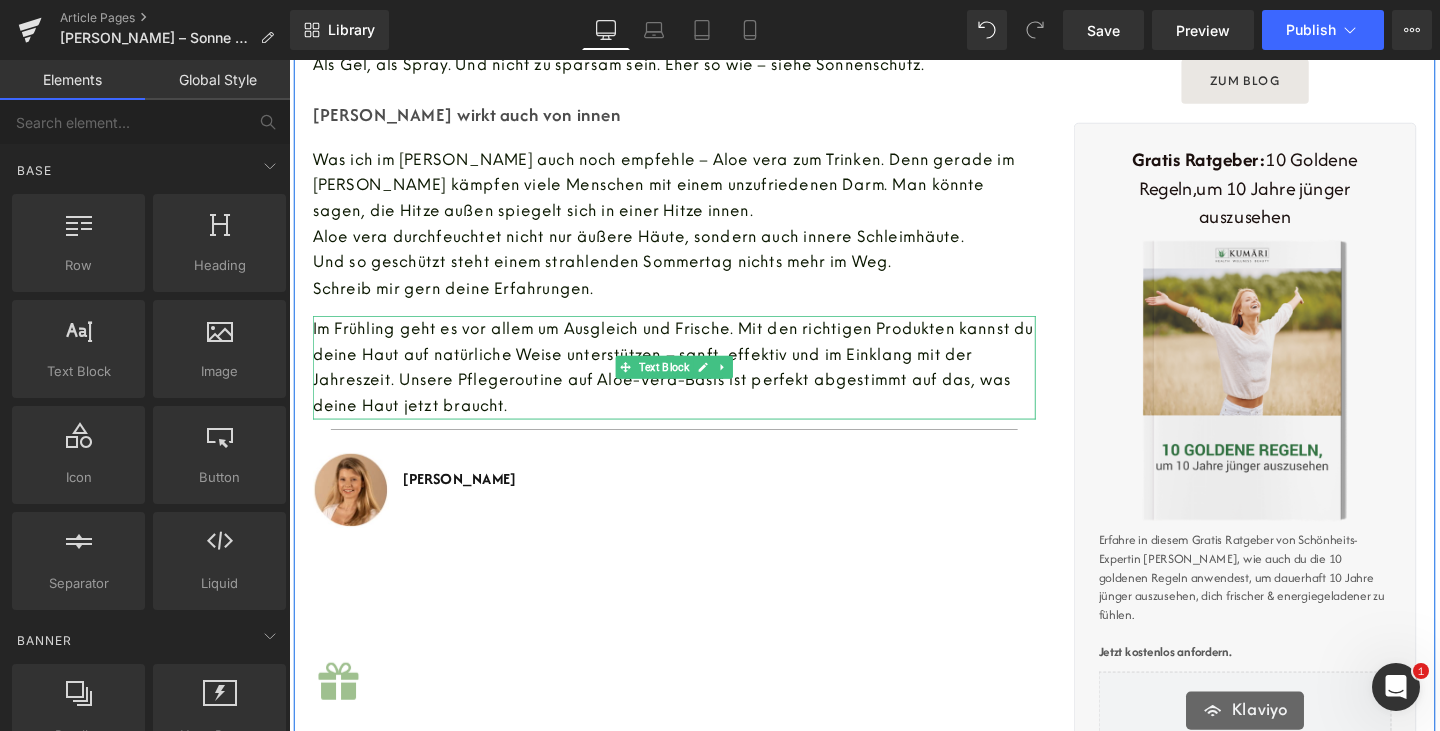 click on "Im Frühling geht es vor allem um Ausgleich und Frische. Mit den richtigen Produkten kannst du deine Haut auf natürliche Weise unterstützen – sanft, effektiv und im Einklang mit der Jahreszeit. Unsere Pflegeroutine auf Aloe-Vera-Basis ist perfekt abgestimmt auf das, was deine Haut jetzt braucht." at bounding box center [694, 383] 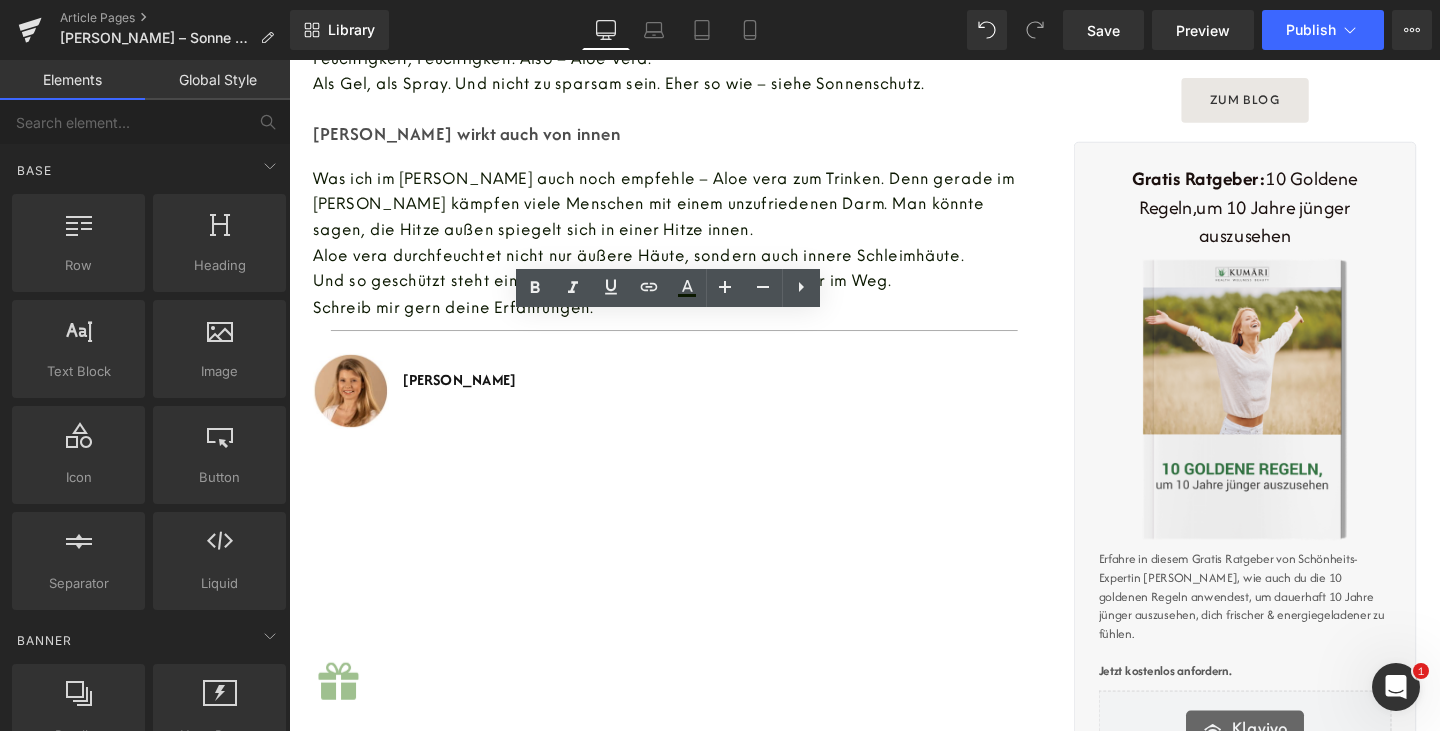 scroll, scrollTop: 1624, scrollLeft: 0, axis: vertical 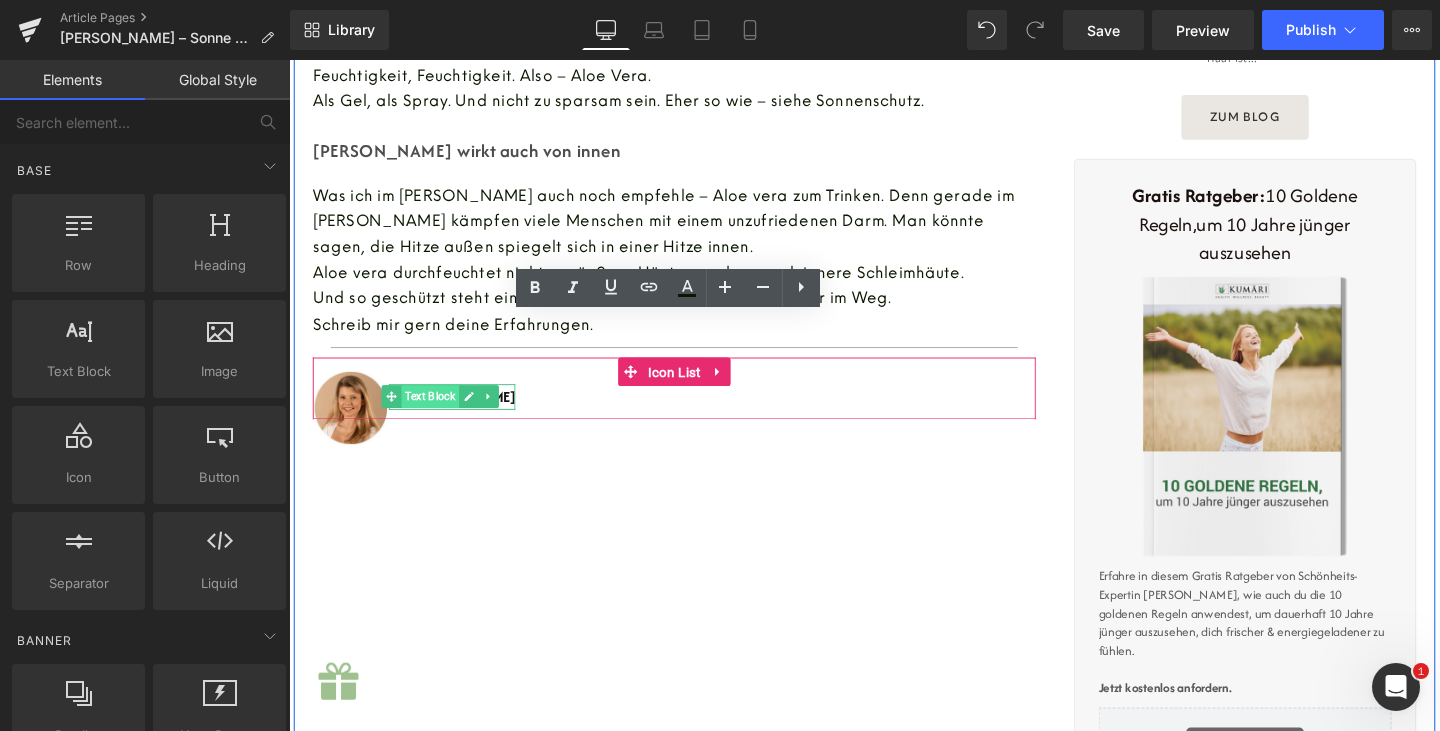 click on "Text Block" at bounding box center [437, 414] 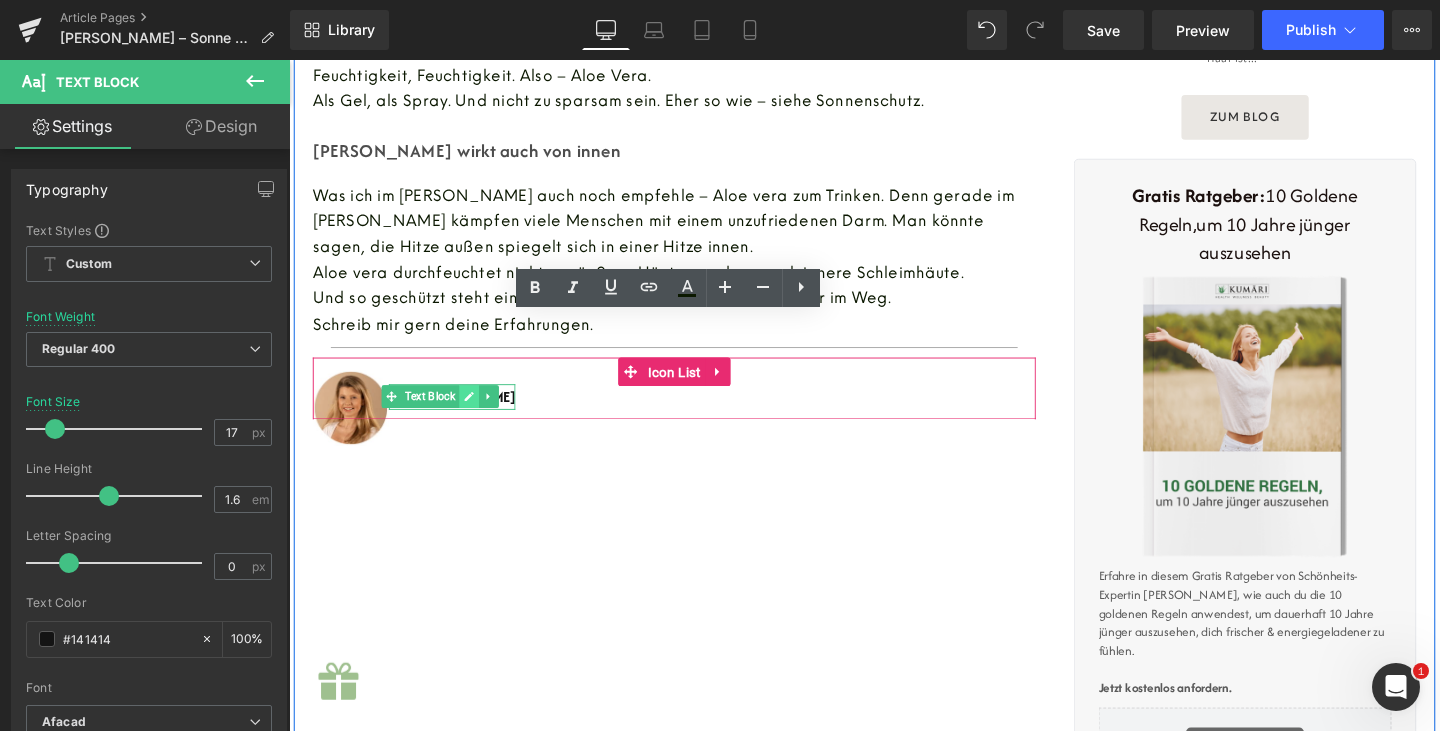click 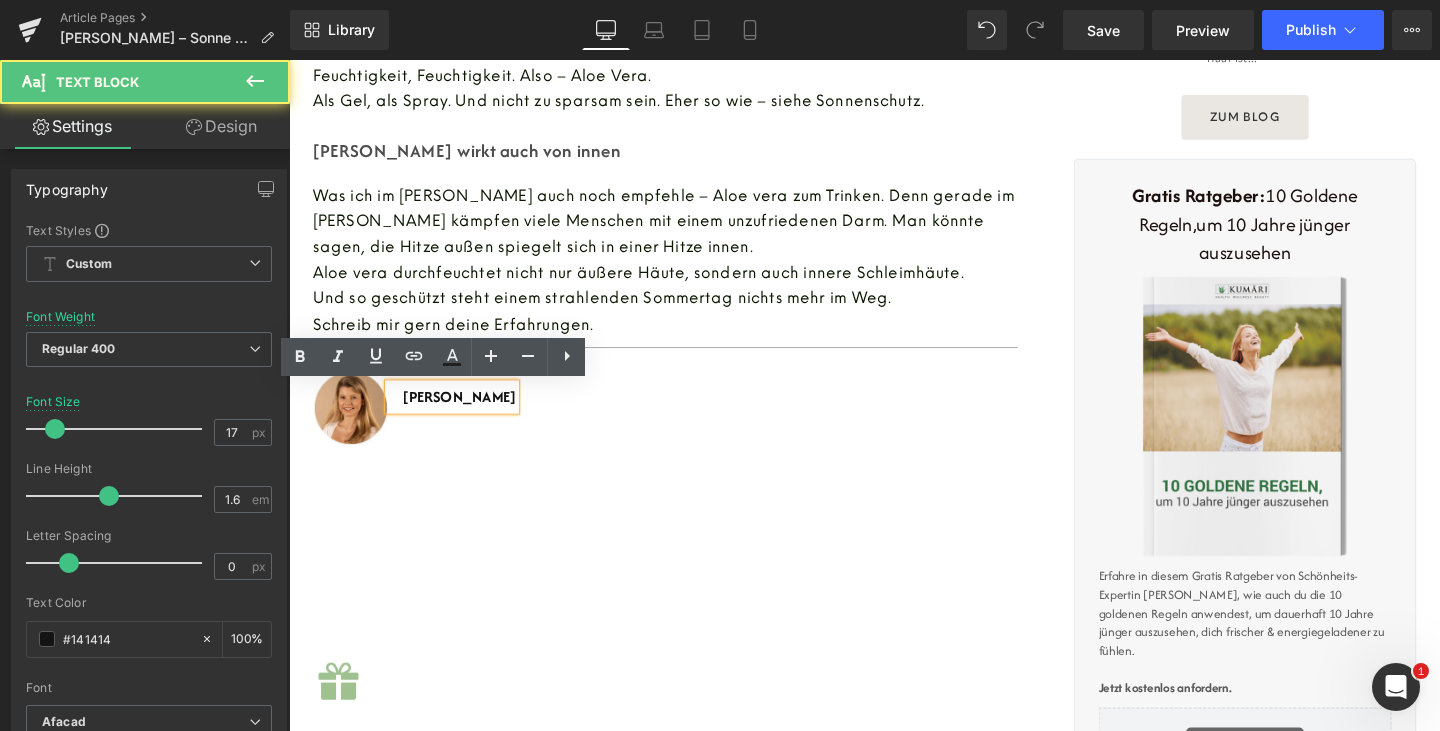 click on "[PERSON_NAME]" at bounding box center (468, 414) 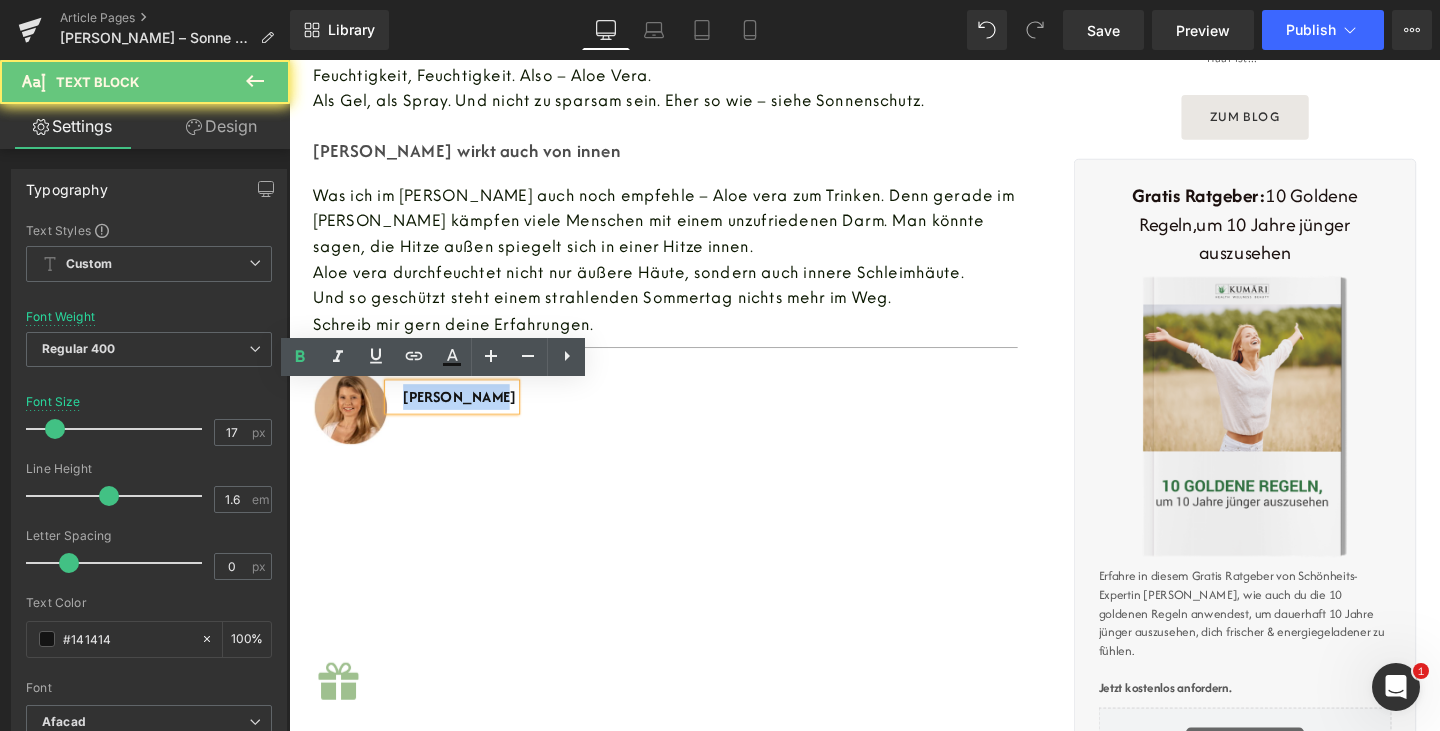click on "[PERSON_NAME]" at bounding box center [468, 414] 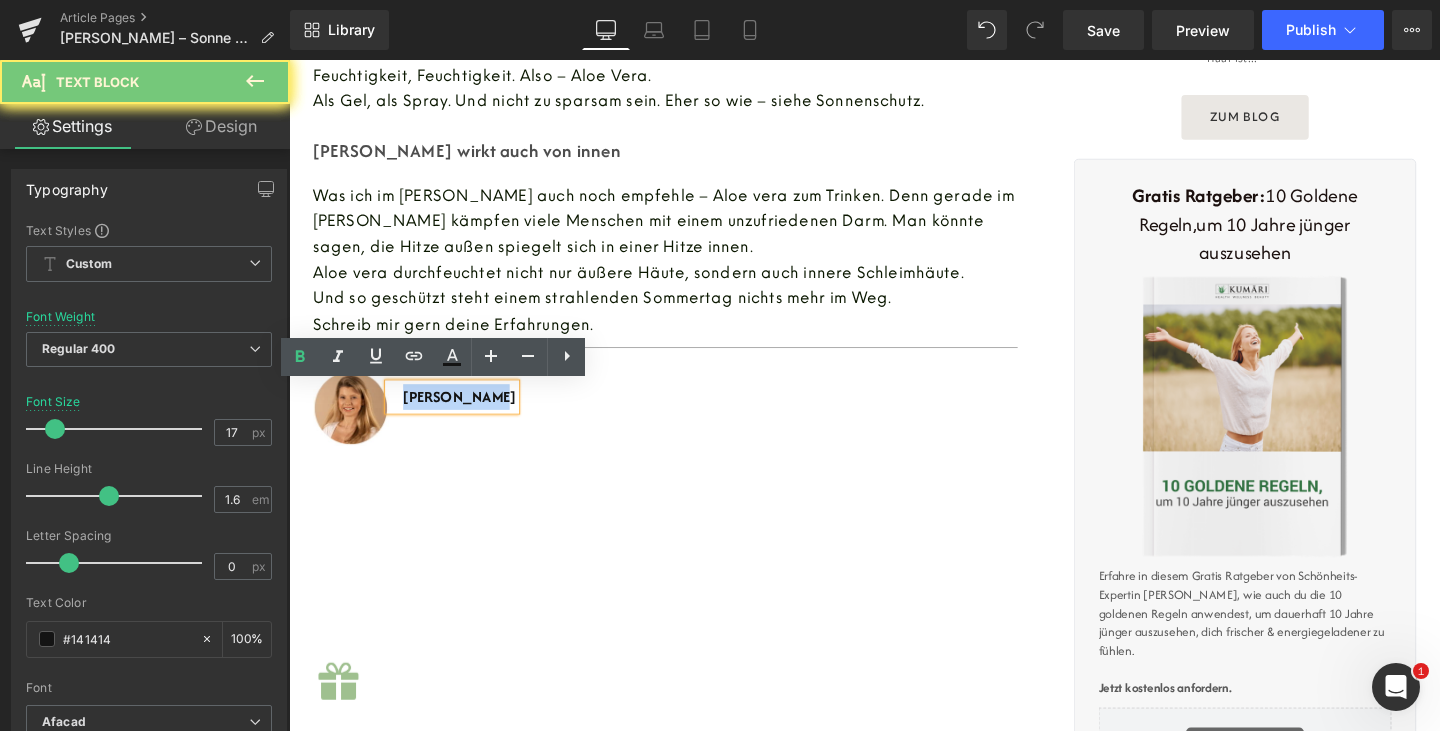 type 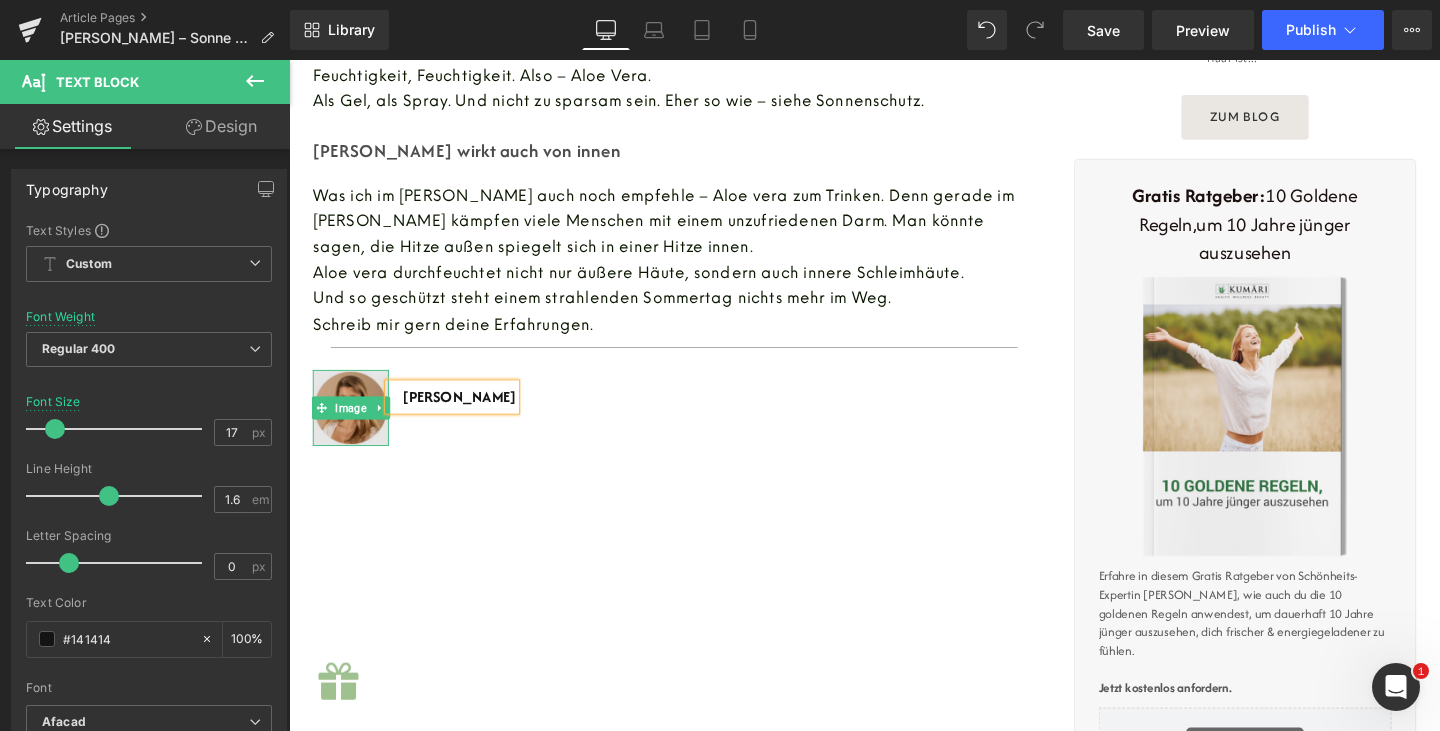 click at bounding box center (354, 426) 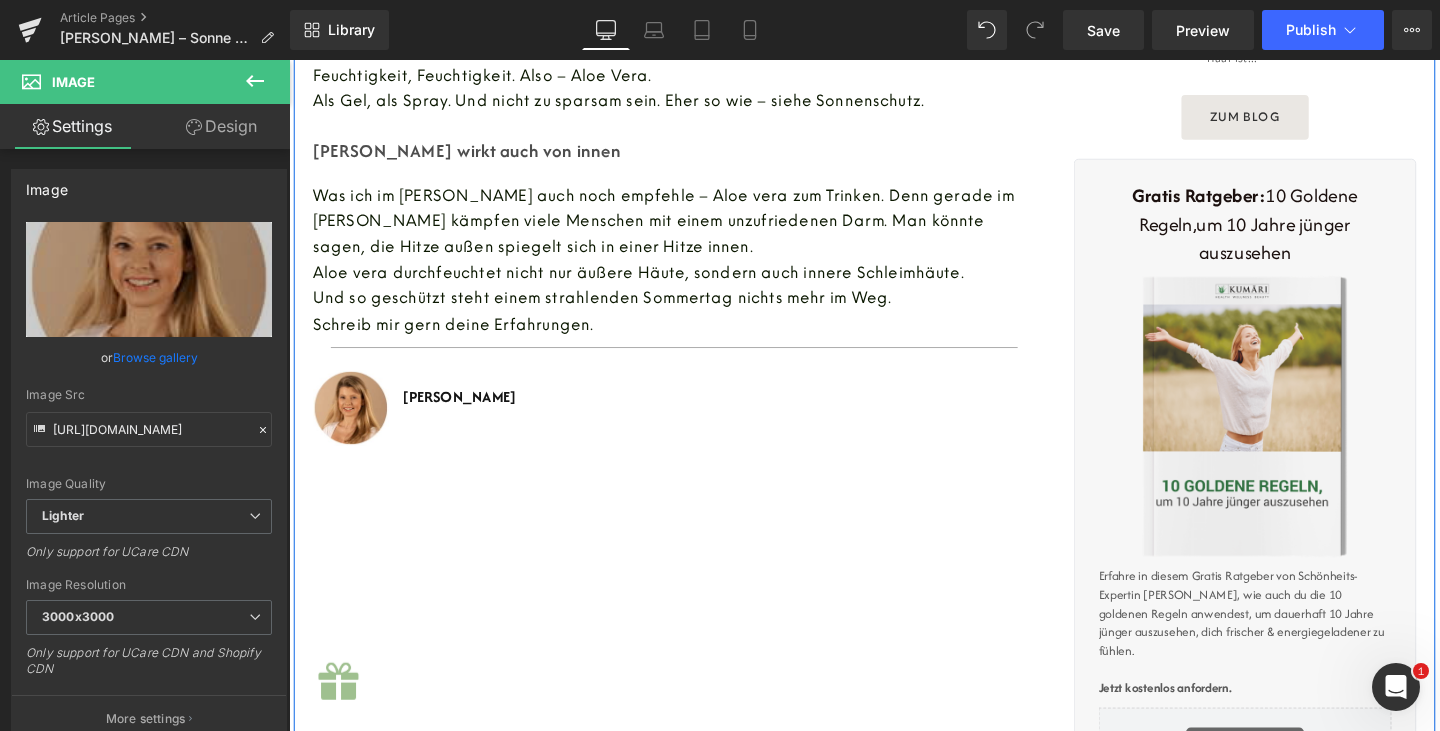 click on "Image" at bounding box center (354, 426) 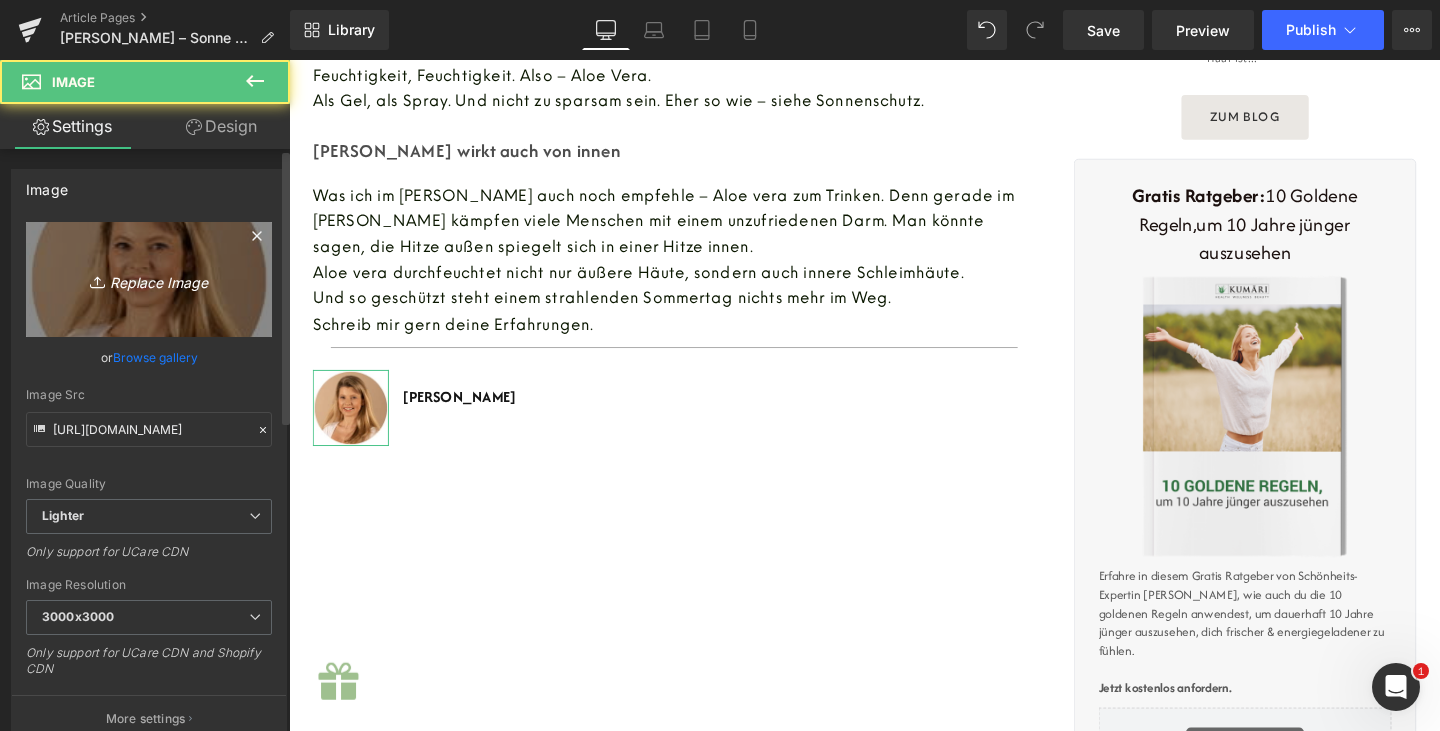 click on "Replace Image" at bounding box center (149, 279) 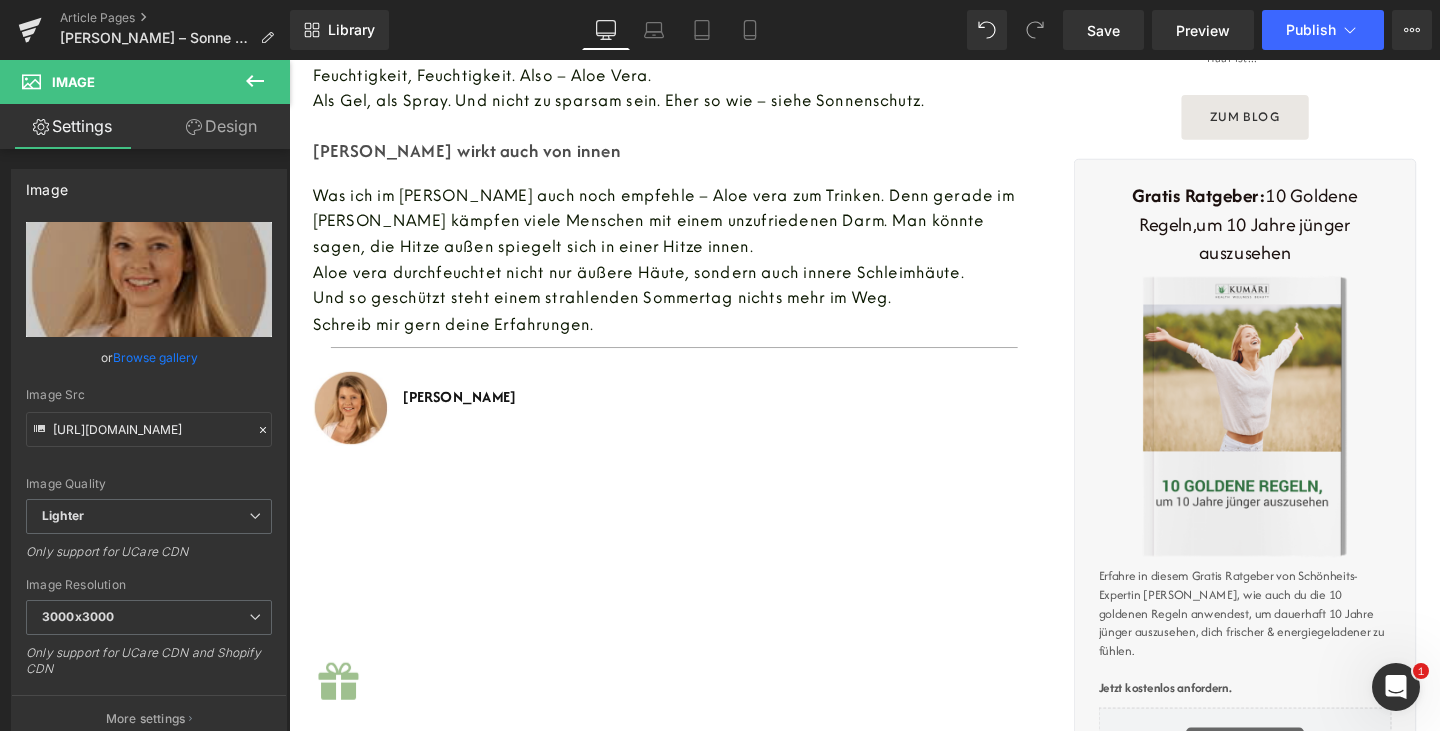 type on "C:\fakepath\GabiVonwald_Rund_1.png" 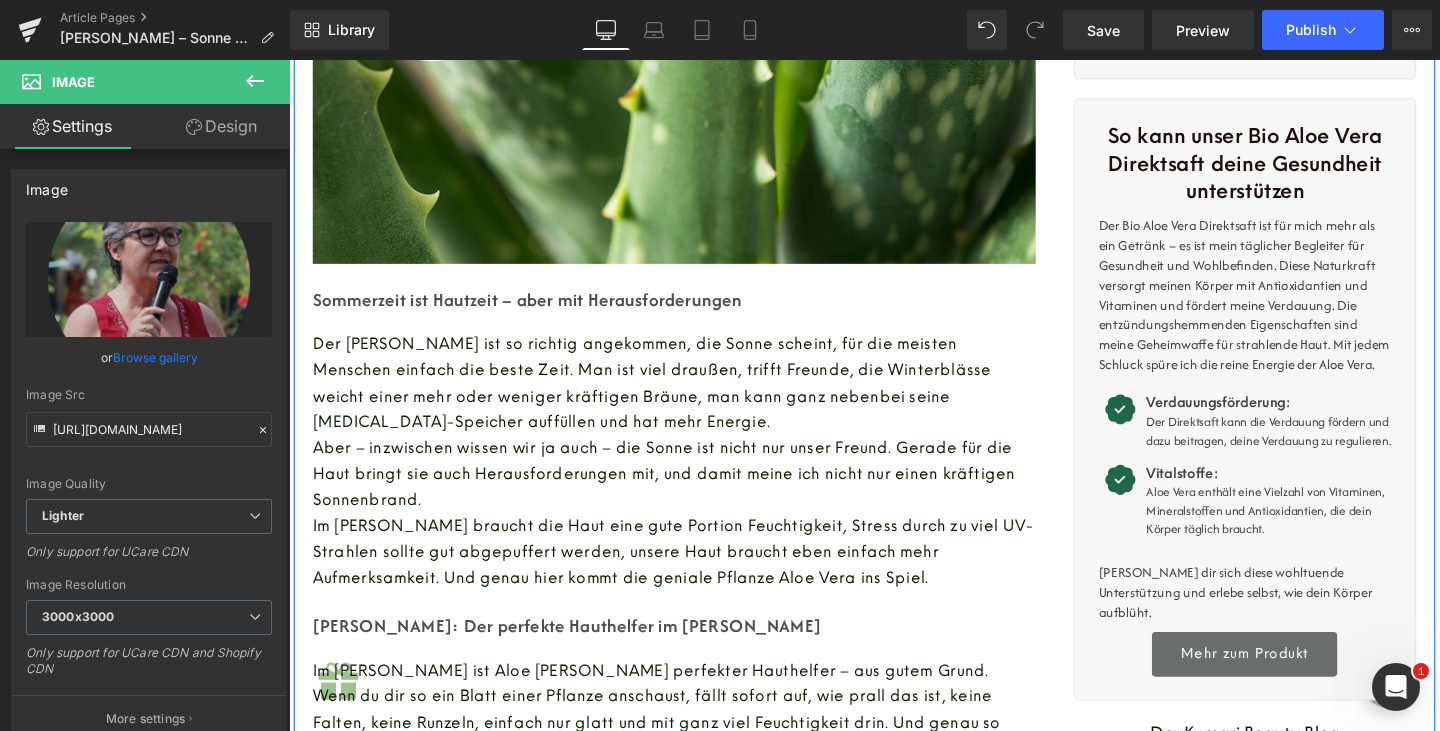 scroll, scrollTop: 390, scrollLeft: 0, axis: vertical 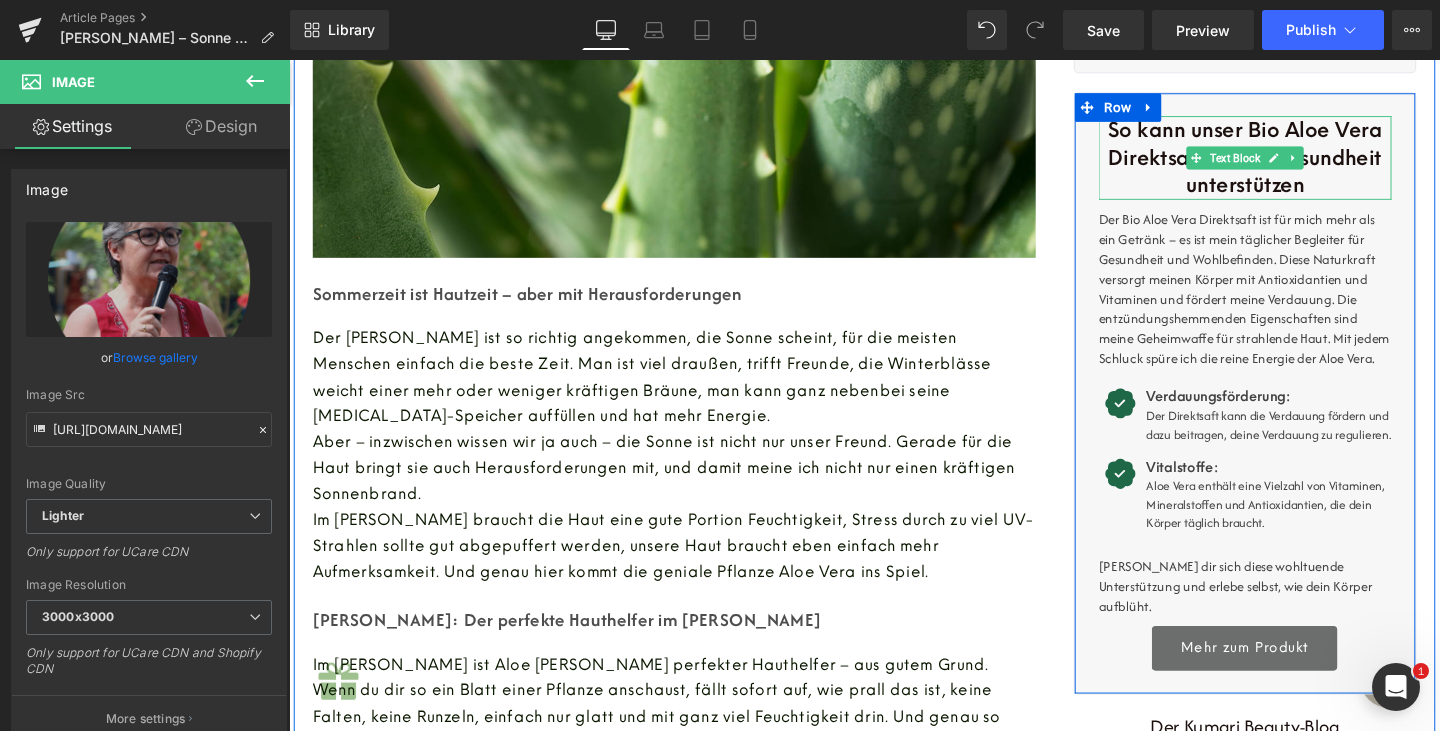 click on "So kann unser Bio Aloe Vera Direktsaft deine Gesundheit unterstützen" at bounding box center [1294, 163] 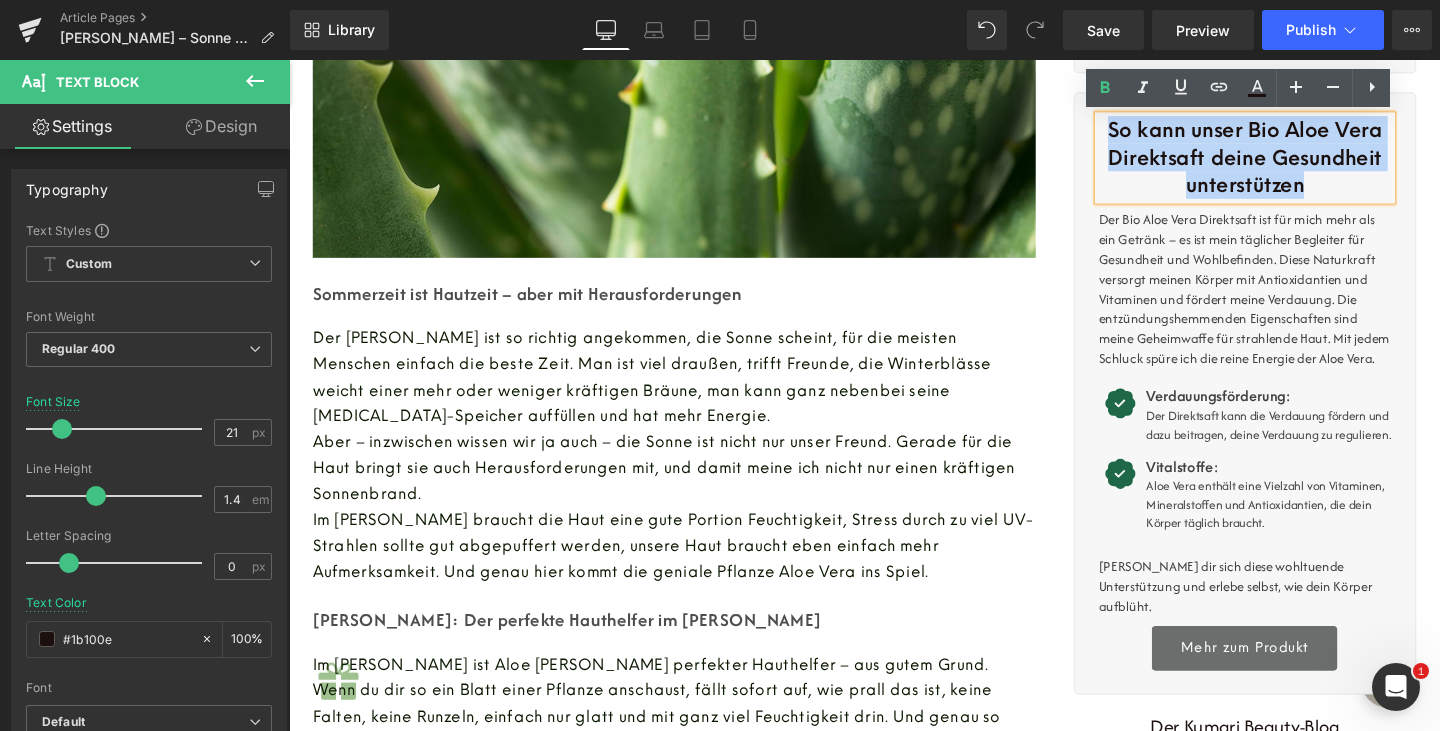 drag, startPoint x: 1369, startPoint y: 196, endPoint x: 1152, endPoint y: 130, distance: 226.8149 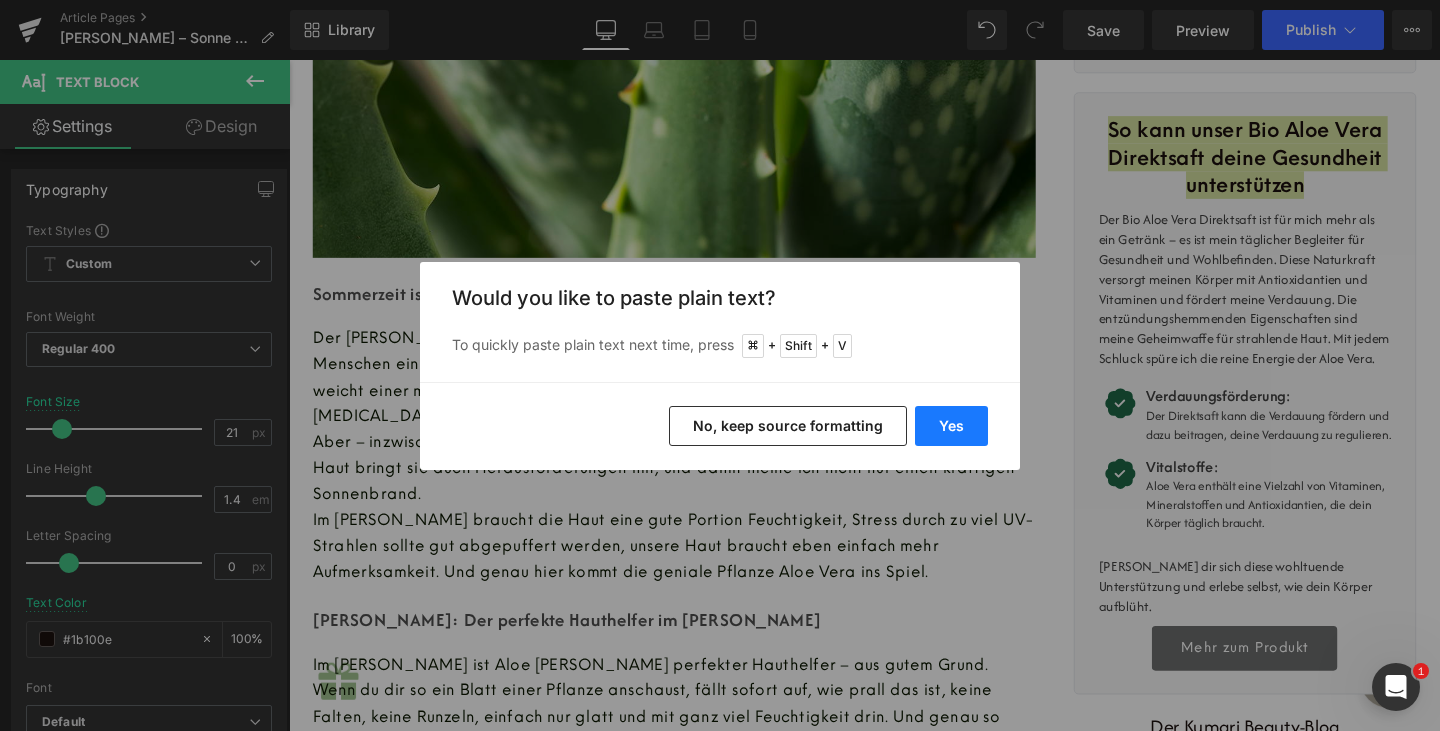 click on "Yes" at bounding box center [951, 426] 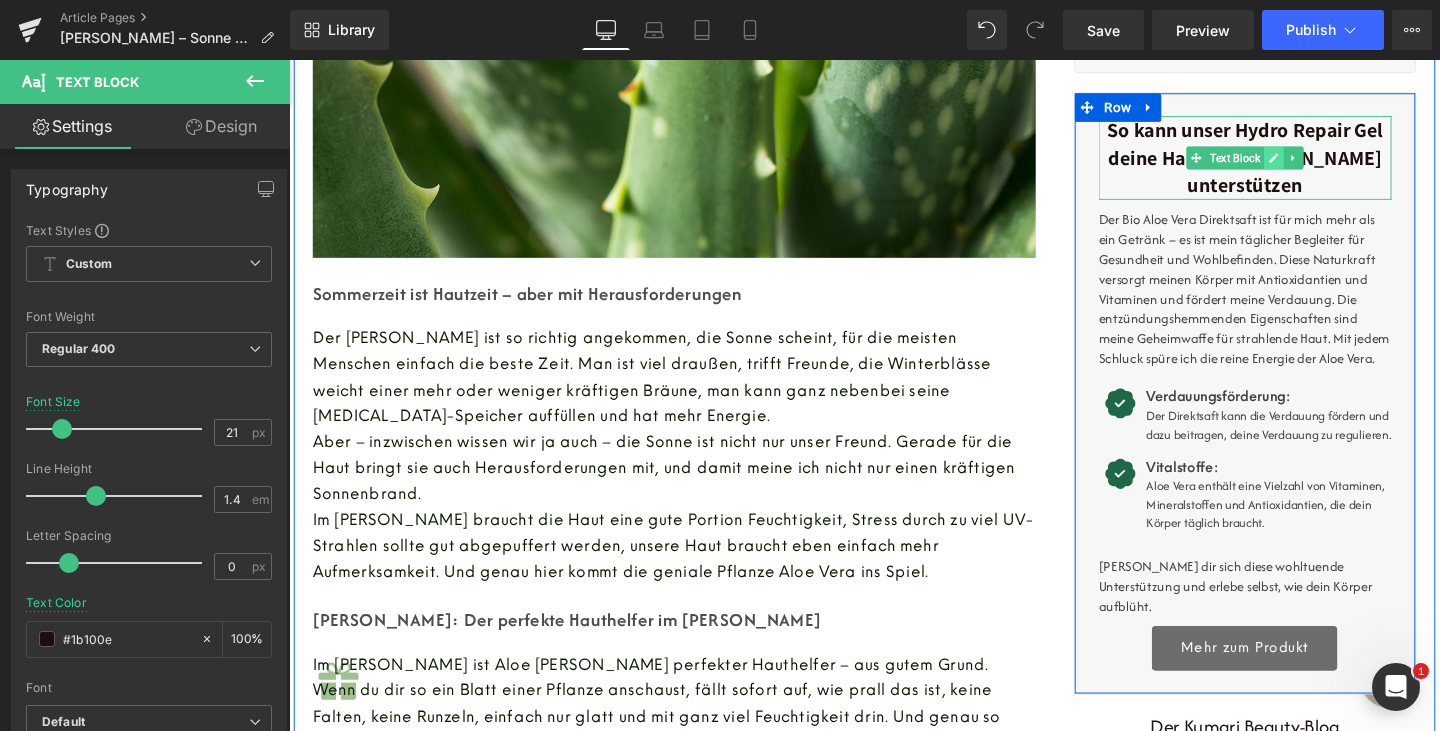 click at bounding box center [1324, 163] 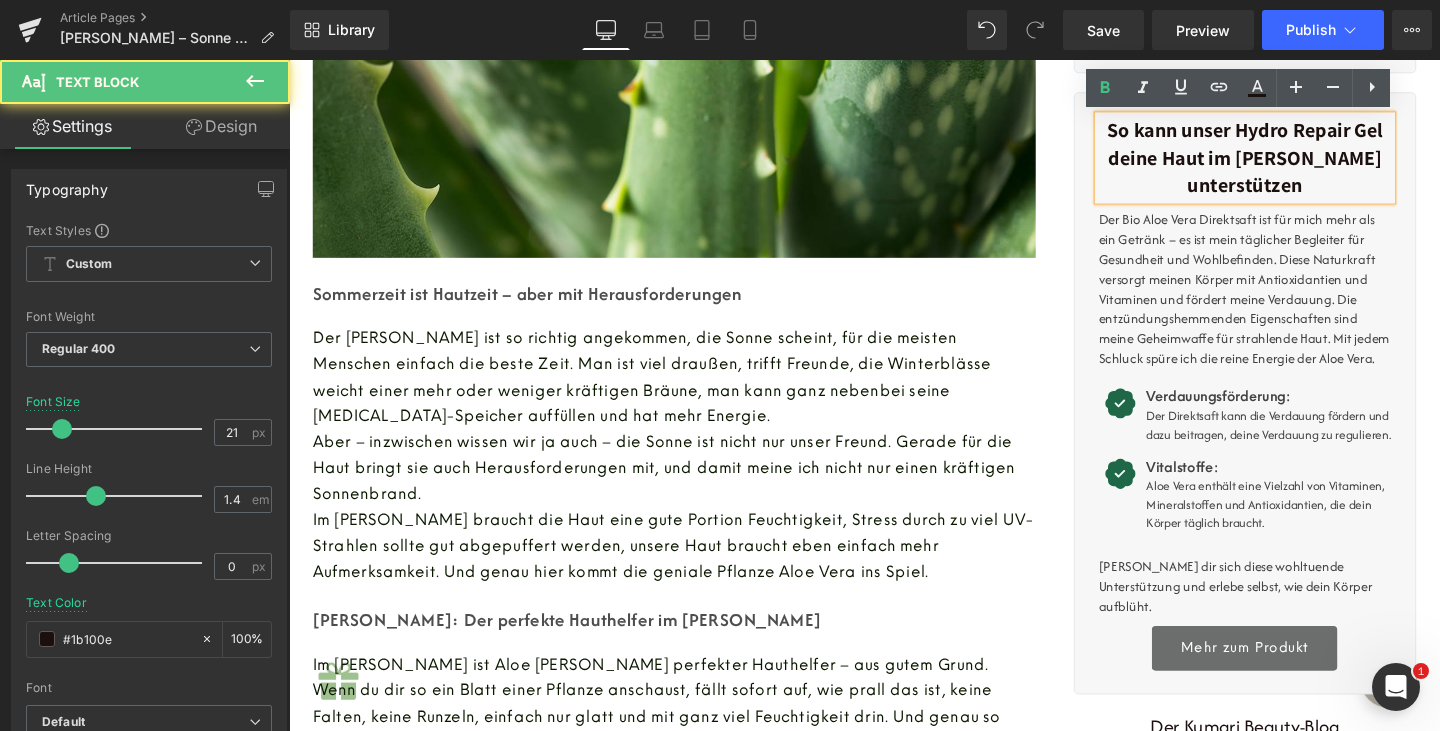 click on "So kann unser Hydro Repair Gel deine Haut im [PERSON_NAME] unterstützen" at bounding box center (1294, 163) 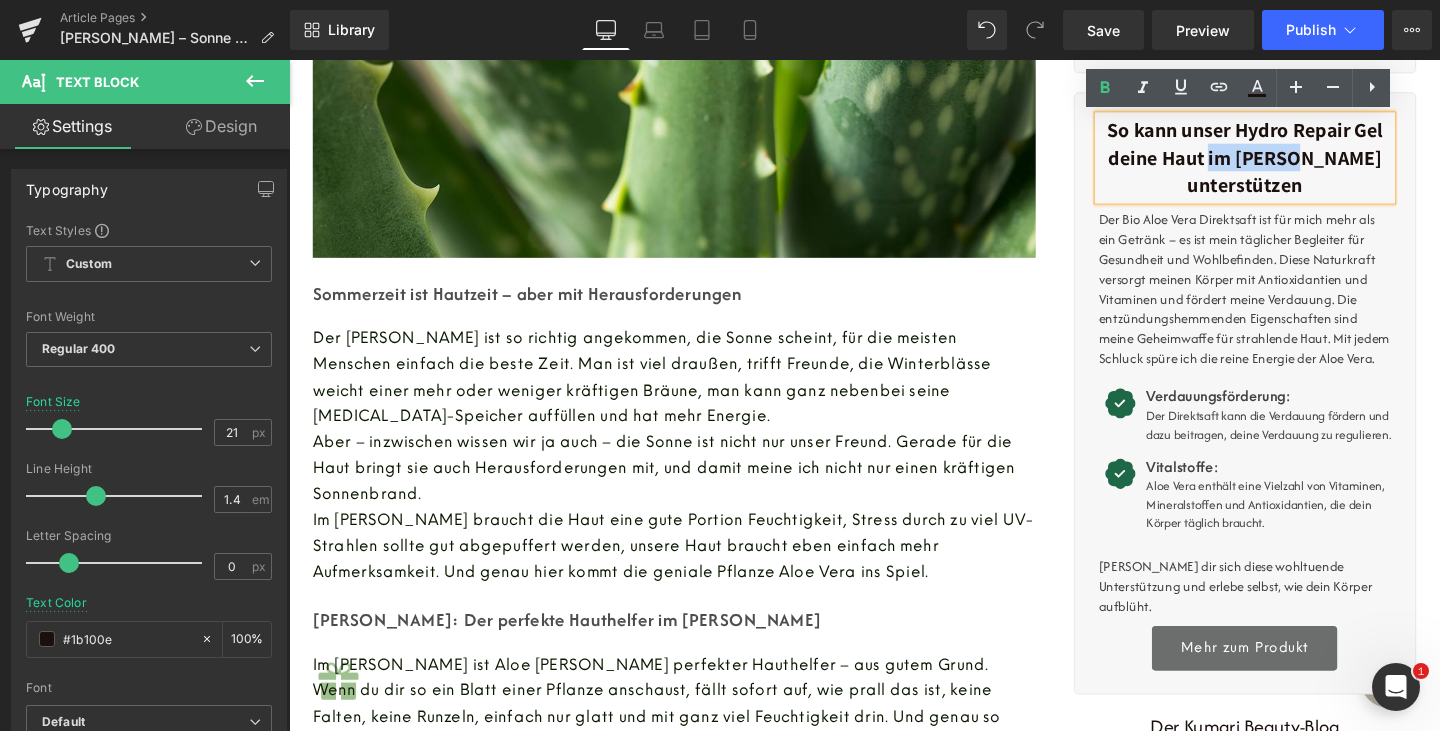 drag, startPoint x: 1293, startPoint y: 163, endPoint x: 1402, endPoint y: 162, distance: 109.004585 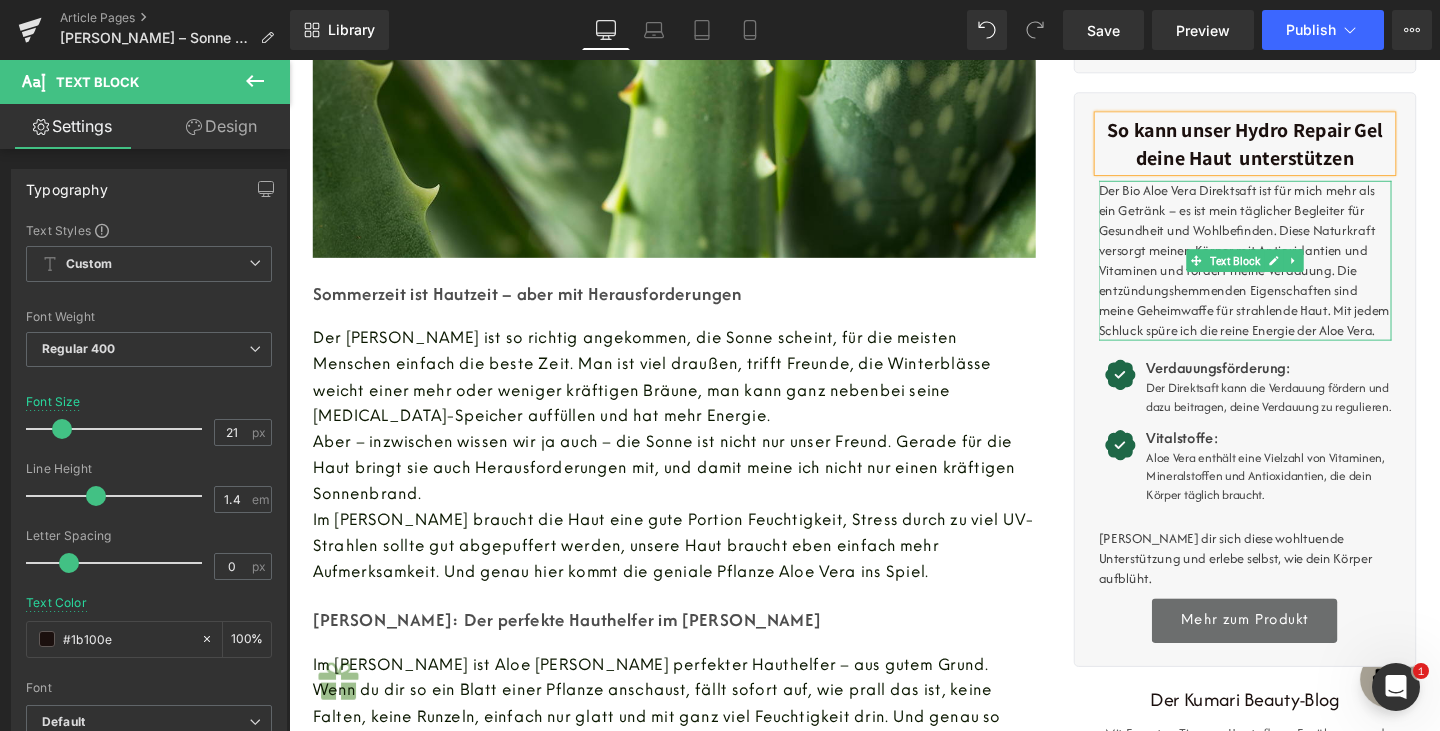 click on "Der Bio Aloe Vera Direktsaft ist für mich mehr als ein Getränk – es ist mein täglicher Begleiter für Gesundheit und Wohlbefinden. Diese Naturkraft versorgt meinen Körper mit Antioxidantien und Vitaminen und fördert meine Verdauung. Die entzündungshemmenden Eigenschaften sind meine Geheimwaffe für strahlende Haut. Mit jedem Schluck spüre ich die reine Energie der Aloe Vera." at bounding box center [1294, 271] 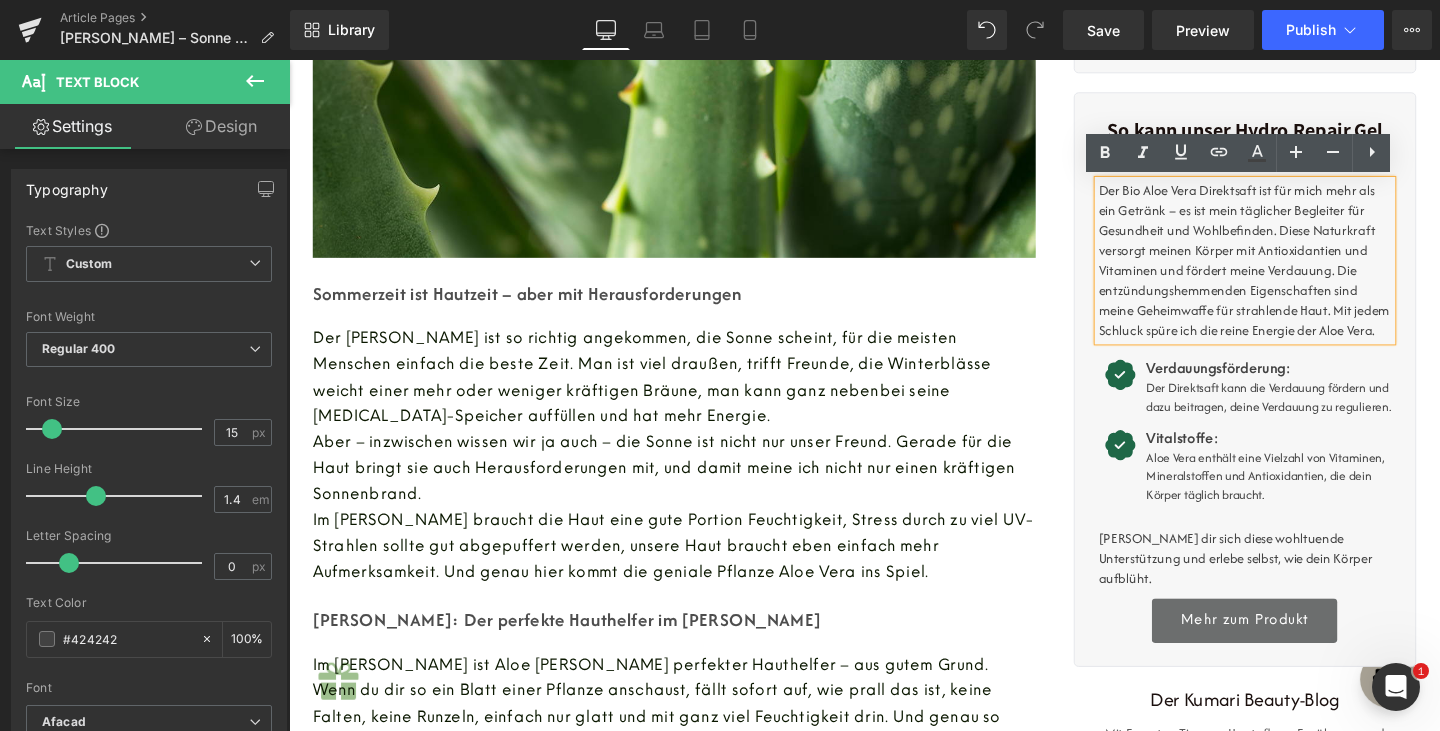 drag, startPoint x: 1432, startPoint y: 343, endPoint x: 1143, endPoint y: 199, distance: 322.88852 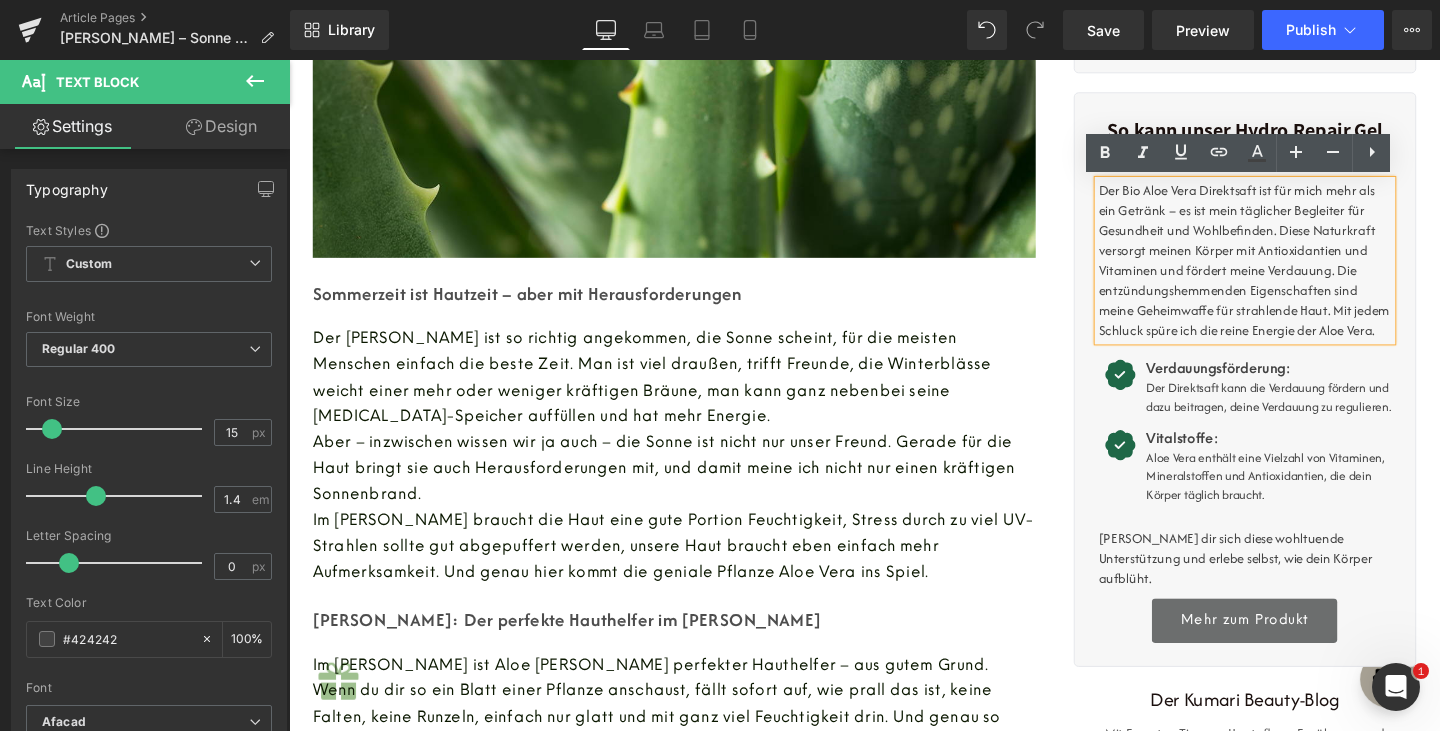 click on "Der Bio Aloe Vera Direktsaft ist für mich mehr als ein Getränk – es ist mein täglicher Begleiter für Gesundheit und Wohlbefinden. Diese Naturkraft versorgt meinen Körper mit Antioxidantien und Vitaminen und fördert meine Verdauung. Die entzündungshemmenden Eigenschaften sind meine Geheimwaffe für strahlende Haut. Mit jedem Schluck spüre ich die reine Energie der Aloe Vera." at bounding box center [1294, 271] 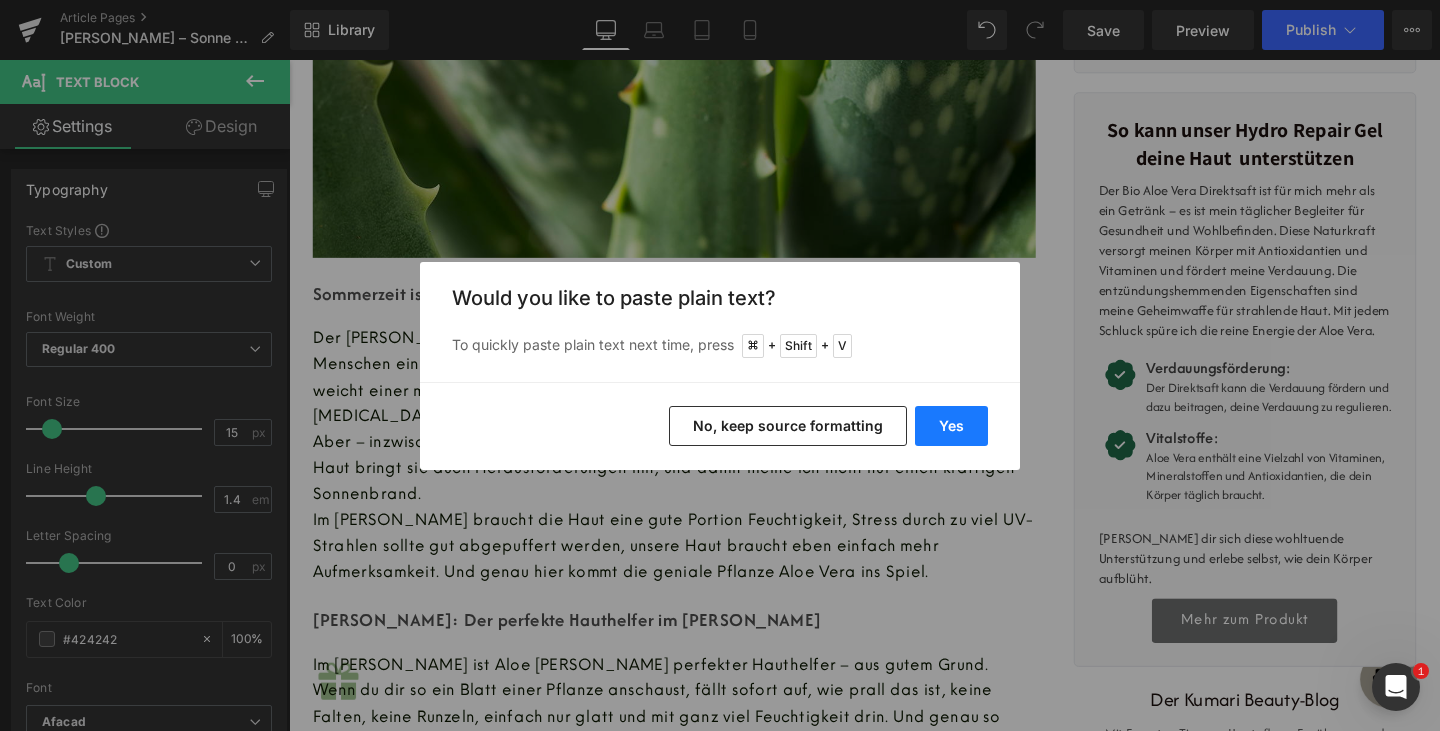 click on "Yes" at bounding box center [951, 426] 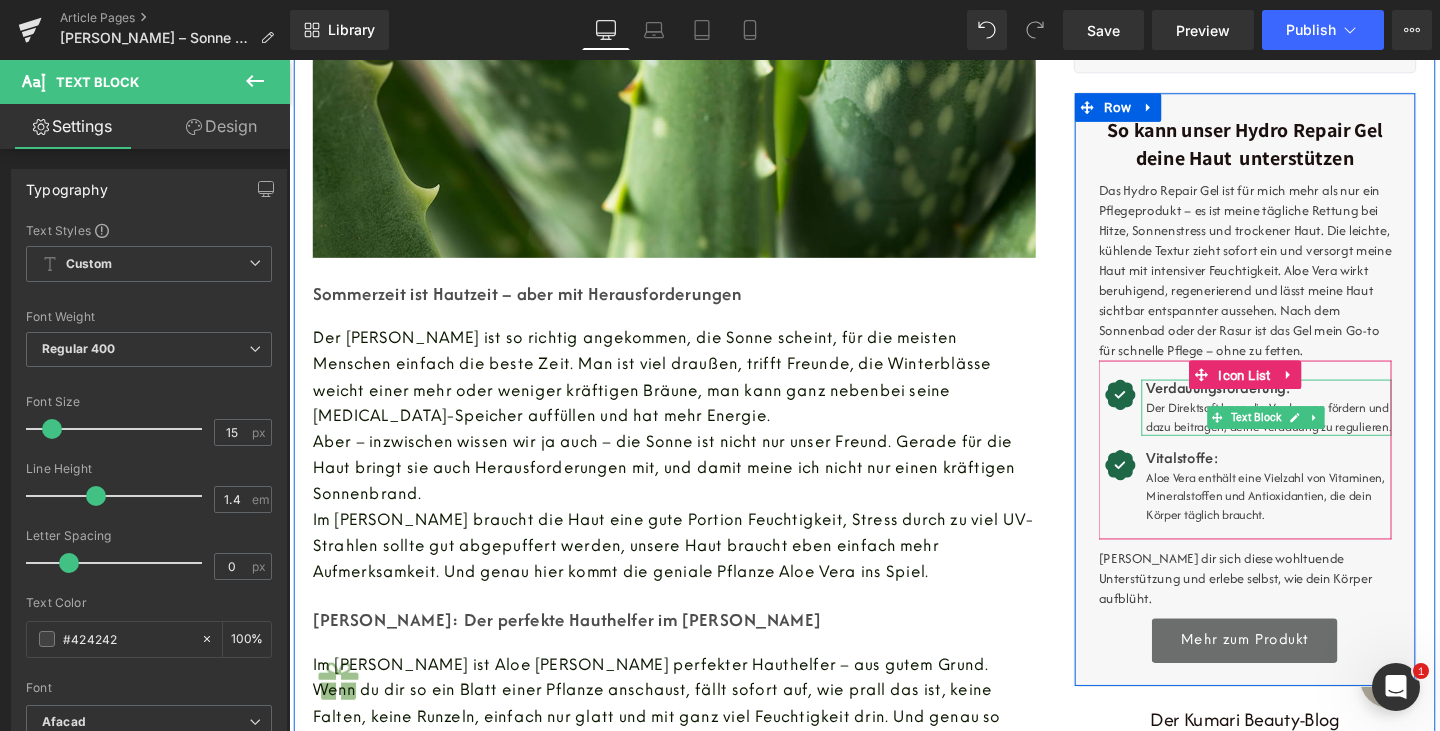 click on "Verdauungsförderung:" at bounding box center (1266, 405) 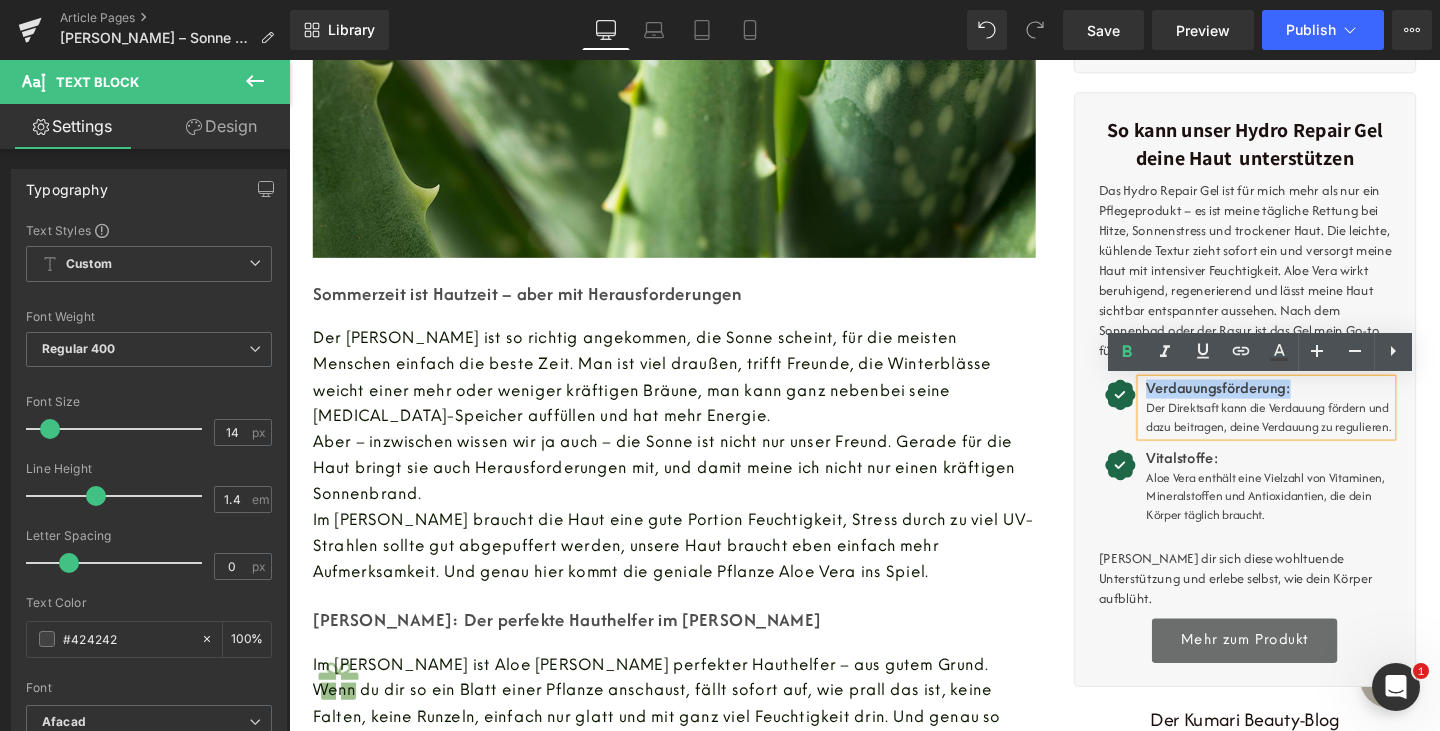 drag, startPoint x: 1346, startPoint y: 402, endPoint x: 1193, endPoint y: 401, distance: 153.00327 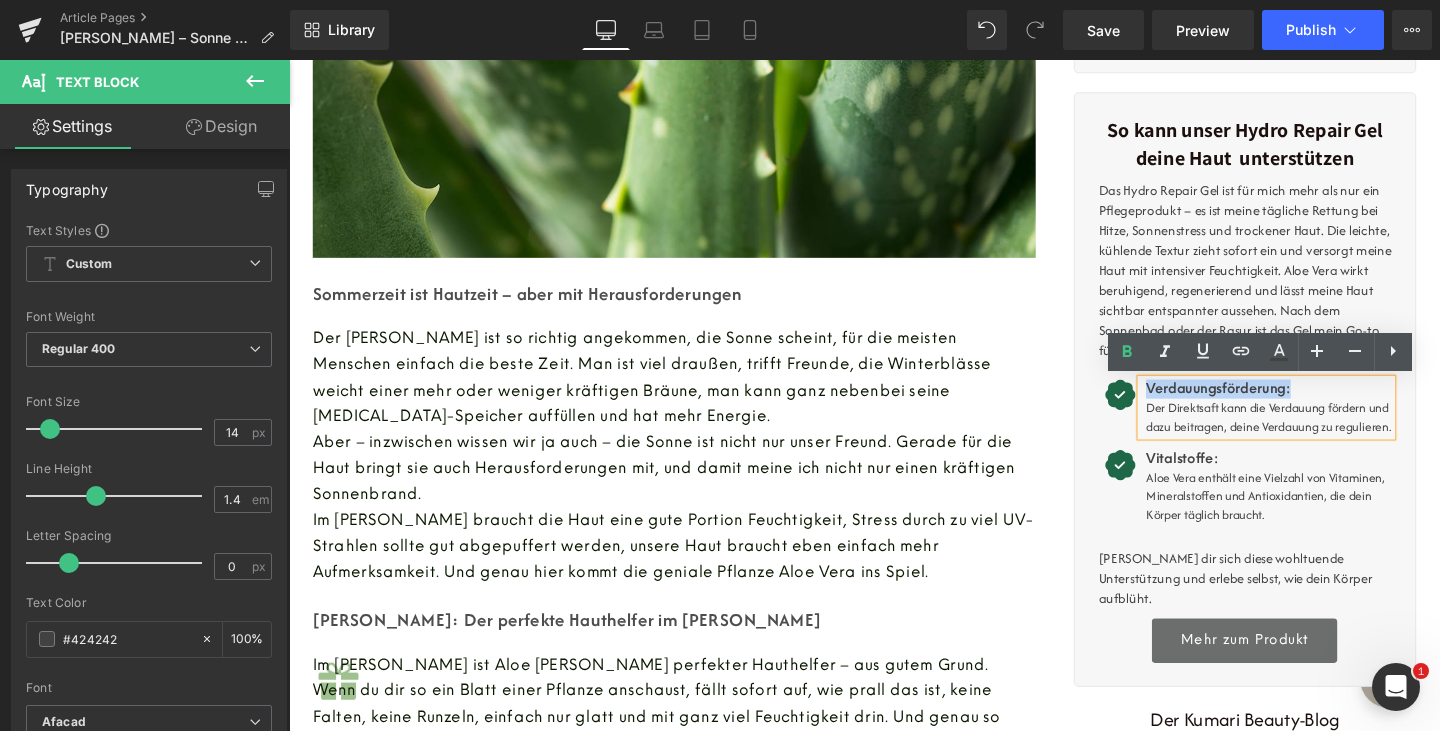 click on "Verdauungsförderung:" at bounding box center [1319, 406] 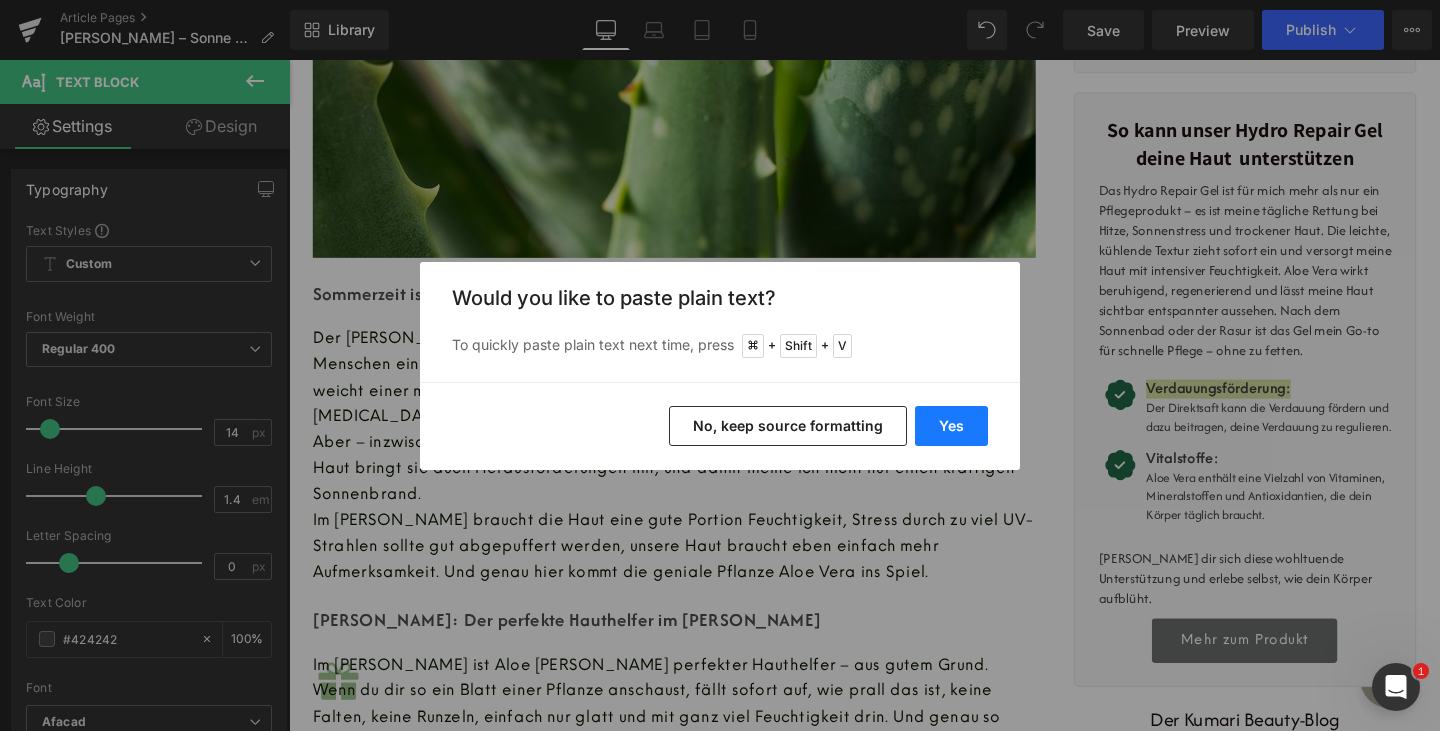 click on "Yes" at bounding box center [951, 426] 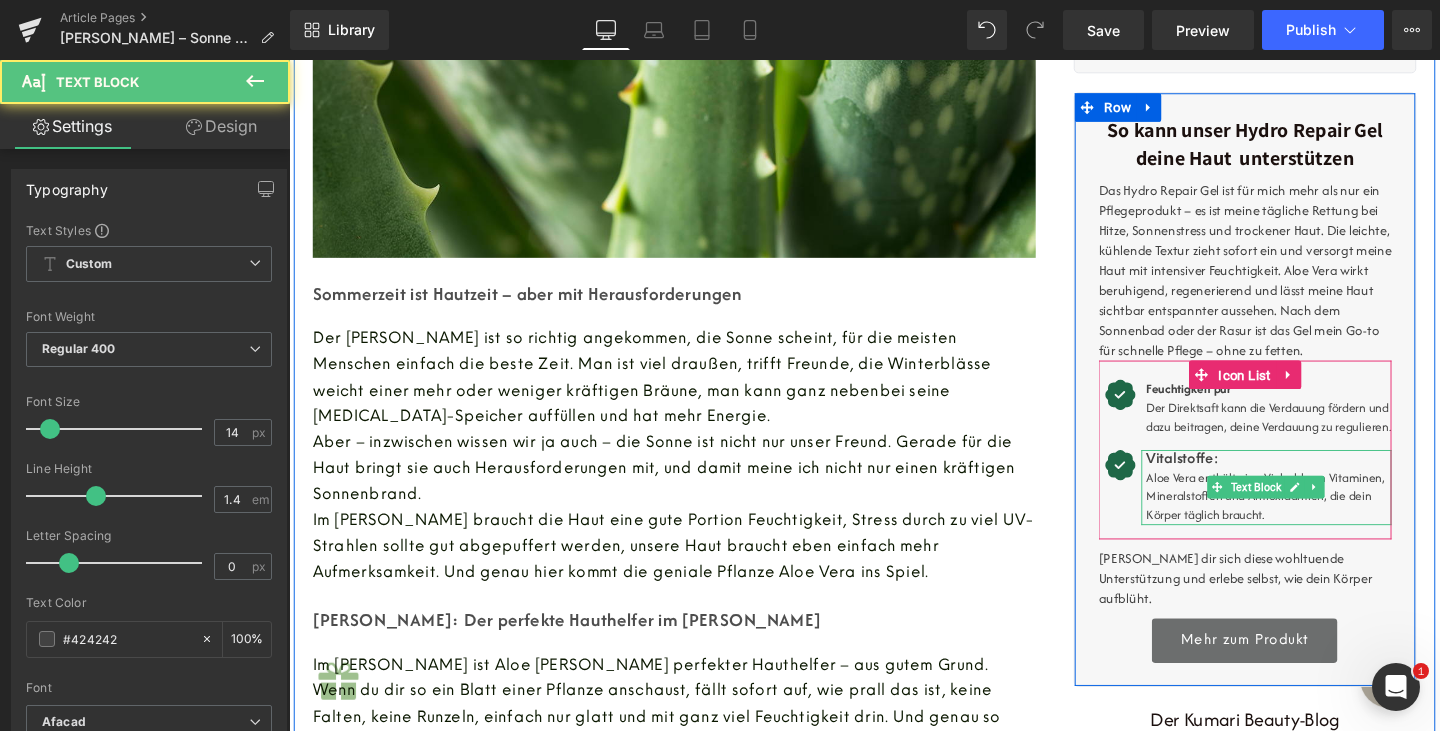 click on "Vitalstoffe:" at bounding box center [1228, 479] 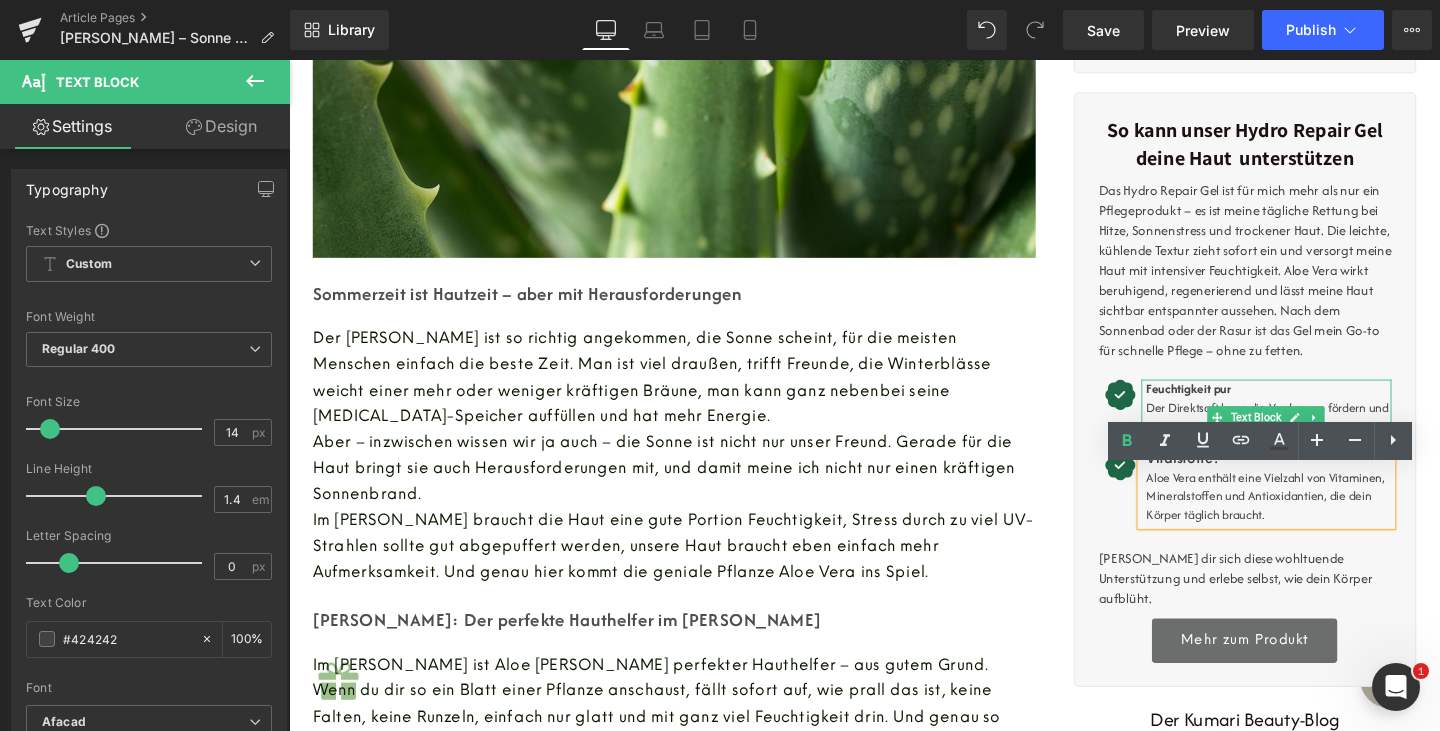 click on "Feuchtigkeit pur" at bounding box center (1234, 405) 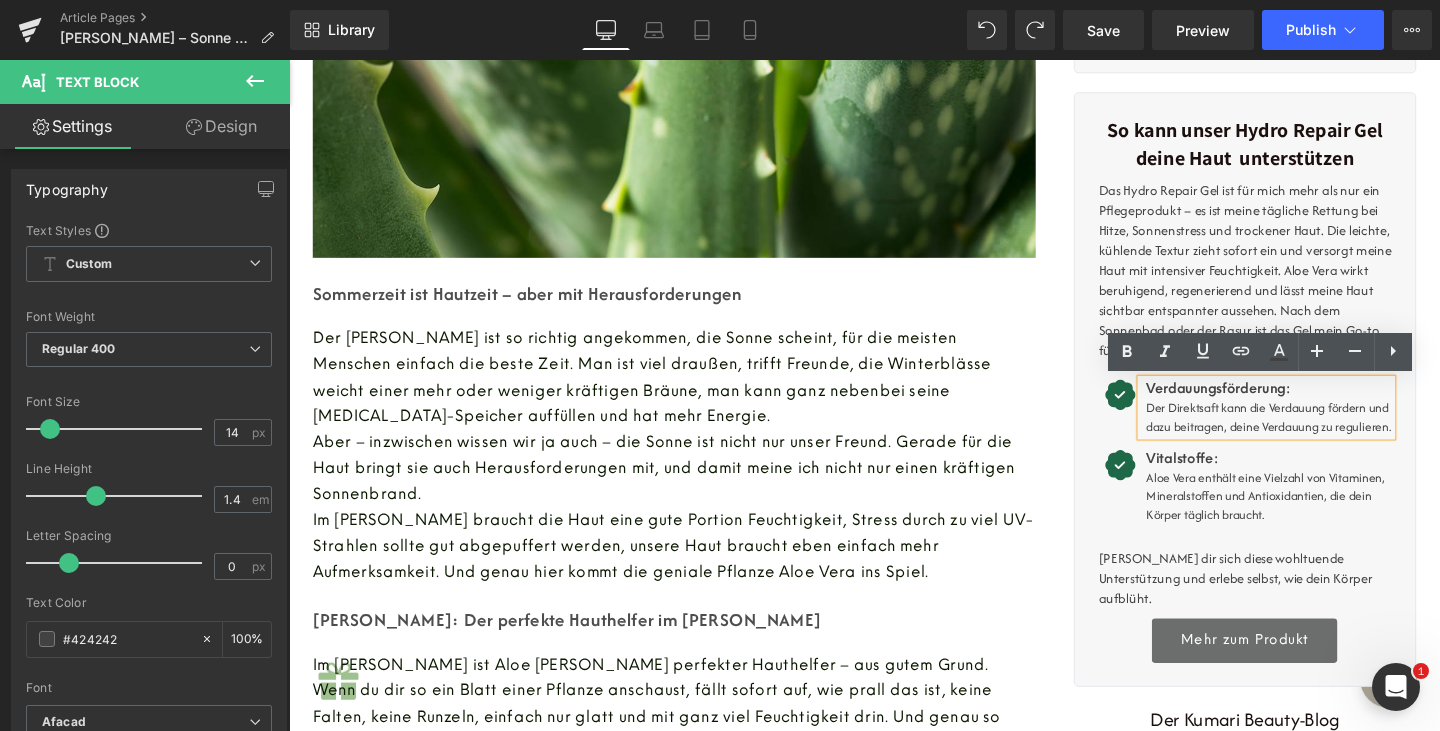 click on "Verdauungsförderung:" at bounding box center [1266, 405] 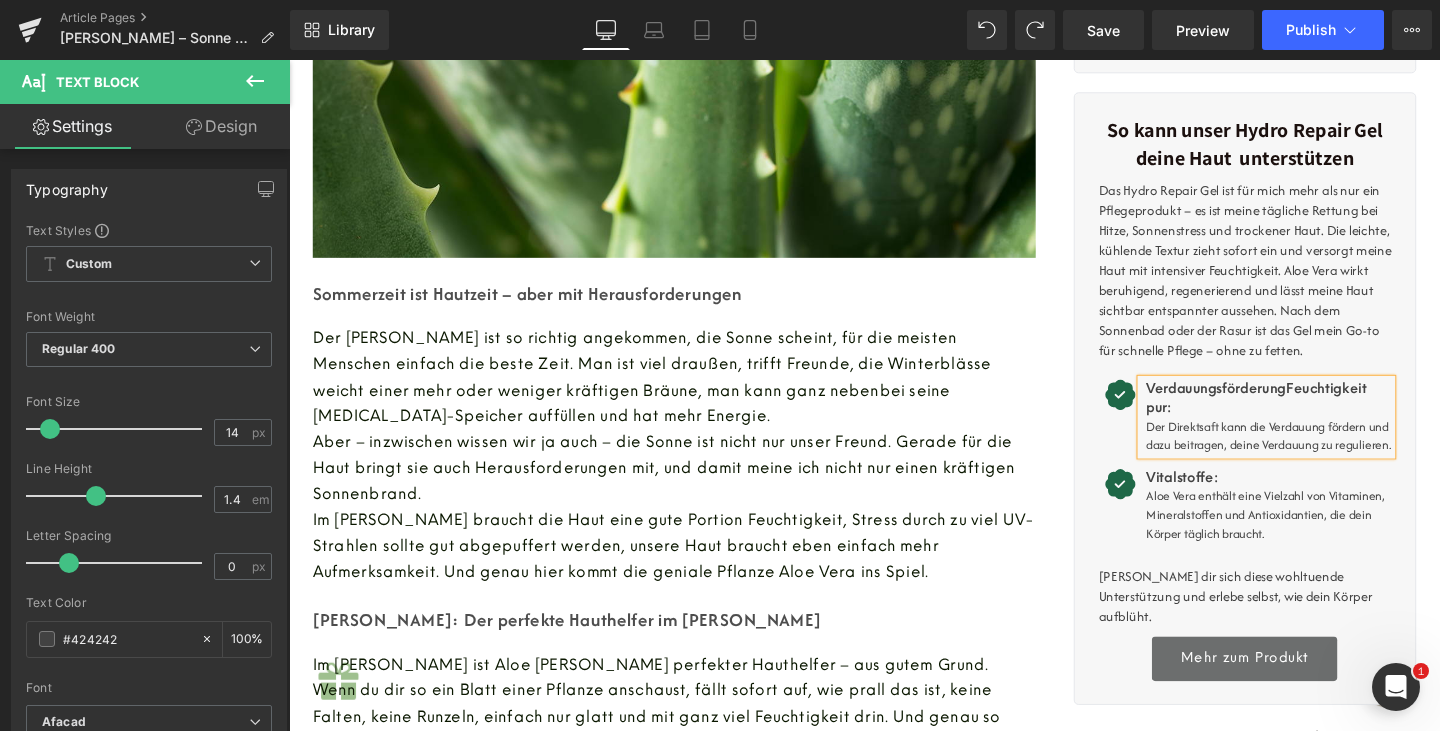 click on "VerdauungsförderungFeuchtigkeit pur:" at bounding box center (1306, 415) 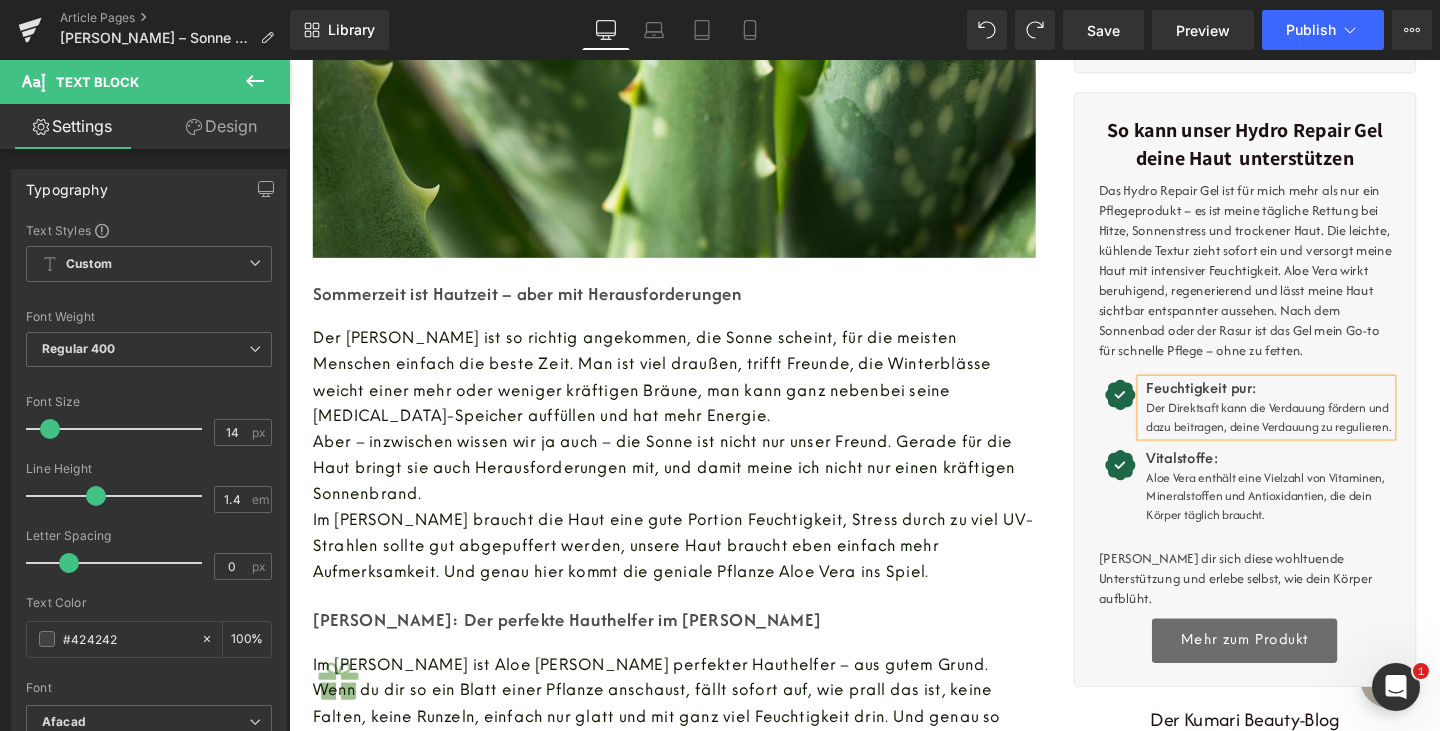 click on "Der Direktsaft kann die Verdauung fördern und dazu beitragen, deine Verdauung zu regulieren." at bounding box center (1319, 435) 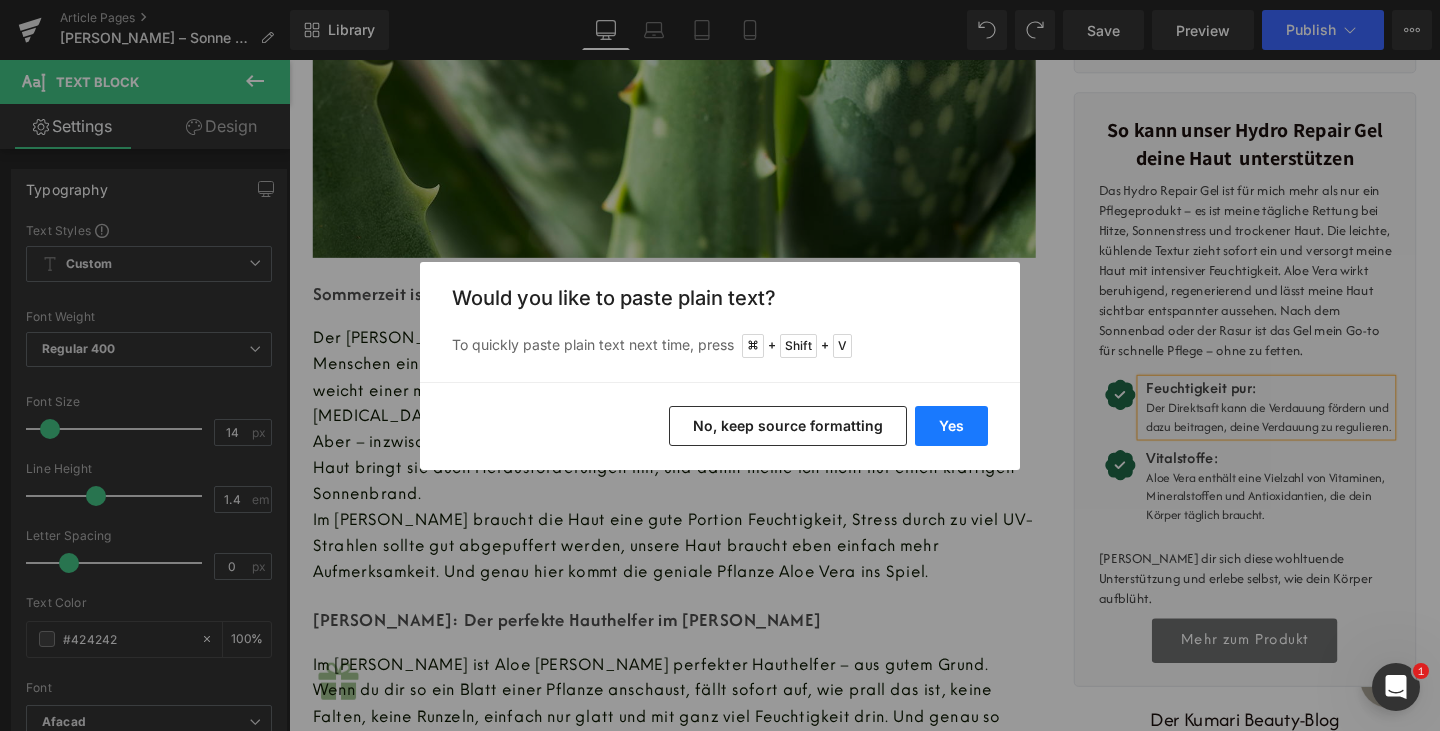click on "Yes" at bounding box center (951, 426) 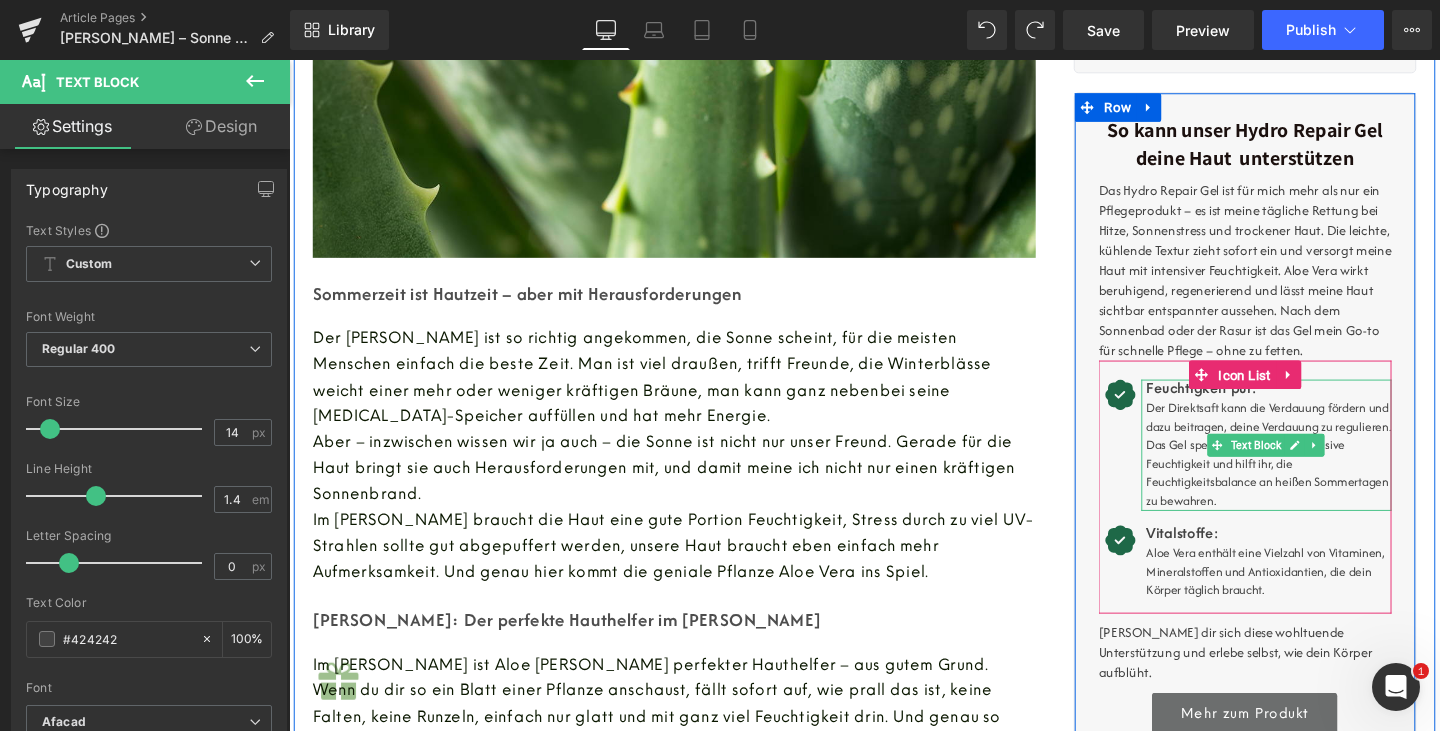 click on "Der Direktsaft kann die Verdauung fördern und dazu beitragen, deine Verdauung zu regulieren. Das Gel spendet deiner Haut intensive Feuchtigkeit und hilft ihr, die Feuchtigkeitsbalance an heißen Sommertagen zu bewahren." at bounding box center (1319, 475) 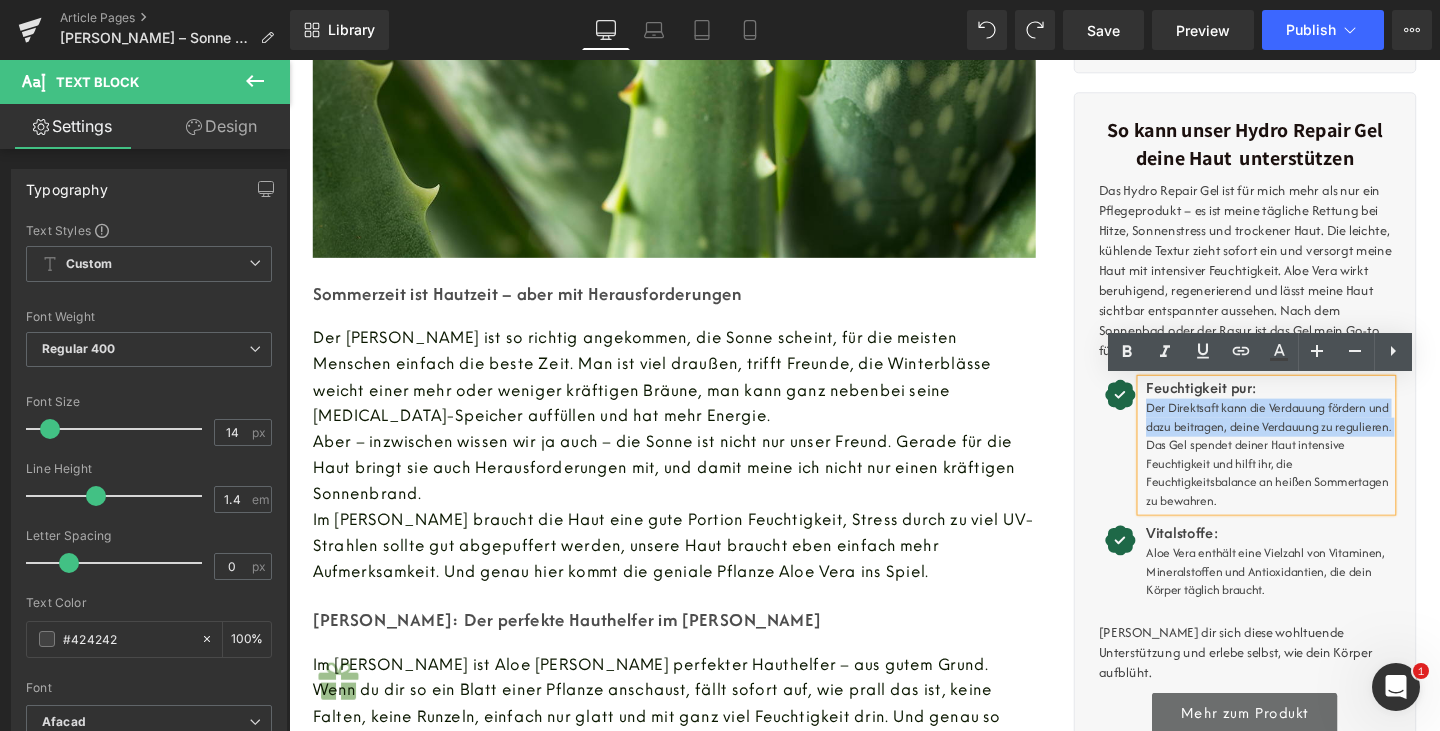 drag, startPoint x: 1253, startPoint y: 468, endPoint x: 1187, endPoint y: 429, distance: 76.66159 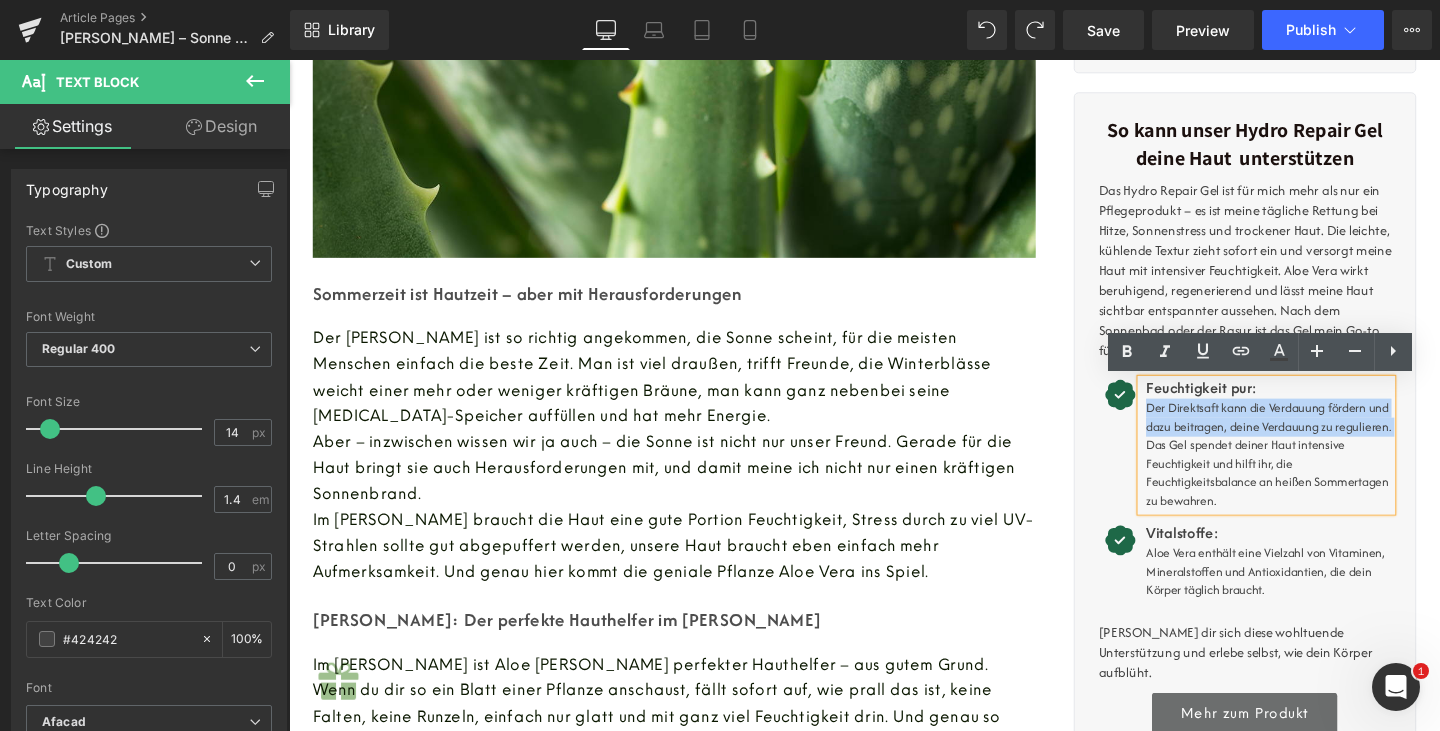 click on "Feuchtigkeit pur: Der Direktsaft kann die Verdauung fördern und dazu beitragen, deine Verdauung zu regulieren. Das Gel spendet deiner Haut intensive Feuchtigkeit und hilft ihr, die Feuchtigkeitsbalance an heißen Sommertagen zu bewahren." at bounding box center (1316, 464) 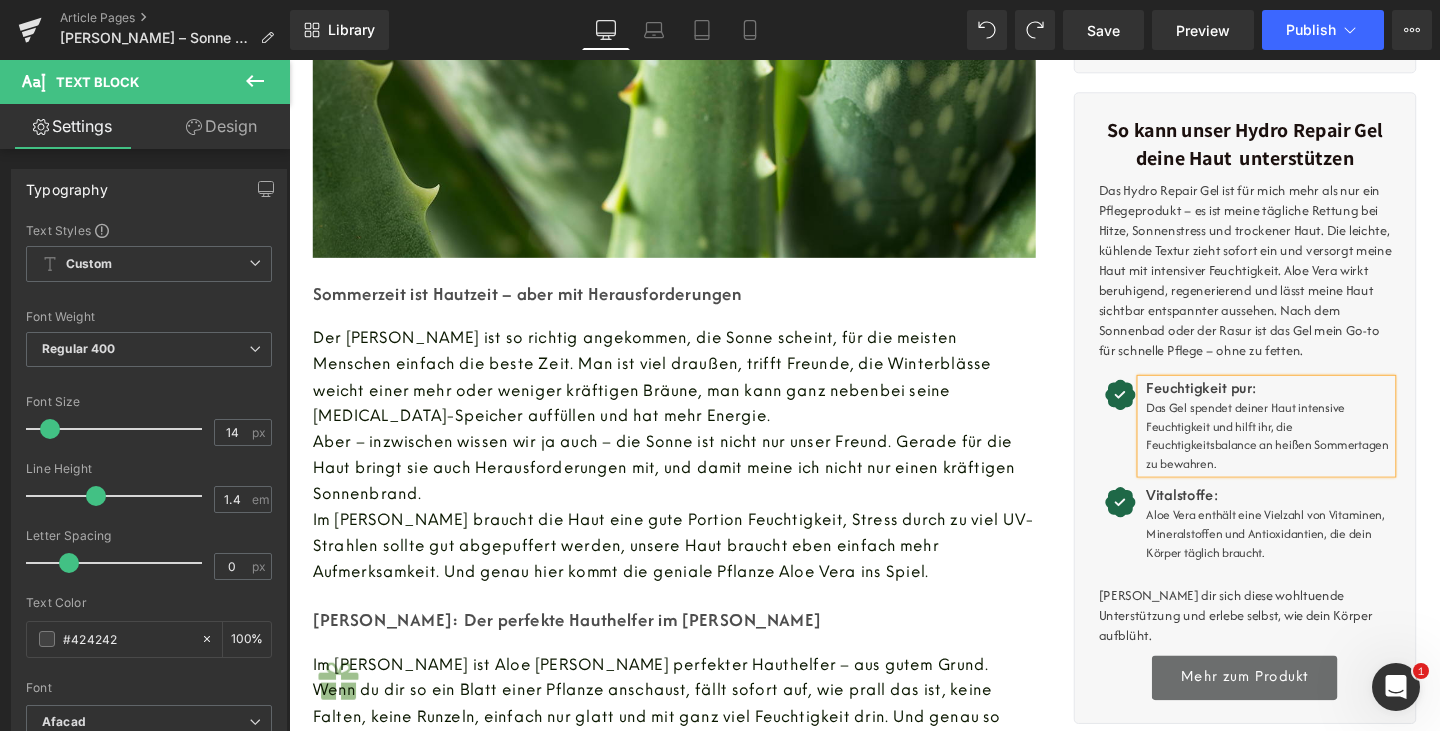 click on "Das Gel spendet deiner Haut intensive Feuchtigkeit und hilft ihr, die Feuchtigkeitsbalance an heißen Sommertagen zu bewahren." at bounding box center [1319, 455] 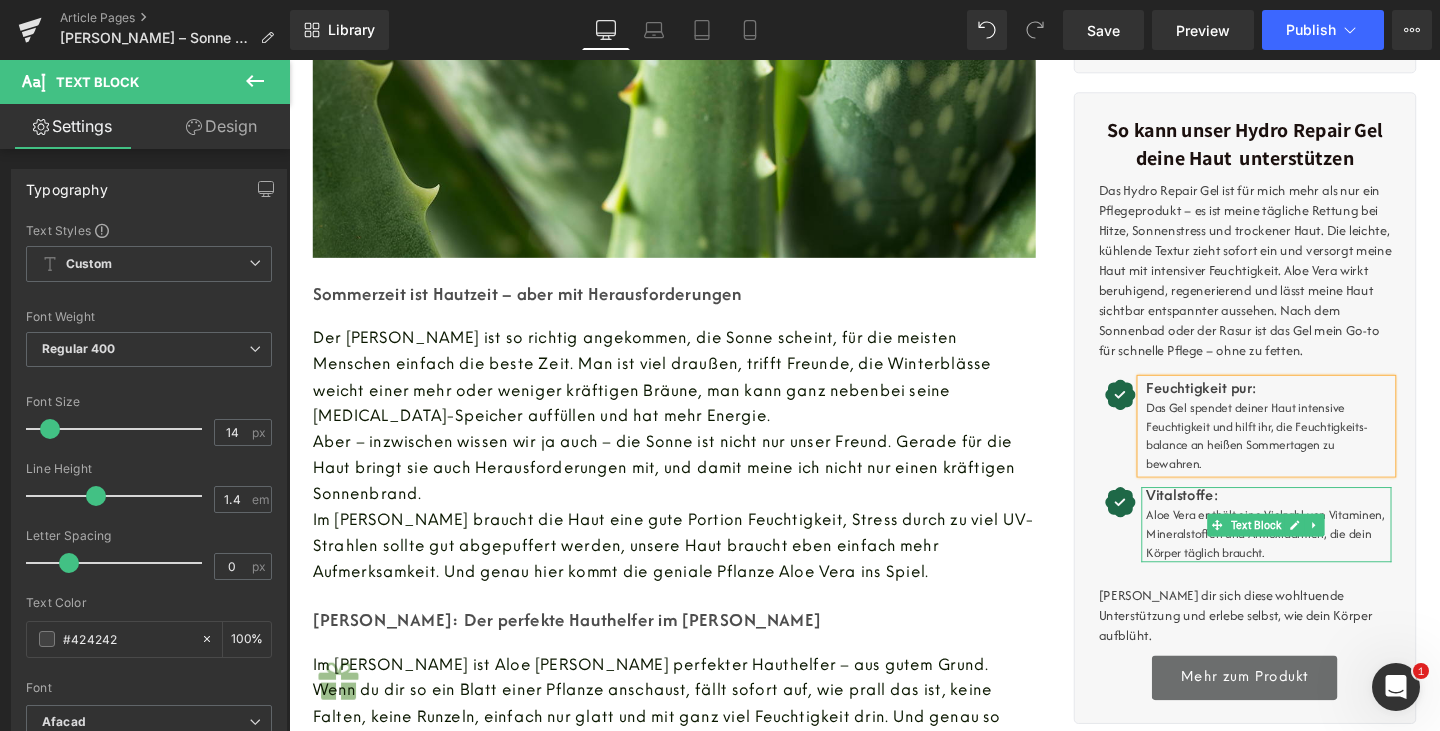 click on "Vitalstoffe:" at bounding box center [1228, 518] 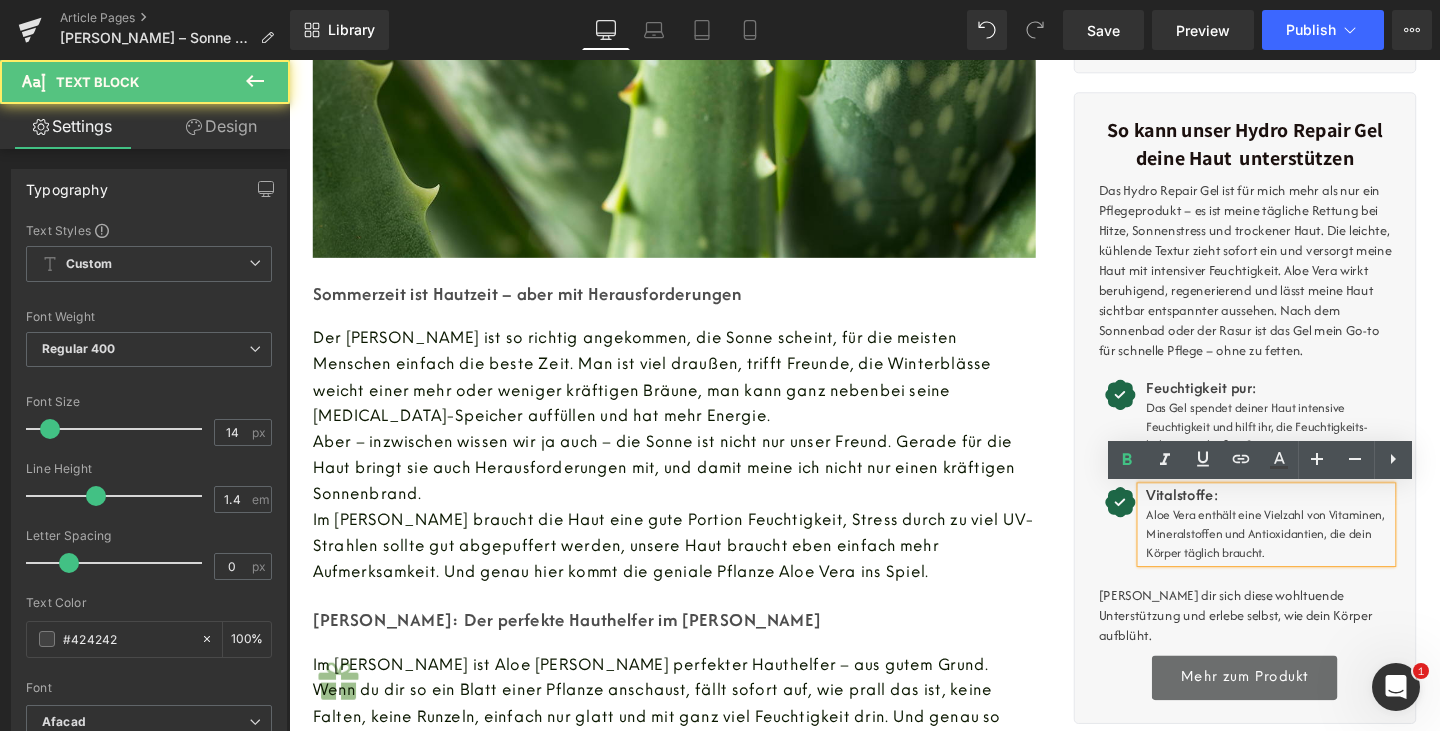 click on "Vitalstoffe:" at bounding box center [1228, 518] 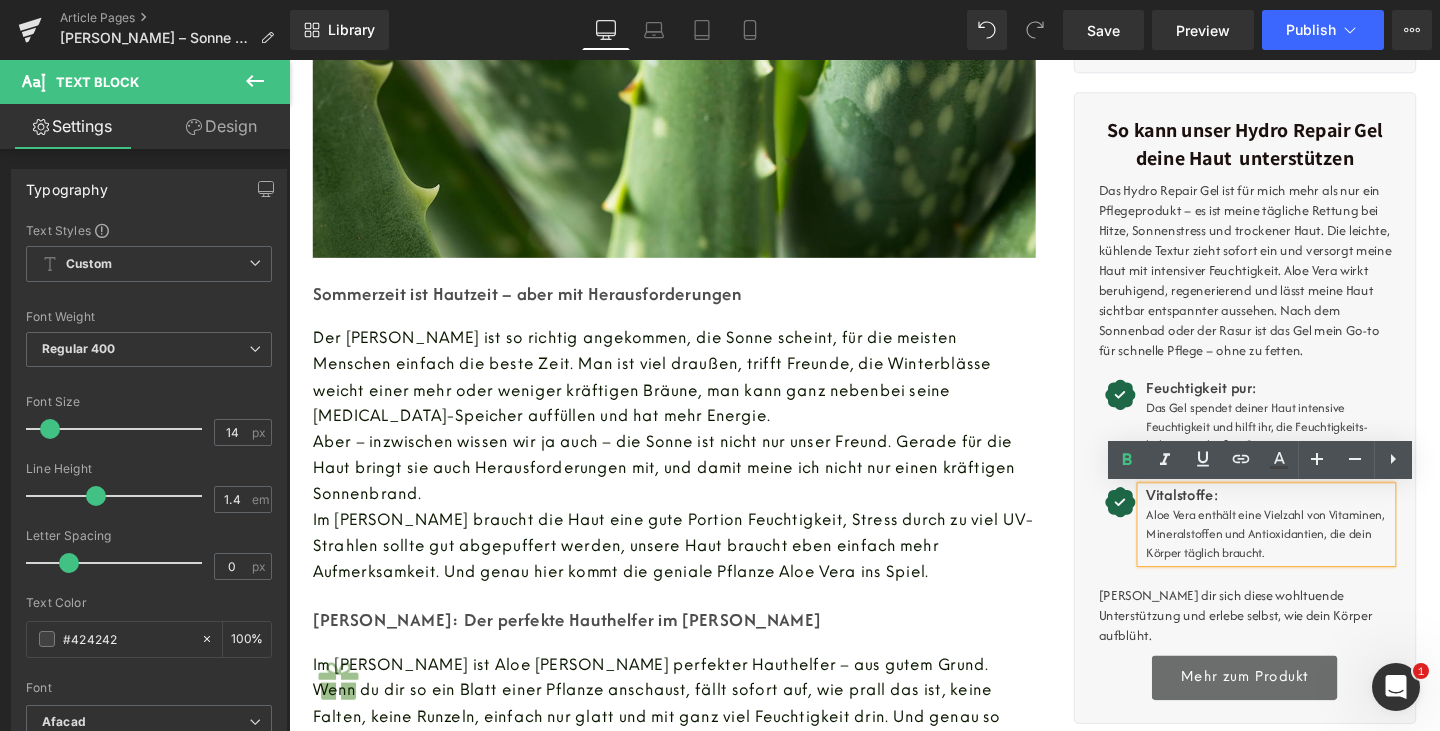 type 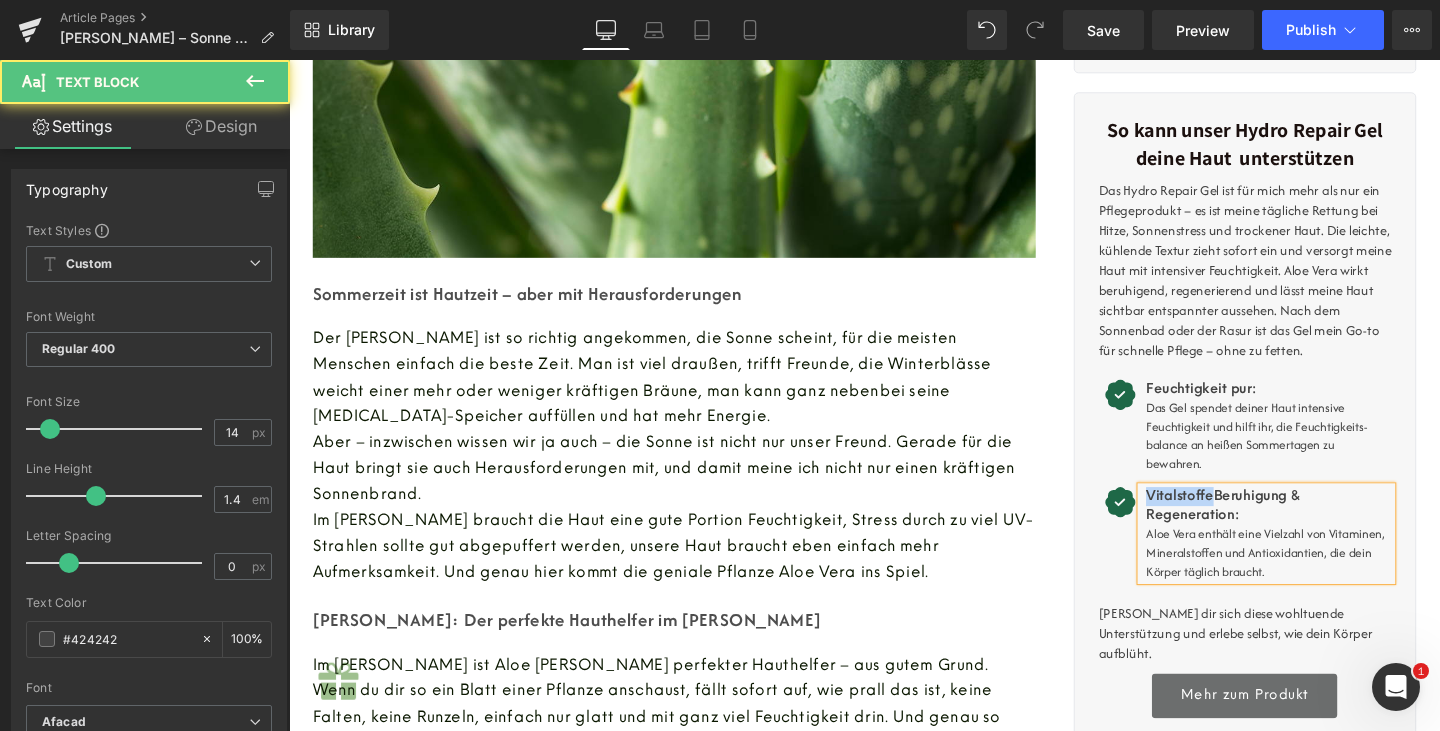 drag, startPoint x: 1261, startPoint y: 520, endPoint x: 1131, endPoint y: 520, distance: 130 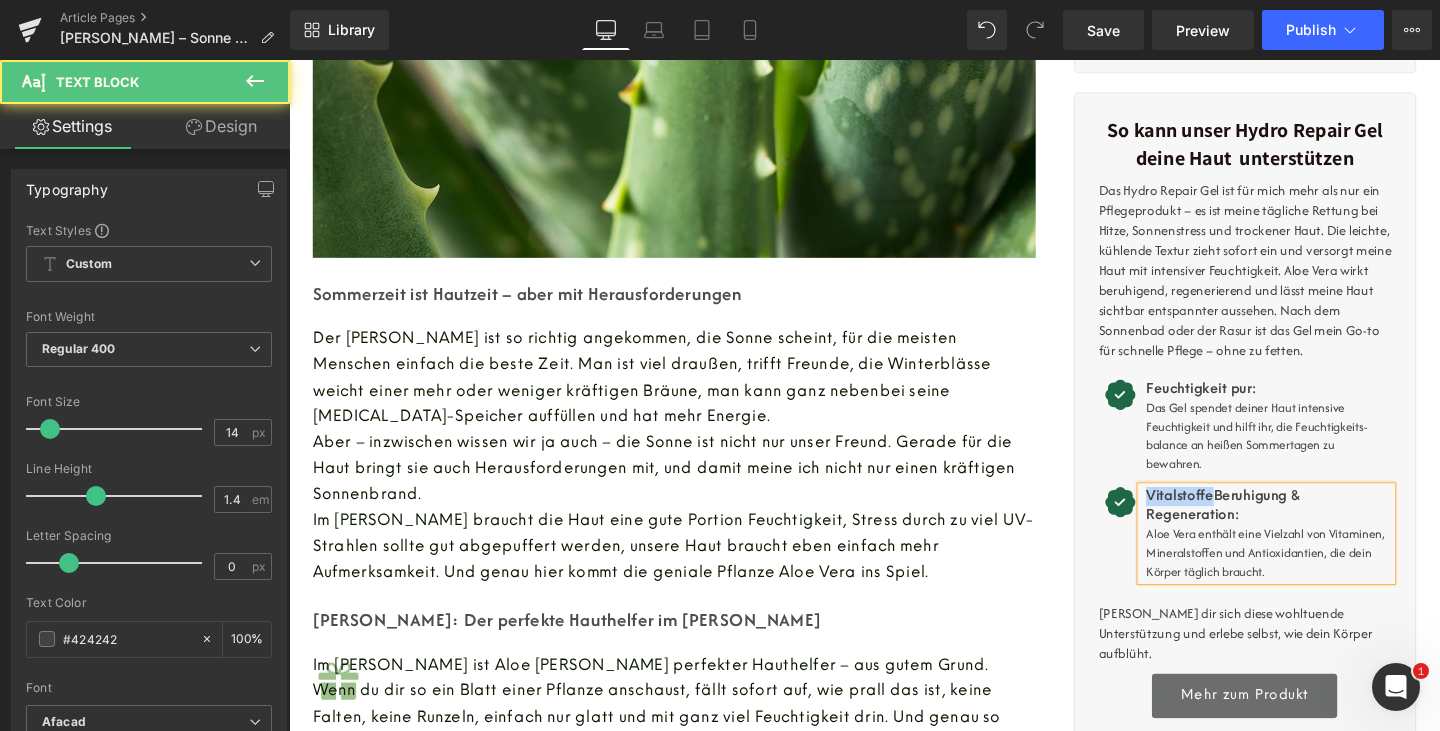 click on "So kann unser Hydro Repair Gel deine Haut  unterstützen Text Block         Das Hydro Repair Gel ist für mich mehr als nur ein Pflegeprodukt – es ist meine tägliche Rettung bei Hitze, Sonnenstress und trockener Haut. Die leichte, kühlende Textur zieht sofort ein und versorgt meine Haut mit intensiver Feuchtigkeit. Aloe Vera wirkt beruhigend, regenerierend und lässt meine Haut sichtbar entspannter aussehen. Nach dem Sonnenbad oder der Rasur ist das Gel mein Go-to für schnelle Pflege – ohne zu fetten. Text Block
Icon
Feuchtigkeit pur: Das Gel spendet deiner Haut intensive Feuchtigkeit und hilft ihr, die Feuchtigkeits-balance an heißen Sommertagen zu bewahren.
Text Block" at bounding box center (1294, 436) 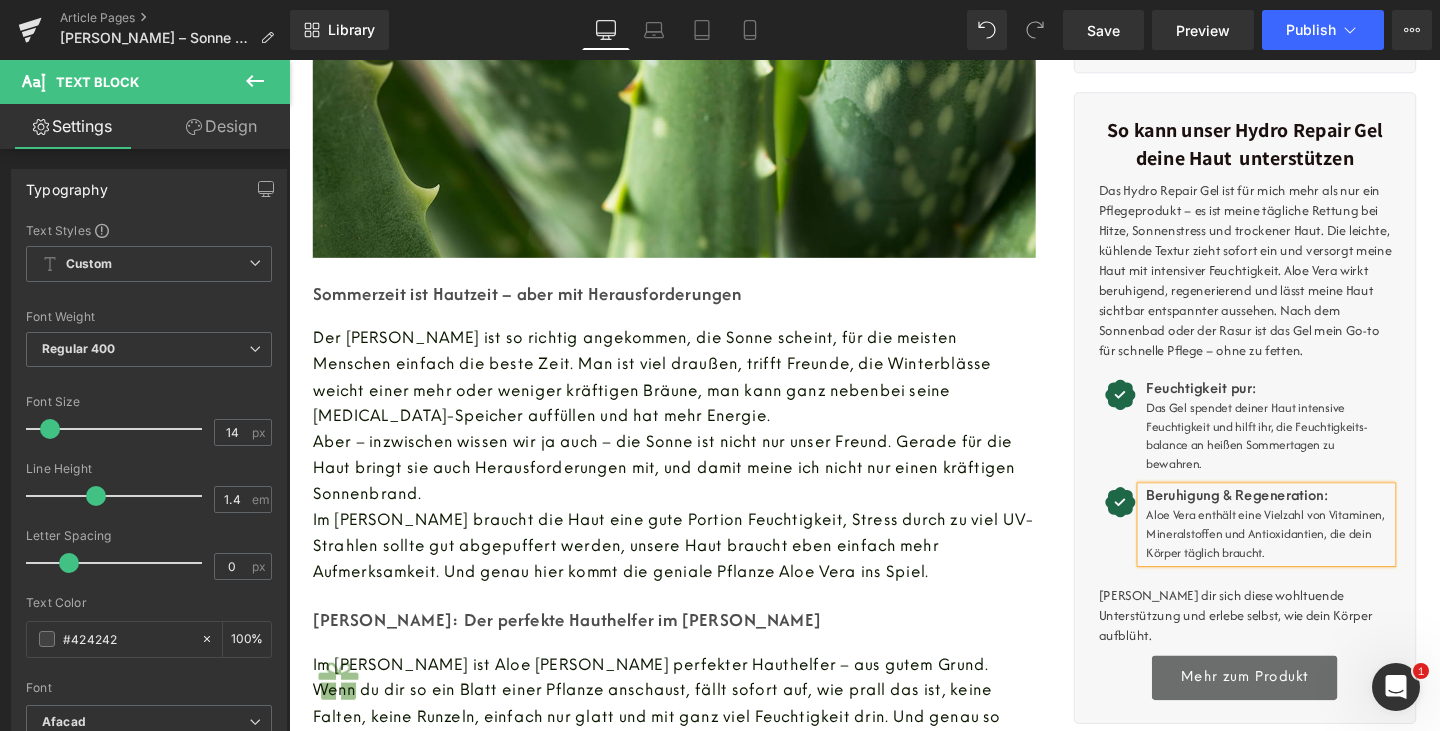 click on "Beruhigung & Regeneration: Aloe Vera enthält eine Vielzahl von Vitaminen, Mineralstoffen und Antioxidantien, die dein Körper täglich braucht." at bounding box center (1319, 548) 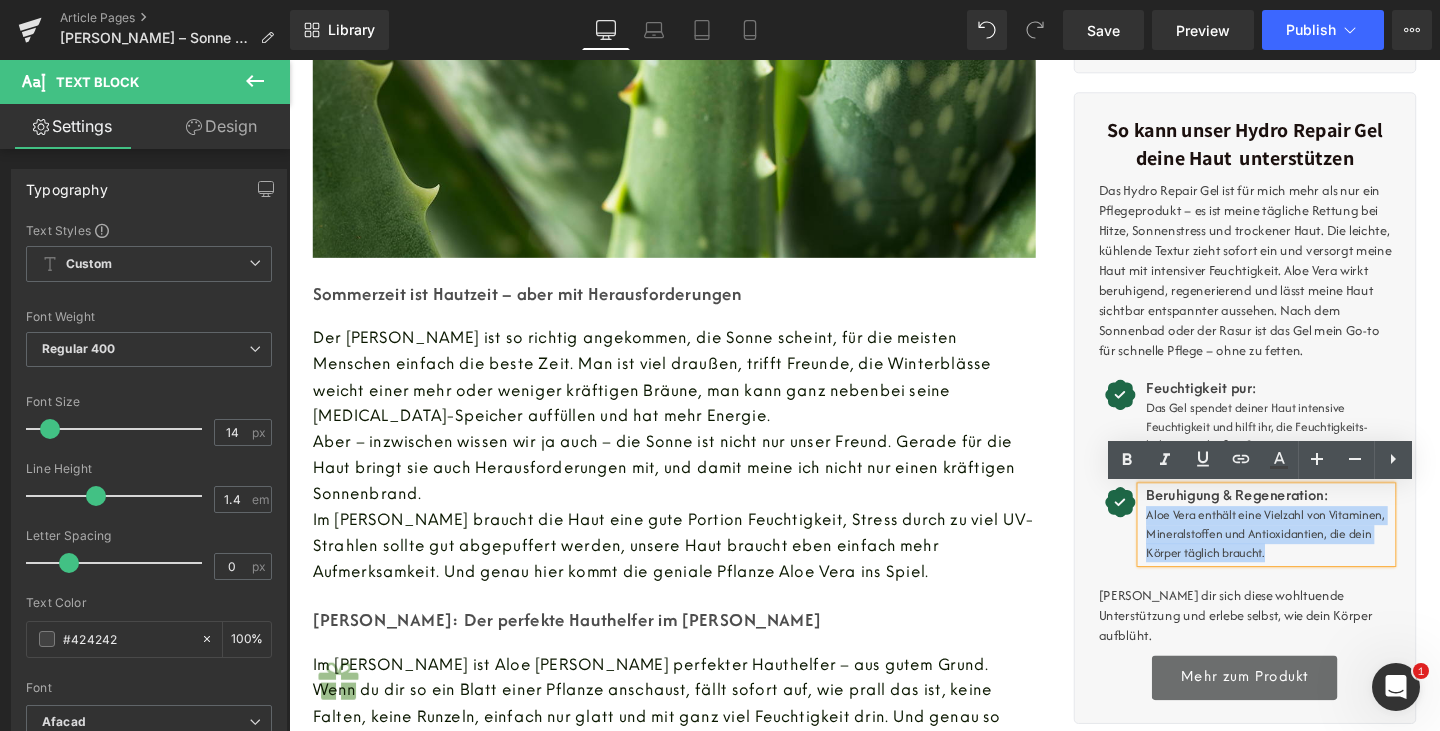 drag, startPoint x: 1332, startPoint y: 579, endPoint x: 1185, endPoint y: 534, distance: 153.73354 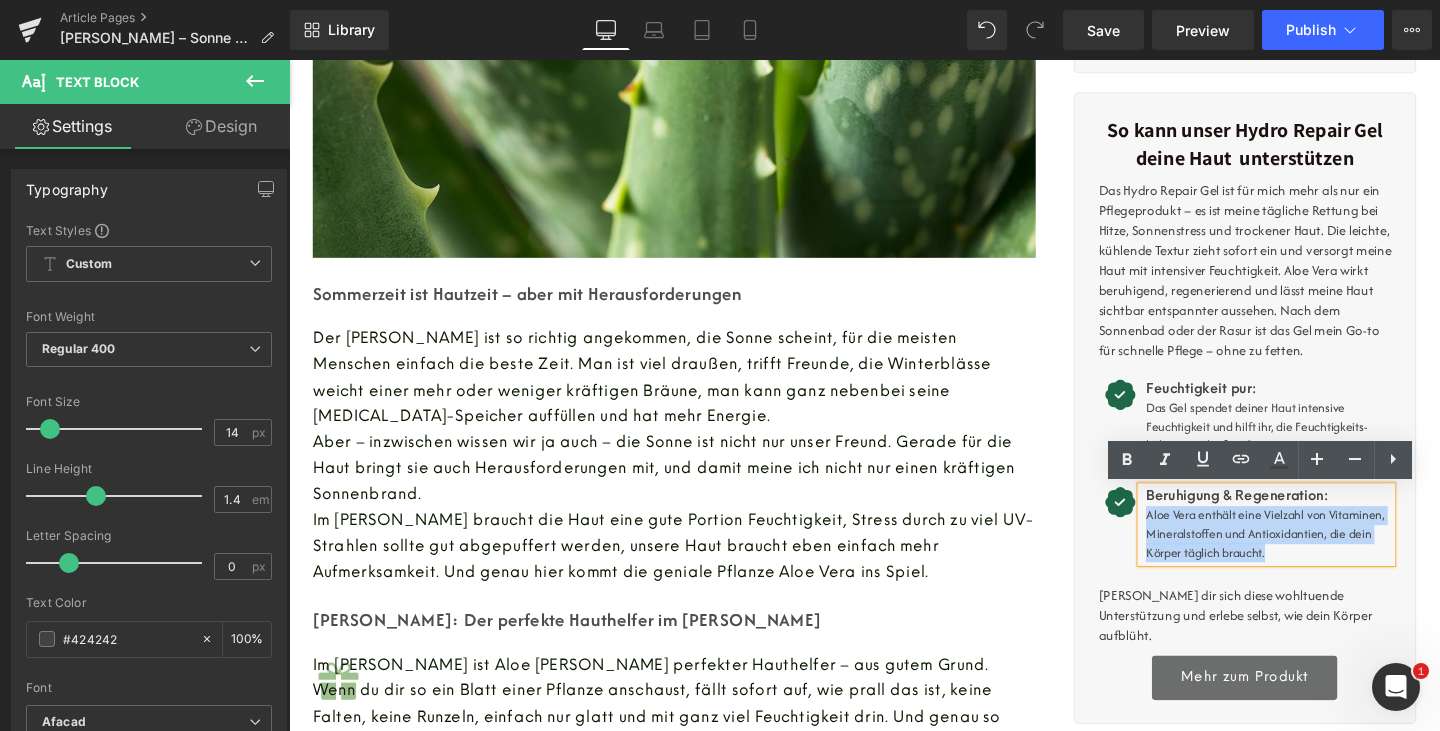 click on "Beruhigung & Regeneration: Aloe Vera enthält eine Vielzahl von Vitaminen, Mineralstoffen und Antioxidantien, die dein Körper täglich braucht." at bounding box center [1316, 548] 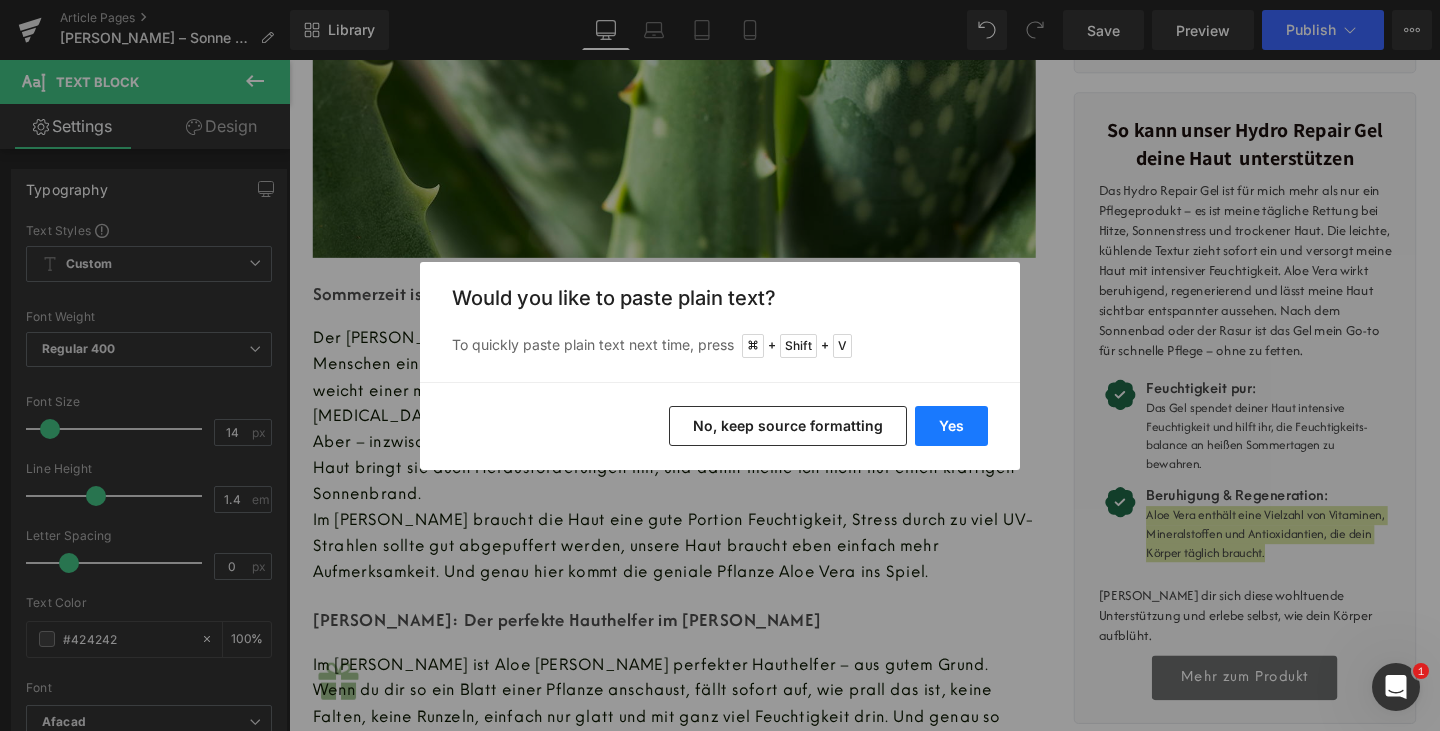 click on "Yes" at bounding box center (951, 426) 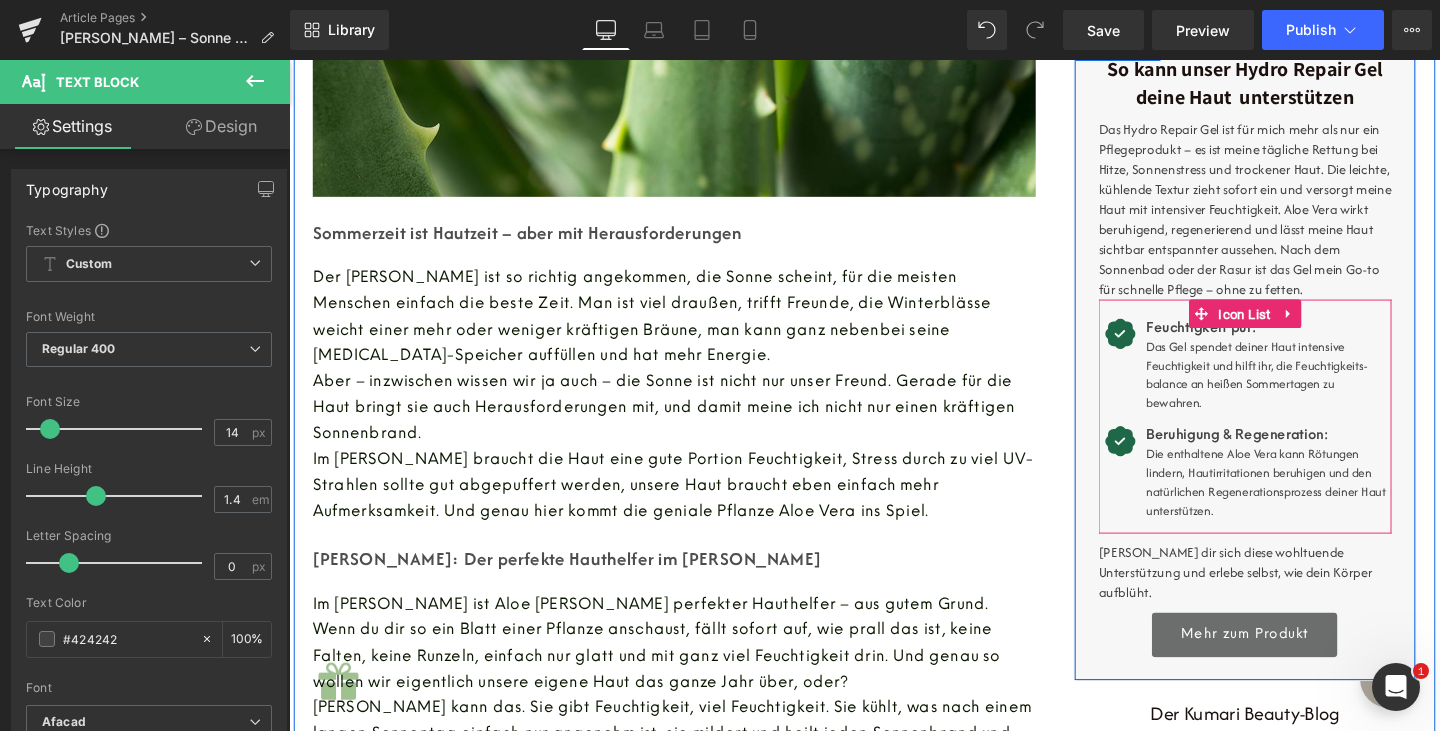 scroll, scrollTop: 497, scrollLeft: 0, axis: vertical 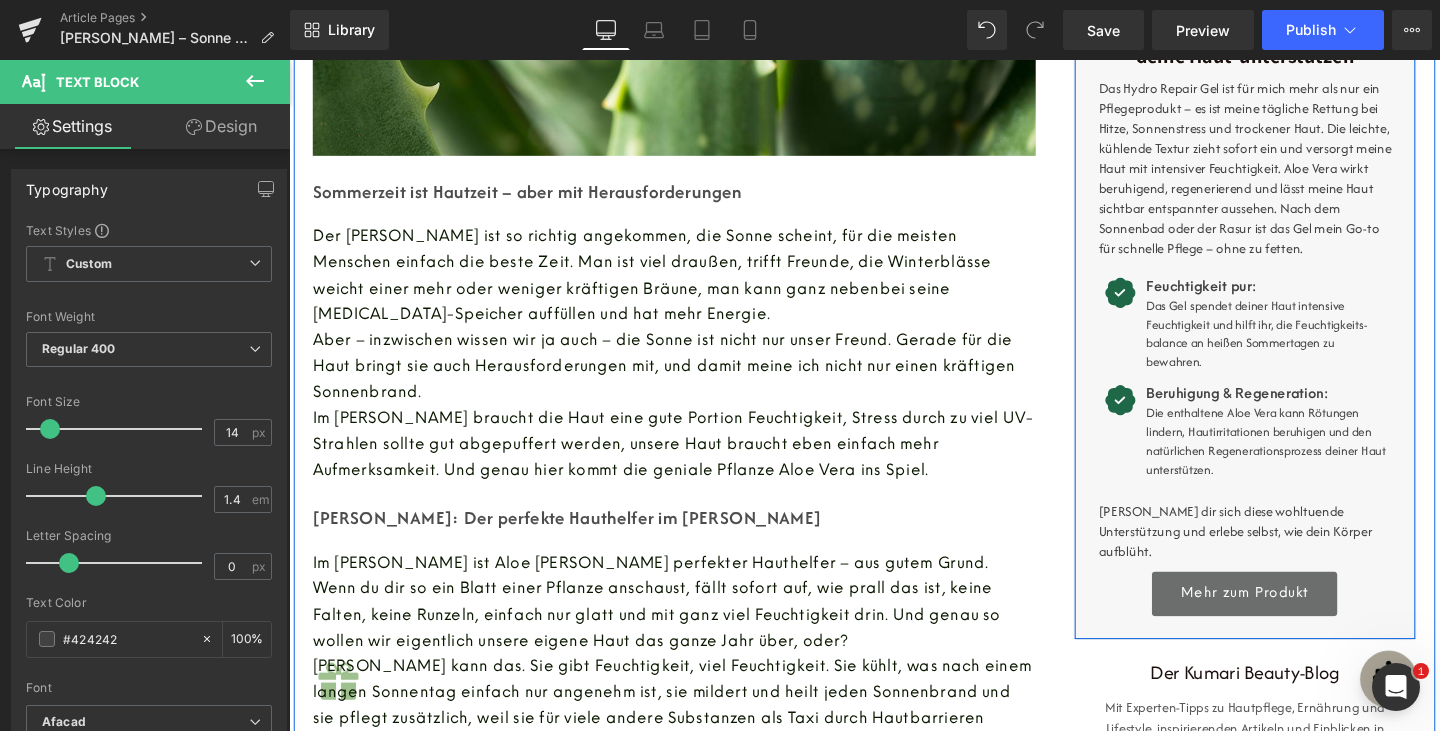 click on "[PERSON_NAME] dir sich diese wohltuende Unterstützung und erlebe selbst, wie dein Körper aufblüht." at bounding box center [1294, 556] 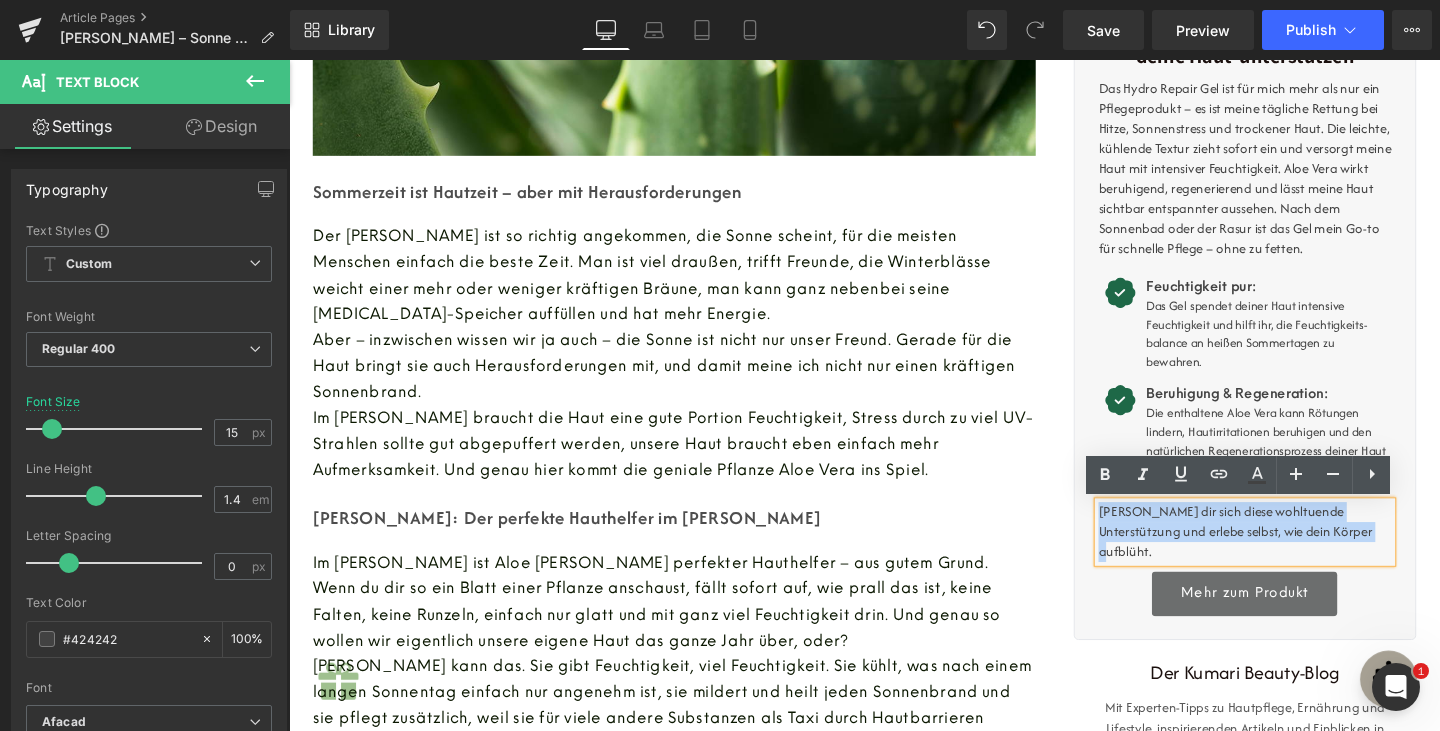 drag, startPoint x: 1382, startPoint y: 555, endPoint x: 1132, endPoint y: 530, distance: 251.24689 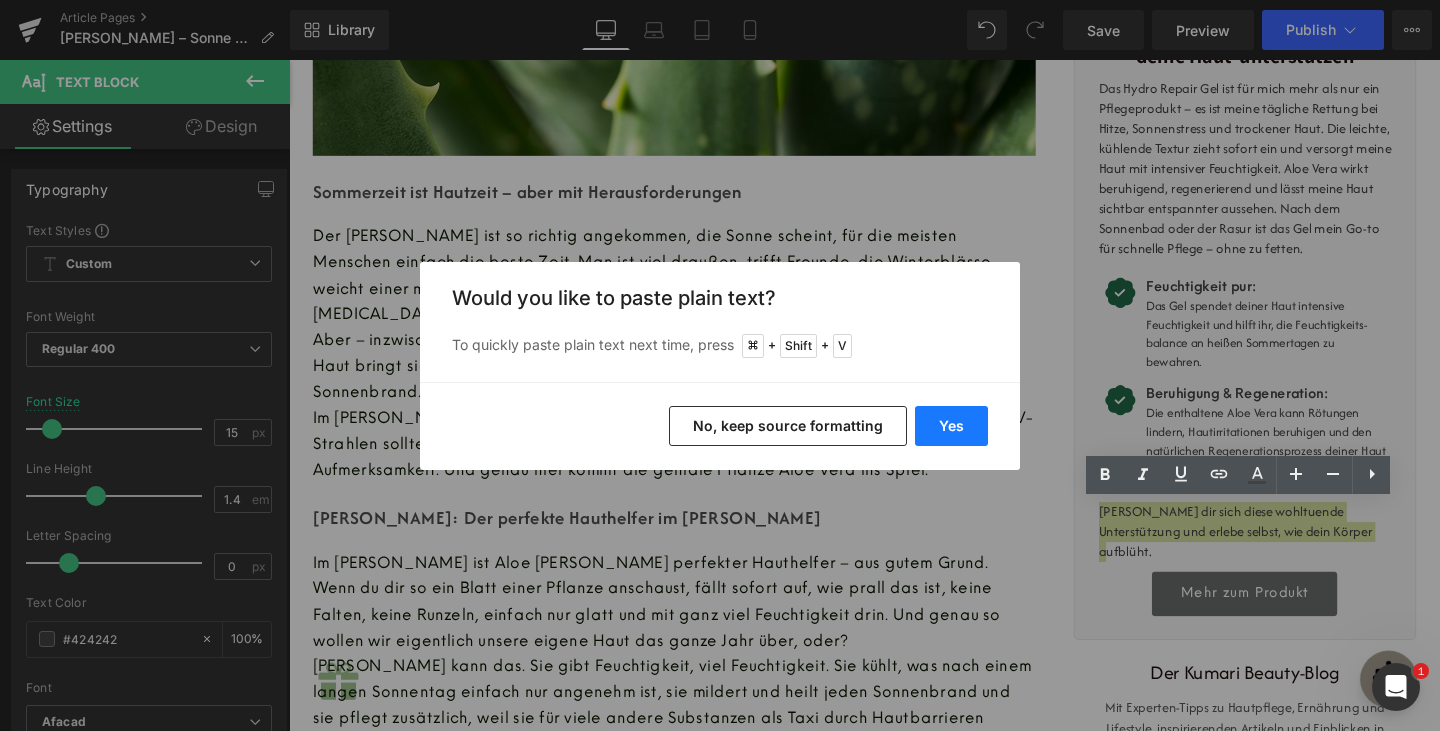 click on "Yes" at bounding box center [951, 426] 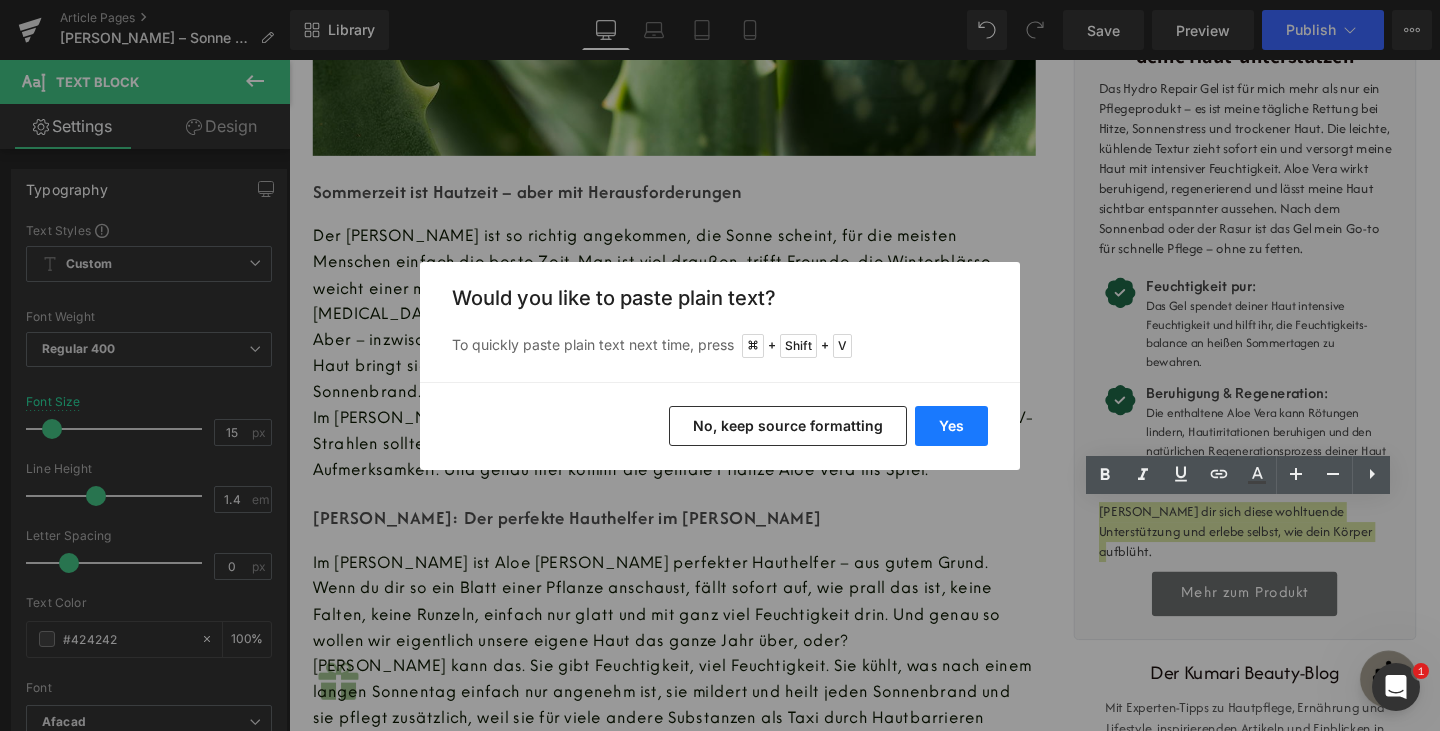 type 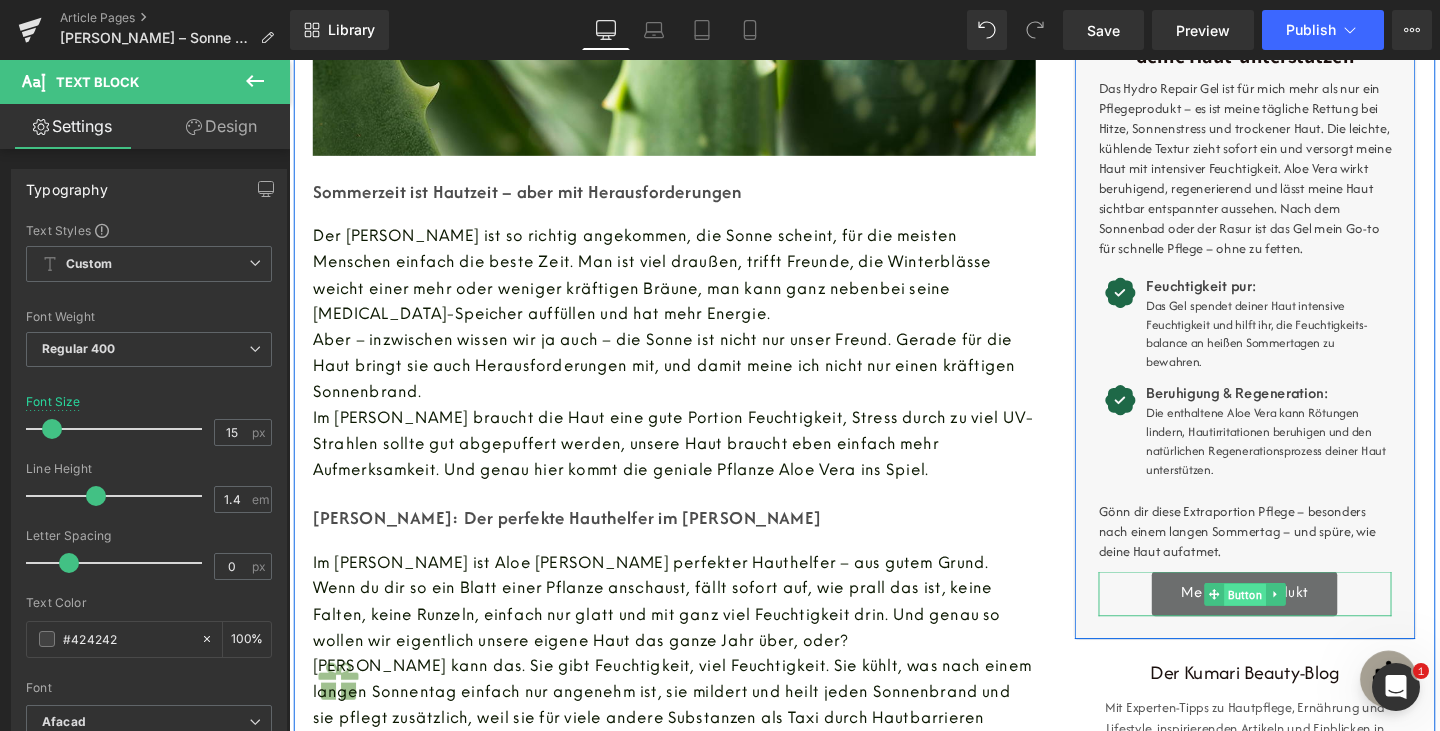 click on "Button" at bounding box center [1294, 623] 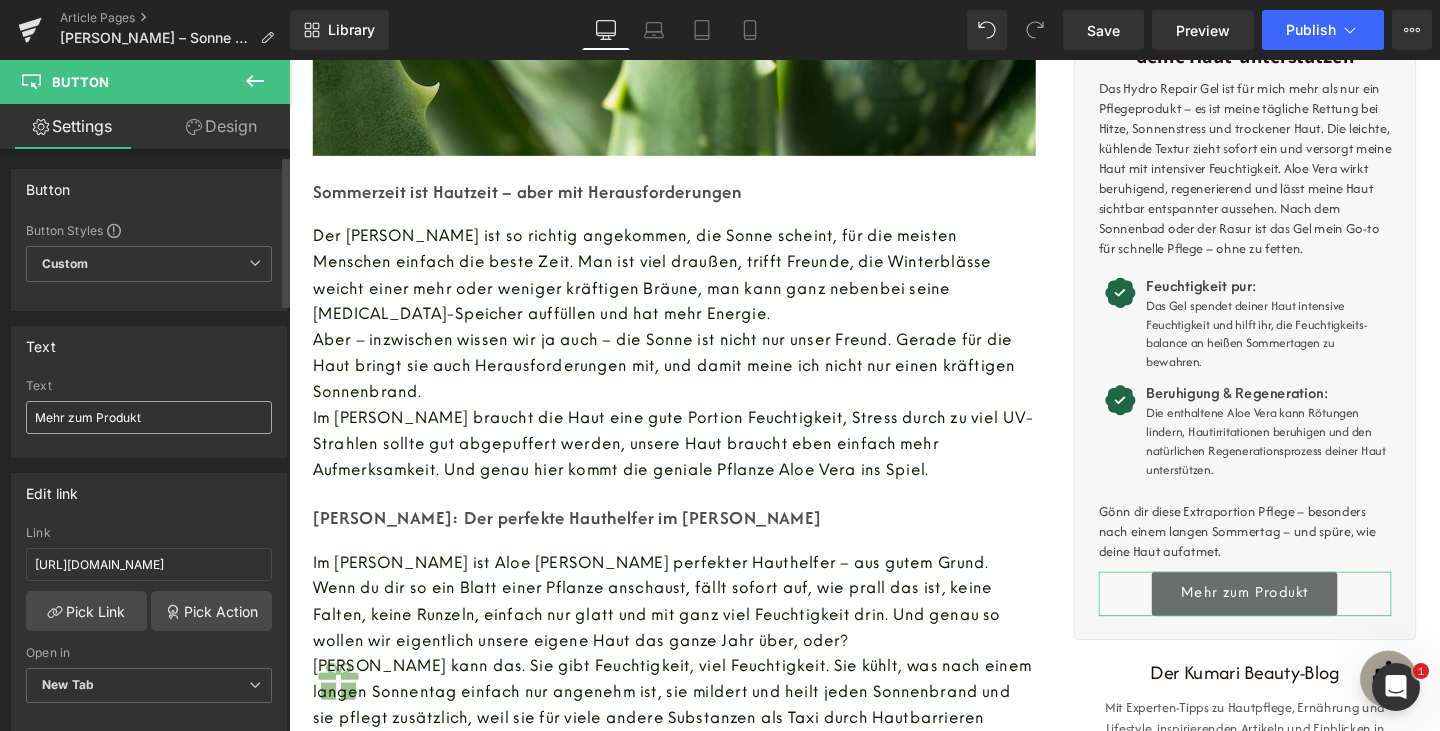 scroll, scrollTop: 49, scrollLeft: 0, axis: vertical 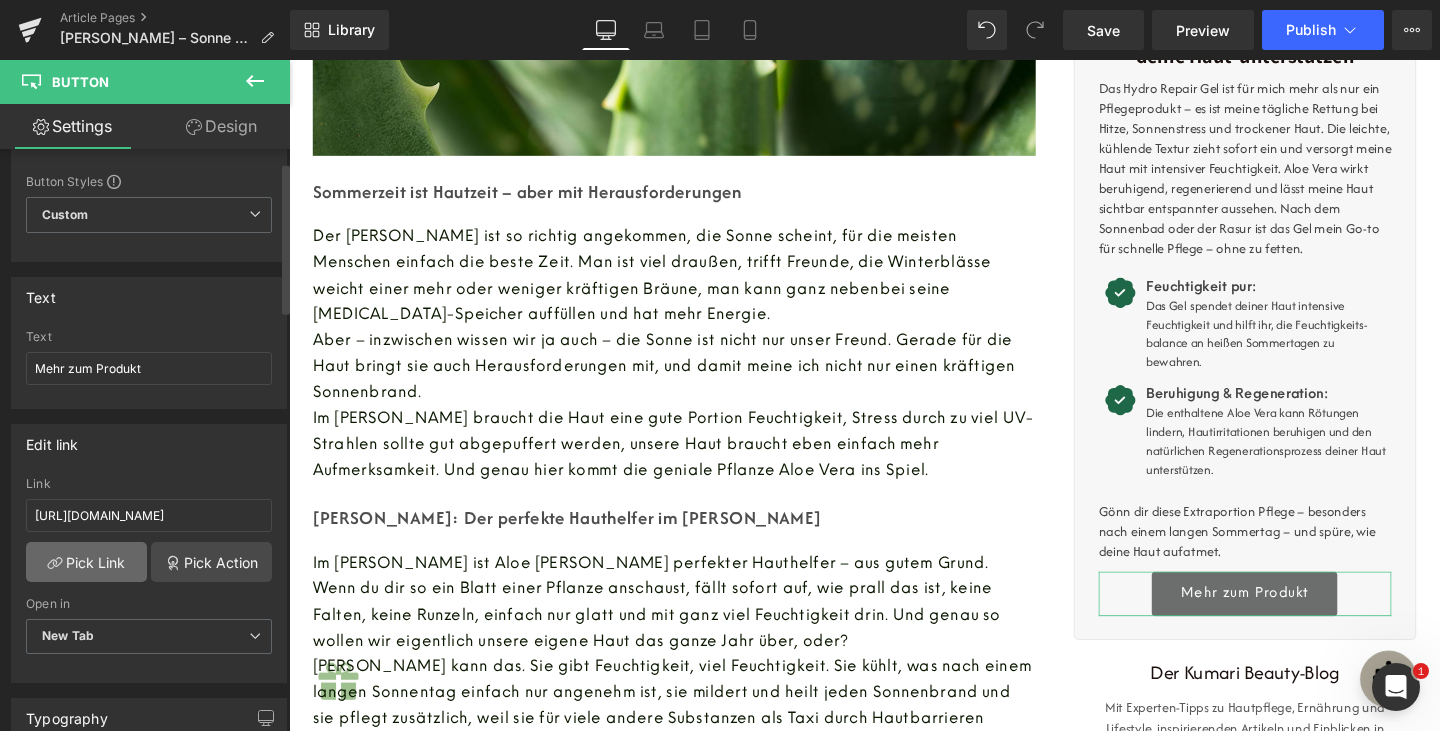 click on "Pick Link" at bounding box center (86, 562) 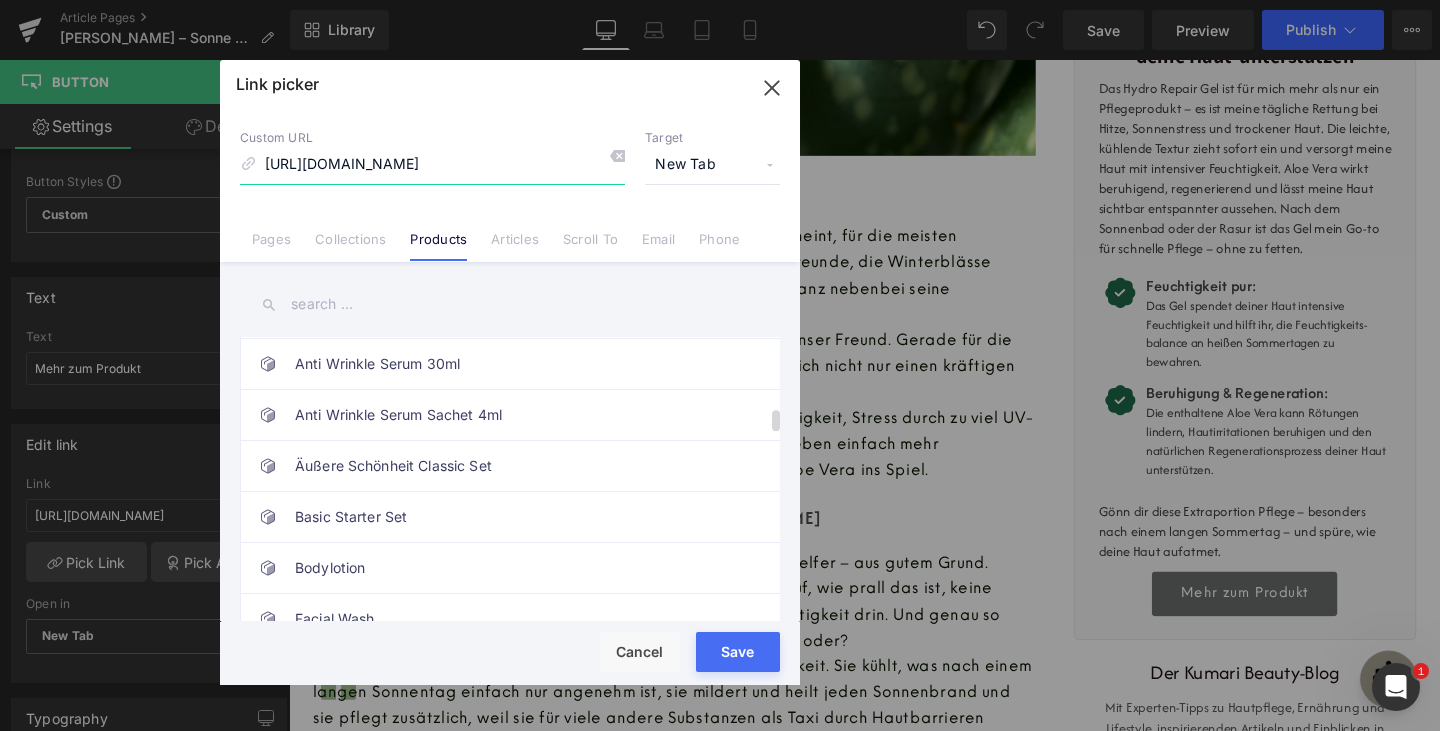 scroll, scrollTop: 0, scrollLeft: 0, axis: both 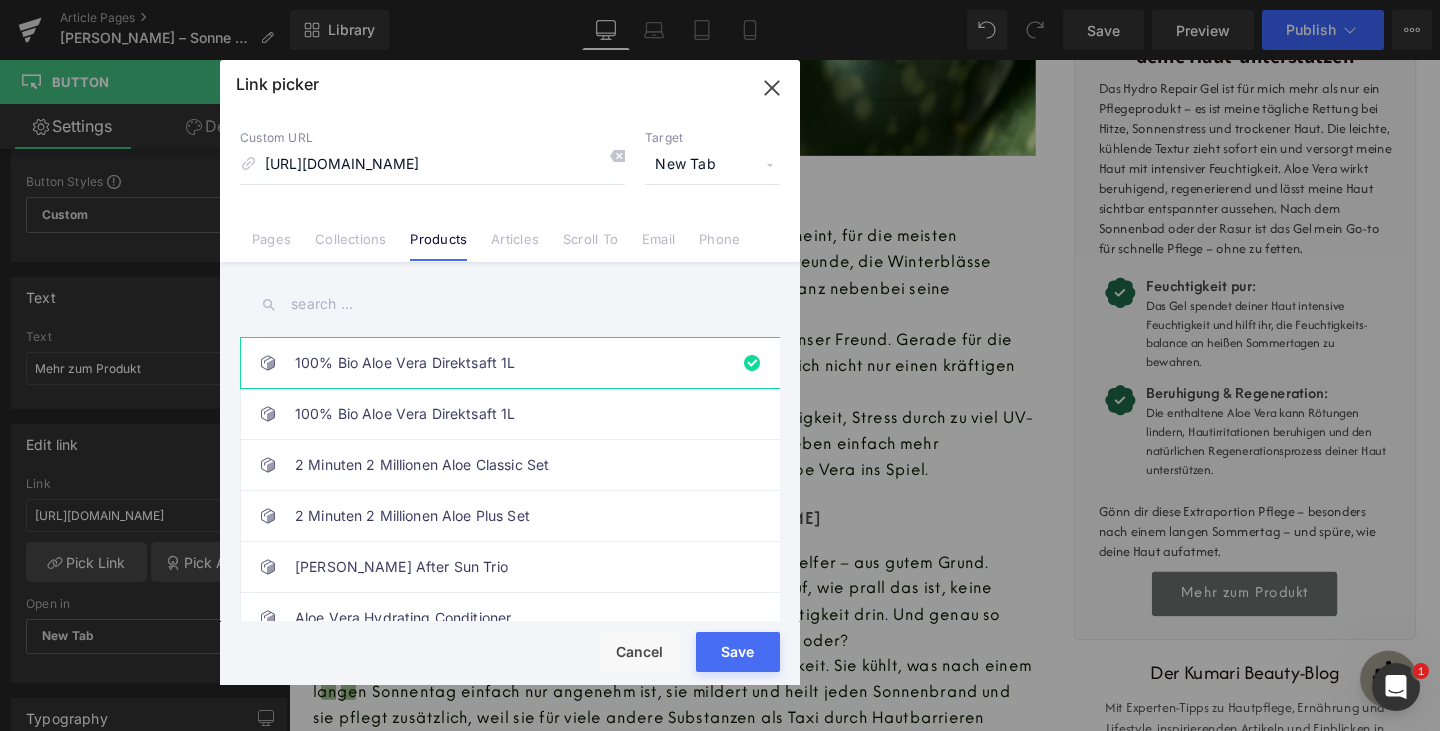 click at bounding box center (510, 304) 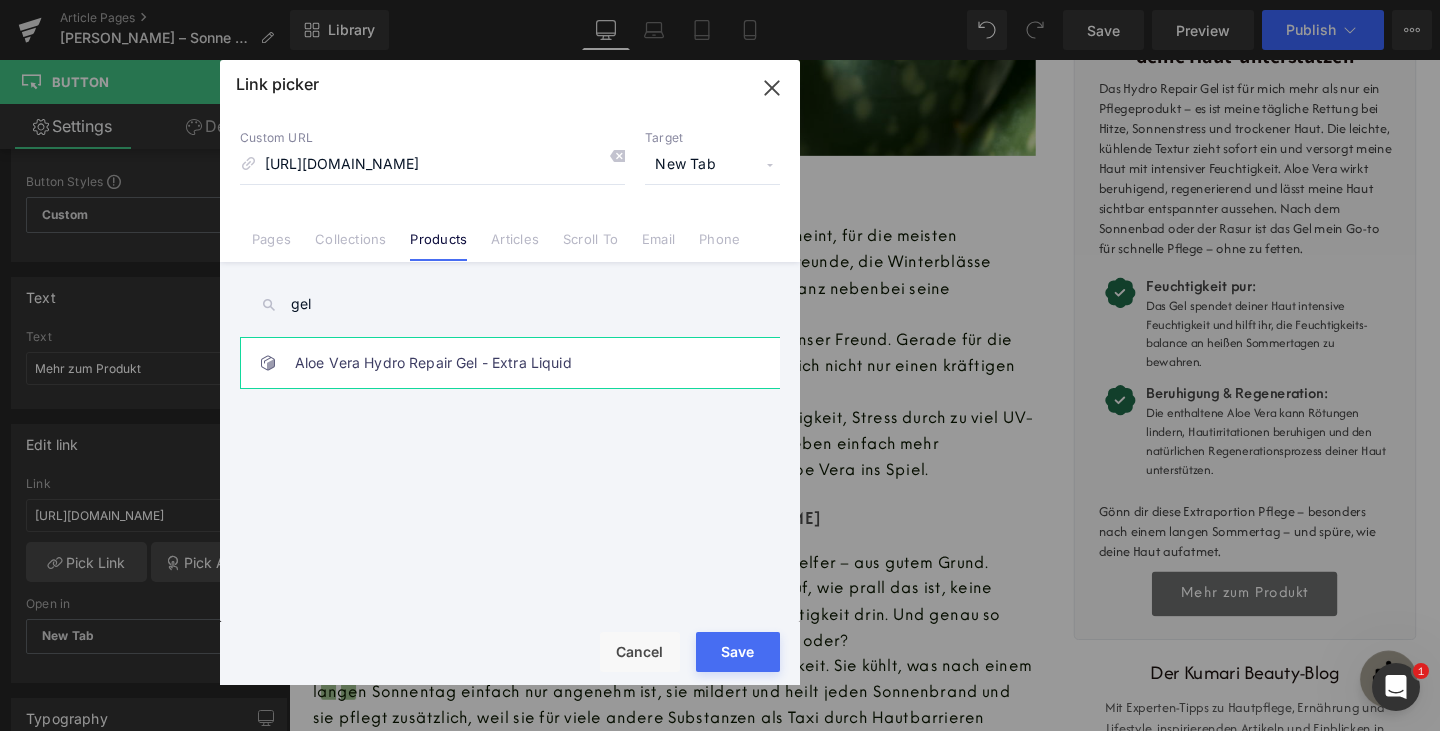 type on "gel" 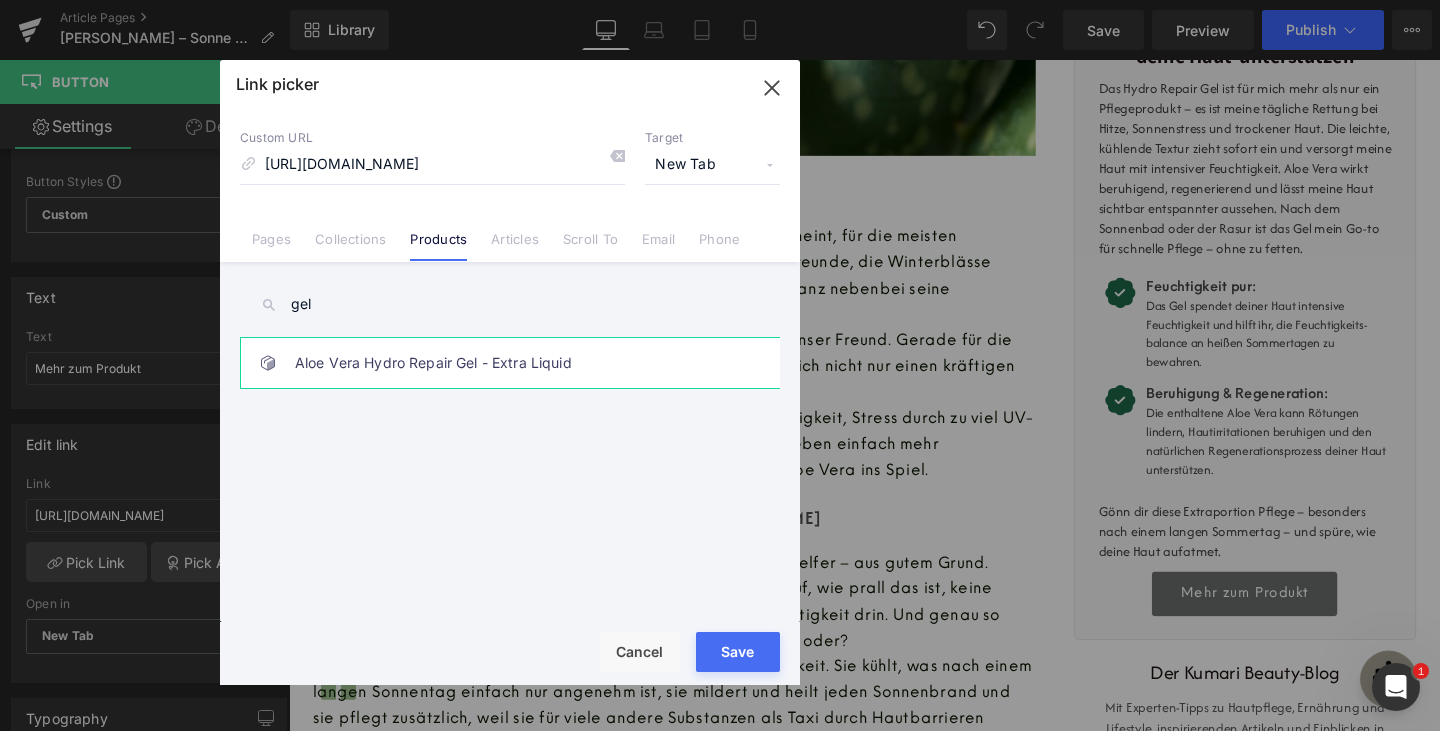 click on "Aloe Vera Hydro Repair Gel - Extra Liquid" at bounding box center [515, 363] 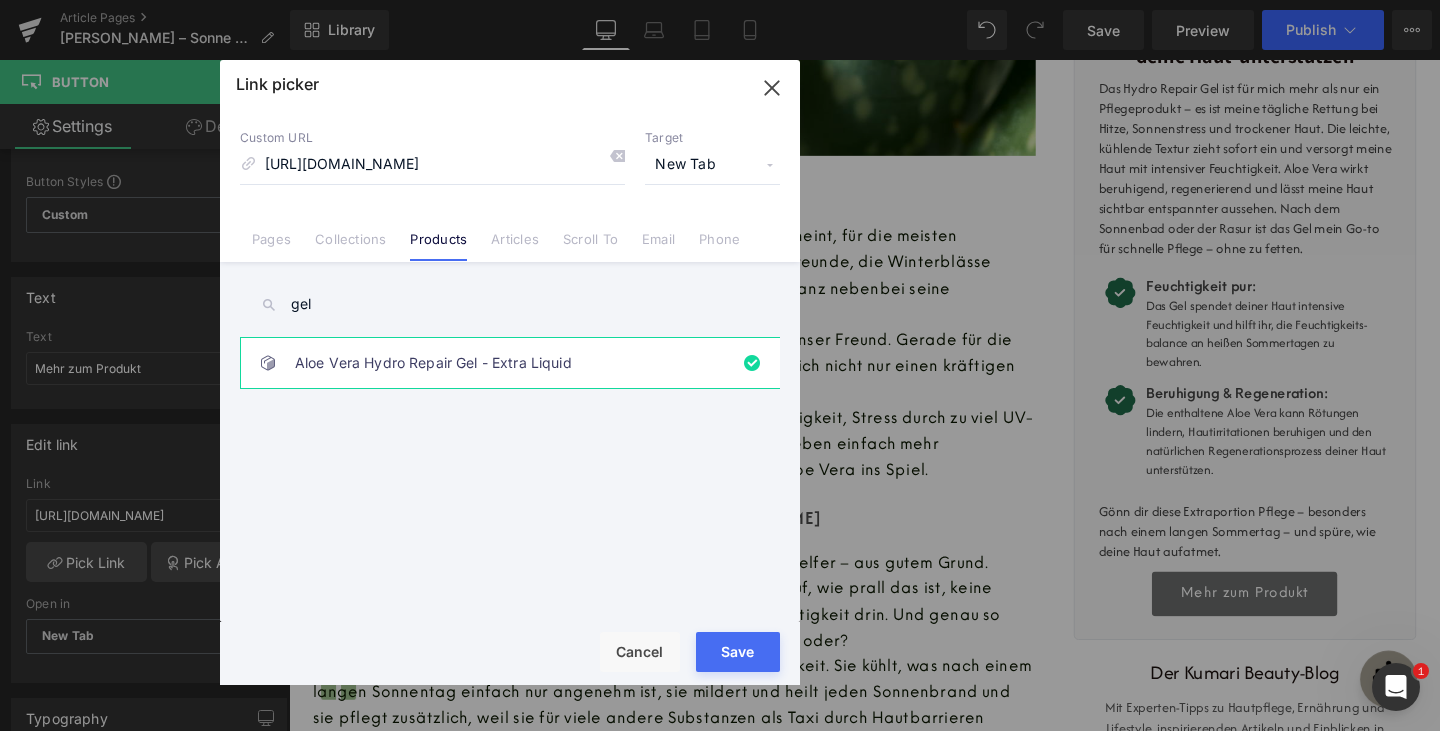 click on "Rendering Content" at bounding box center (720, 652) 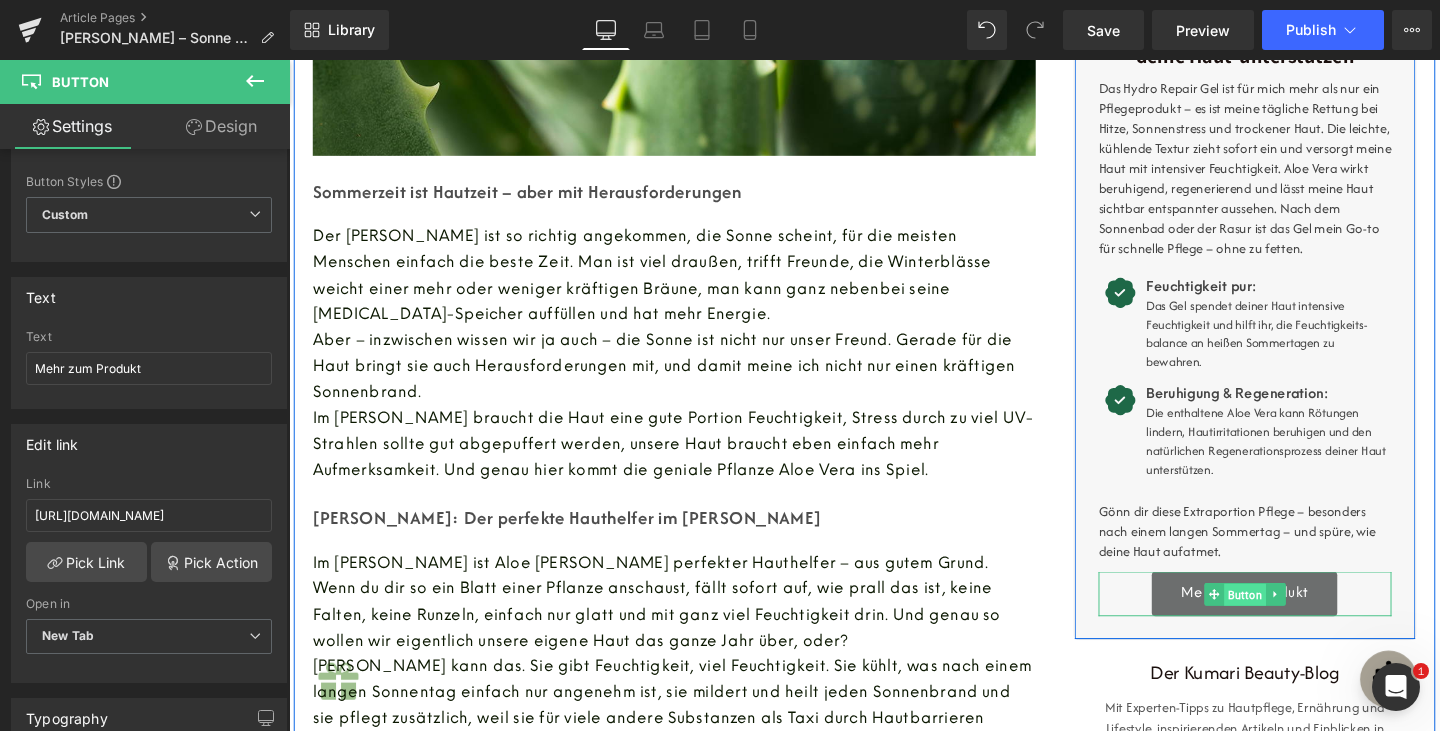 click on "Button" at bounding box center [1294, 623] 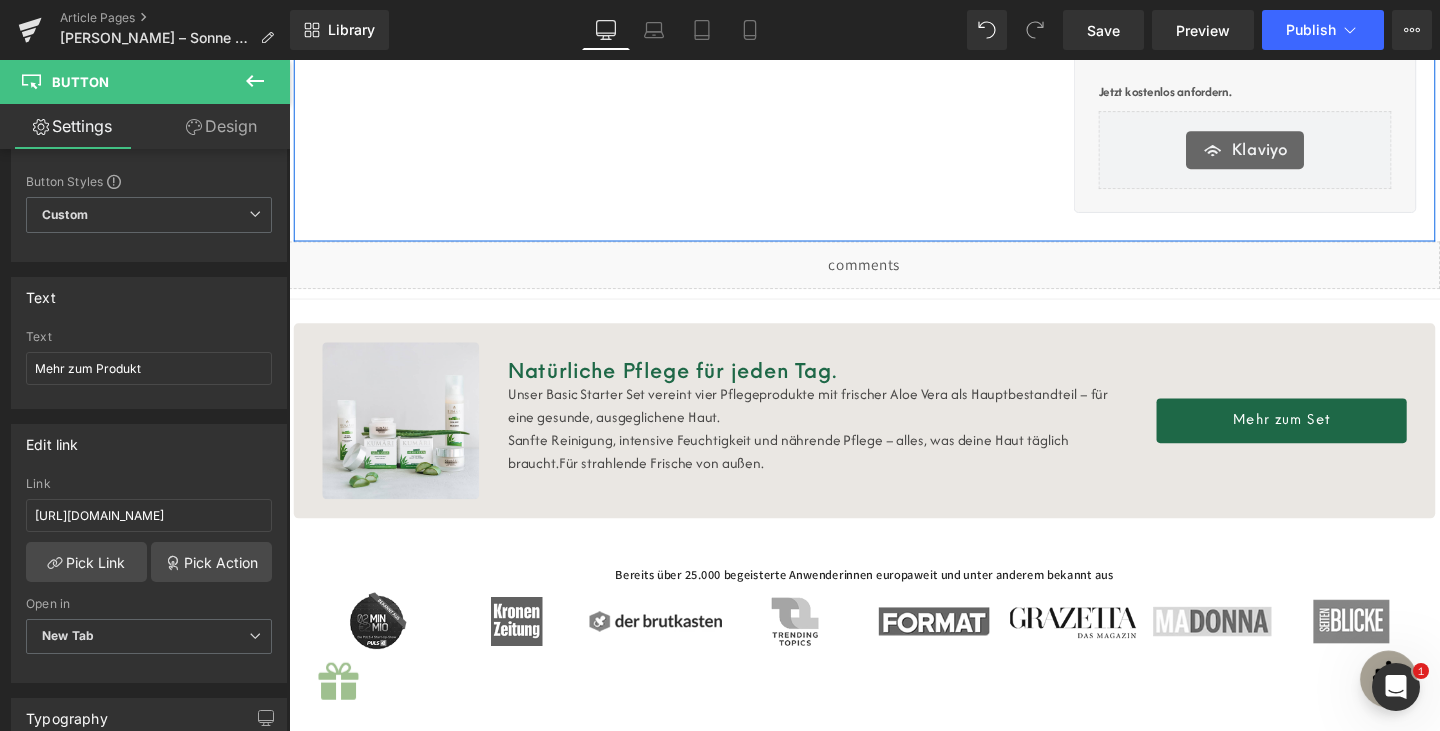 scroll, scrollTop: 2310, scrollLeft: 0, axis: vertical 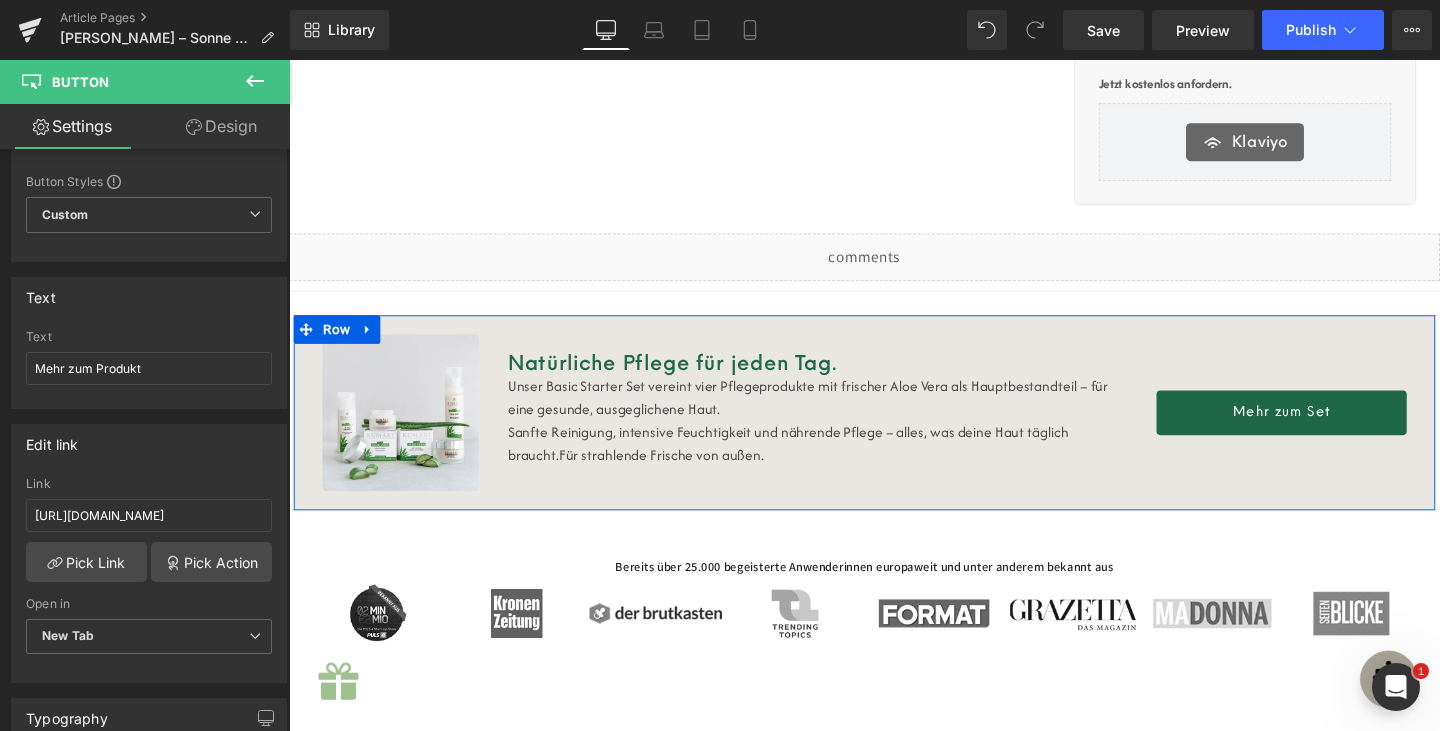 click on "Natürliche Pflege für jeden Tag. Heading         Unser Basic Starter Set vereint vier Pflegeprodukte mit frischer Aloe Vera als Hauptbestandteil – für eine gesunde, ausgeglichene Haut. Sanfte Reinigung, intensive Feuchtigkeit und nährende Pflege – alles, was deine Haut täglich braucht.  Für strahlende Frische von außen. Text Block" at bounding box center [845, 430] 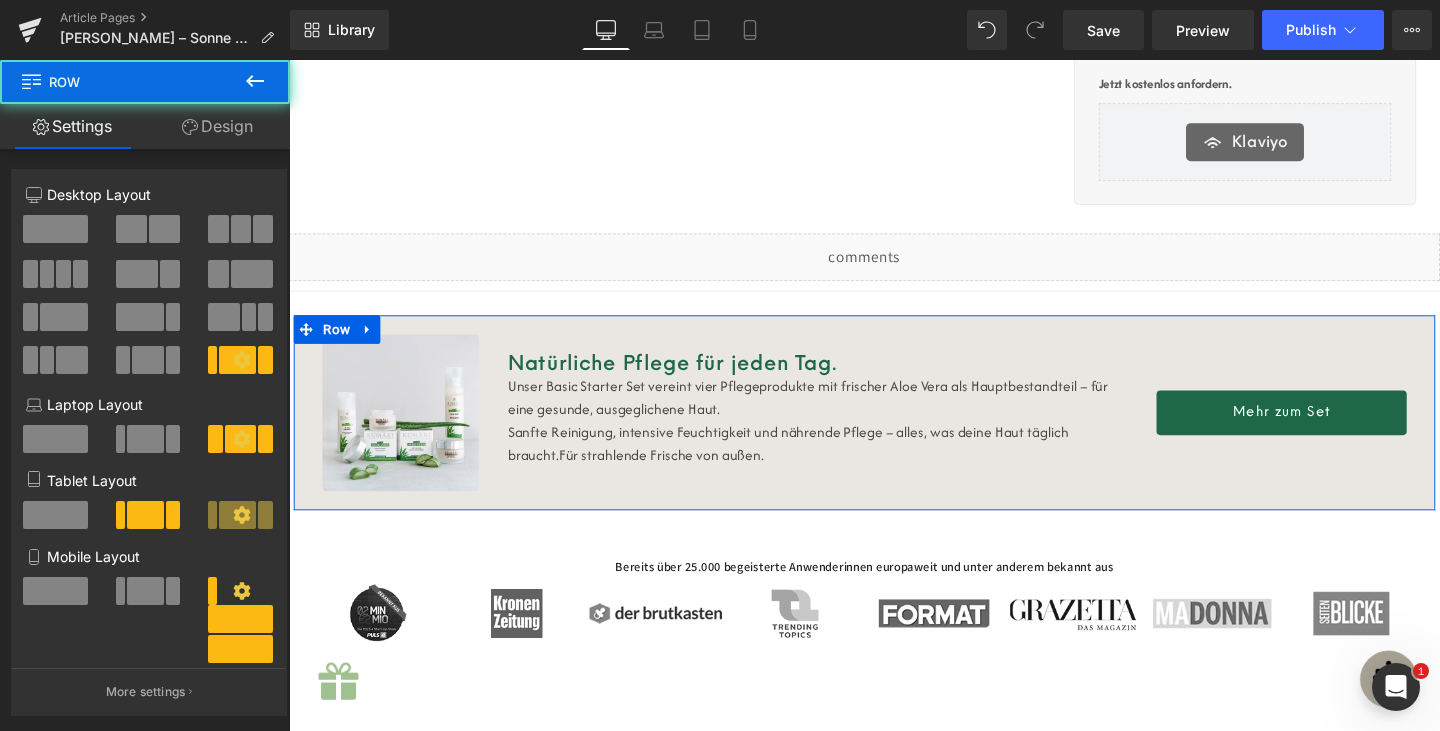 click on "Natürliche Pflege für jeden Tag." at bounding box center [692, 377] 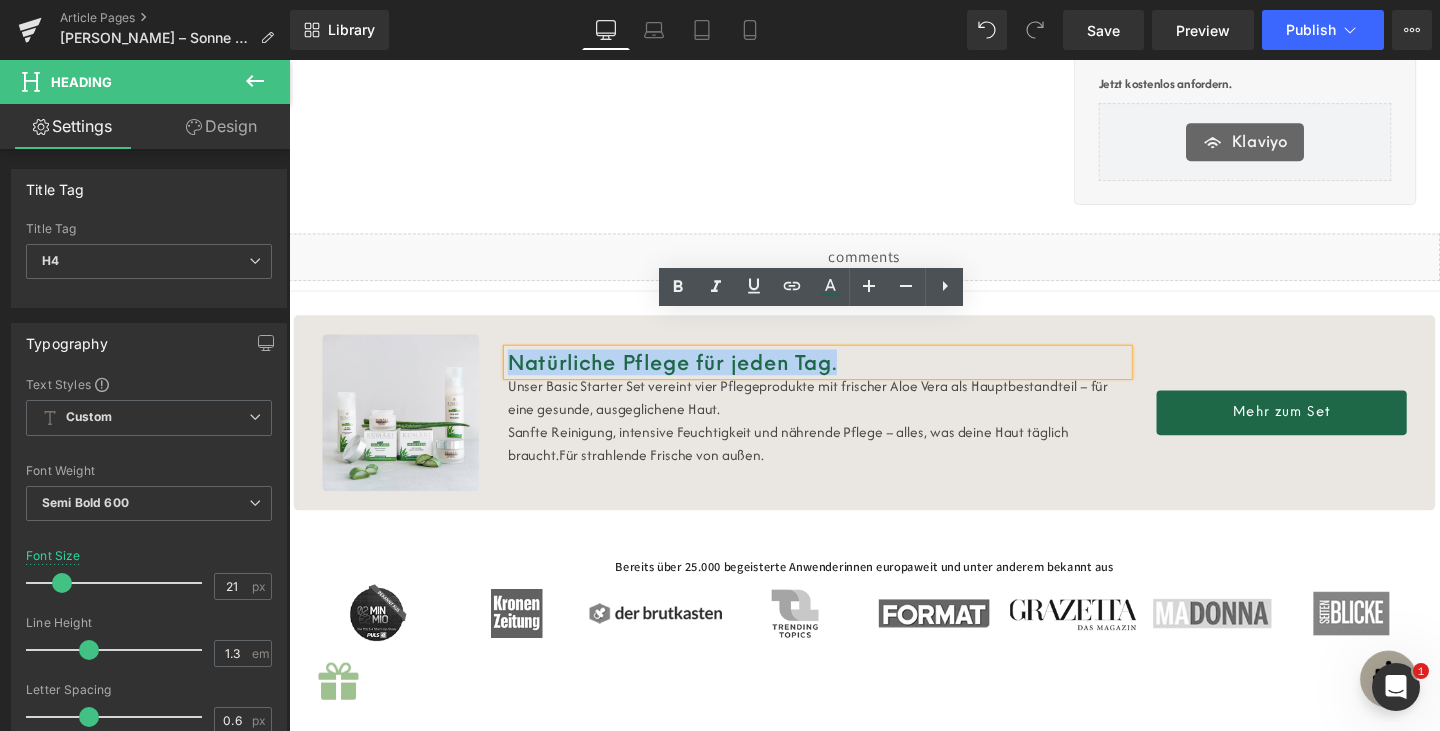 drag, startPoint x: 523, startPoint y: 342, endPoint x: 898, endPoint y: 338, distance: 375.02133 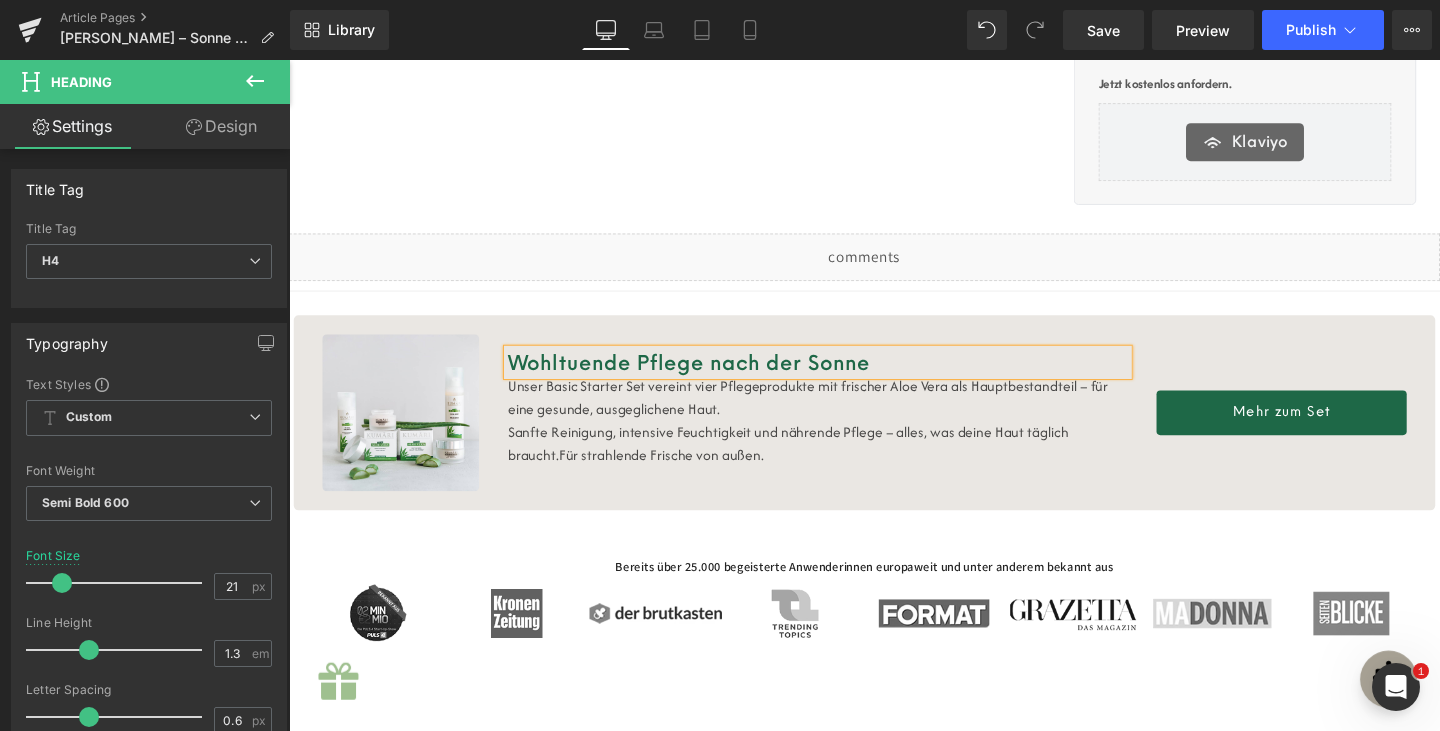 click on "Sanfte Reinigung, intensive Feuchtigkeit und nährende Pflege – alles, was deine Haut täglich braucht.  Für strahlende Frische von außen." at bounding box center (845, 463) 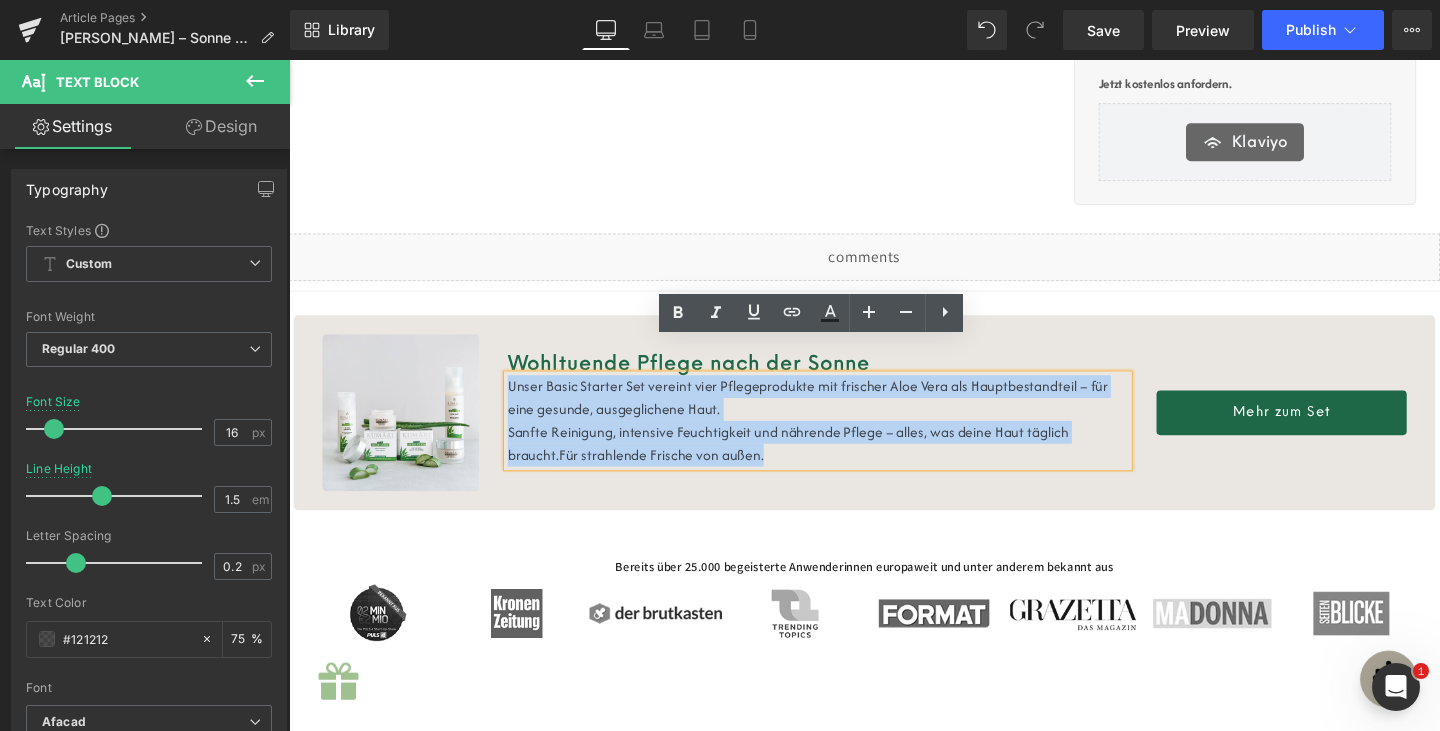 drag, startPoint x: 806, startPoint y: 442, endPoint x: 509, endPoint y: 376, distance: 304.24496 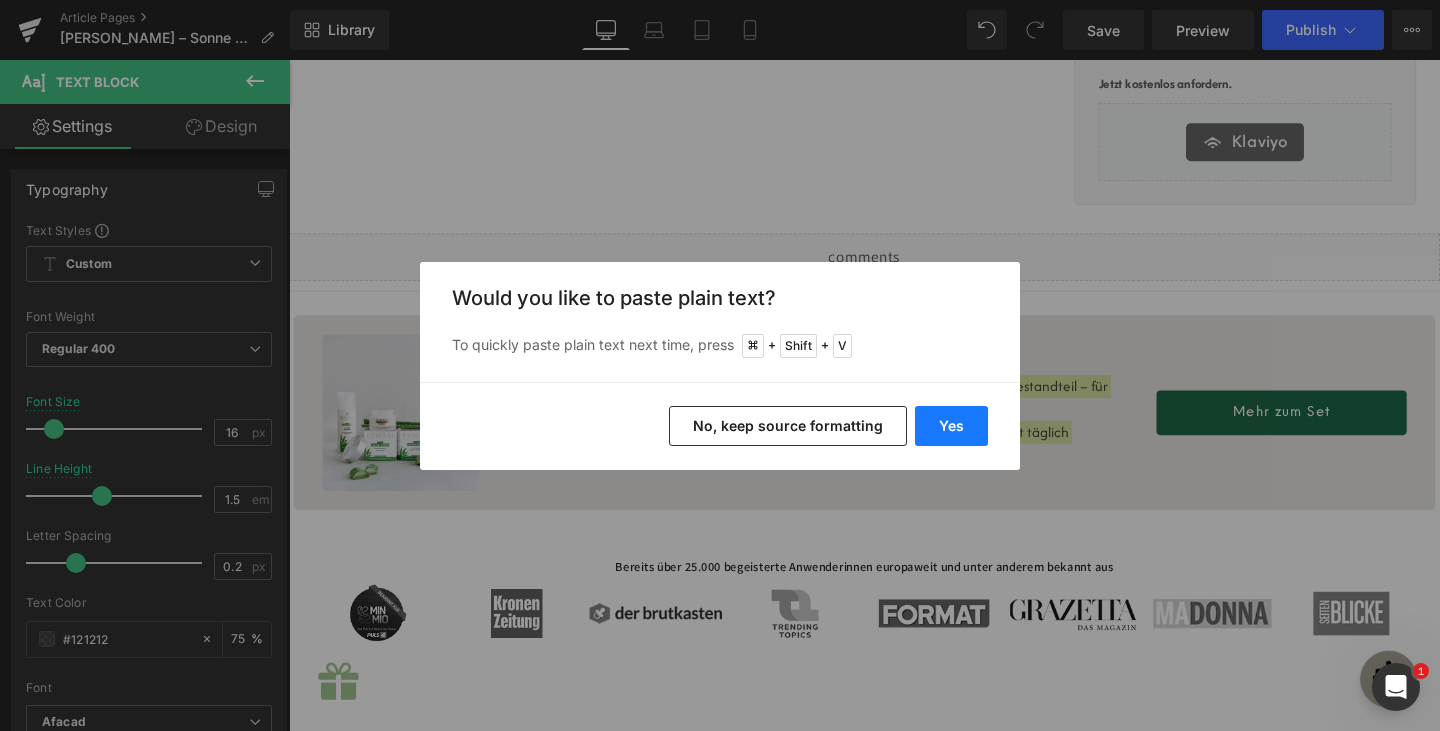 click on "Yes" at bounding box center [951, 426] 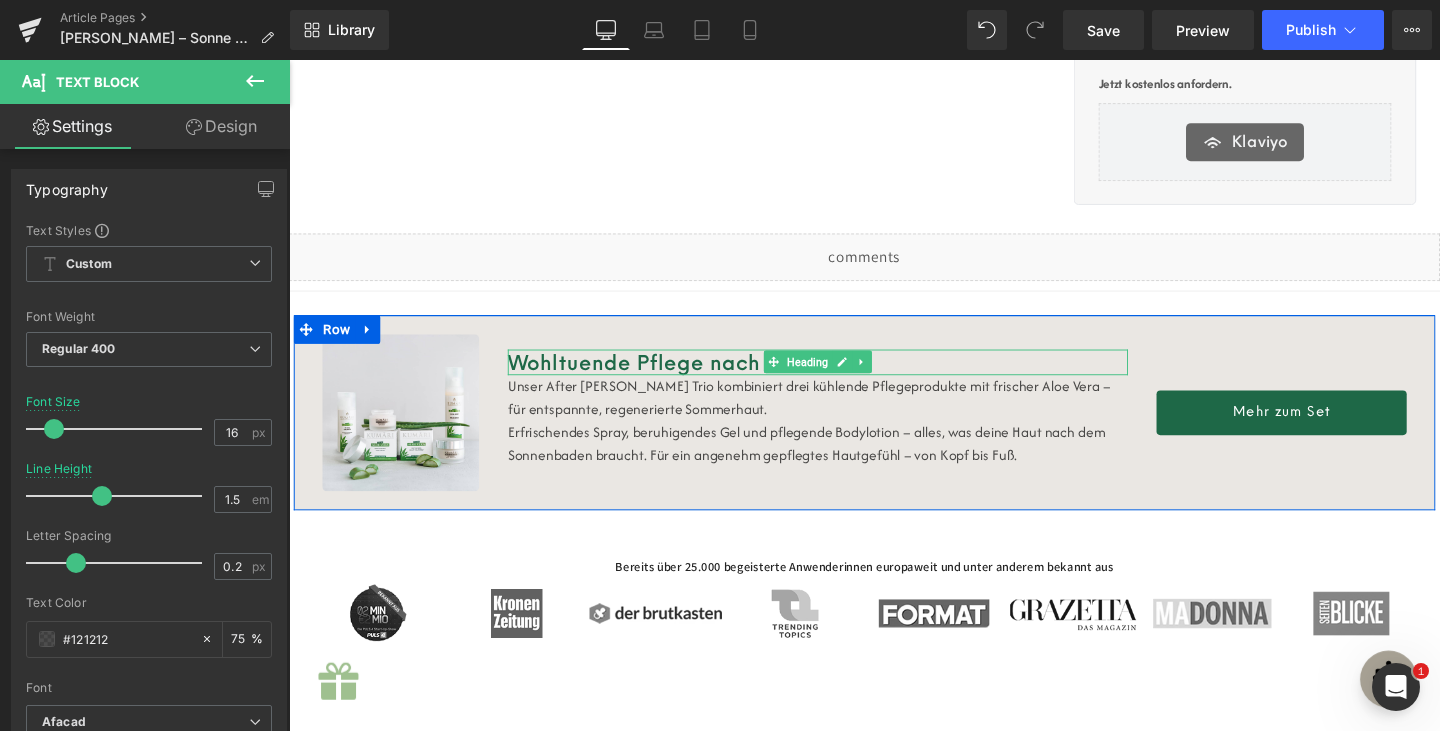 click on "Wohltuende Pflege nach der Sonne" at bounding box center (845, 377) 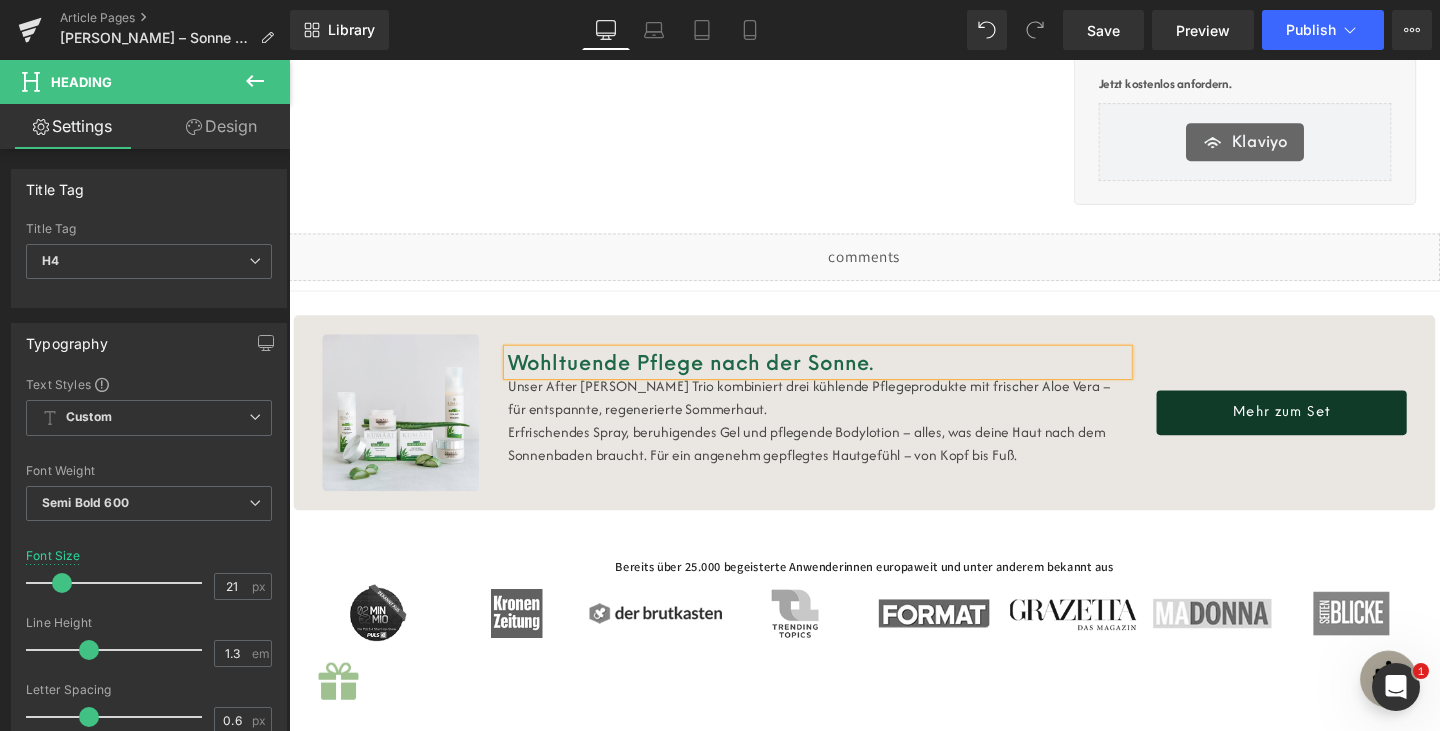 click on "Mehr zum Set" at bounding box center [1332, 430] 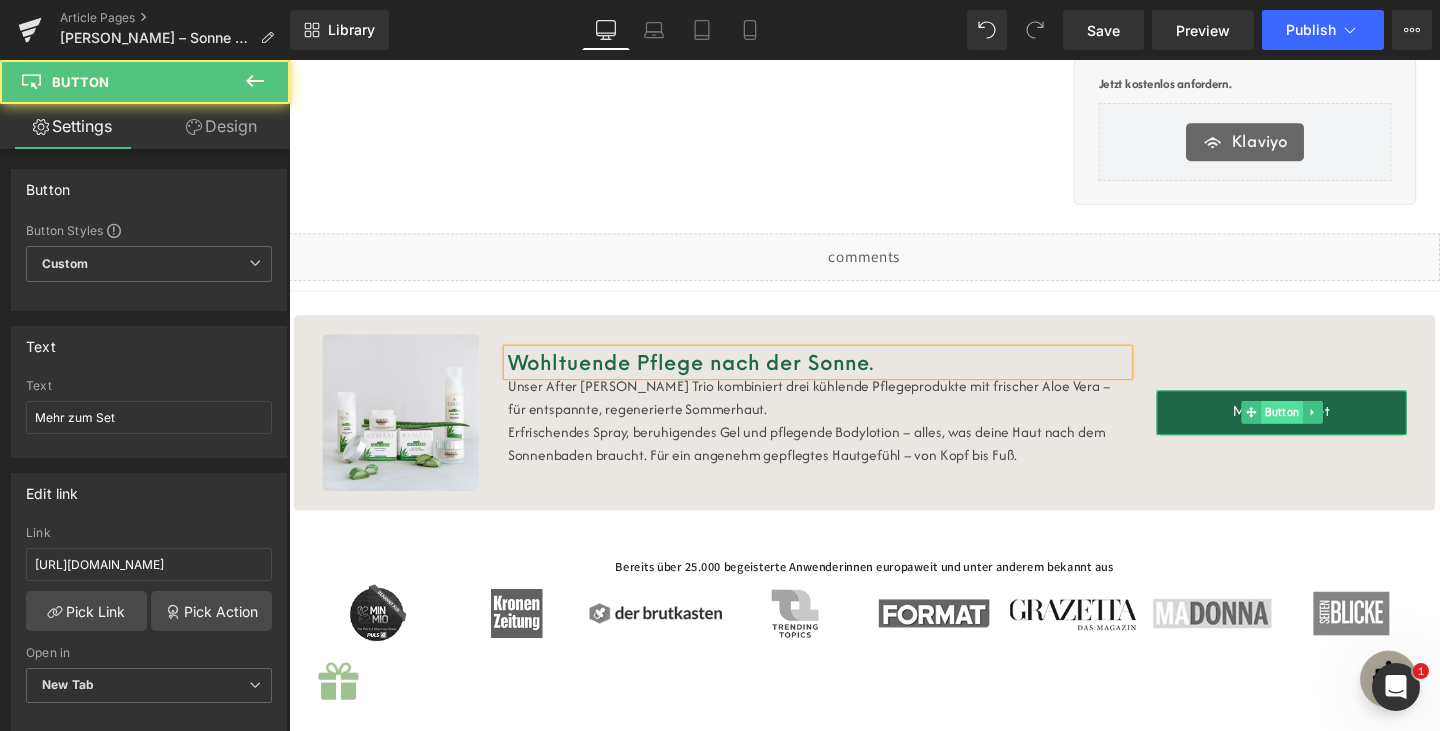 click on "Button" at bounding box center [1333, 430] 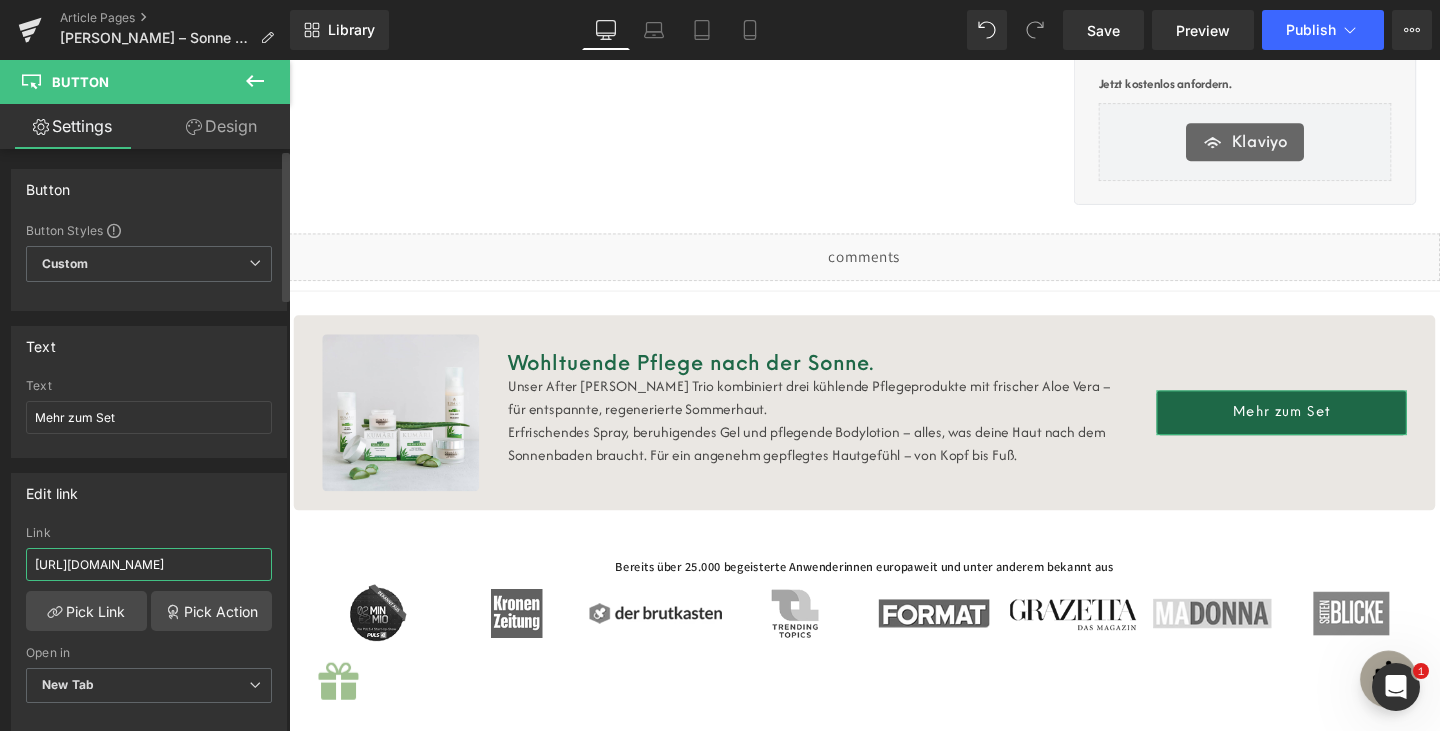 click on "[URL][DOMAIN_NAME]" at bounding box center [149, 564] 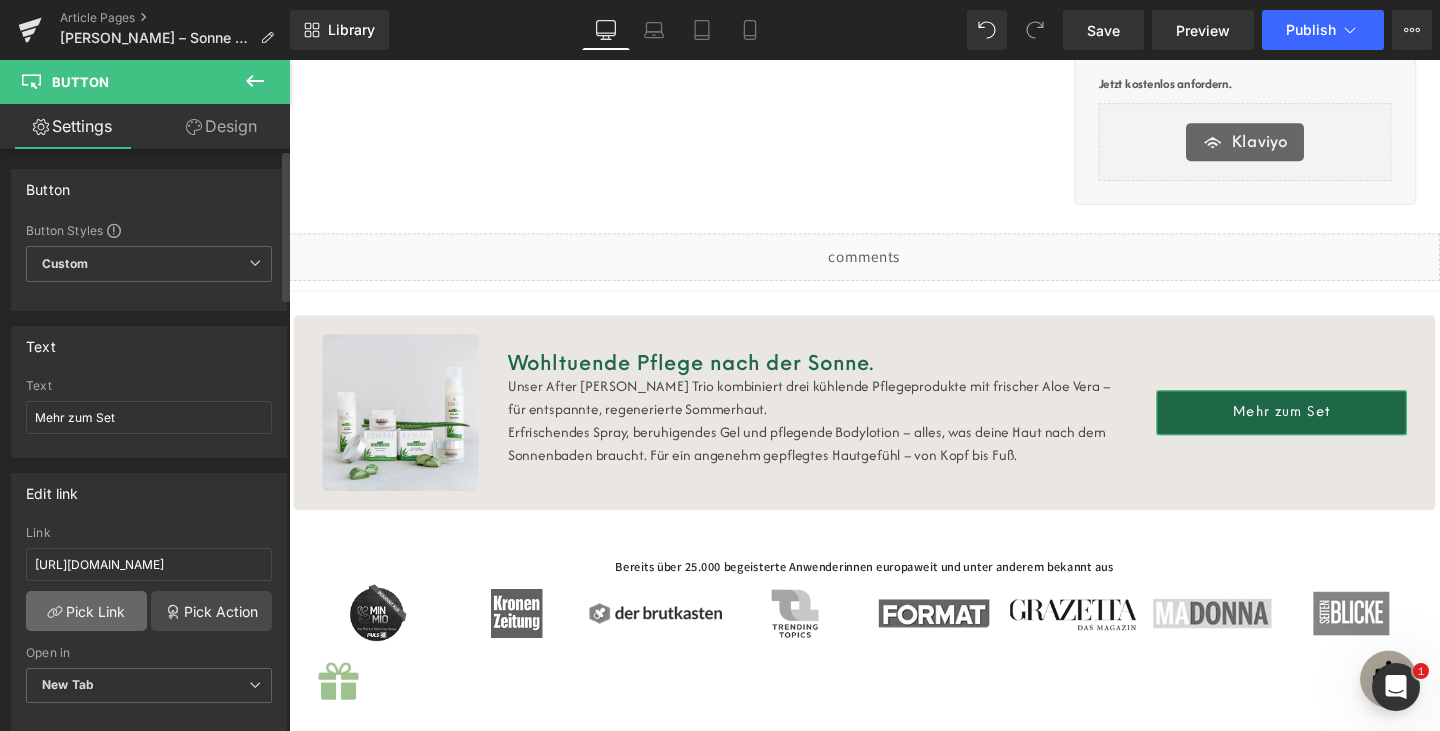click on "Pick Link" at bounding box center (86, 611) 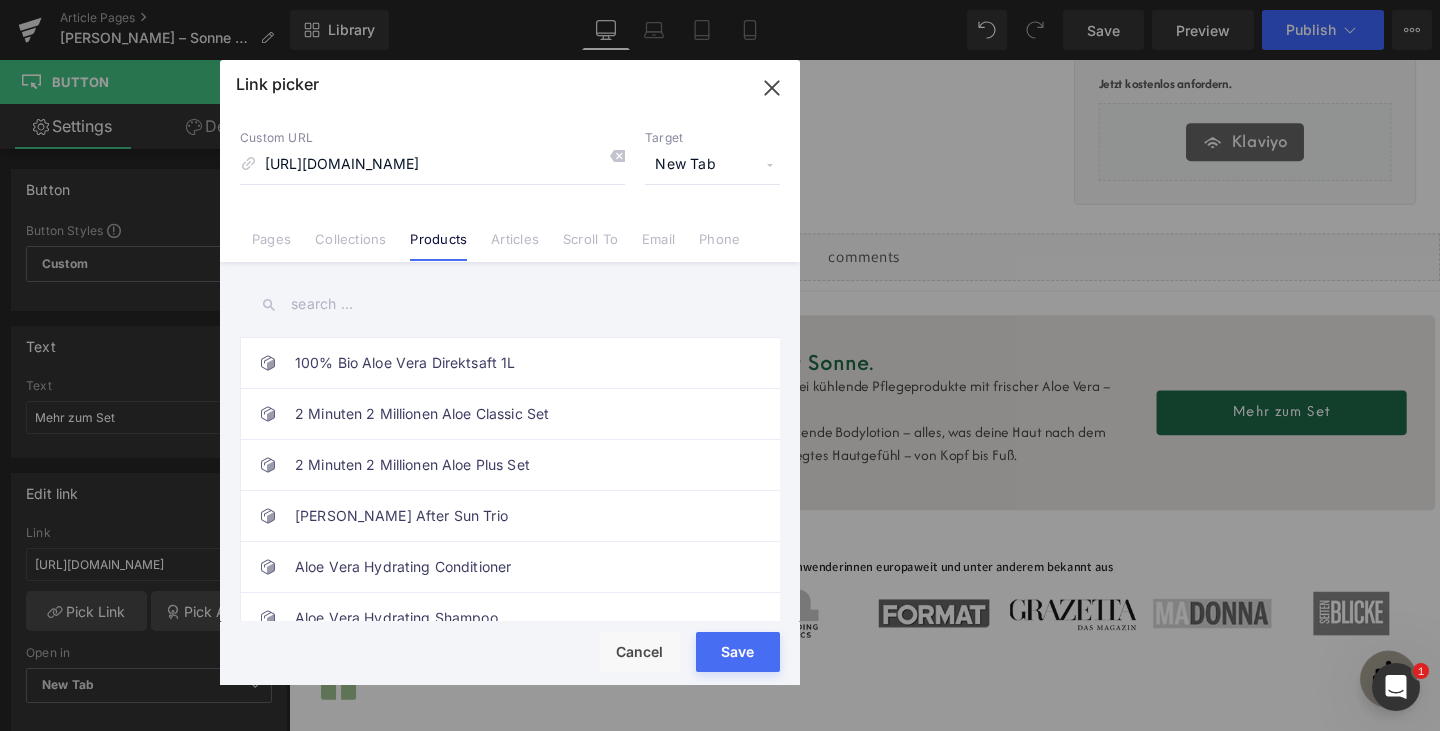 click at bounding box center (510, 304) 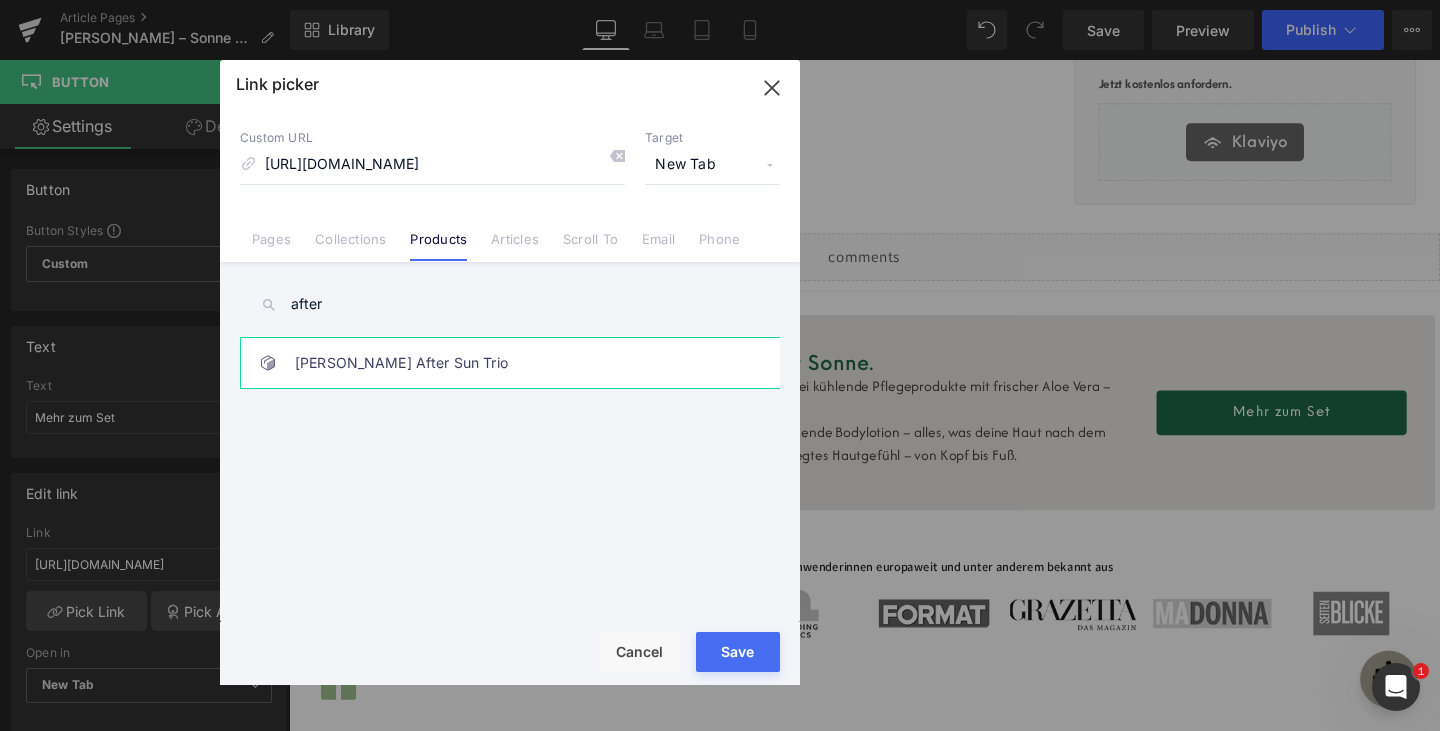 type on "after" 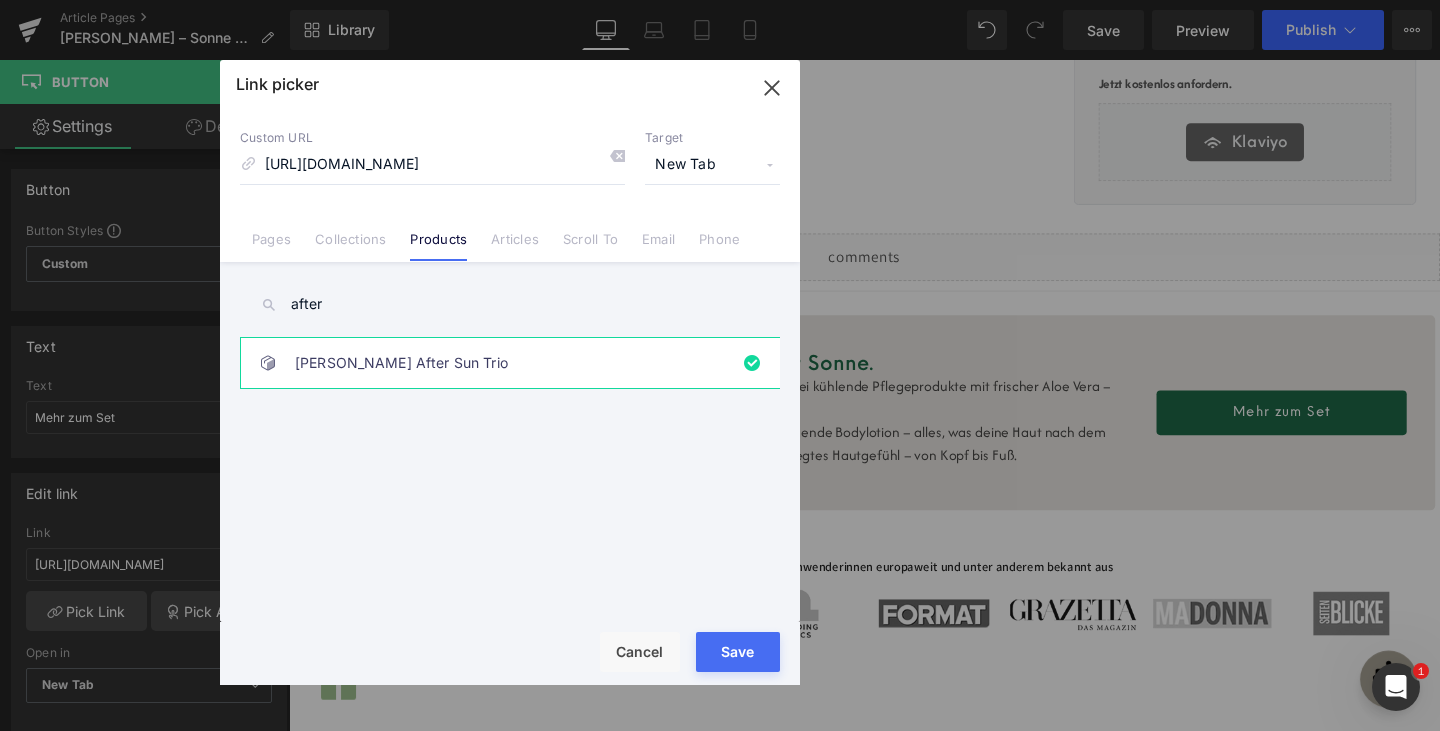 click on "Save" at bounding box center [738, 652] 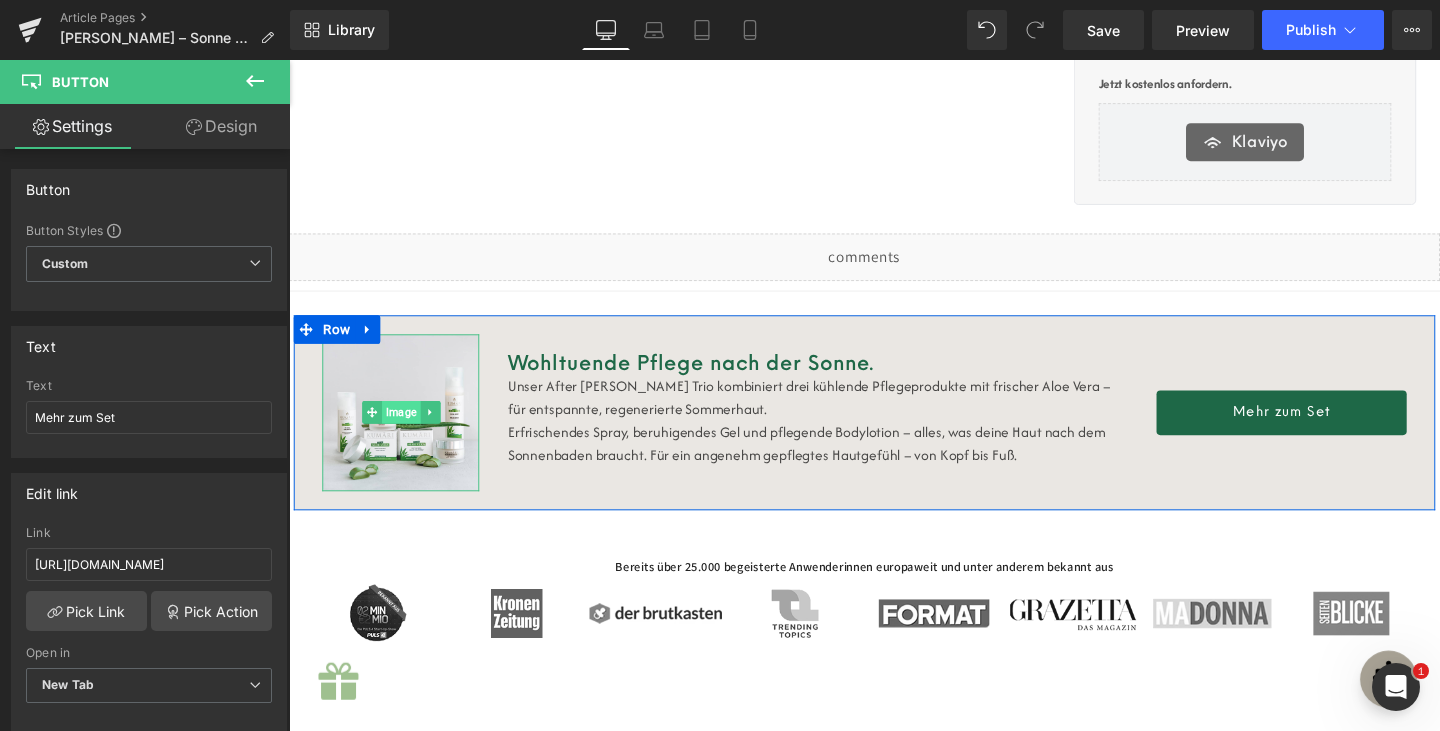 click on "Image" at bounding box center [406, 430] 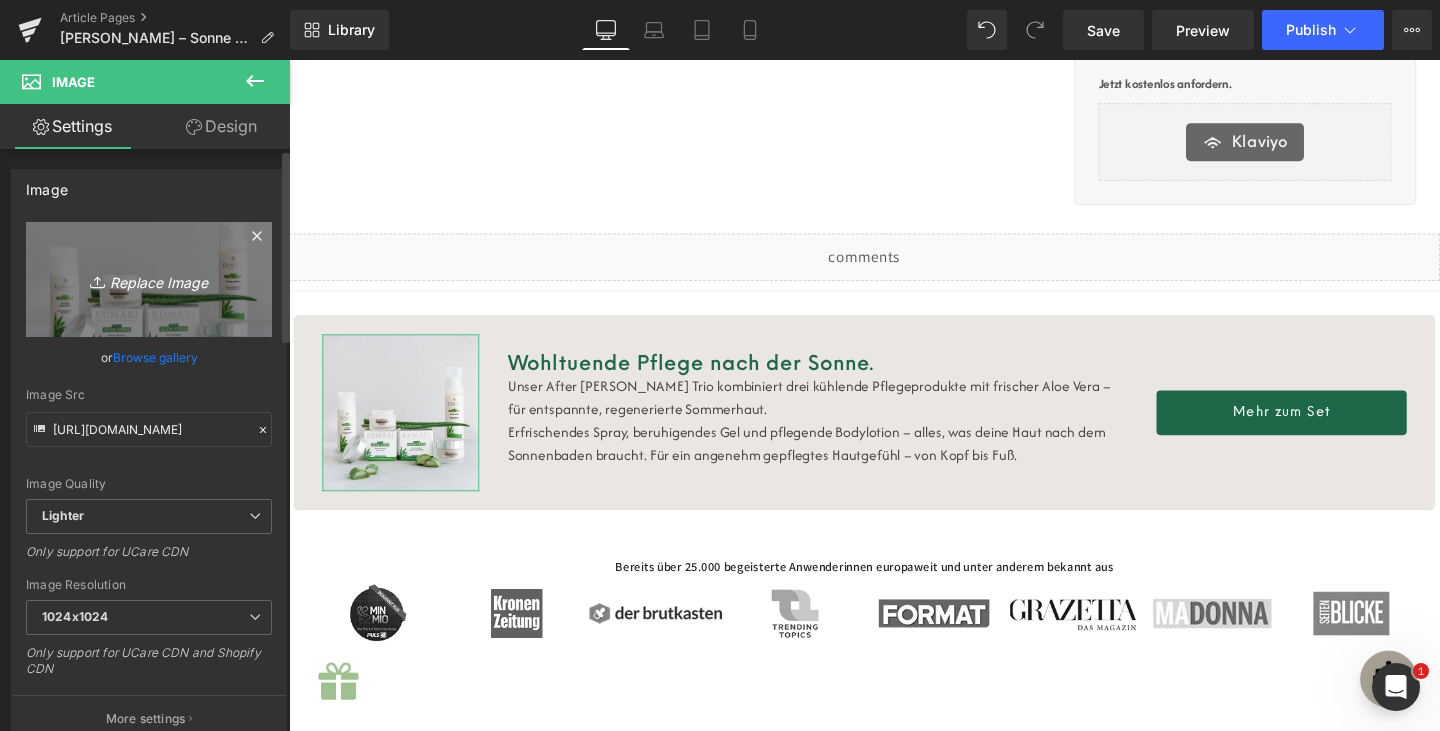 click on "Replace Image" at bounding box center (149, 279) 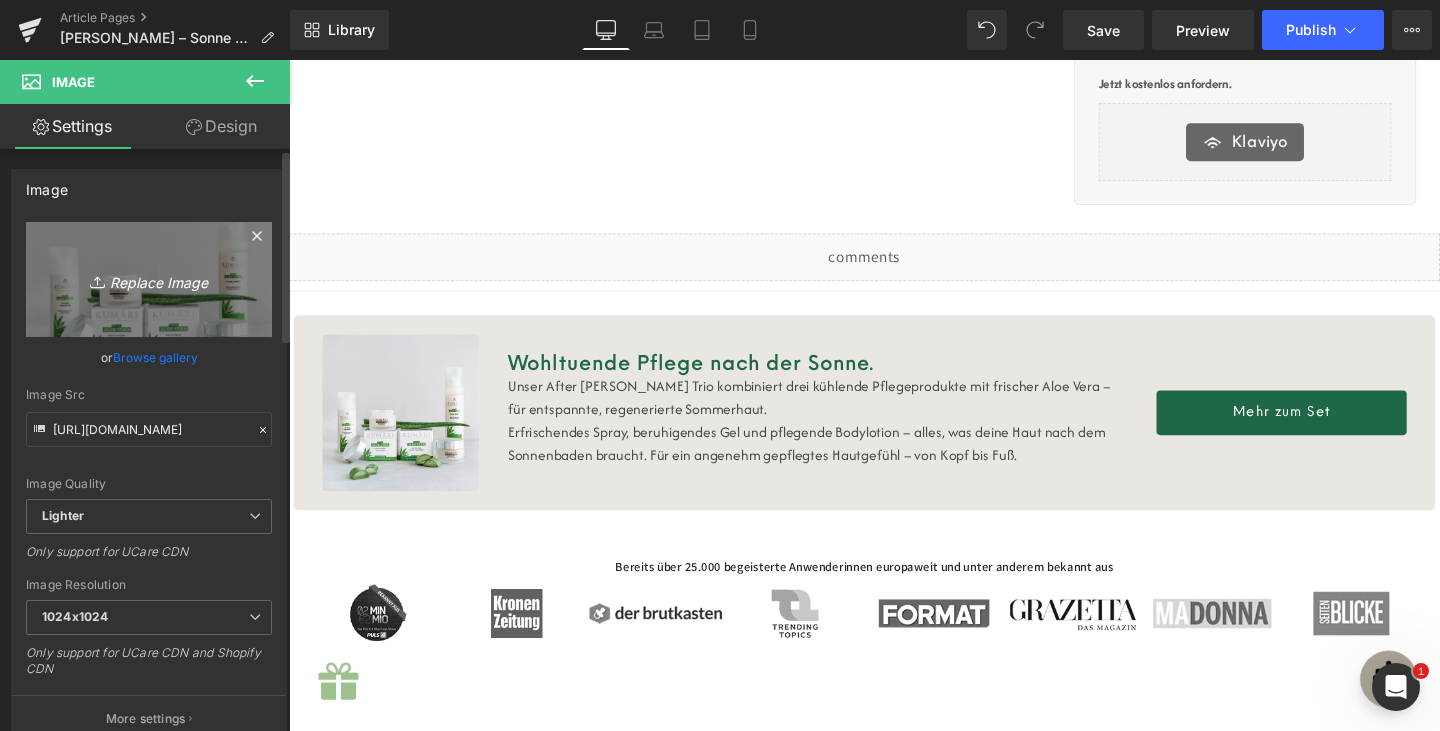 type on "C:\fakepath\250626_aftersunset.jpg" 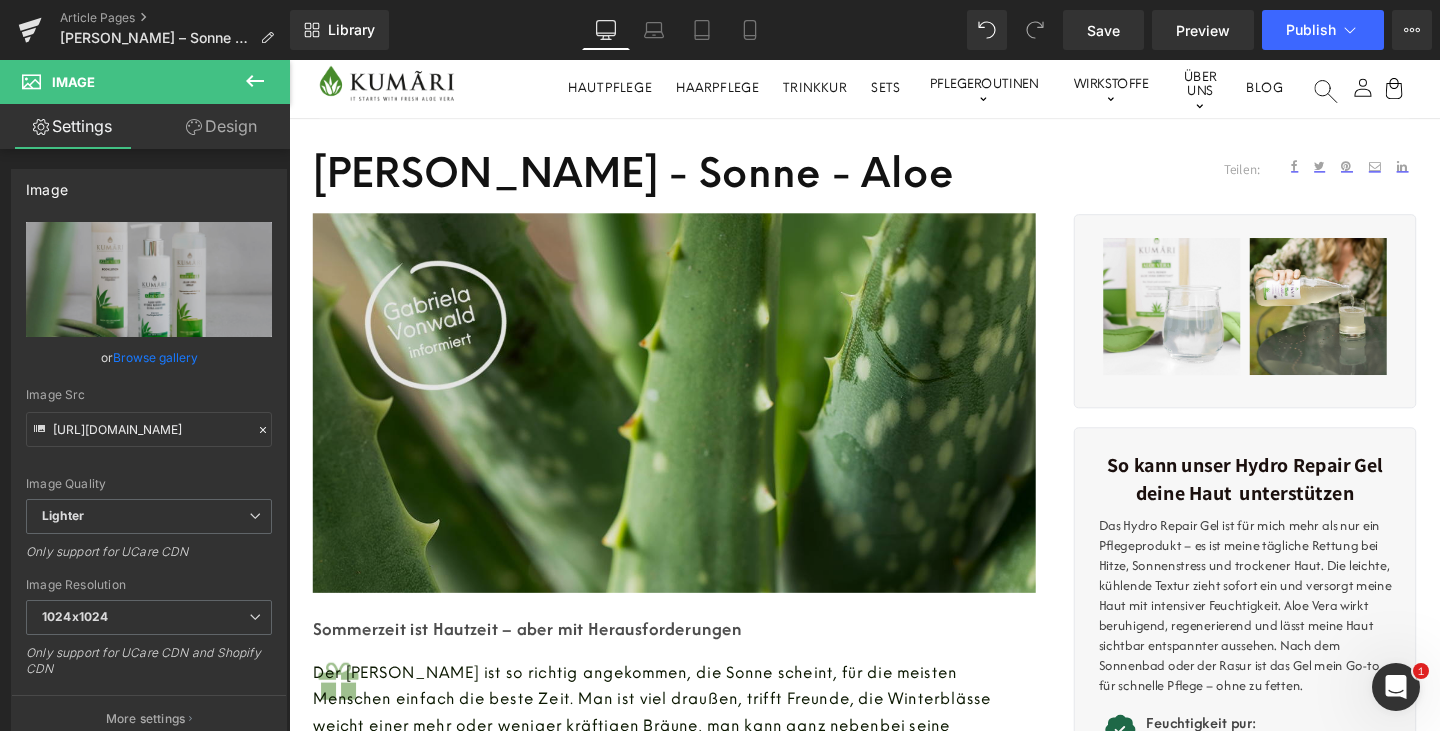 scroll, scrollTop: 40, scrollLeft: 0, axis: vertical 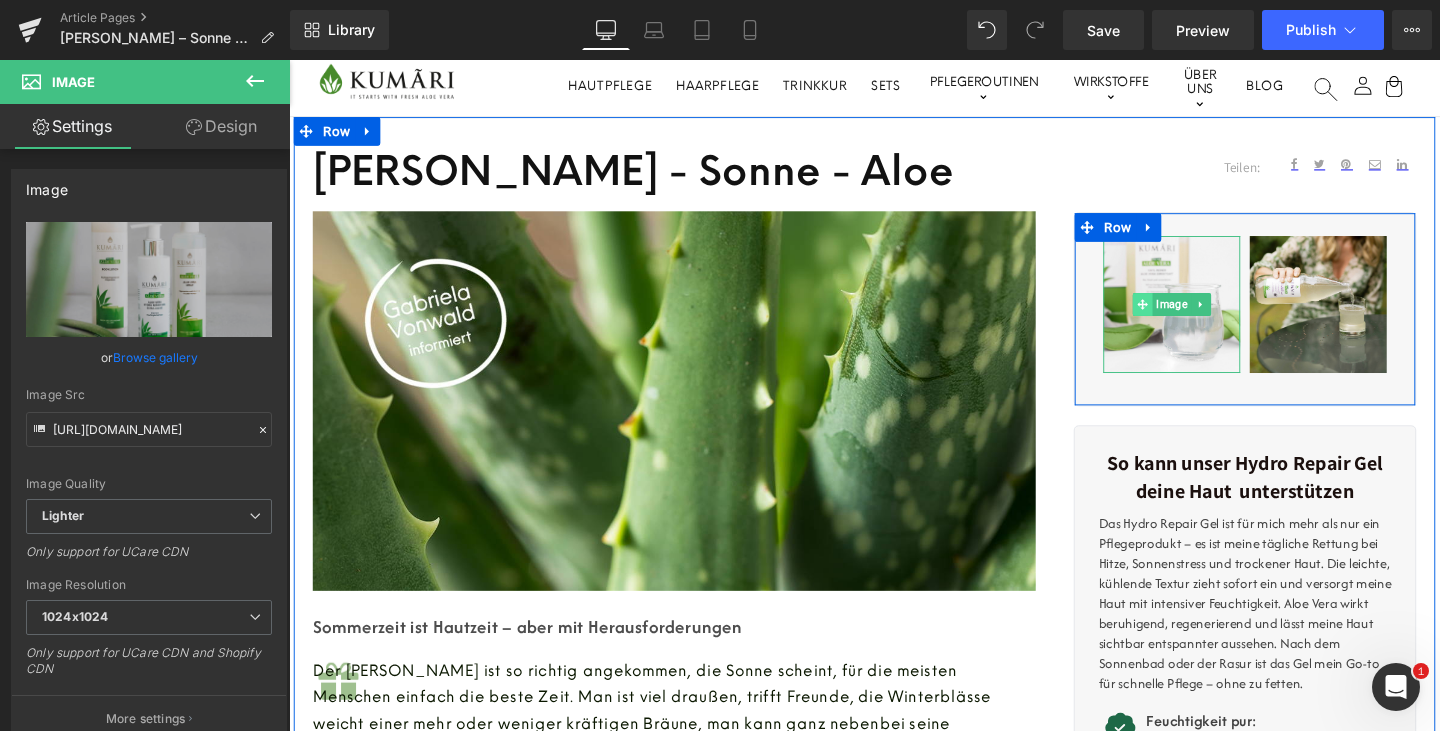 click at bounding box center [1186, 317] 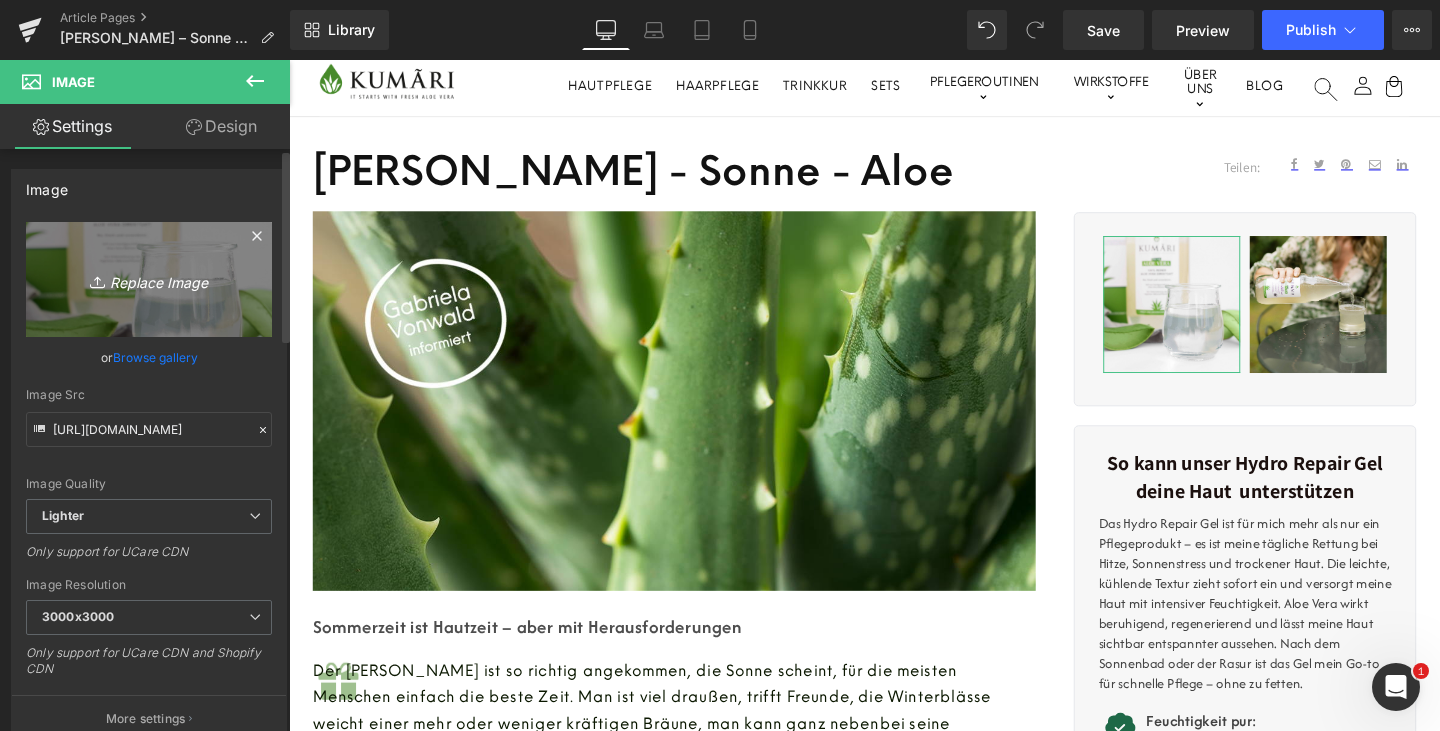 click on "Replace Image" at bounding box center (149, 279) 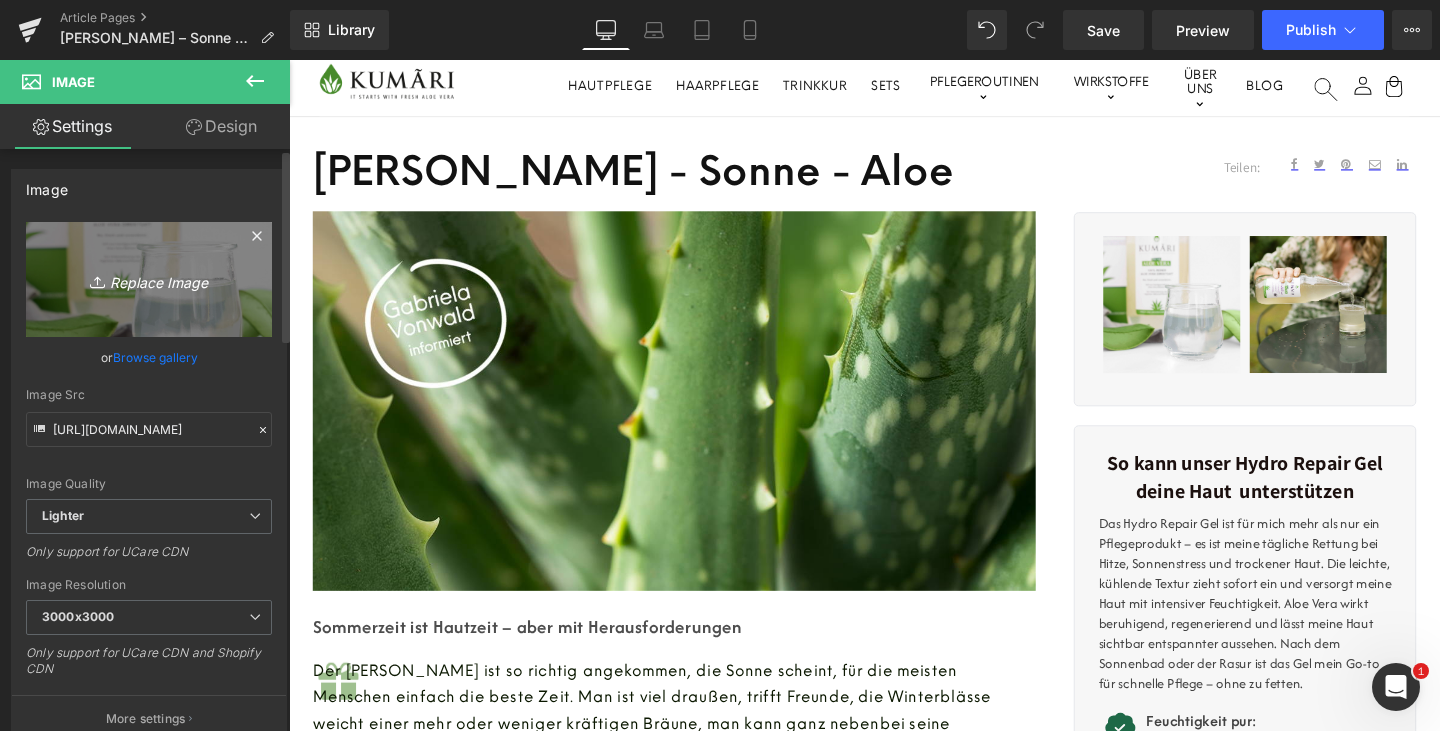 type on "C:\fakepath\gel 1.jpg" 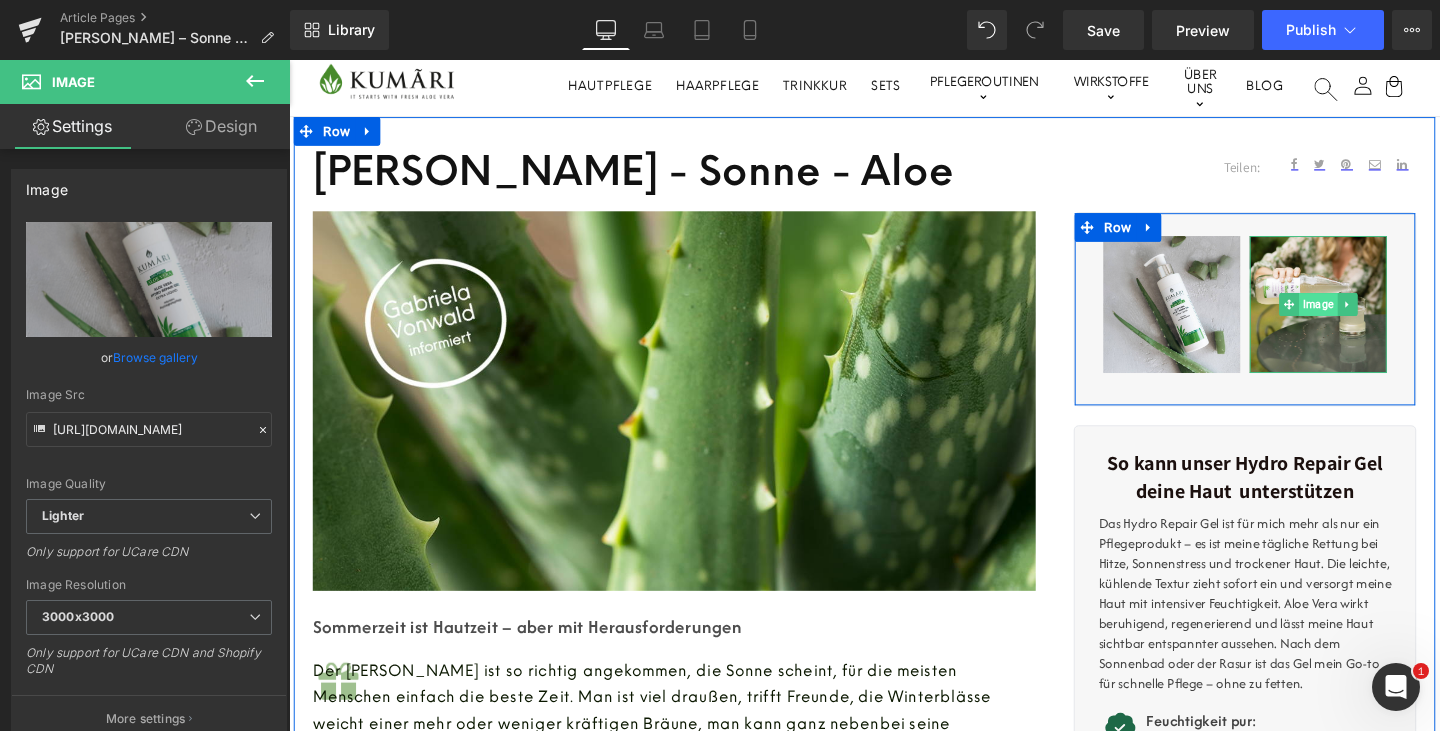 click on "Image" at bounding box center (1371, 317) 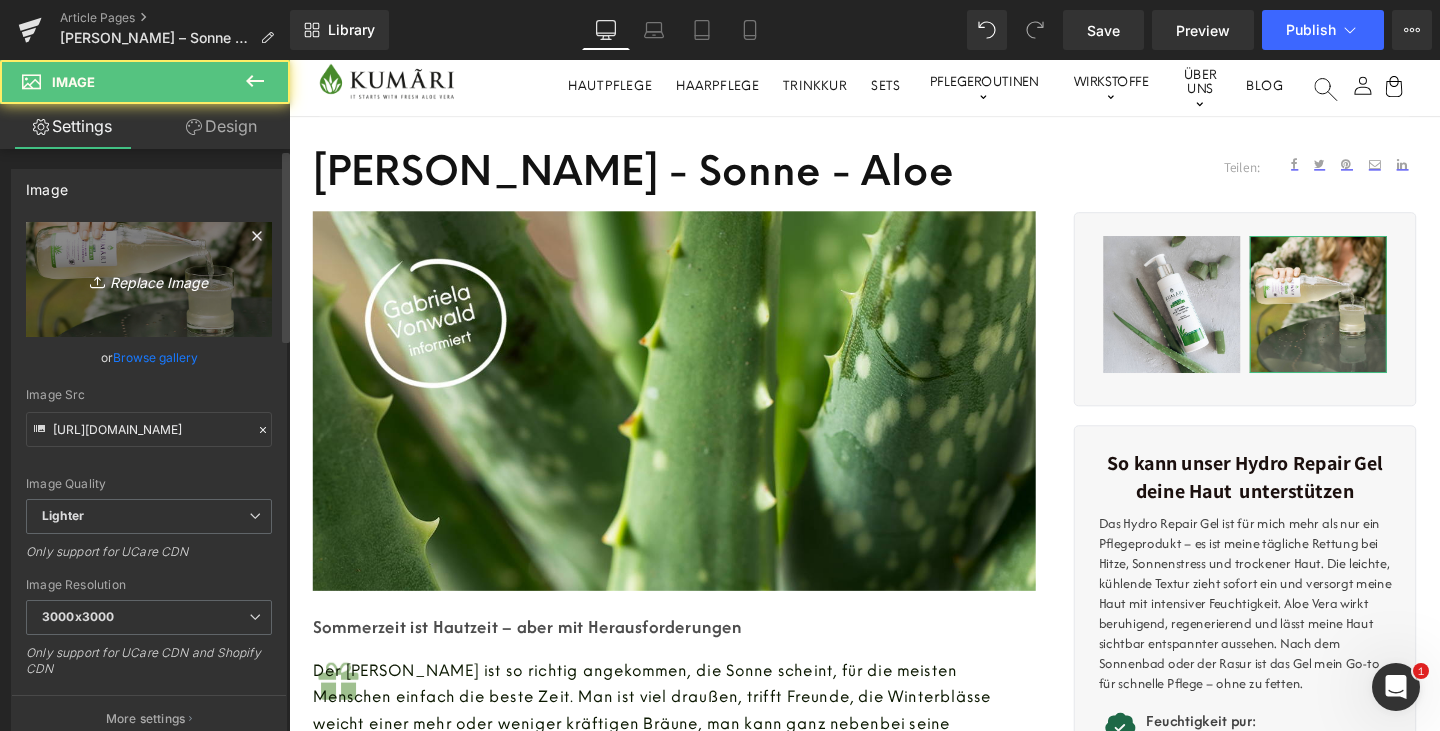 click on "Replace Image" at bounding box center (149, 279) 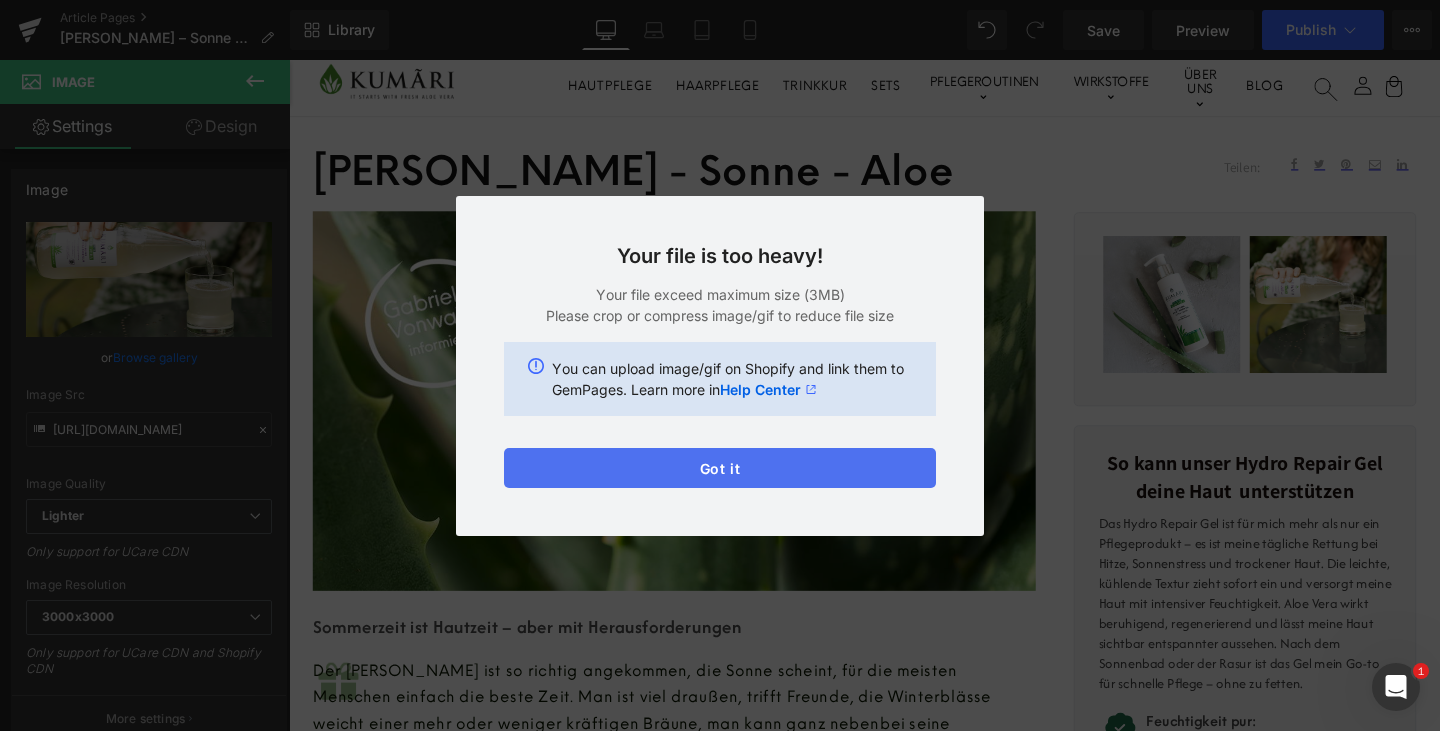 click on "Got it" at bounding box center (720, 468) 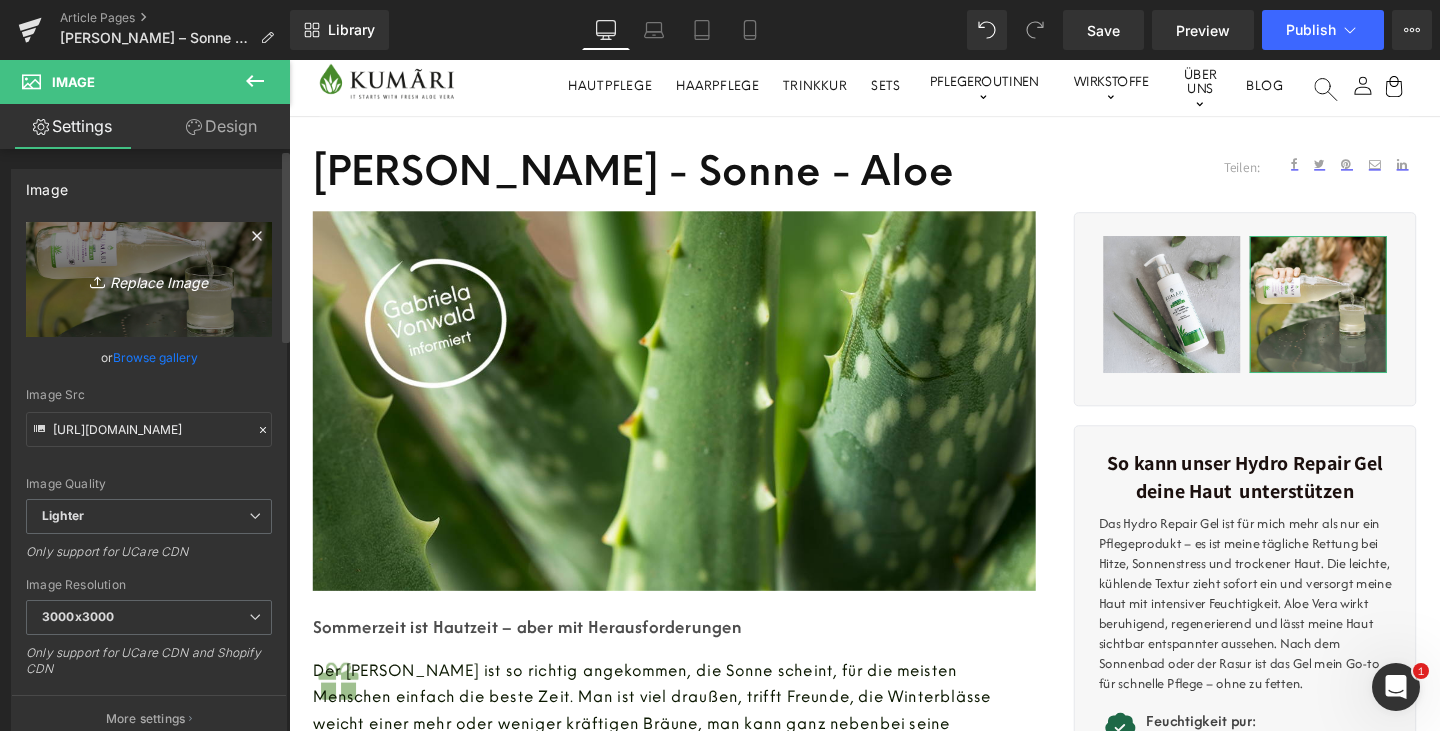 click on "Replace Image" at bounding box center [149, 279] 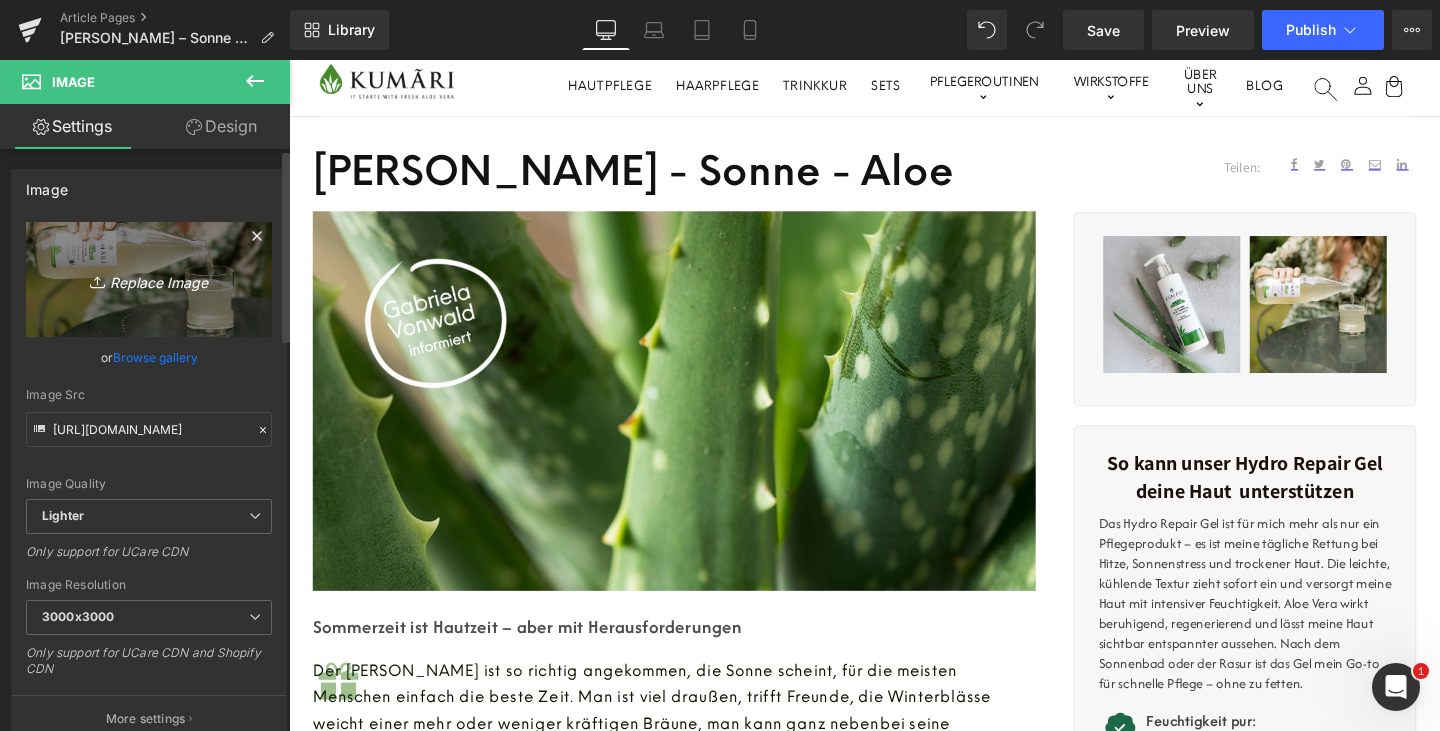 type on "C:\fakepath\gel 2.jpg" 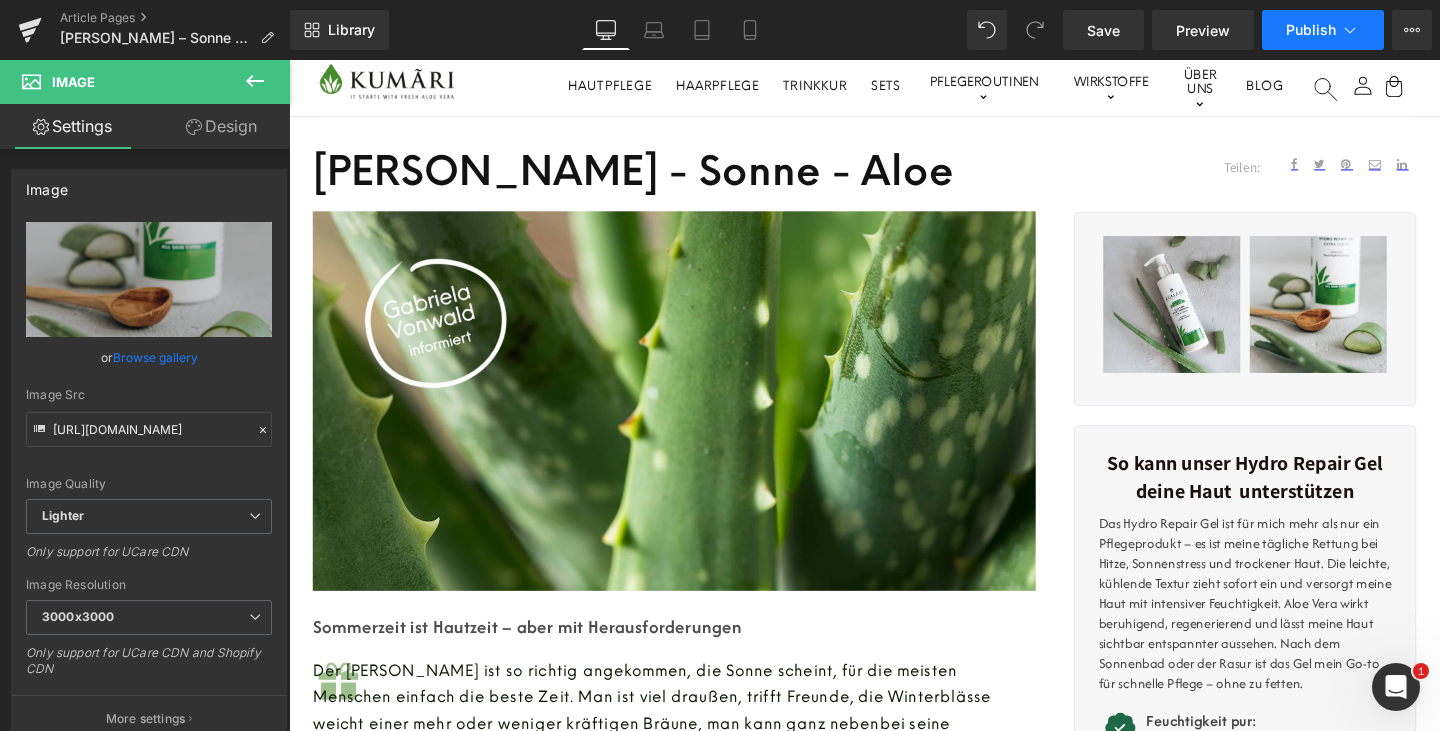 click on "Publish" at bounding box center (1323, 30) 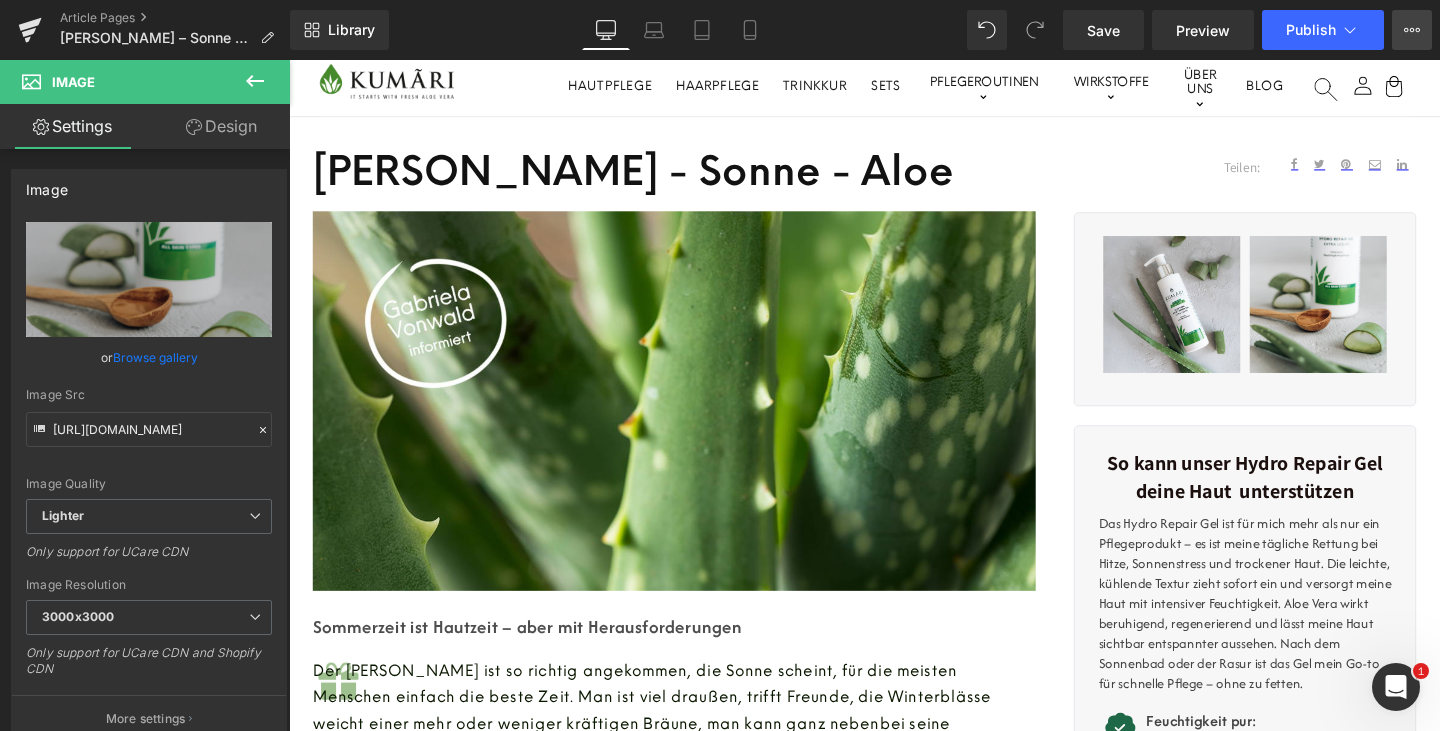 click 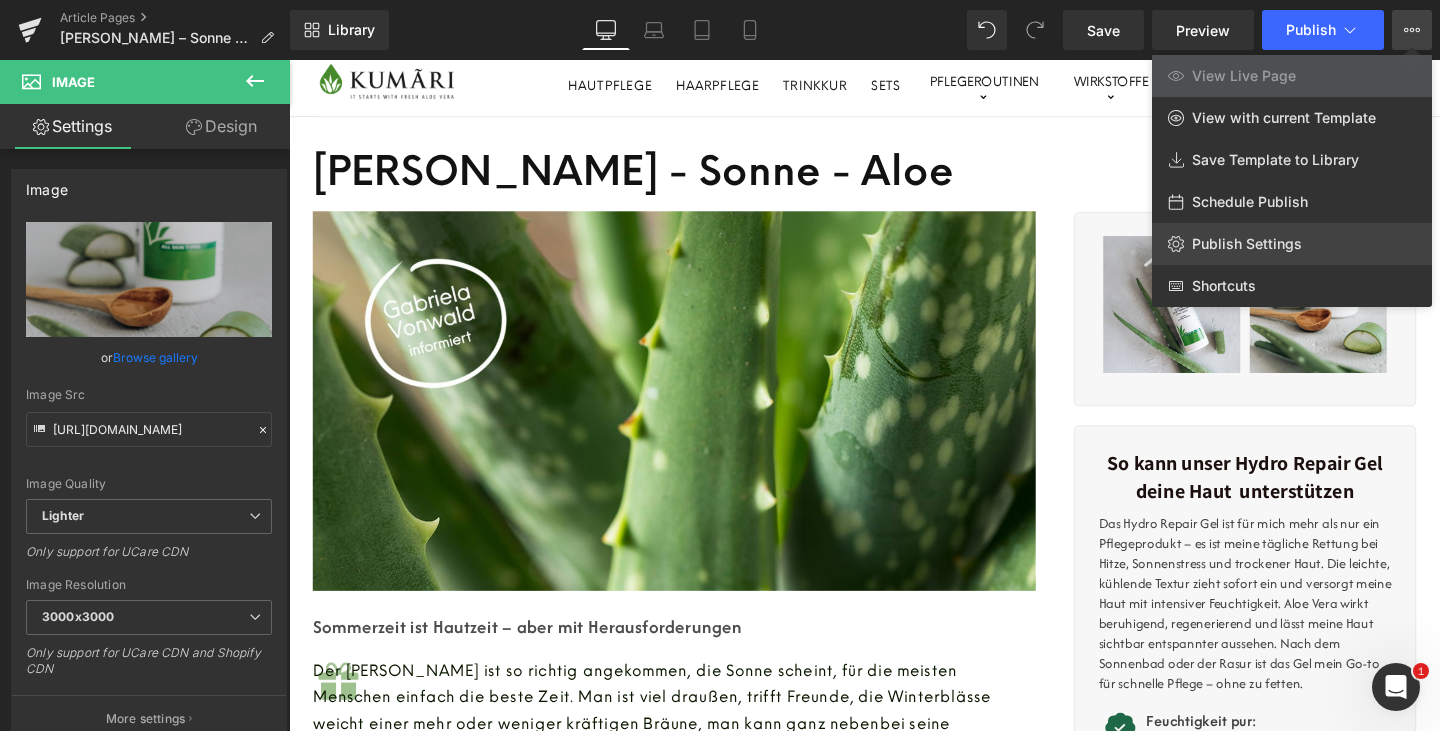 click on "Publish Settings" at bounding box center [1247, 244] 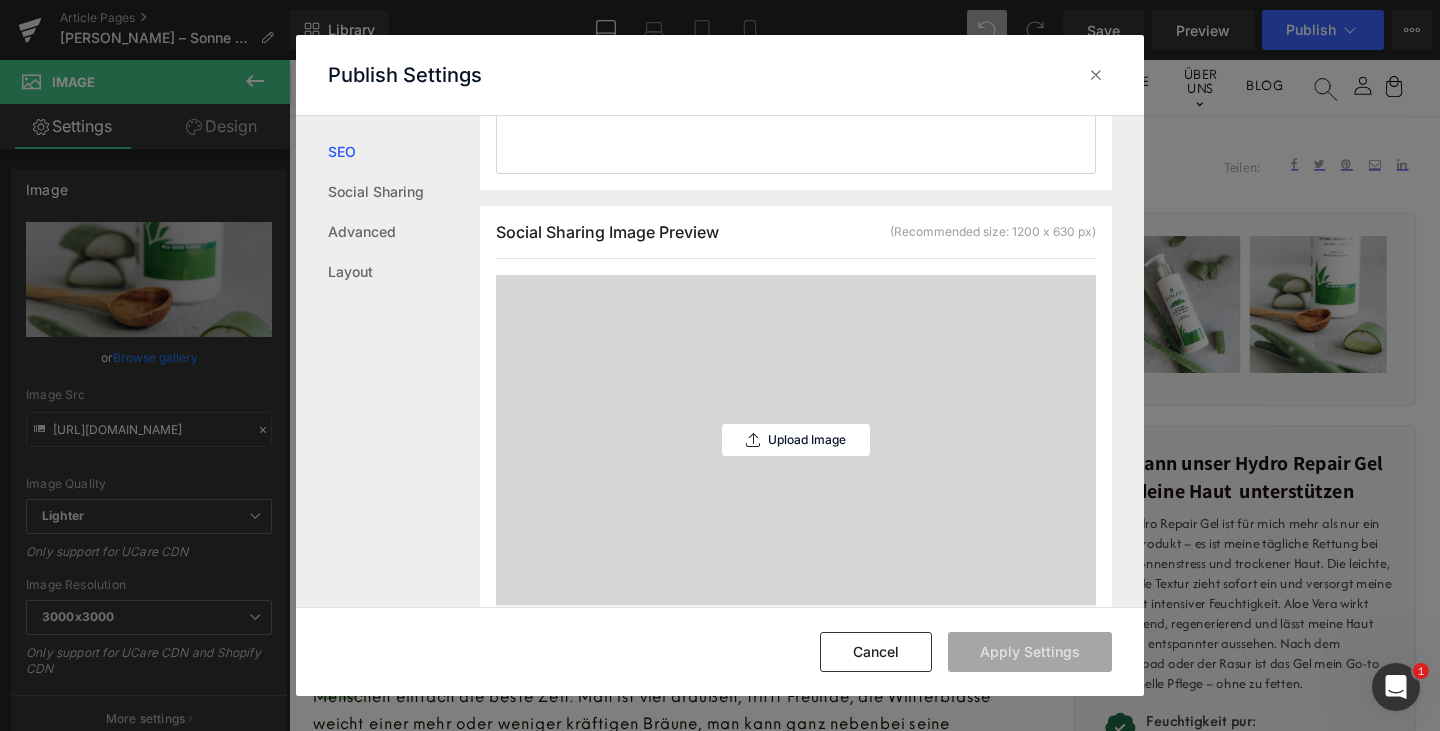 scroll, scrollTop: 517, scrollLeft: 0, axis: vertical 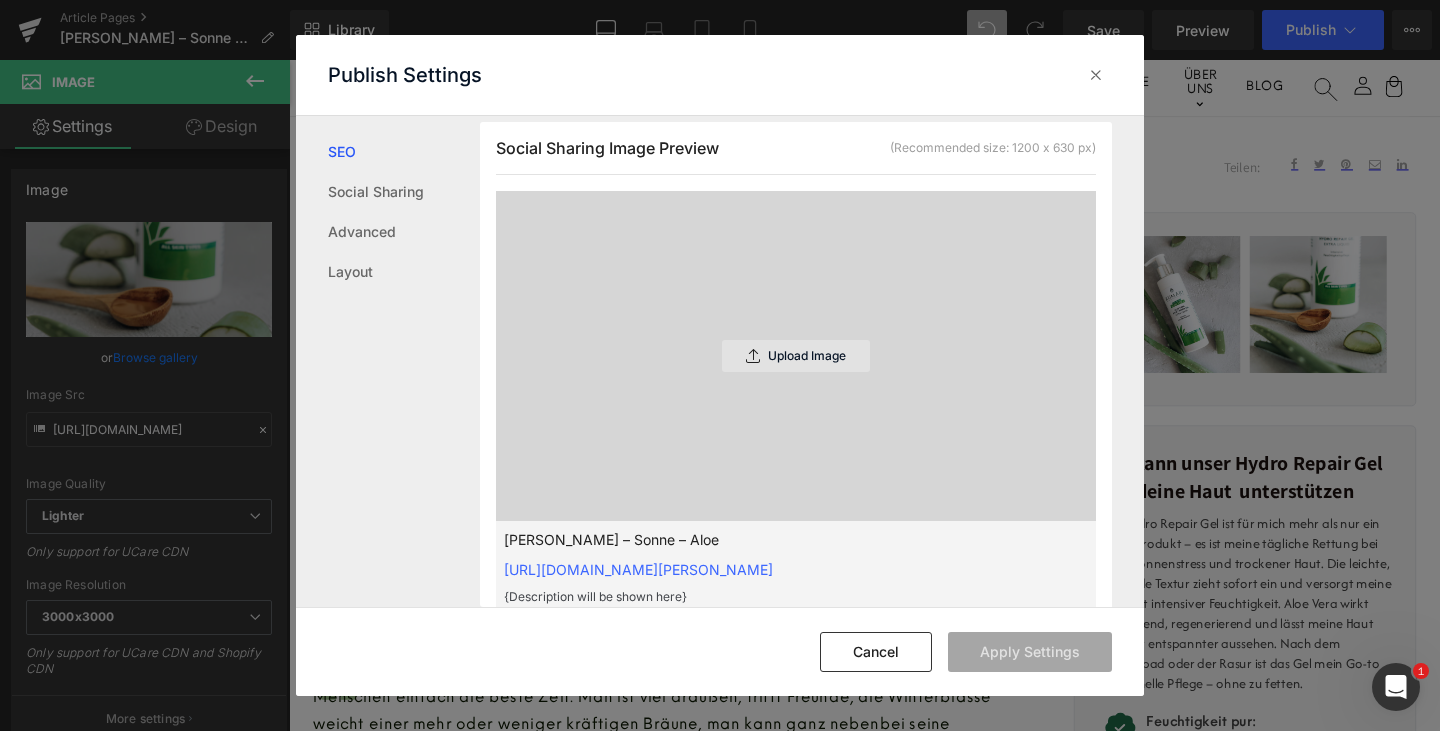 click on "Upload Image" at bounding box center [796, 356] 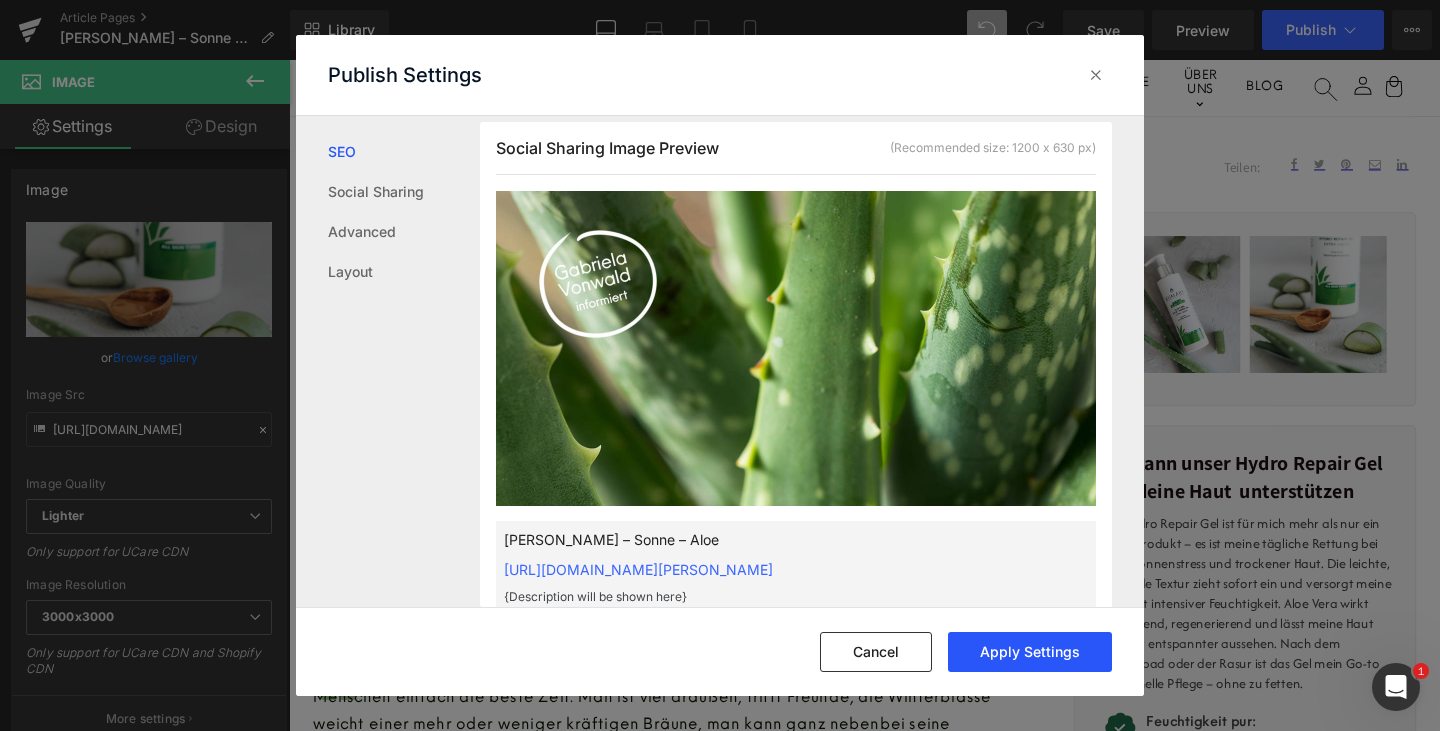 click on "Apply Settings" at bounding box center [1030, 652] 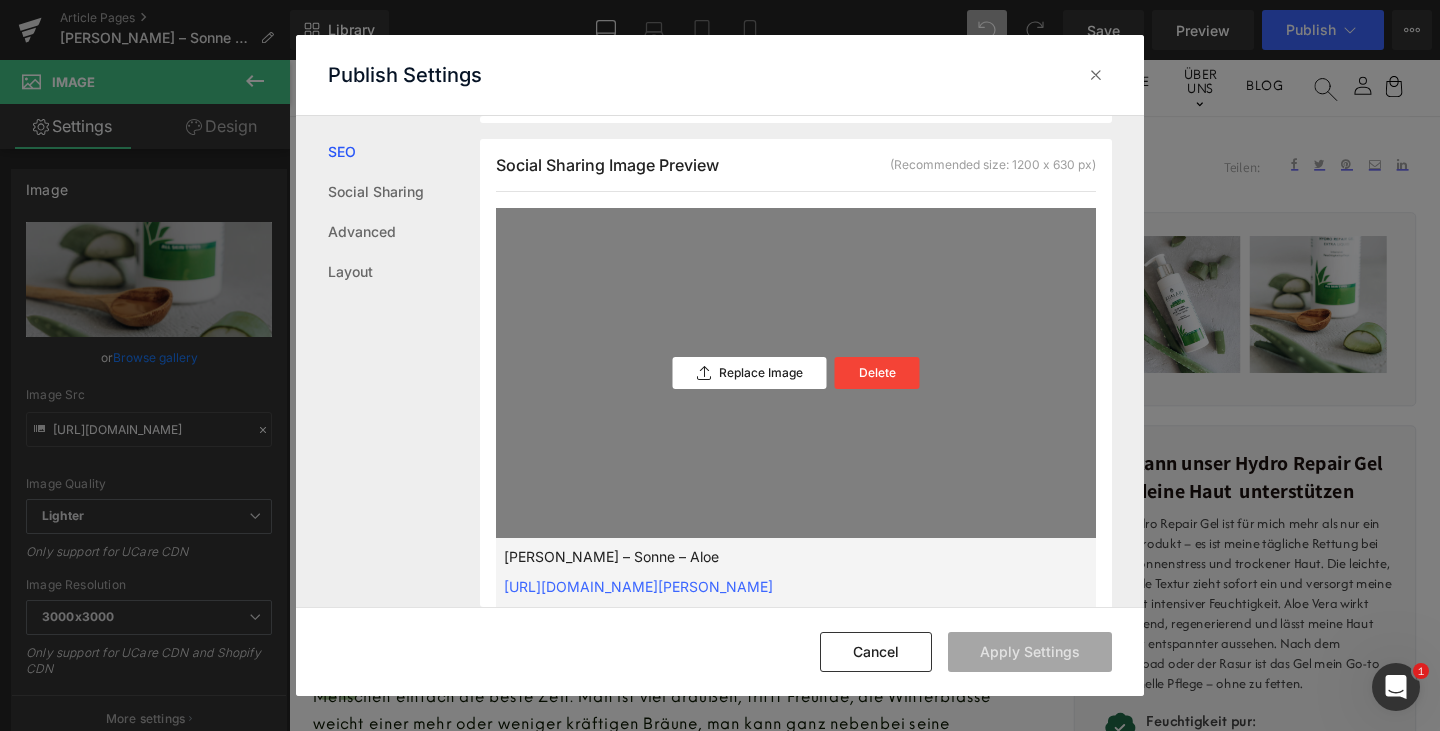 scroll, scrollTop: 70, scrollLeft: 0, axis: vertical 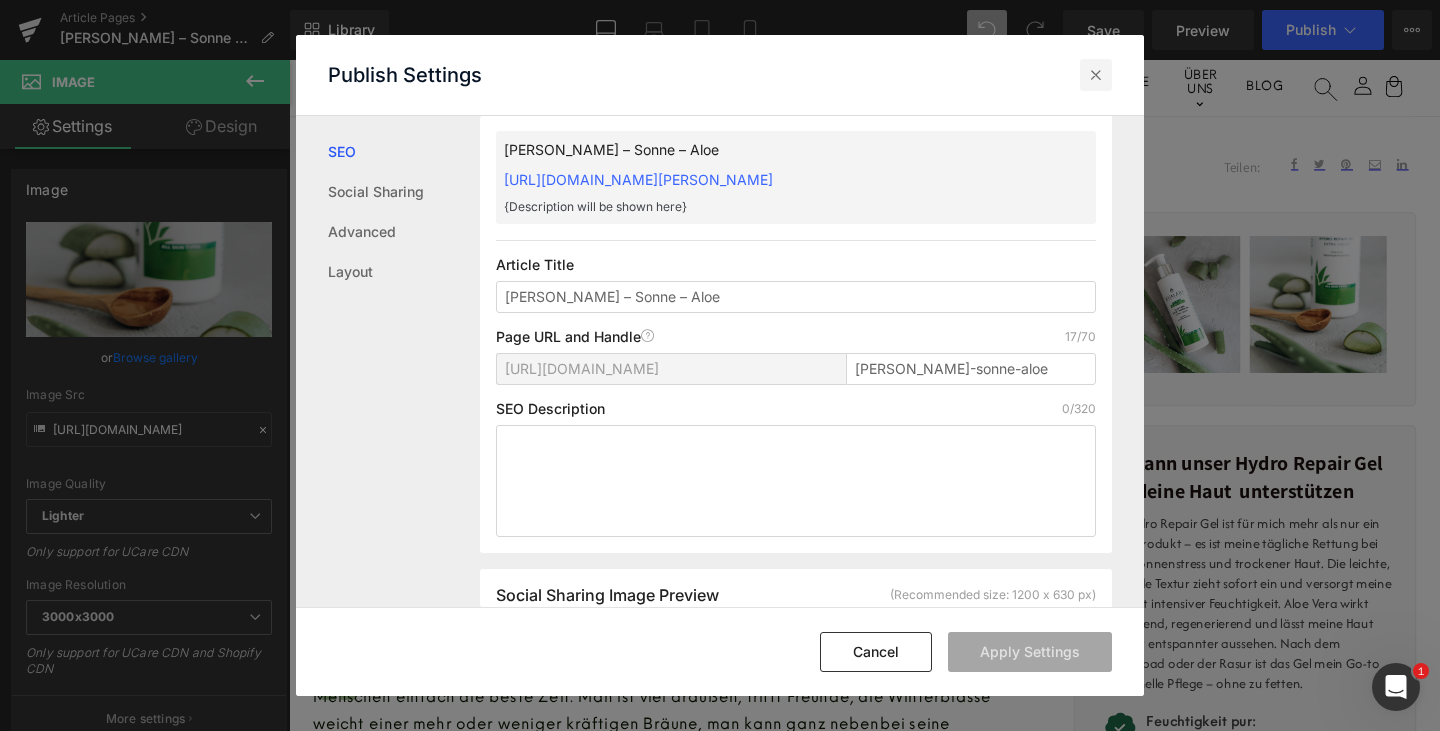 click at bounding box center (1096, 75) 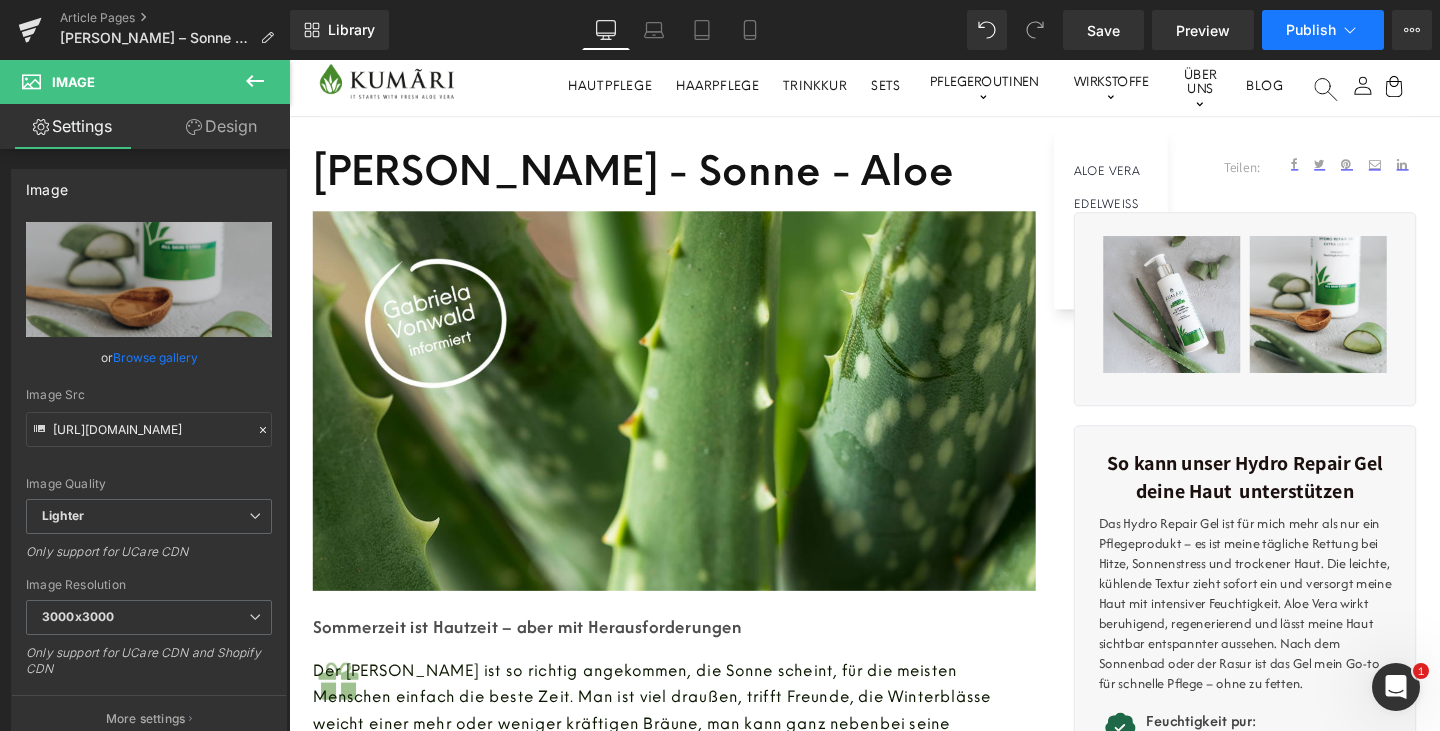 click on "Publish" at bounding box center [1323, 30] 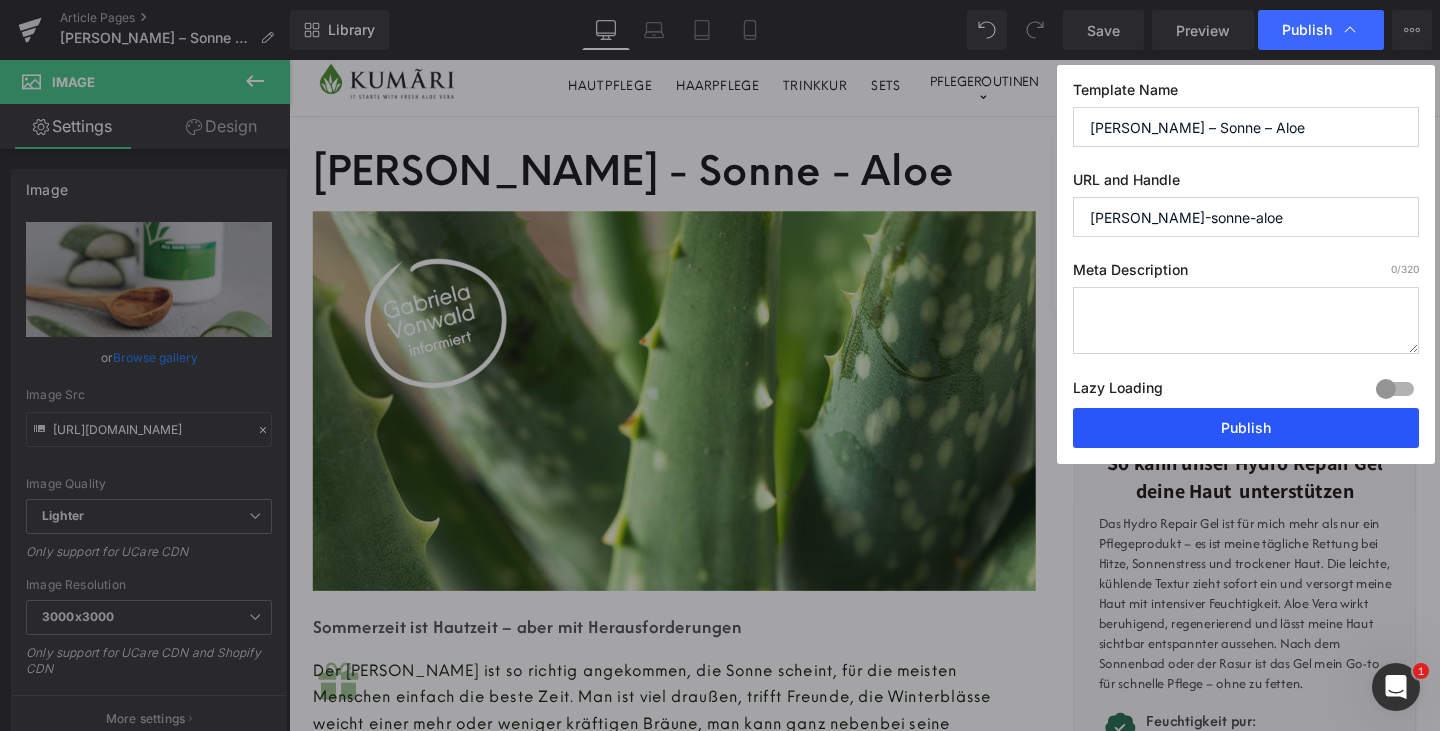 drag, startPoint x: 1218, startPoint y: 429, endPoint x: 679, endPoint y: 369, distance: 542.3292 